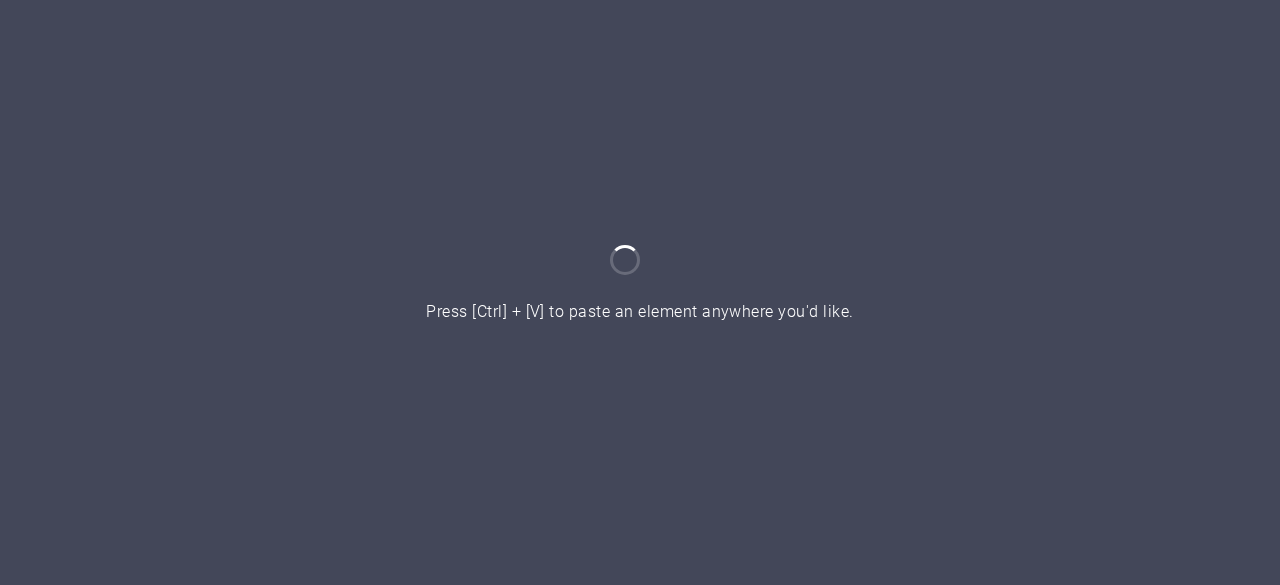 scroll, scrollTop: 0, scrollLeft: 0, axis: both 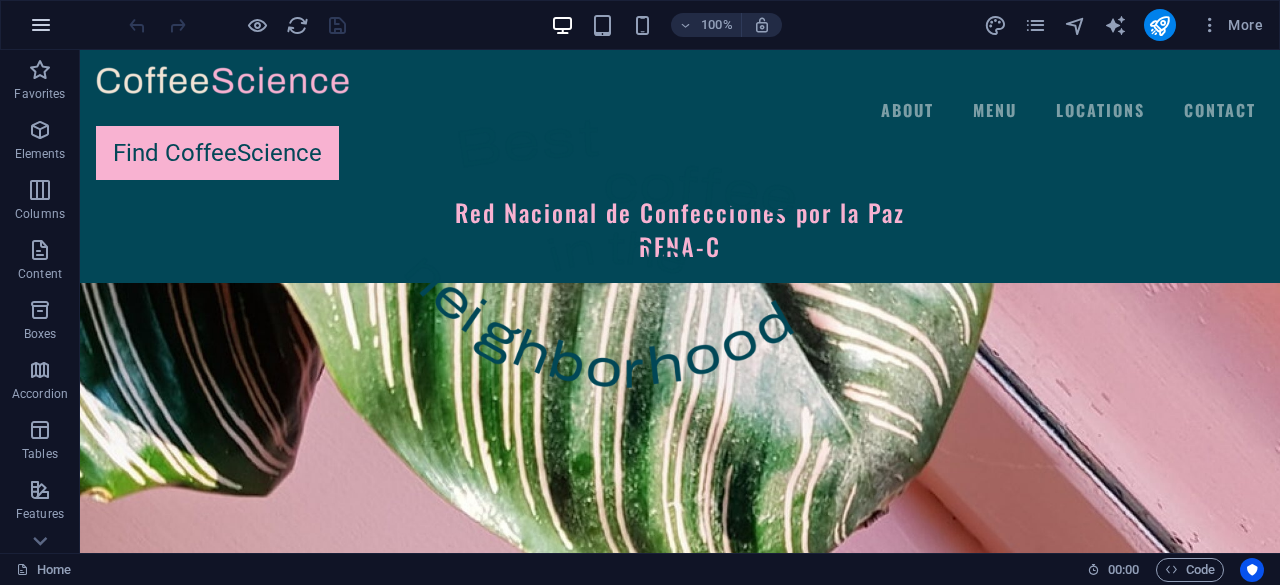 click at bounding box center (41, 25) 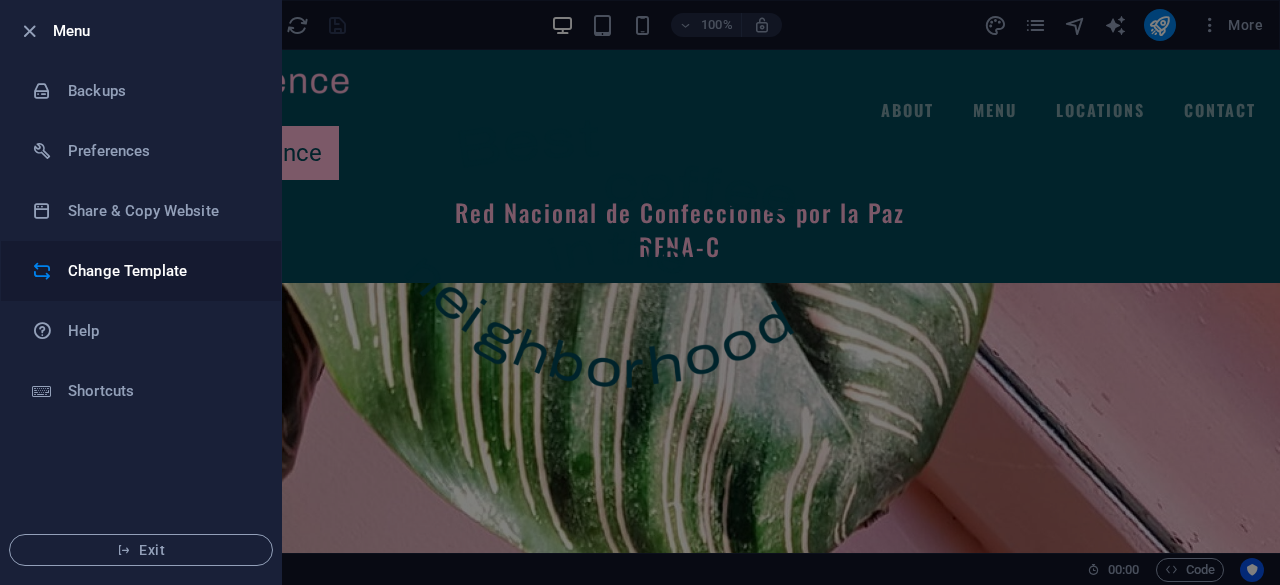 click on "Change Template" at bounding box center [160, 271] 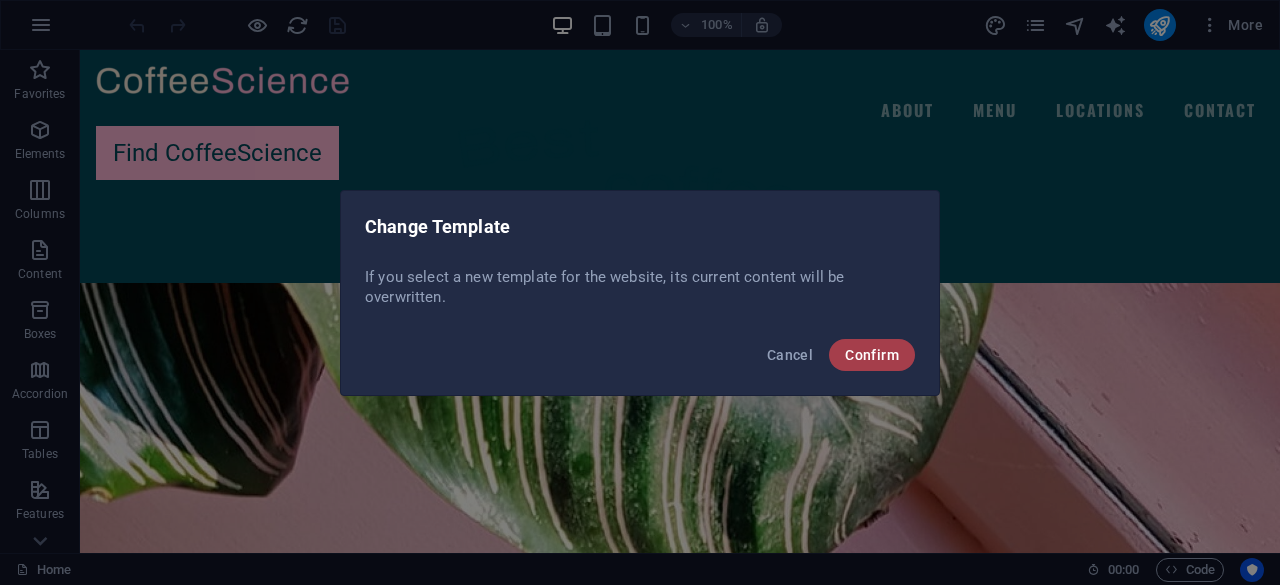 click on "Confirm" at bounding box center (872, 355) 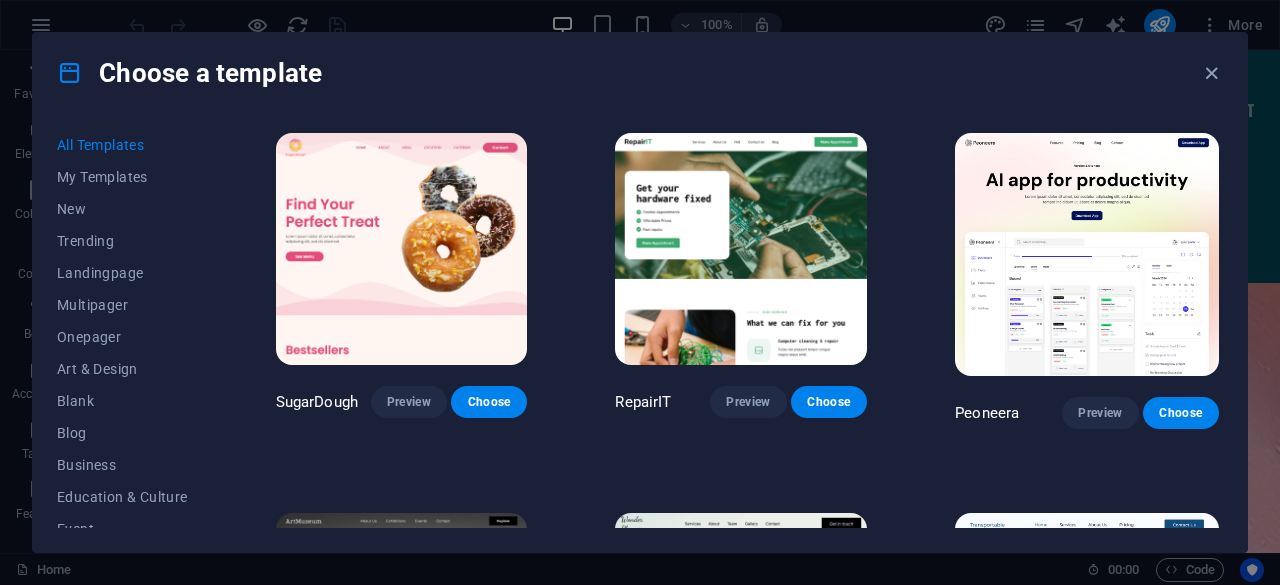 click on "All Templates" at bounding box center (122, 145) 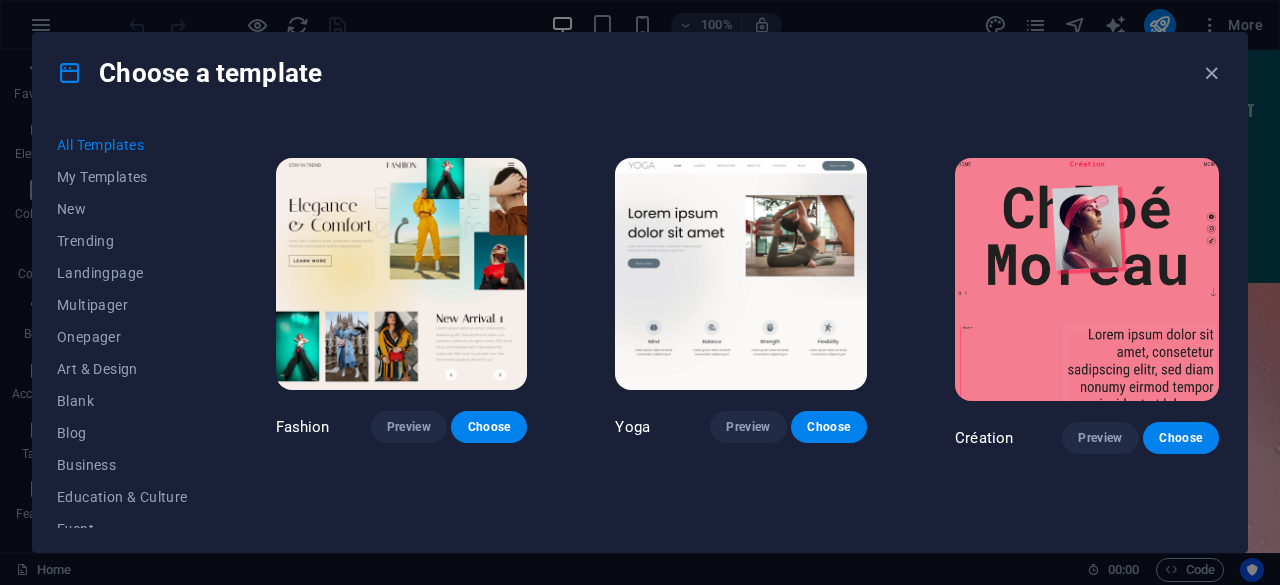 scroll, scrollTop: 5600, scrollLeft: 0, axis: vertical 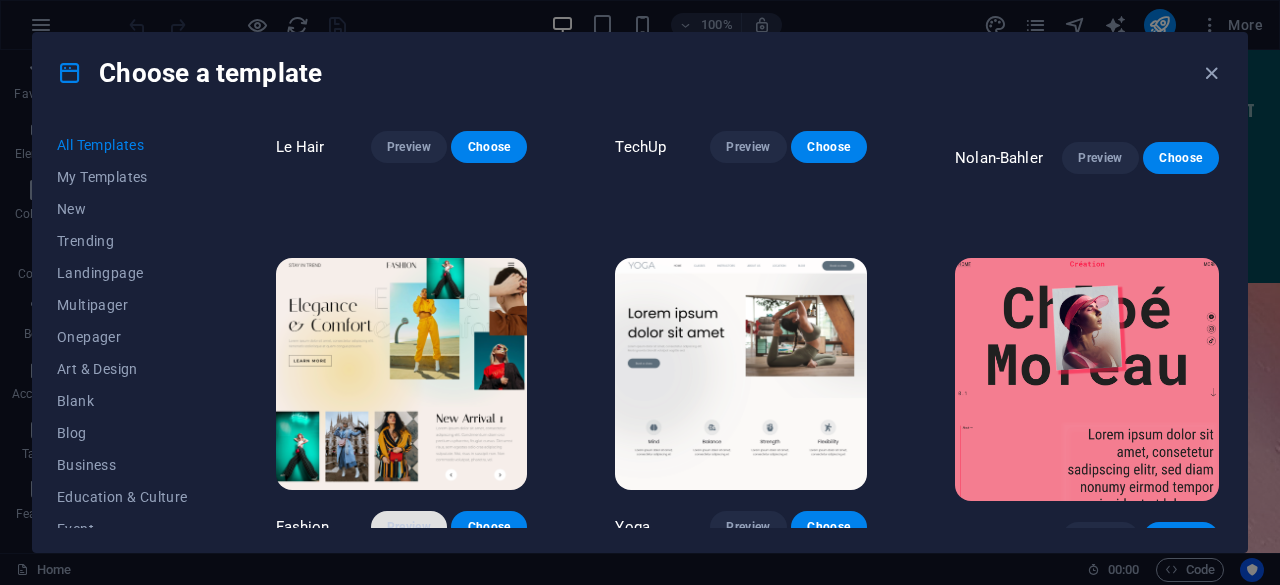 click on "Preview" at bounding box center (409, 527) 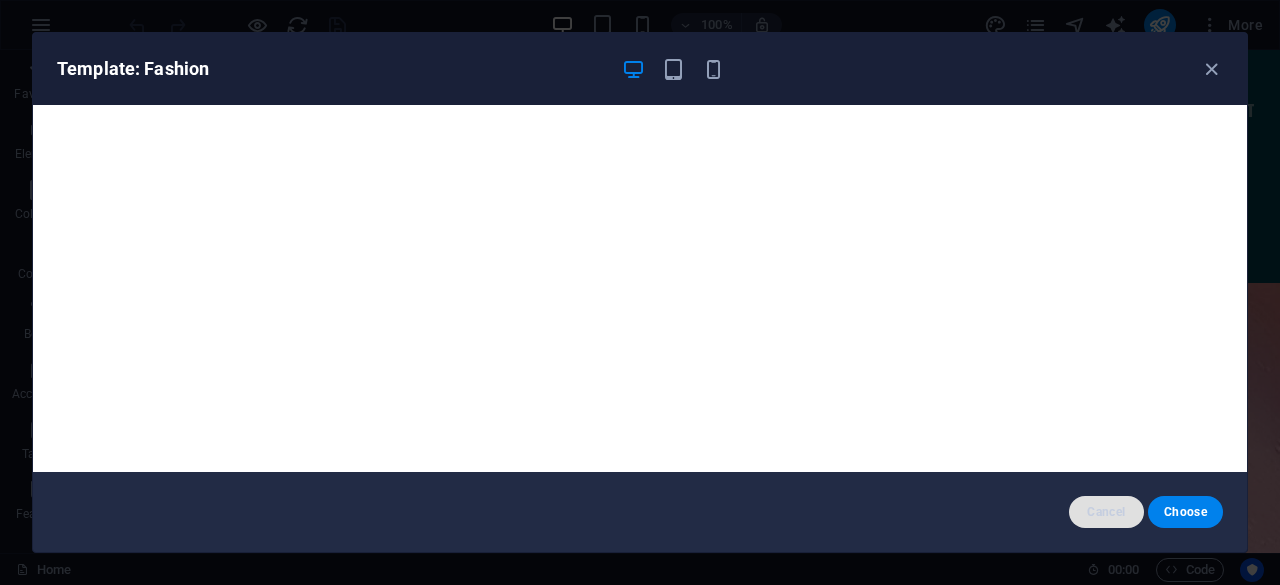 click on "Cancel" at bounding box center (1106, 512) 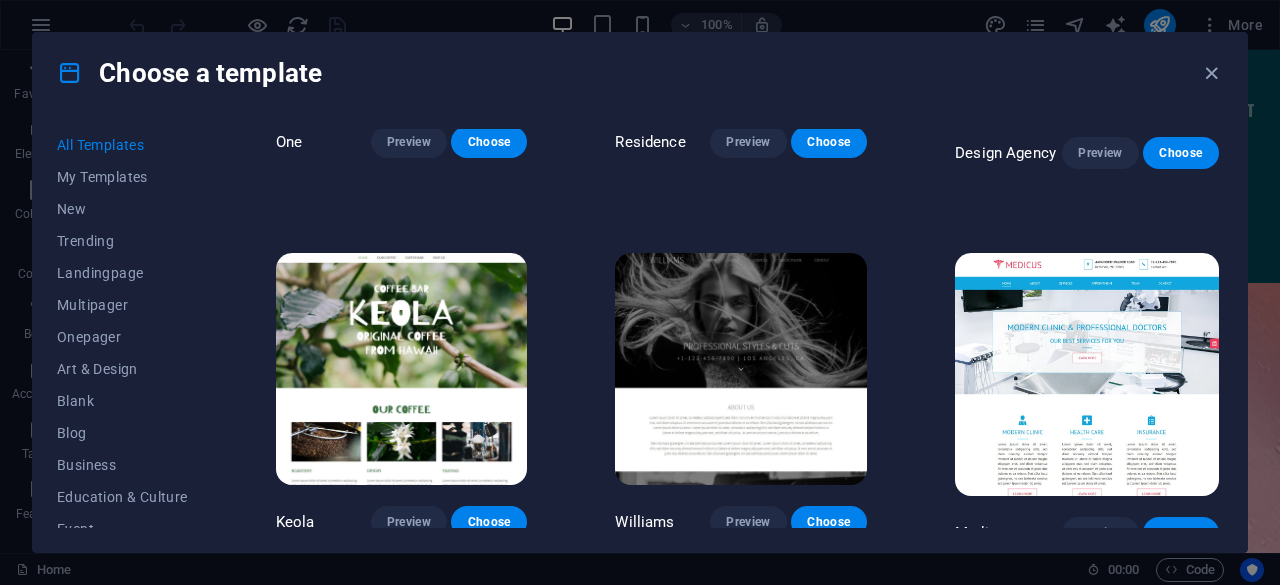 scroll, scrollTop: 15900, scrollLeft: 0, axis: vertical 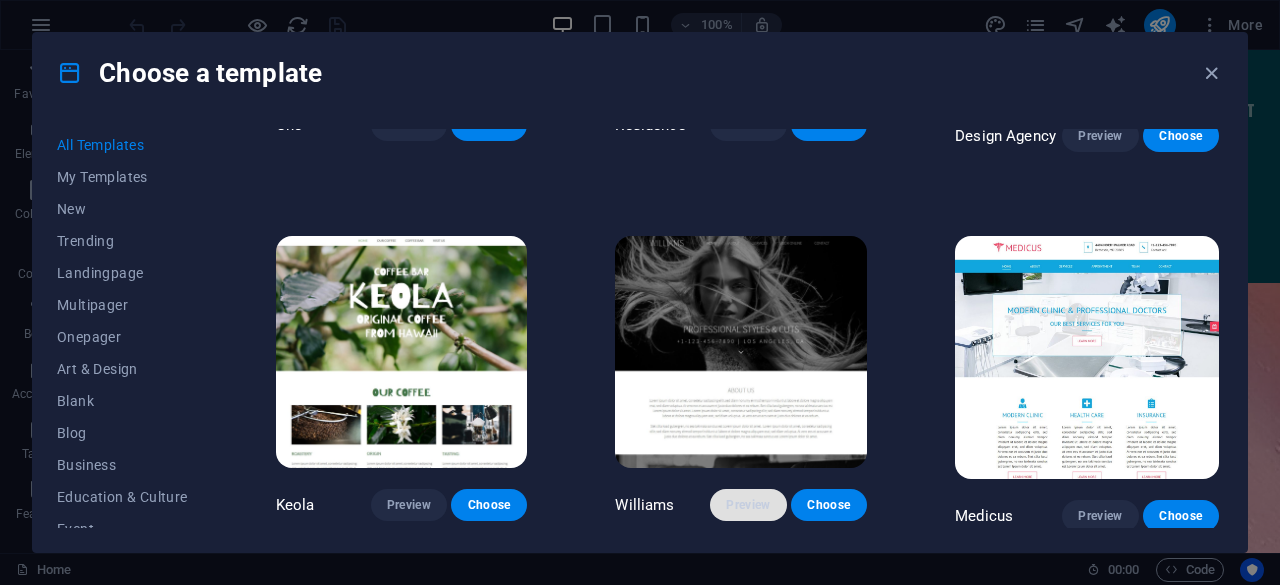 click on "Preview" at bounding box center (748, 505) 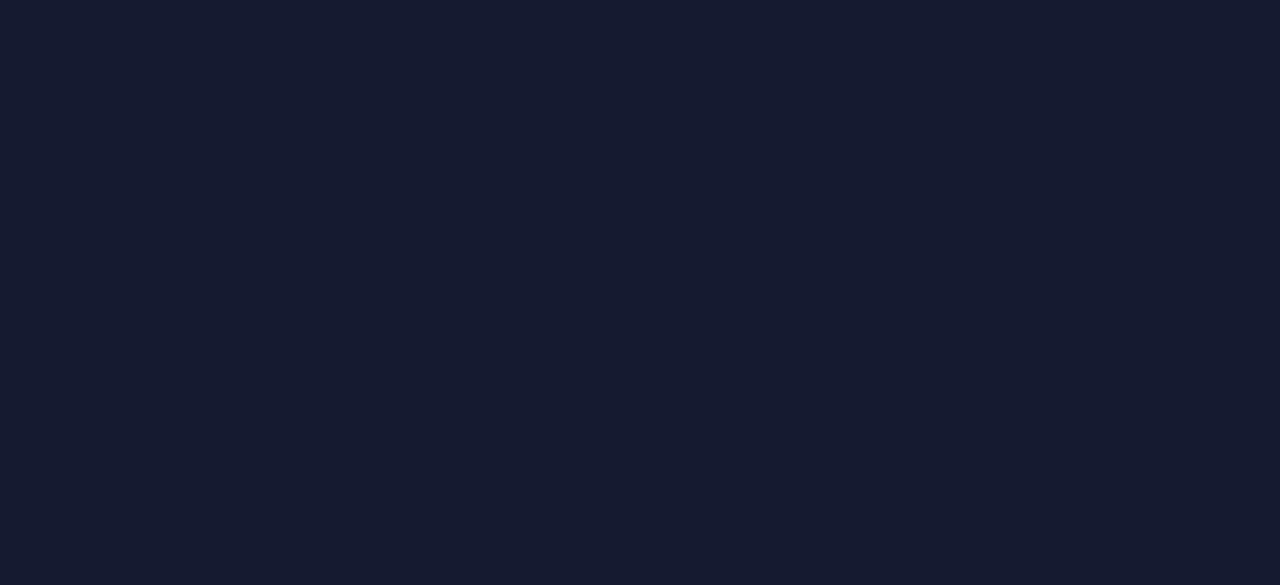 scroll, scrollTop: 0, scrollLeft: 0, axis: both 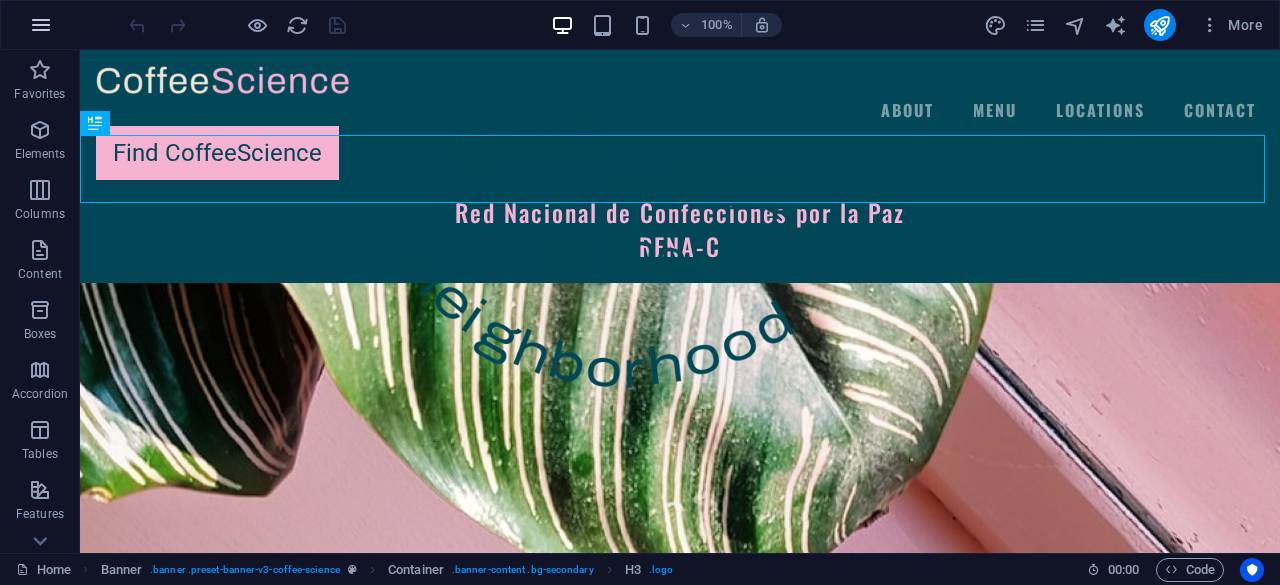click at bounding box center (41, 25) 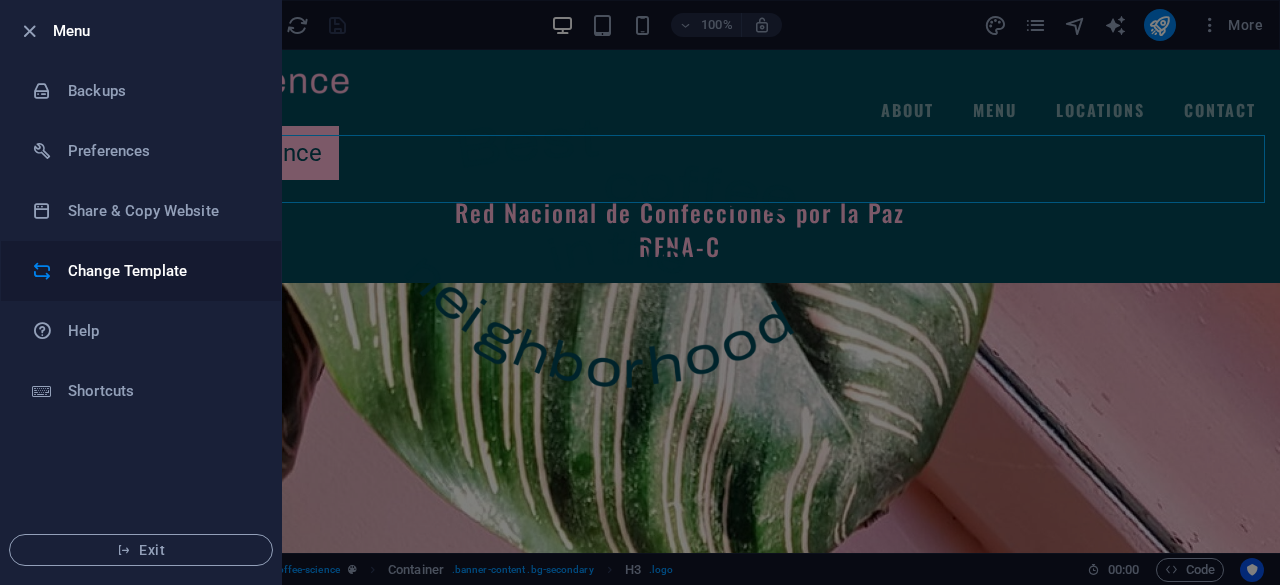 click on "Change Template" at bounding box center [160, 271] 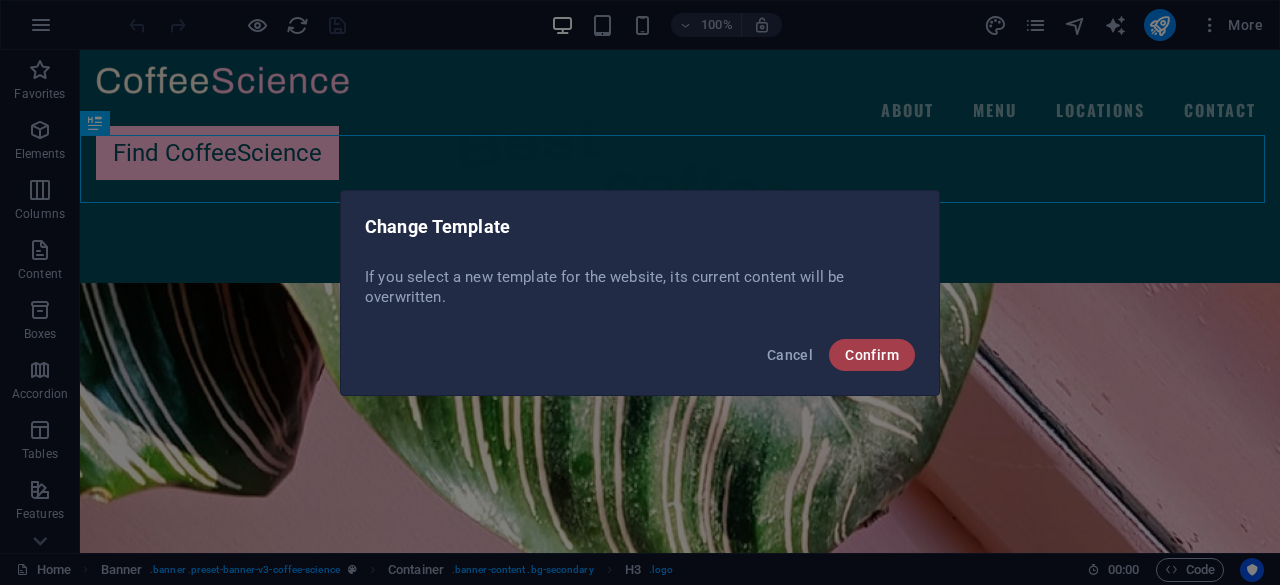 click on "Confirm" at bounding box center [872, 355] 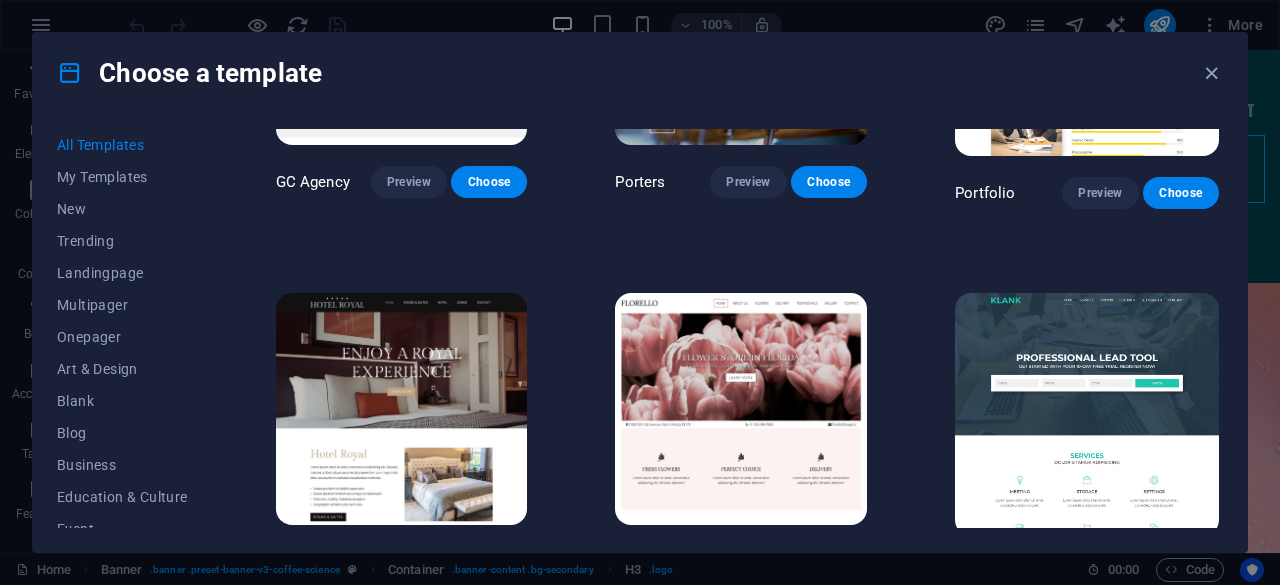 scroll, scrollTop: 5600, scrollLeft: 0, axis: vertical 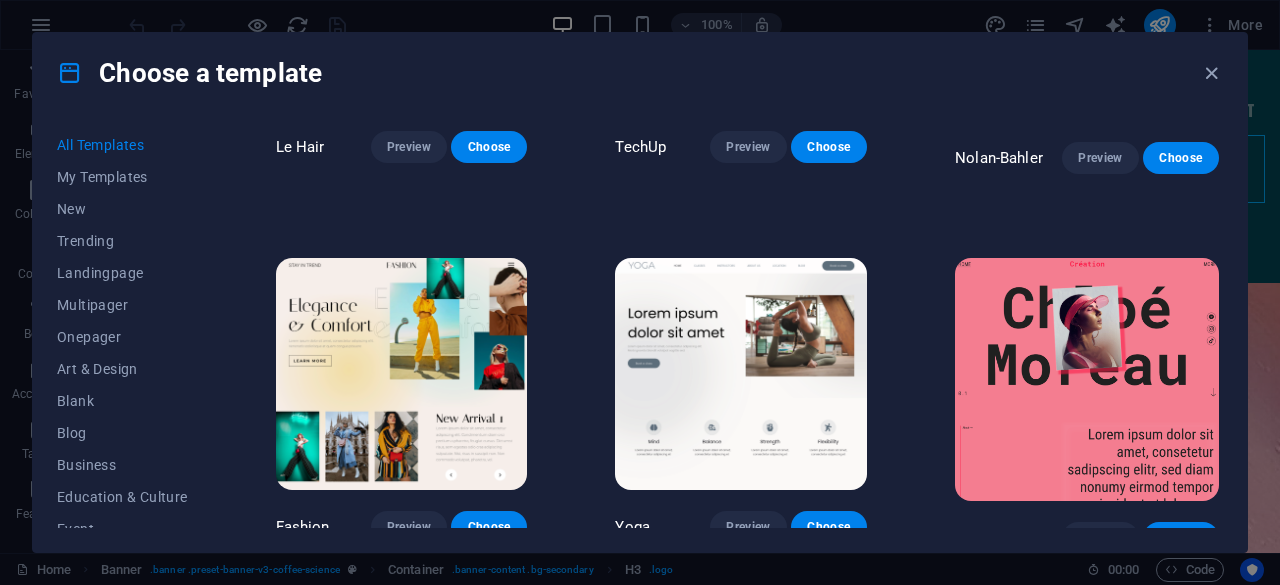 click at bounding box center (402, 374) 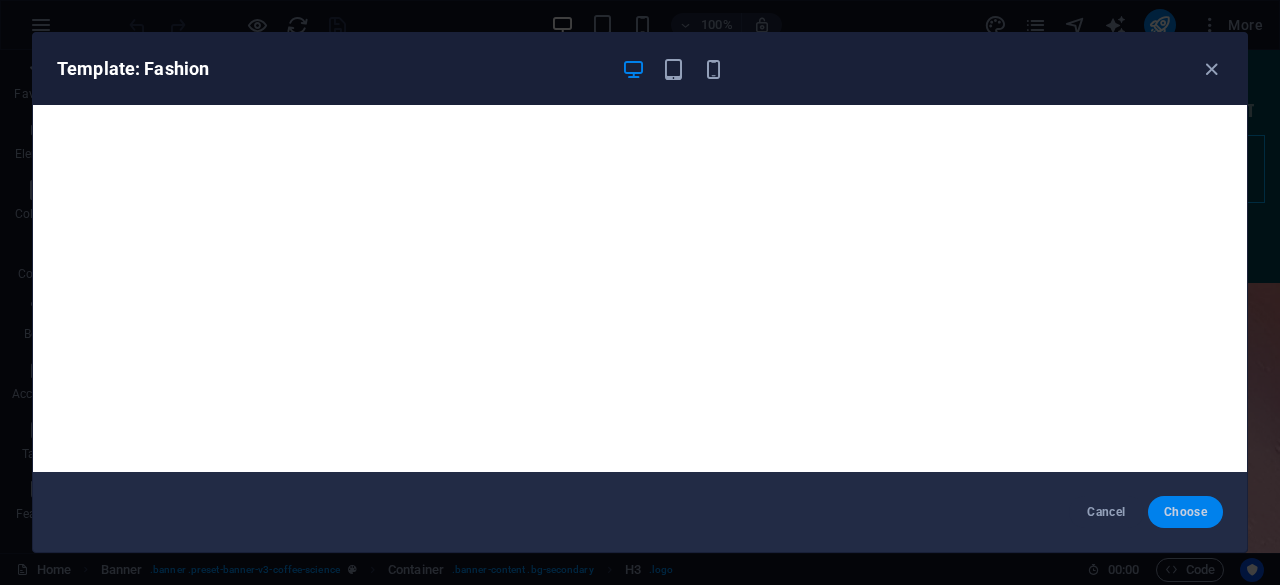 click on "Choose" at bounding box center (1185, 512) 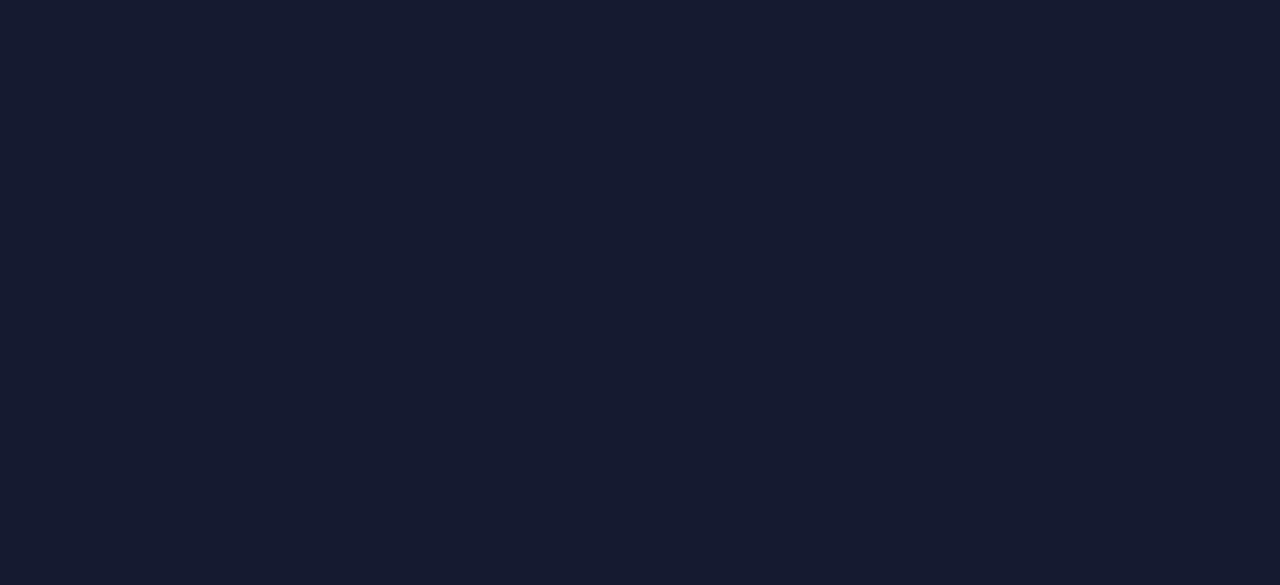 scroll, scrollTop: 0, scrollLeft: 0, axis: both 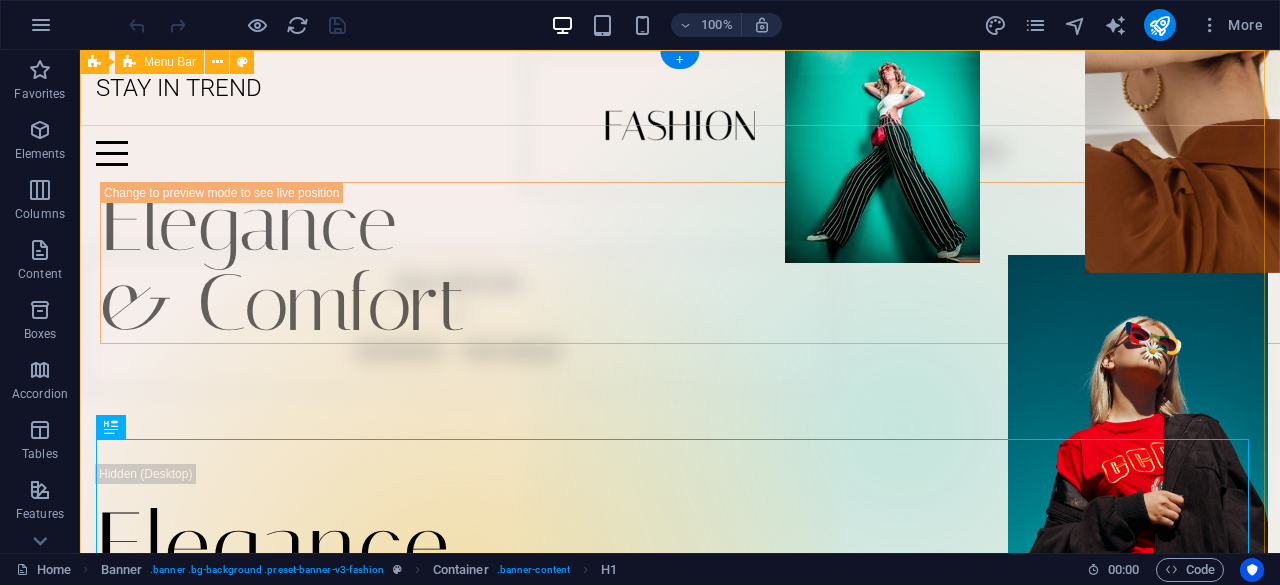 click on "STAY IN TREND Home Journal Events Brand Partnerships Location Contact" at bounding box center (680, 116) 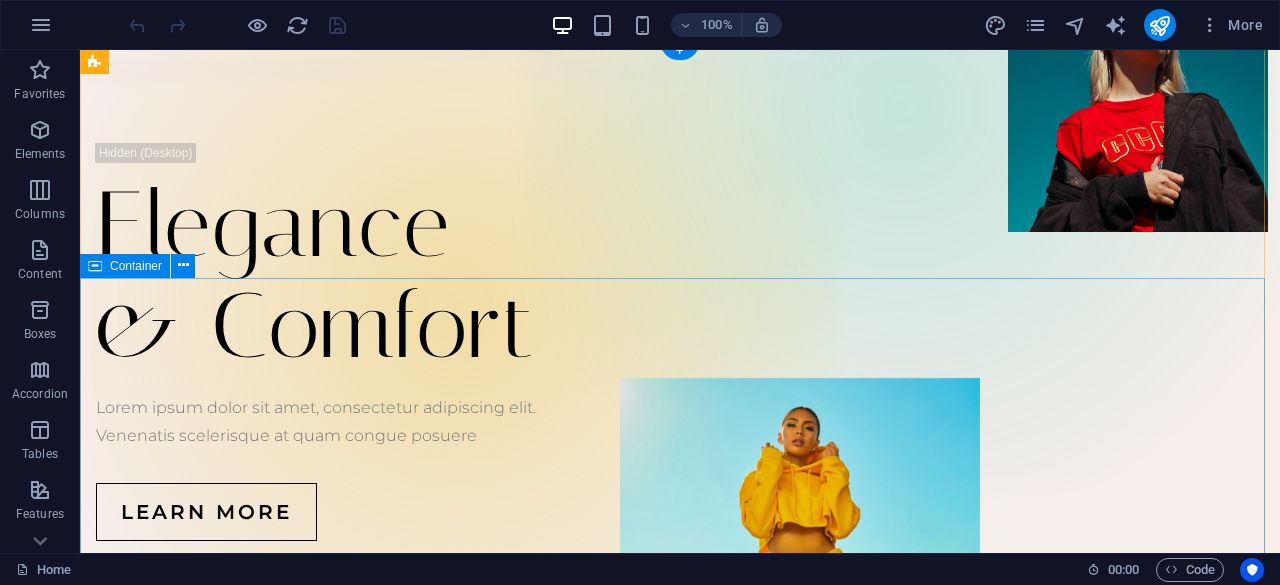 scroll, scrollTop: 0, scrollLeft: 0, axis: both 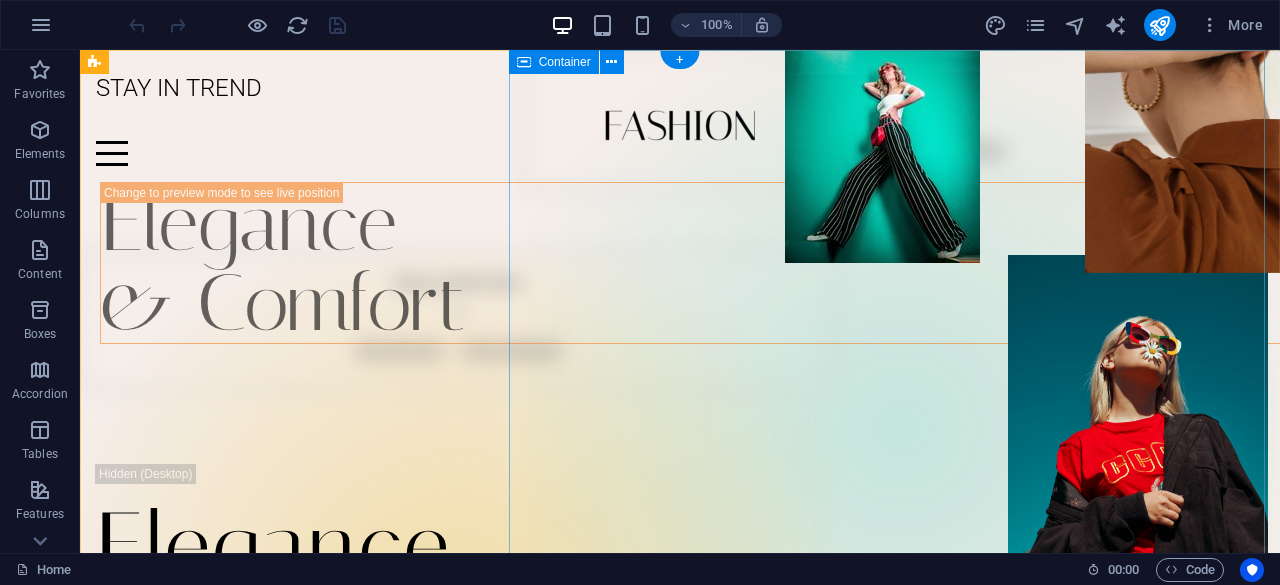 click on "Drop content here or  Add elements  Paste clipboard" at bounding box center (902, 428) 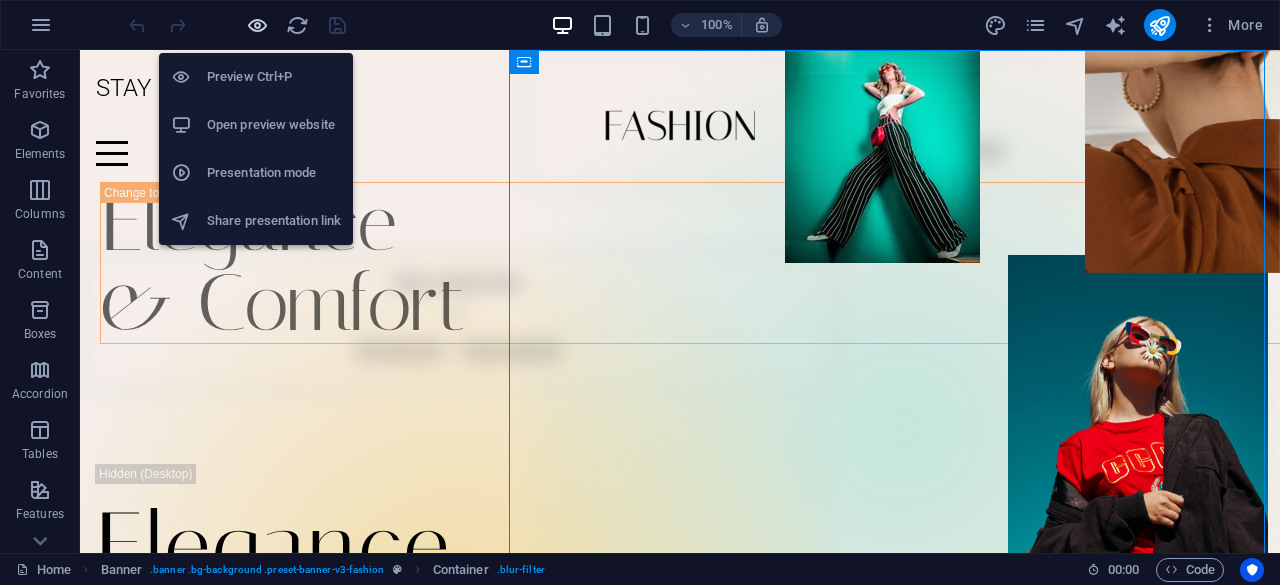 click at bounding box center [257, 25] 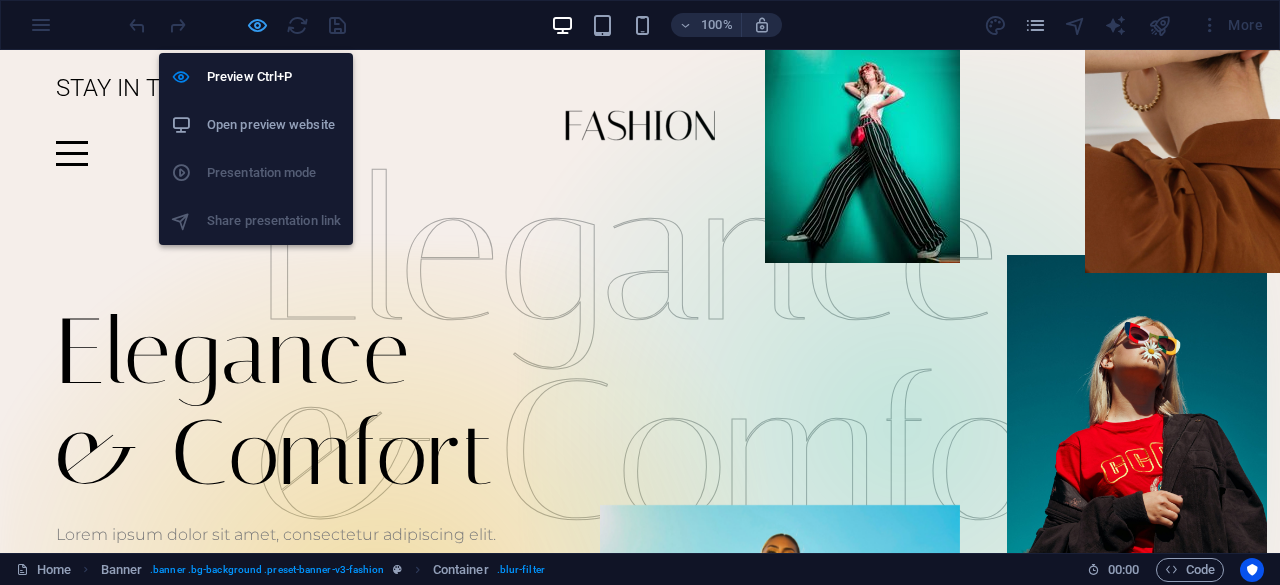 click at bounding box center [257, 25] 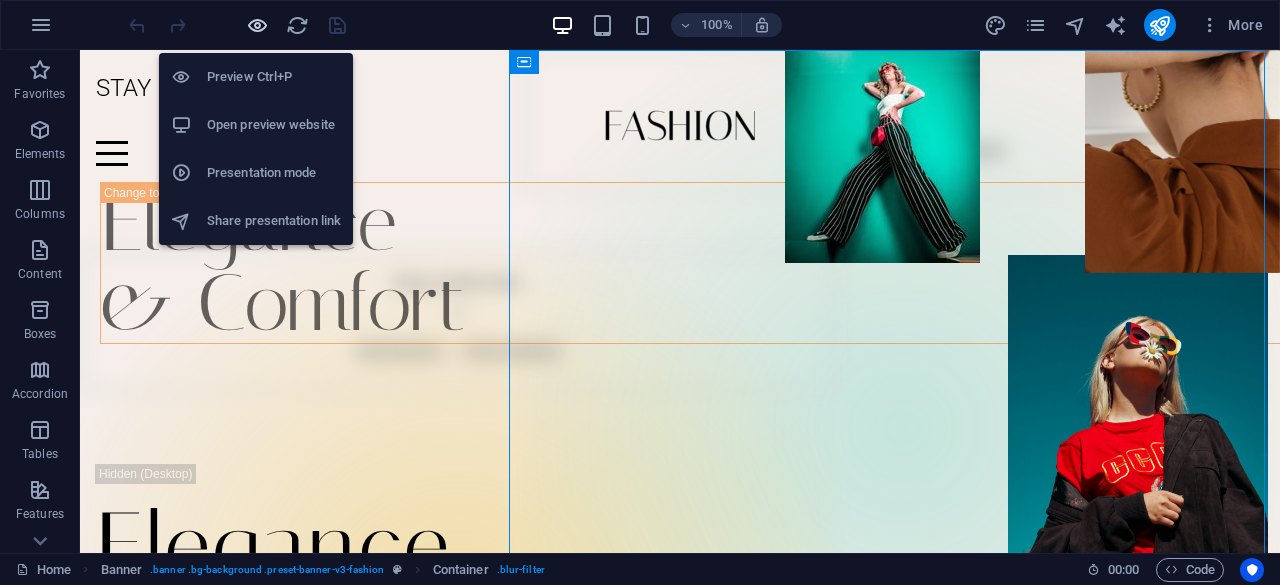click at bounding box center (257, 25) 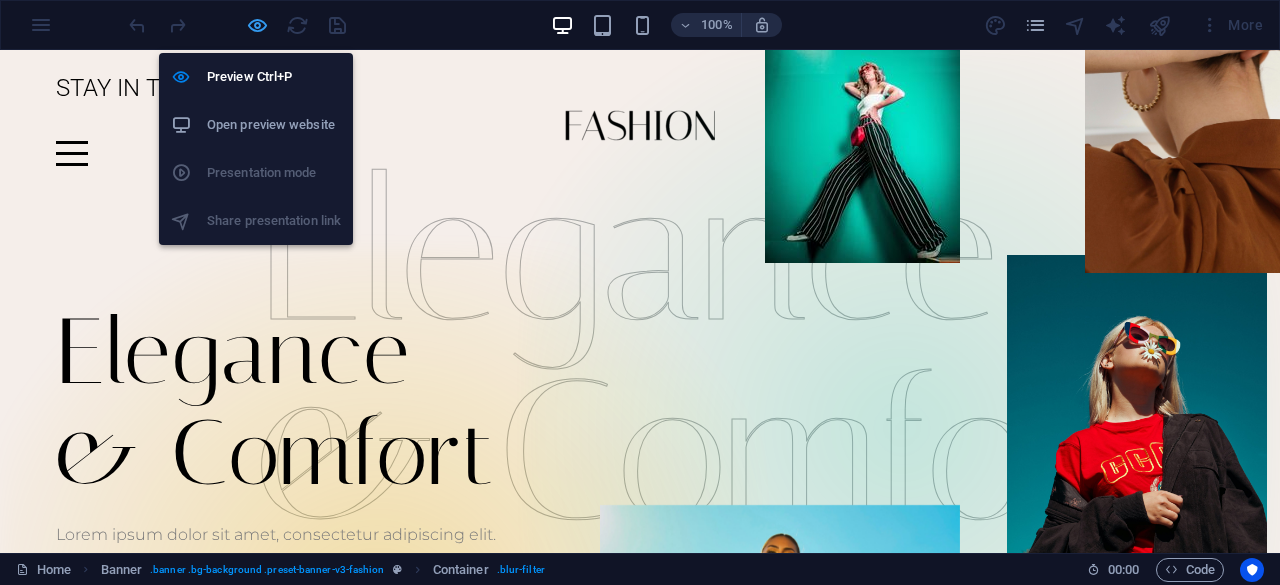 click at bounding box center (257, 25) 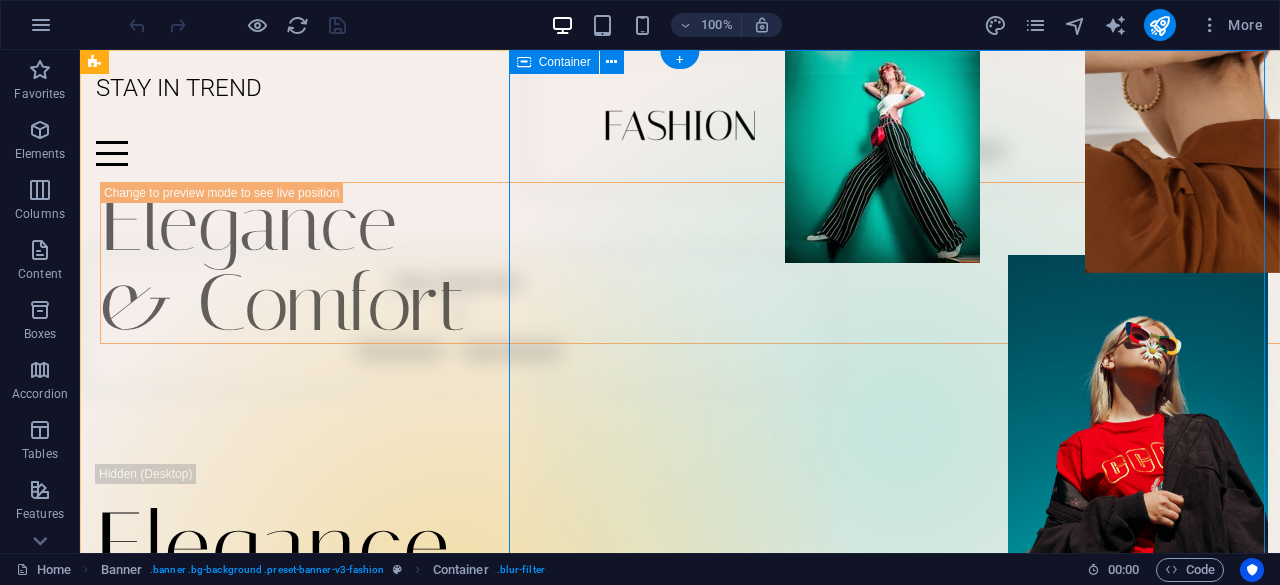 click on "Drop content here or  Add elements  Paste clipboard" at bounding box center (902, 428) 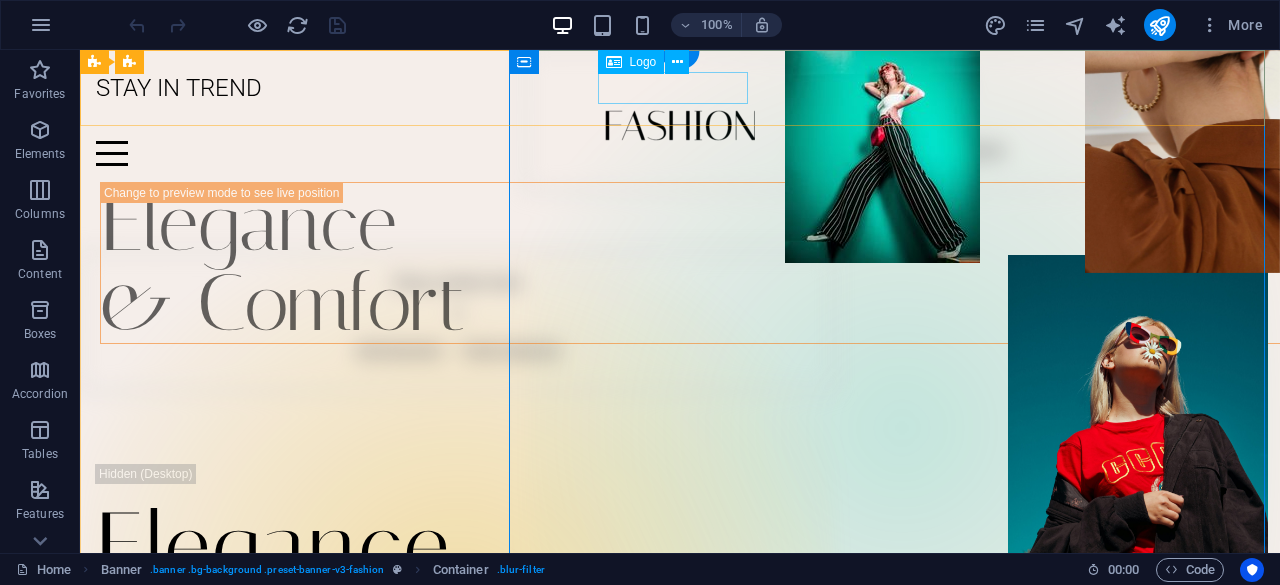 click at bounding box center (680, 125) 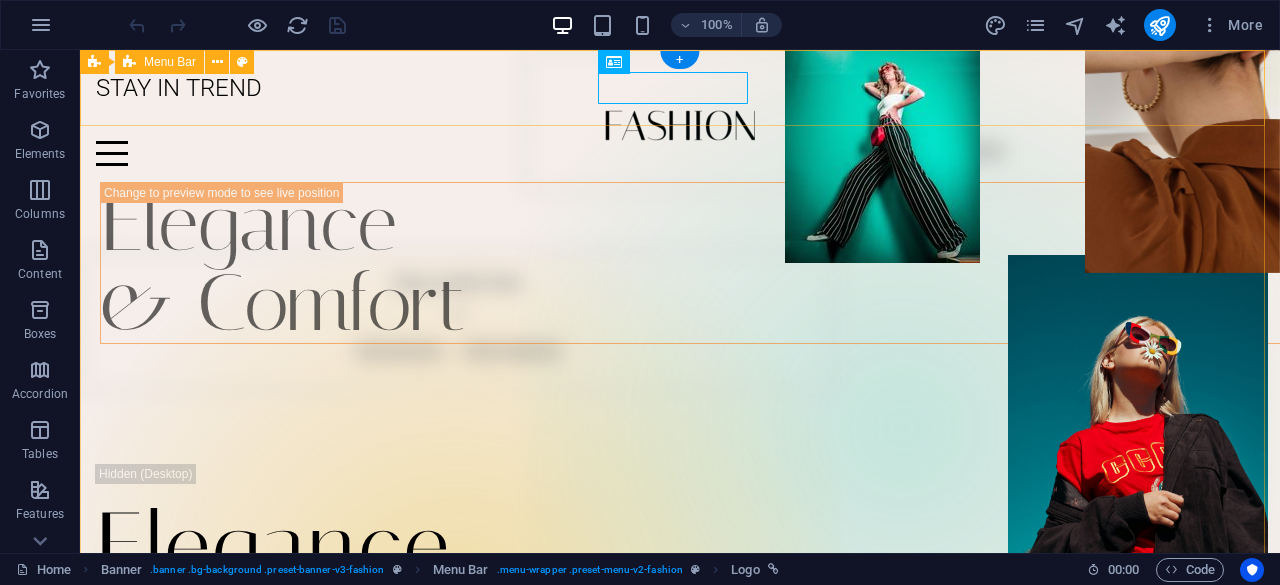 click on "STAY IN TREND Home Journal Events Brand Partnerships Location Contact" at bounding box center (680, 116) 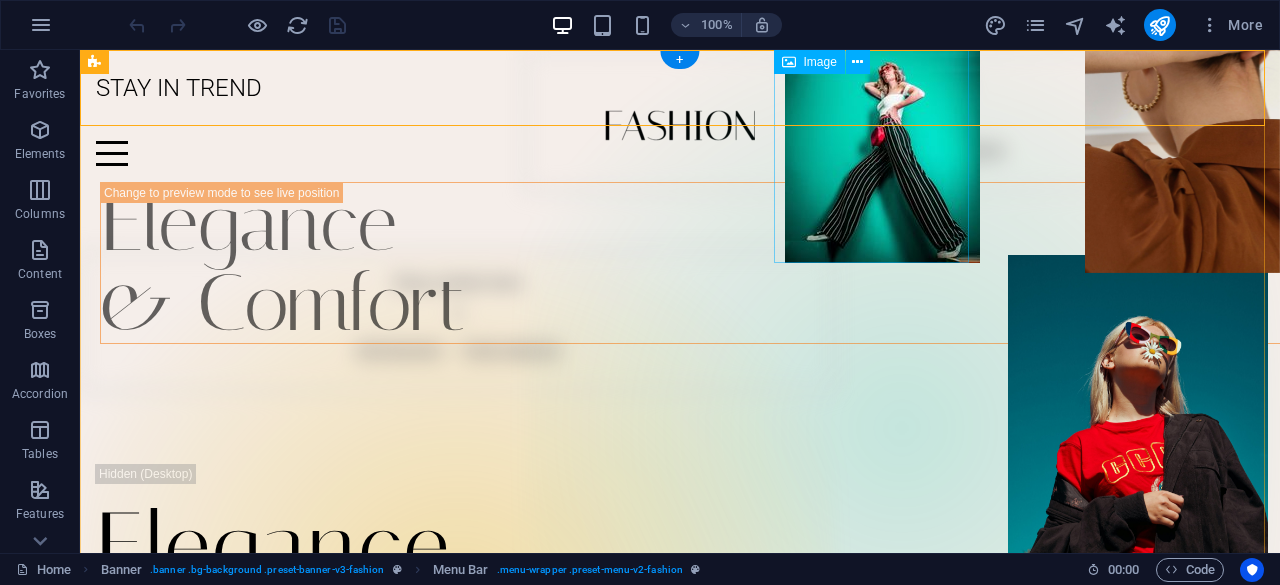 click at bounding box center (882, 156) 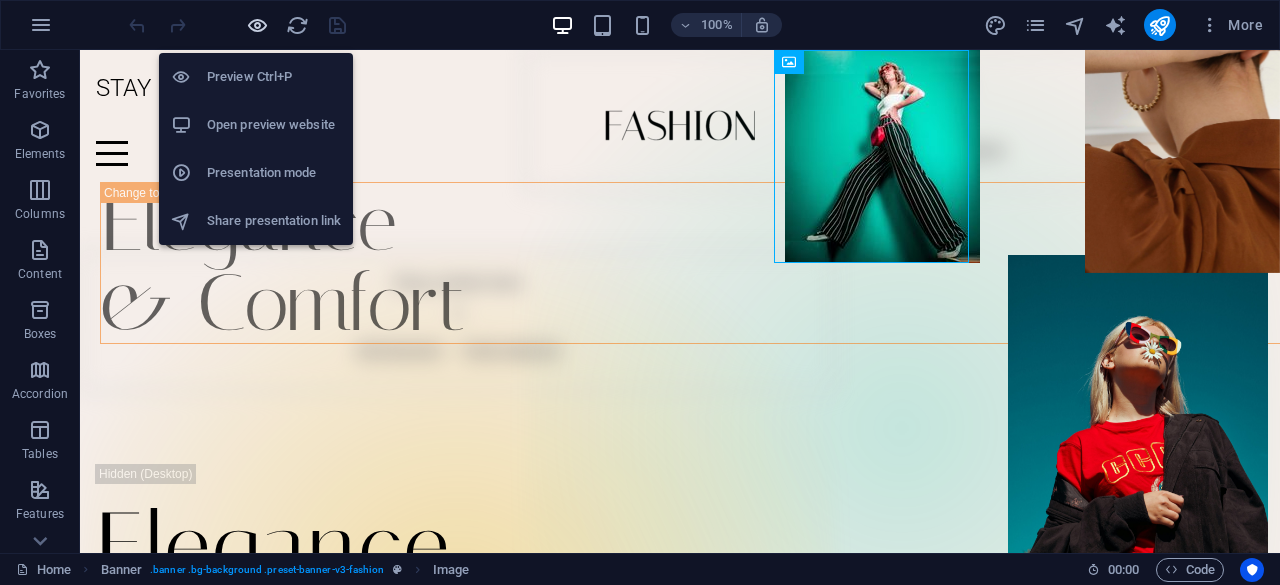 click at bounding box center [257, 25] 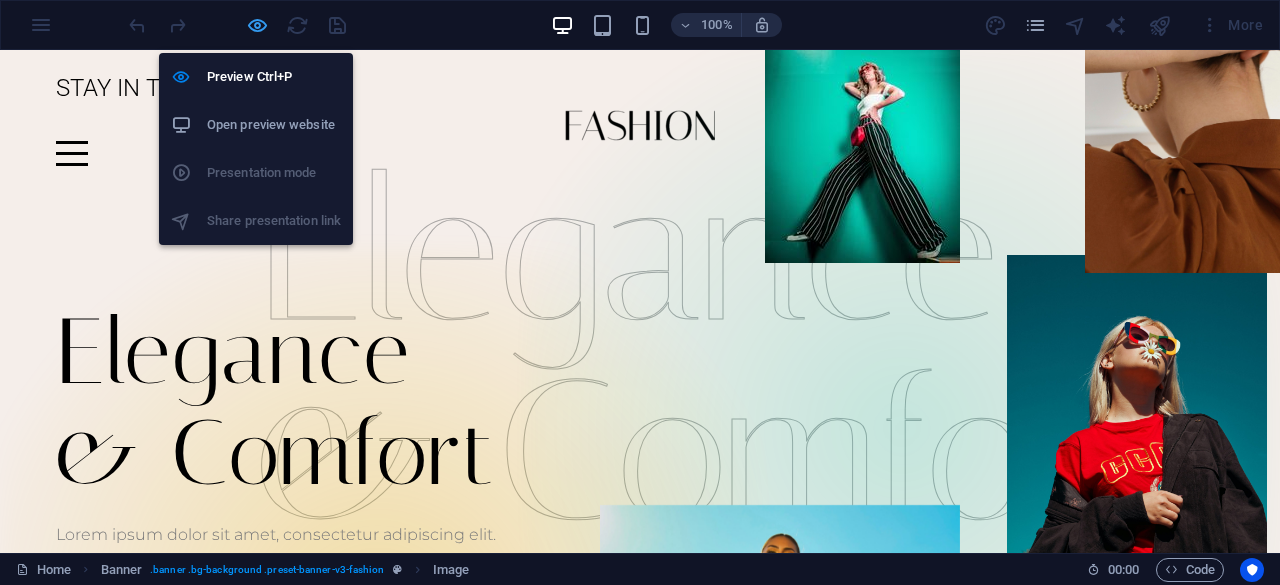 click at bounding box center [257, 25] 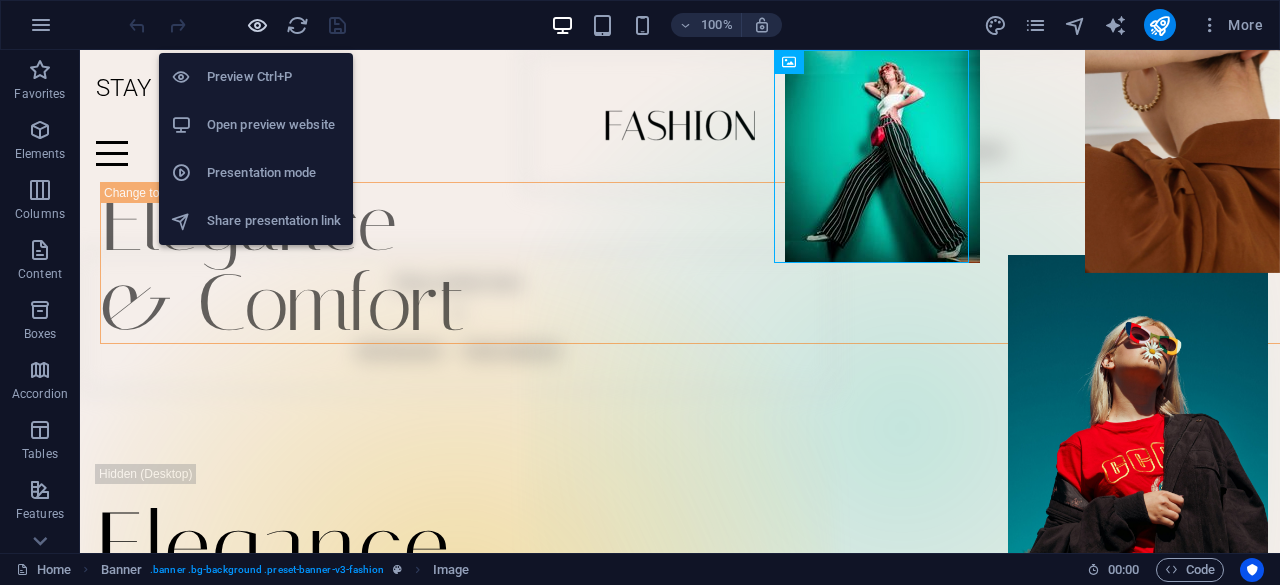 click at bounding box center (257, 25) 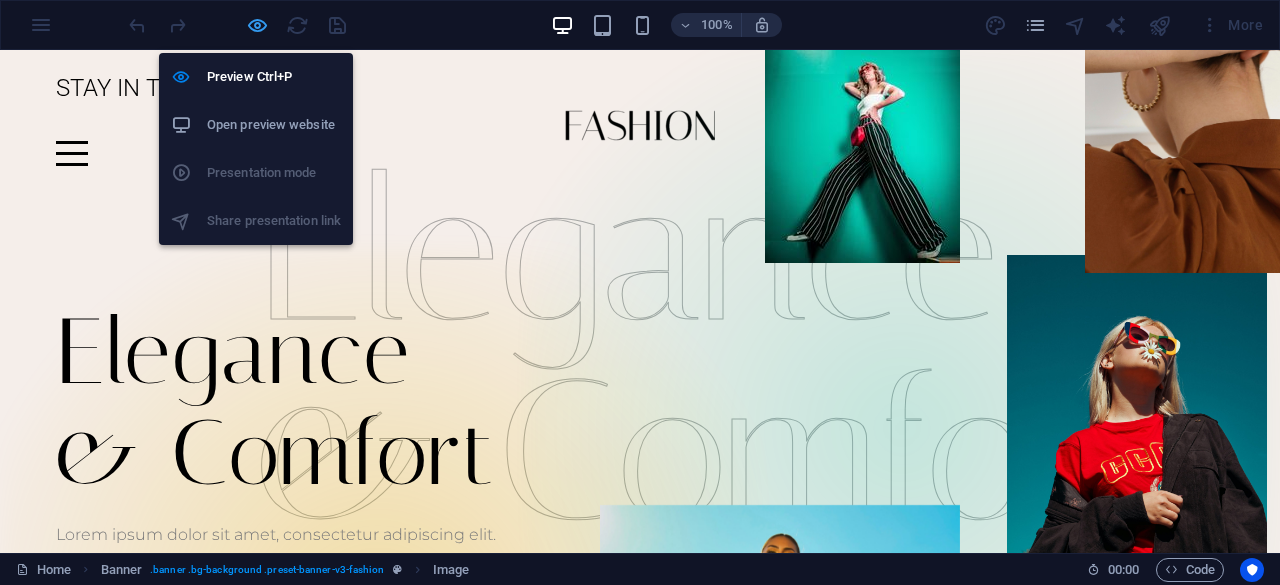 click at bounding box center (257, 25) 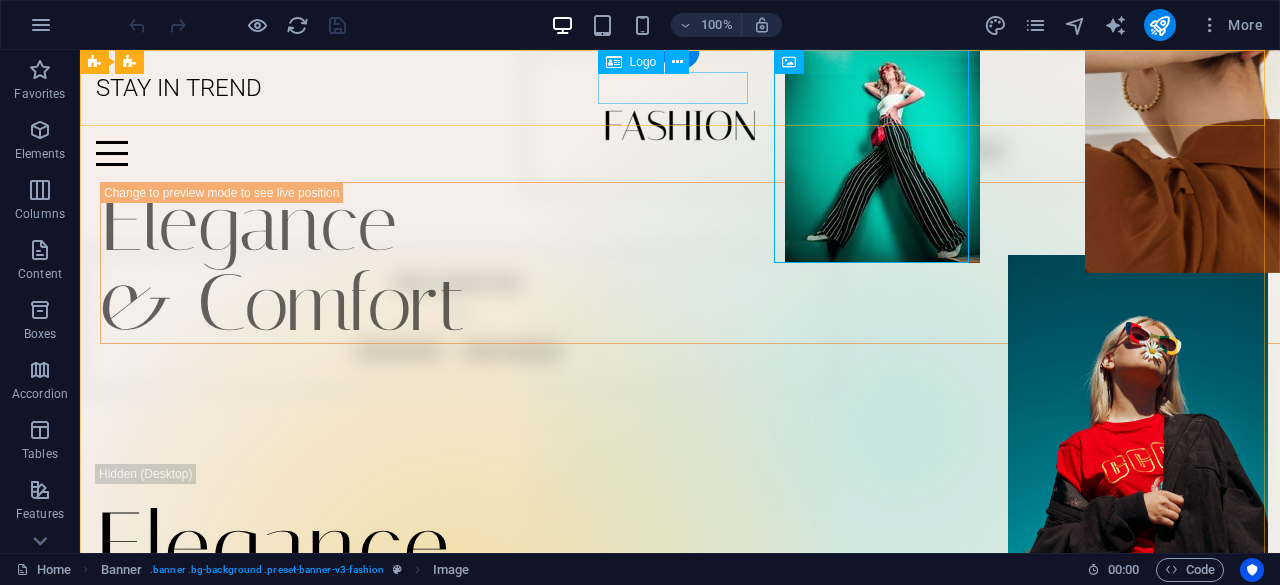 click at bounding box center [680, 125] 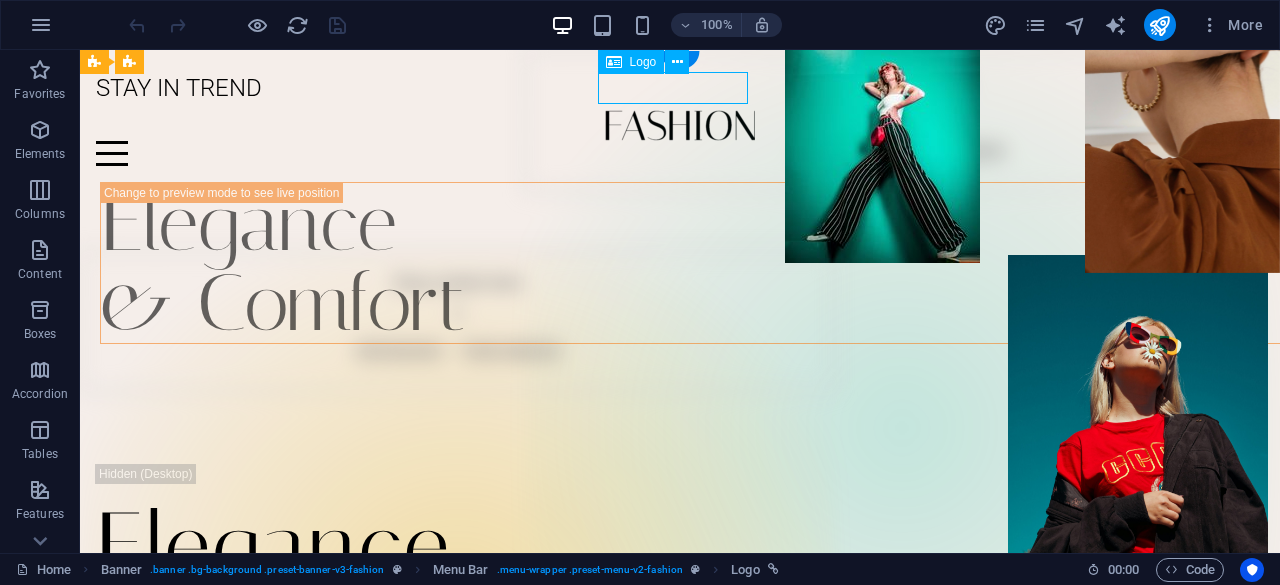 click at bounding box center [680, 125] 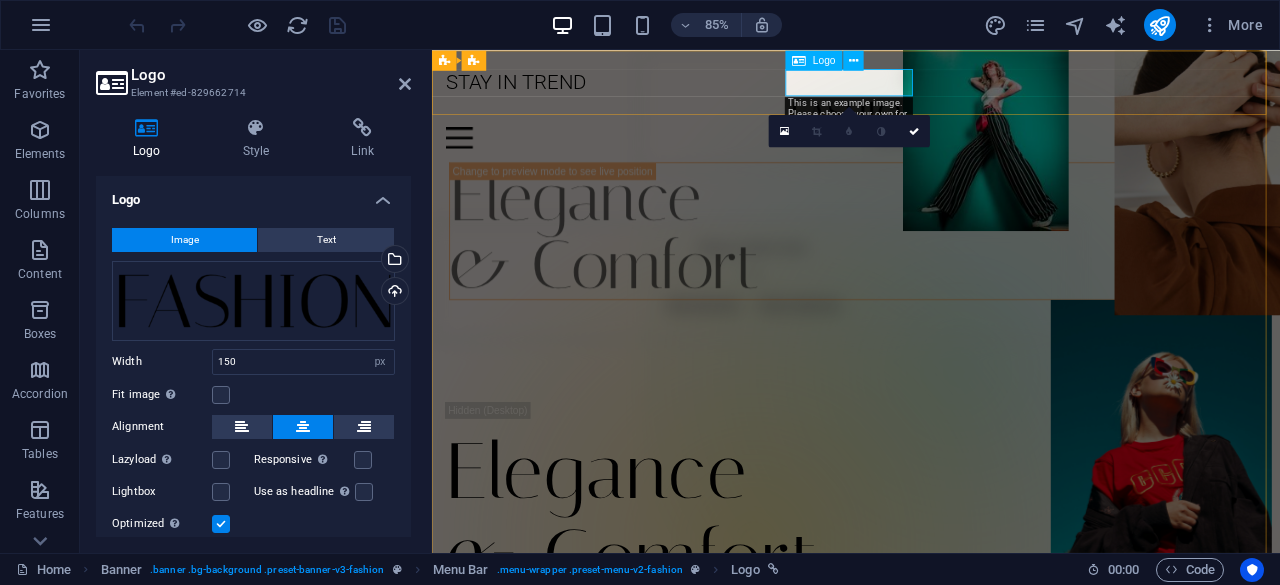 click at bounding box center [931, 125] 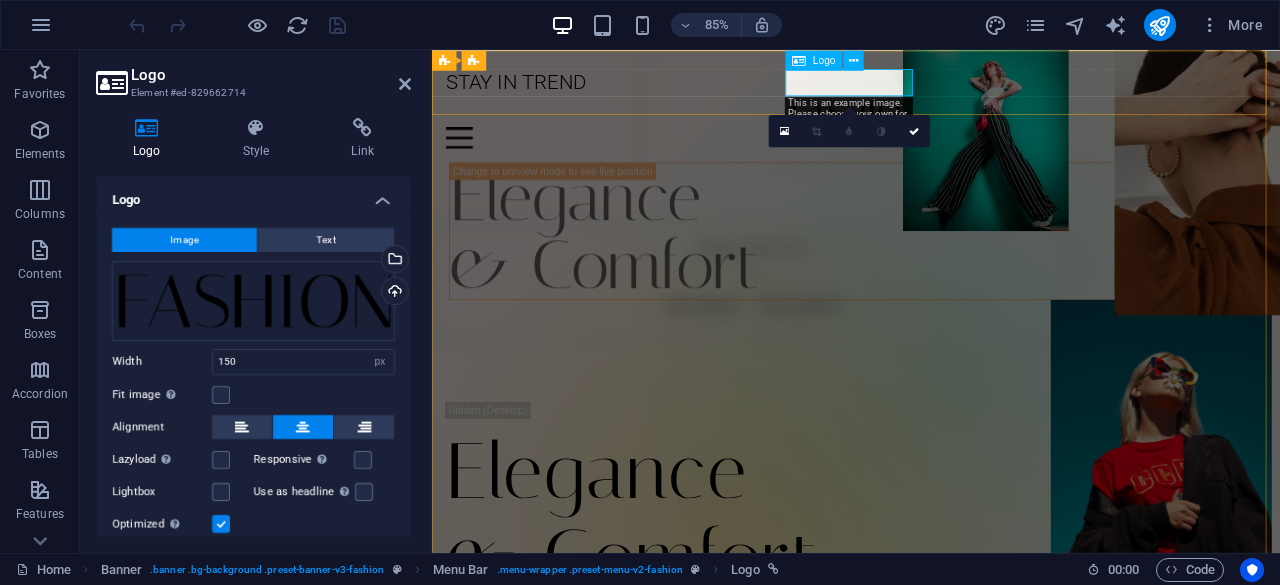 click at bounding box center (931, 125) 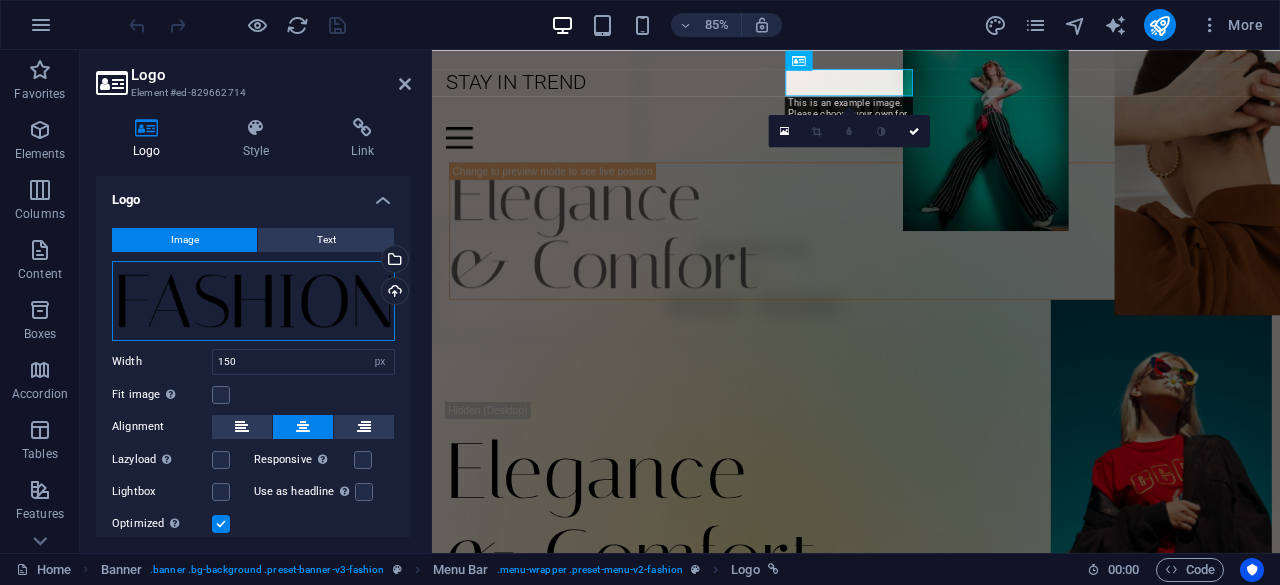 click on "Drag files here, click to choose files or select files from Files or our free stock photos & videos" at bounding box center (253, 301) 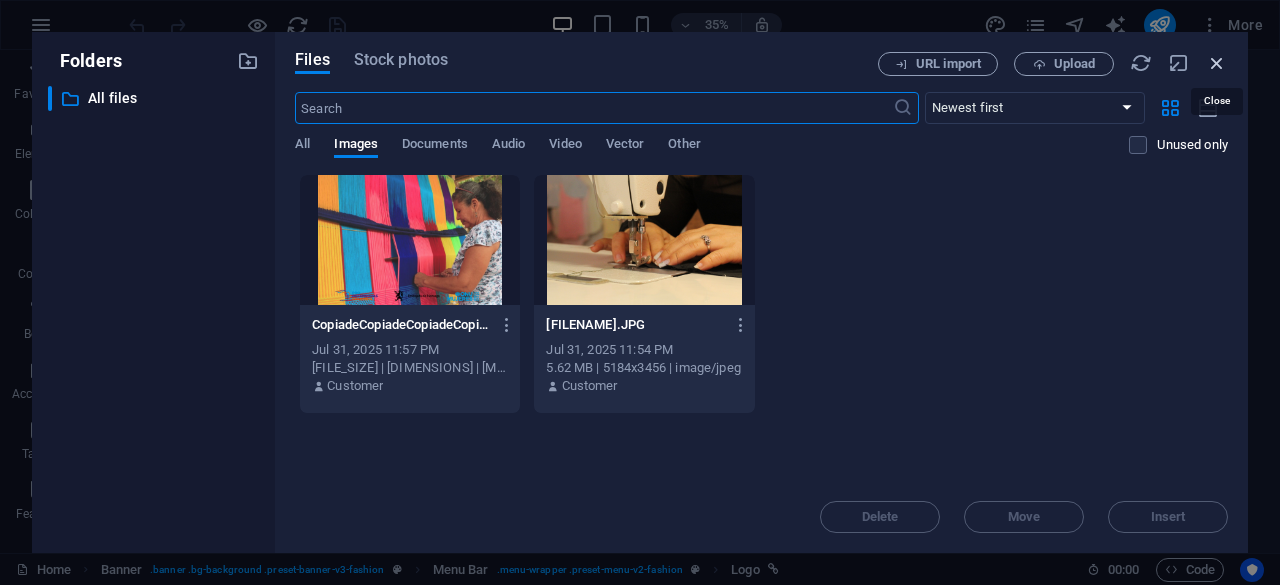 click at bounding box center [1217, 63] 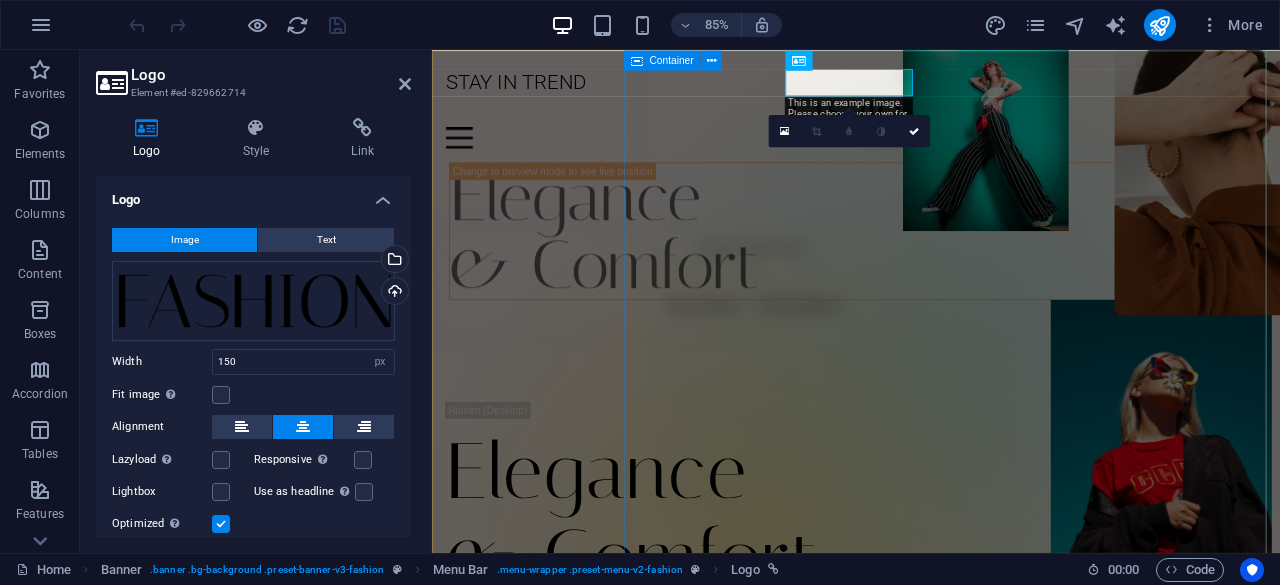 click on "Drop content here or  Add elements  Paste clipboard" at bounding box center (1052, 428) 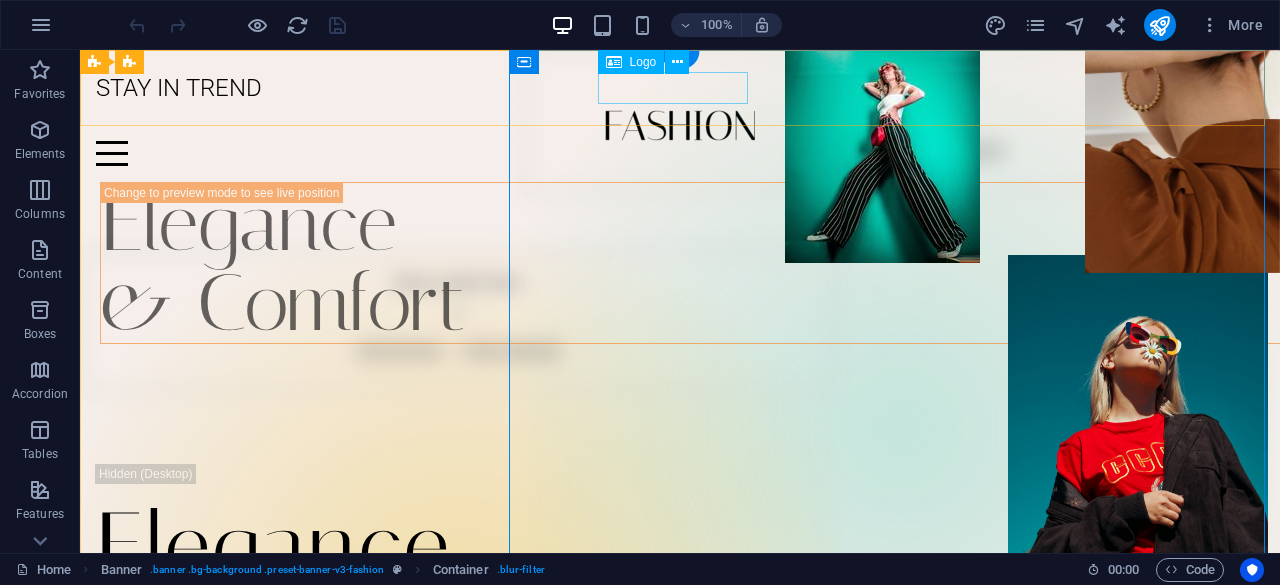click at bounding box center [680, 125] 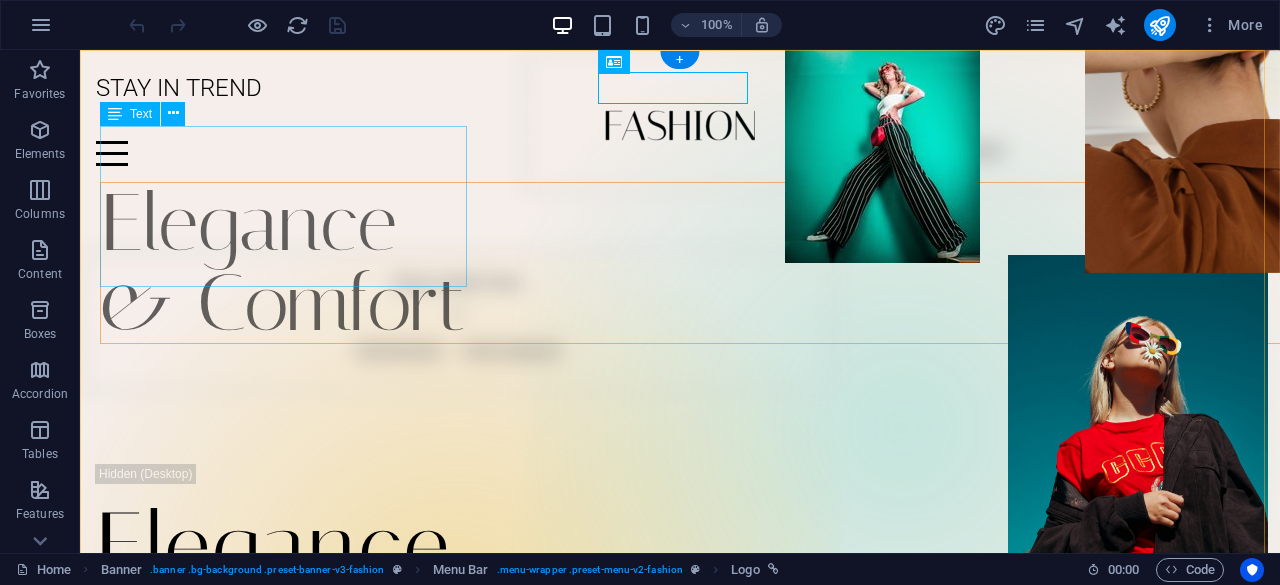 click on "Elegance & Comfort" at bounding box center [700, 263] 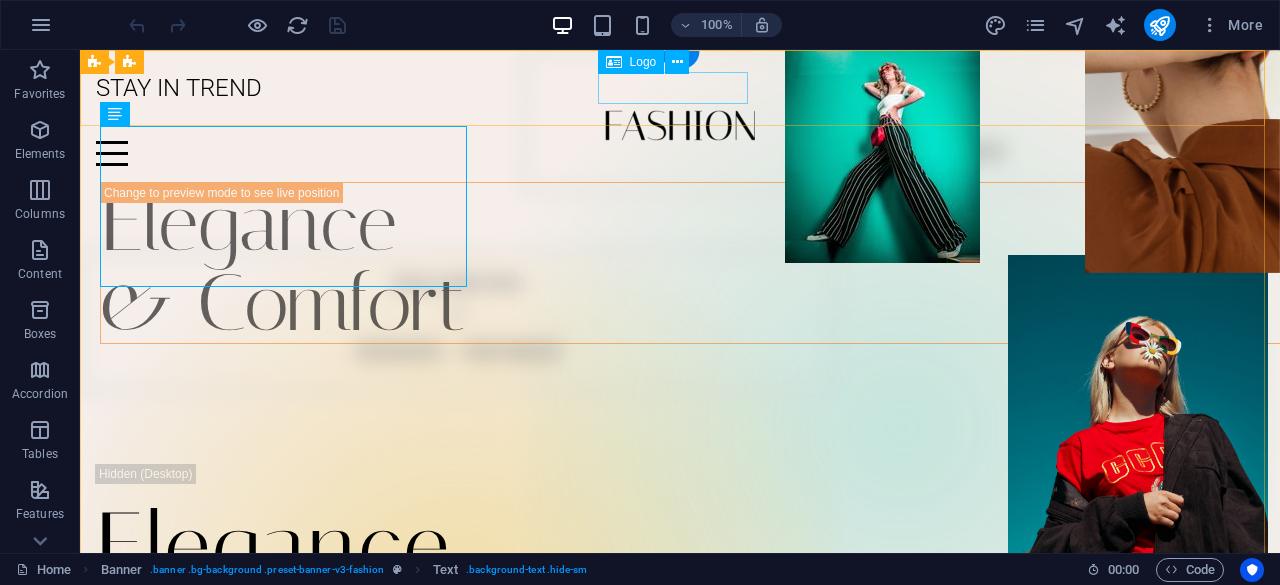 click at bounding box center (680, 125) 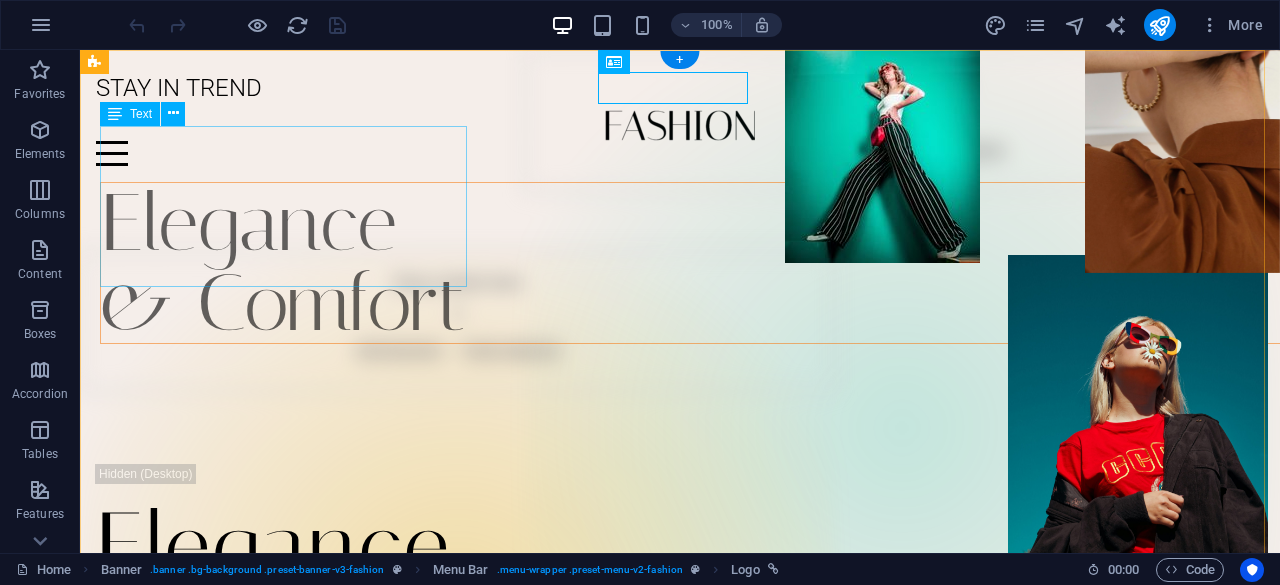 click on "Elegance & Comfort" at bounding box center [700, 263] 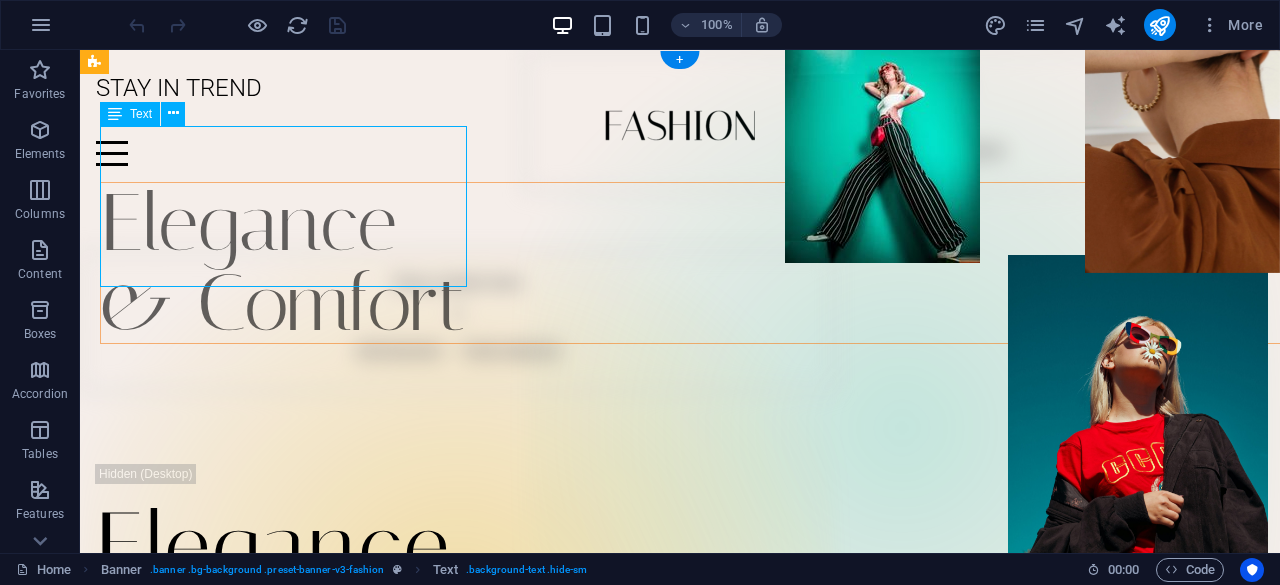 click on "Elegance & Comfort" at bounding box center (700, 263) 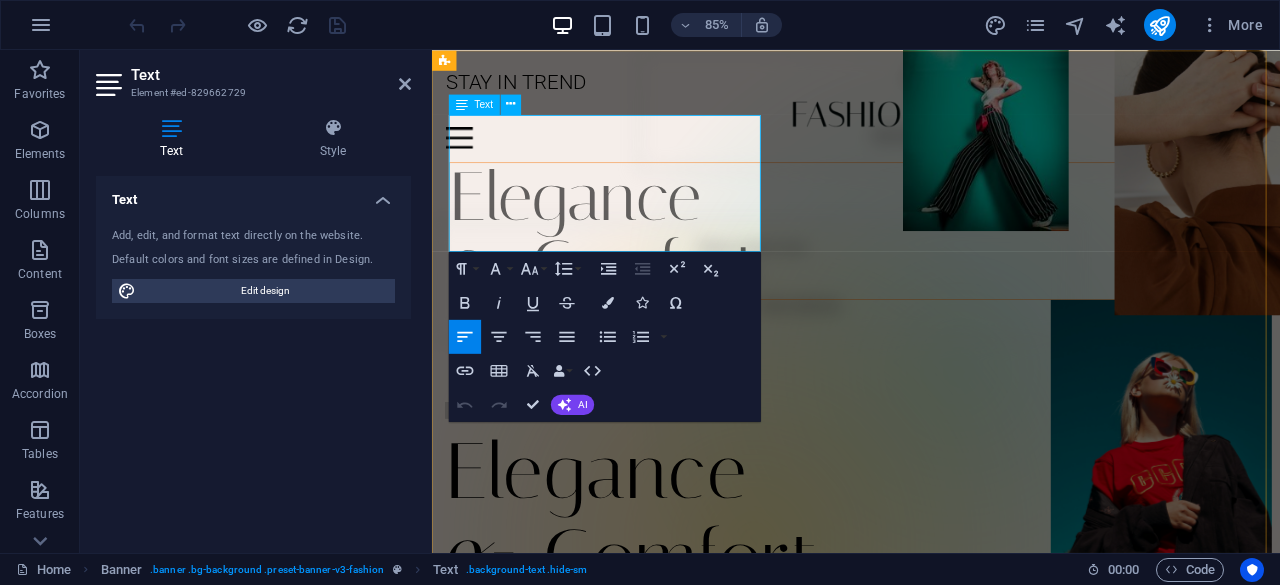click on "& Comfort" at bounding box center [951, 303] 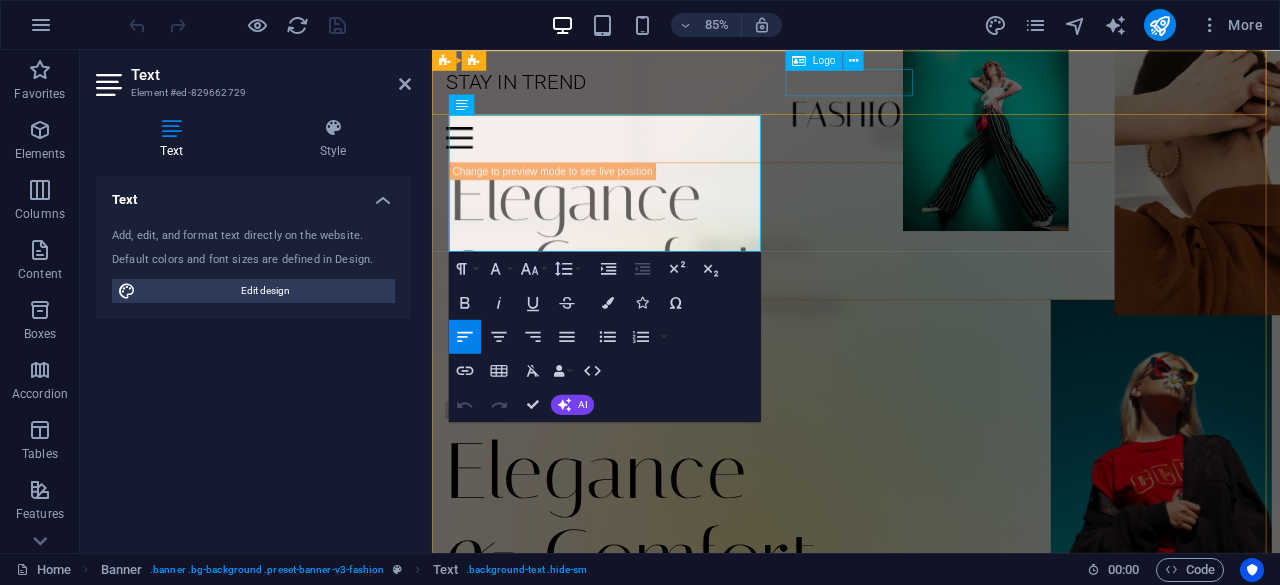 click on "Logo" at bounding box center [814, 60] 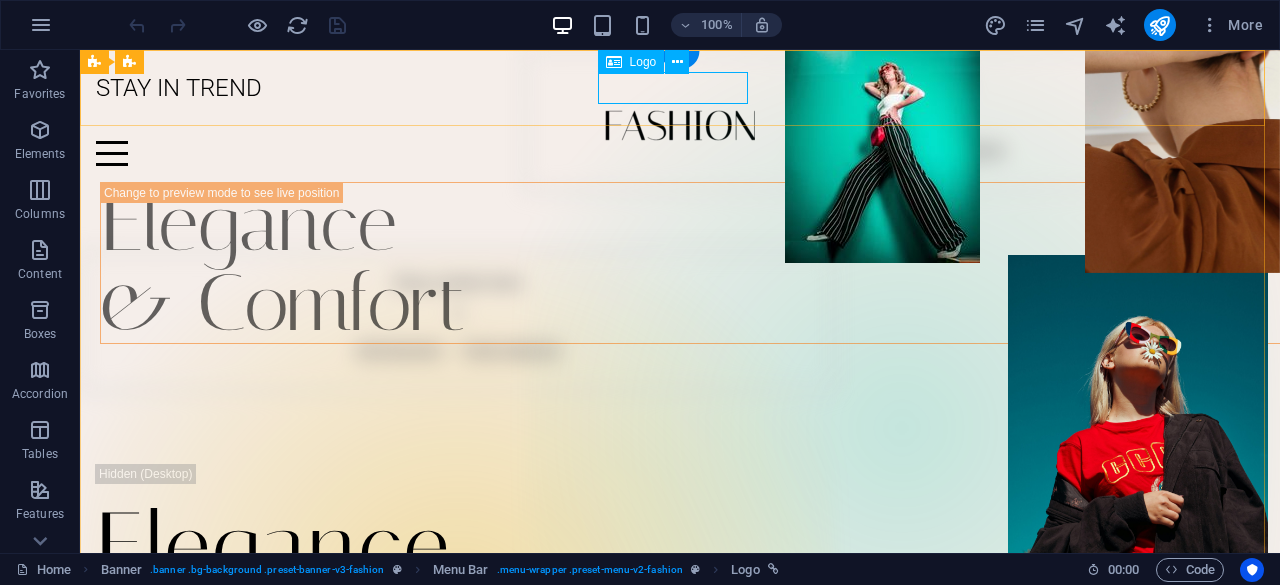 click at bounding box center [680, 125] 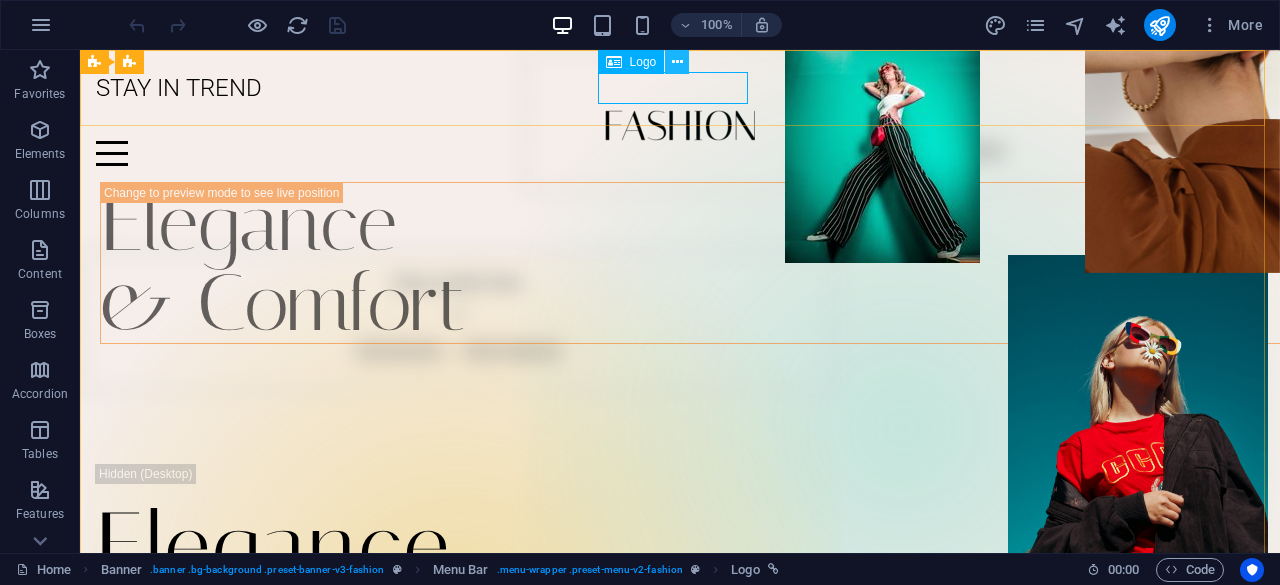 click at bounding box center [677, 62] 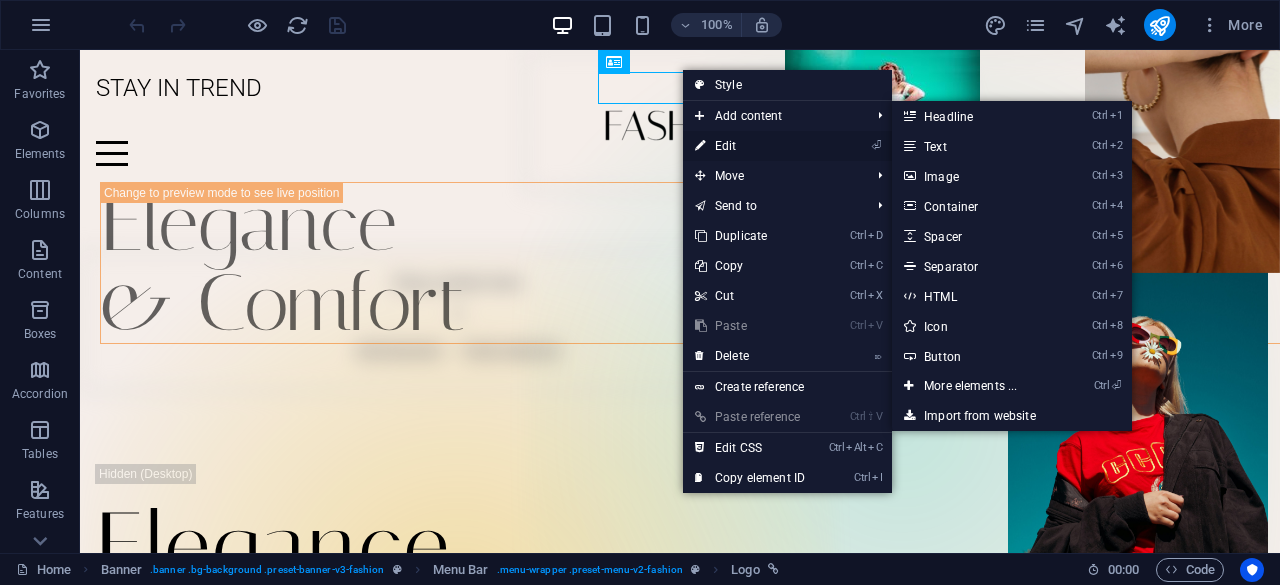 click on "⏎  Edit" at bounding box center [750, 146] 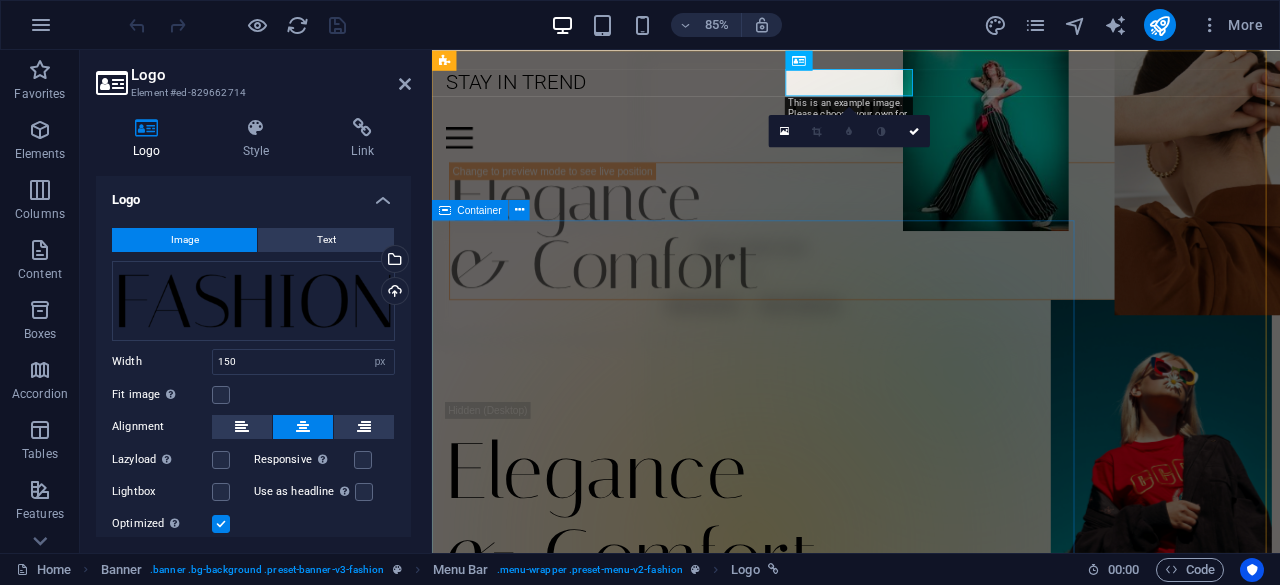 click on "Drop content here or  Add elements  Paste clipboard" at bounding box center (810, 321) 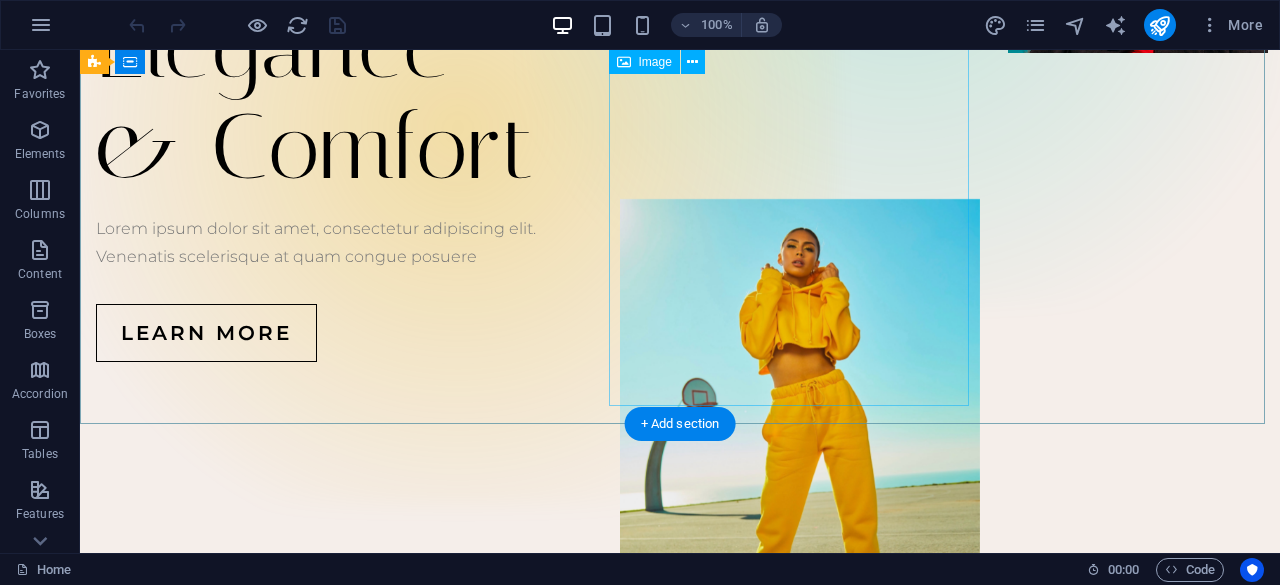 scroll, scrollTop: 0, scrollLeft: 0, axis: both 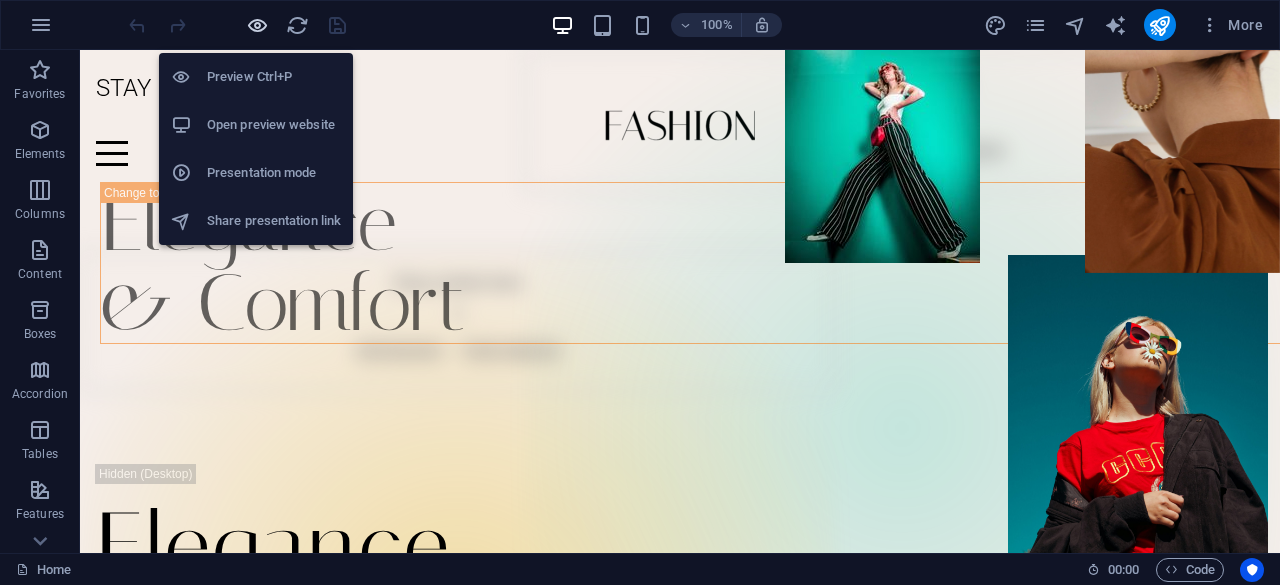 click at bounding box center [257, 25] 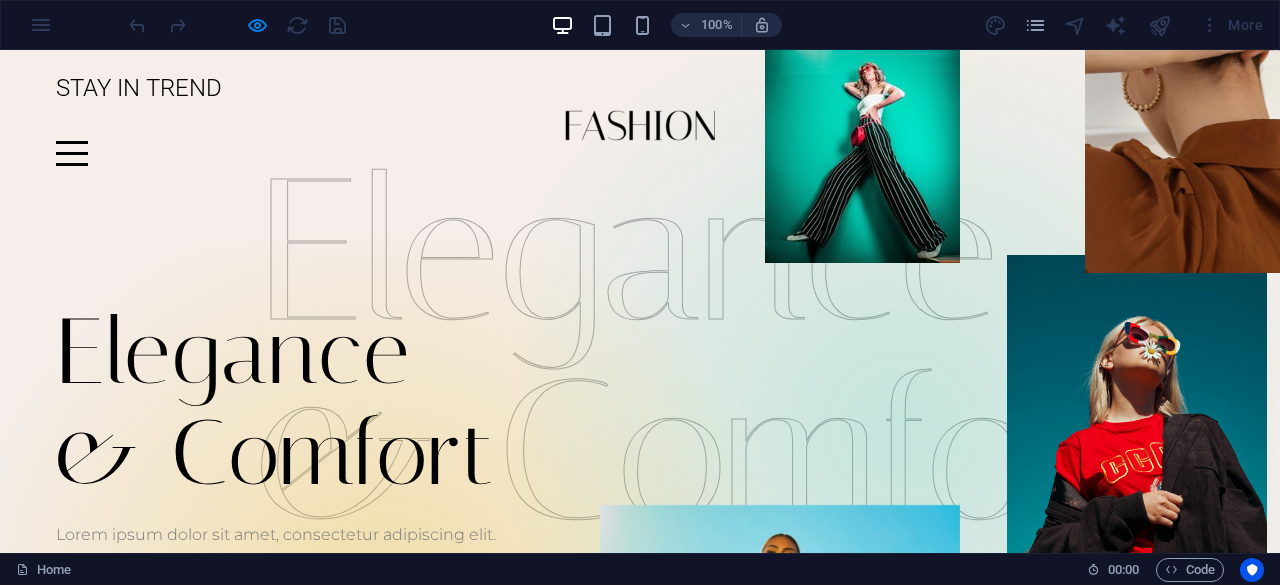 click at bounding box center [72, 153] 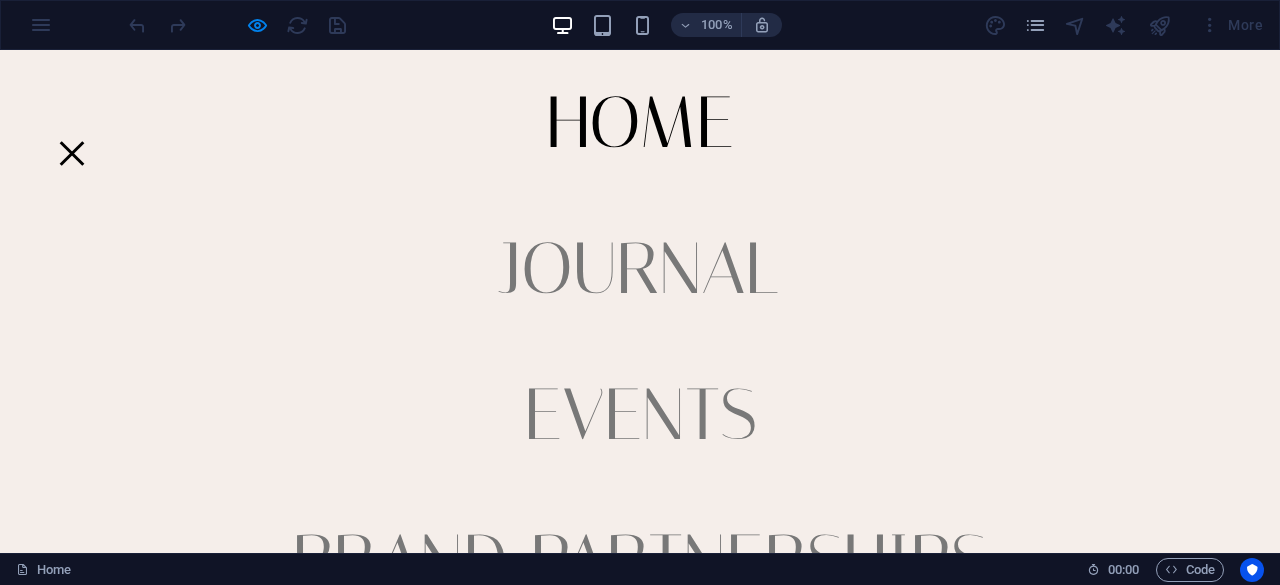 click at bounding box center [72, 153] 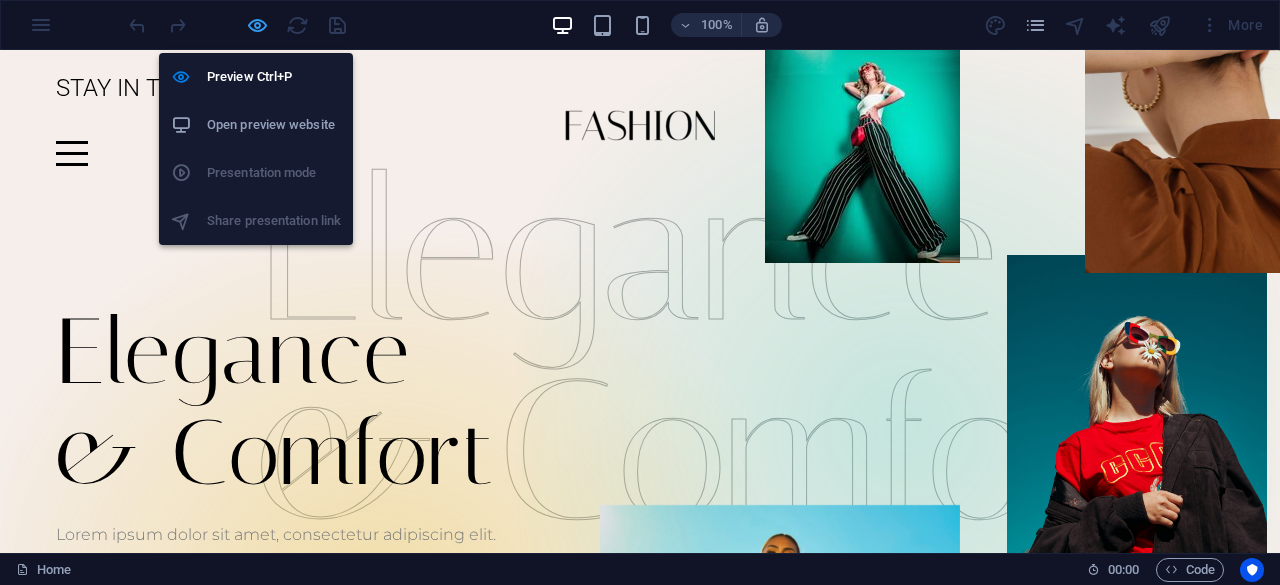 click at bounding box center (257, 25) 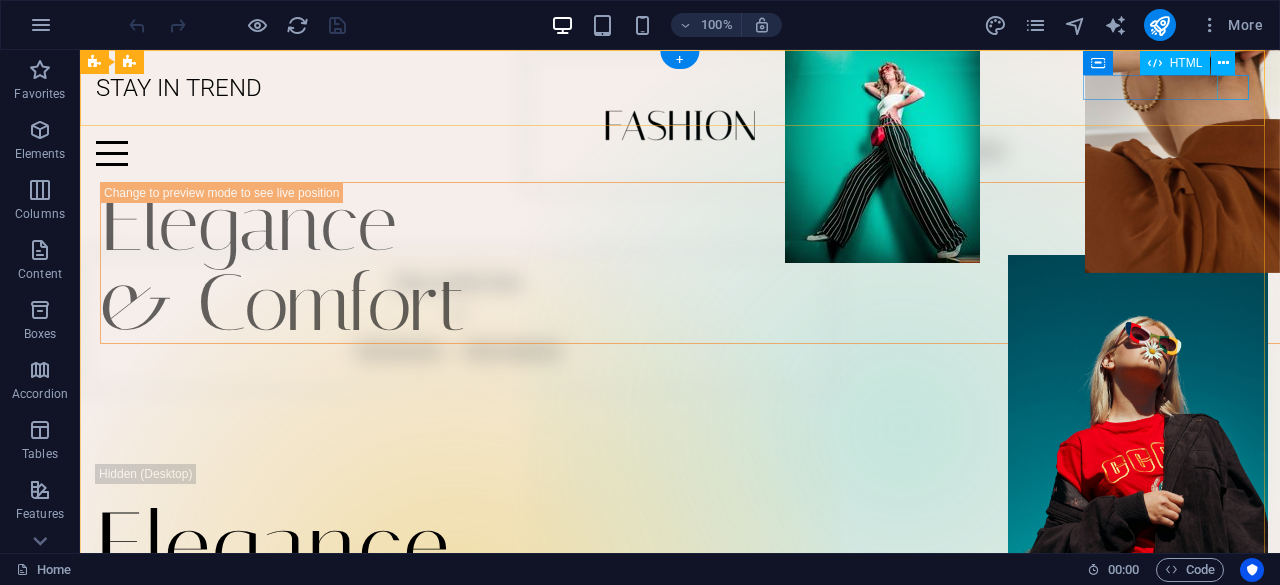 click at bounding box center (680, 153) 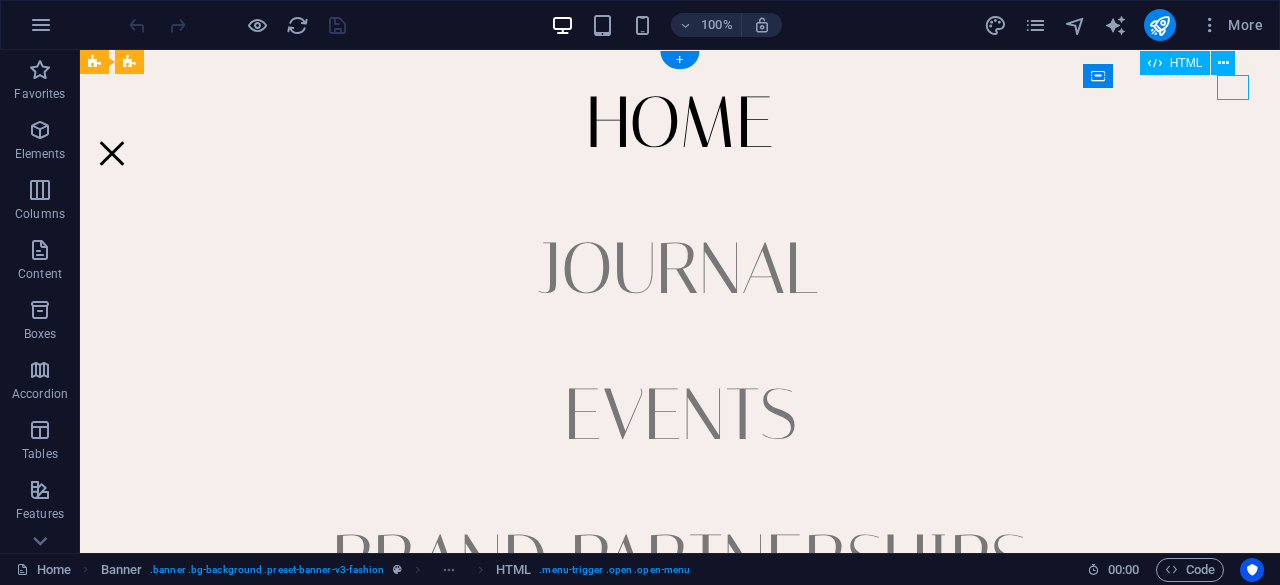 click at bounding box center (112, 153) 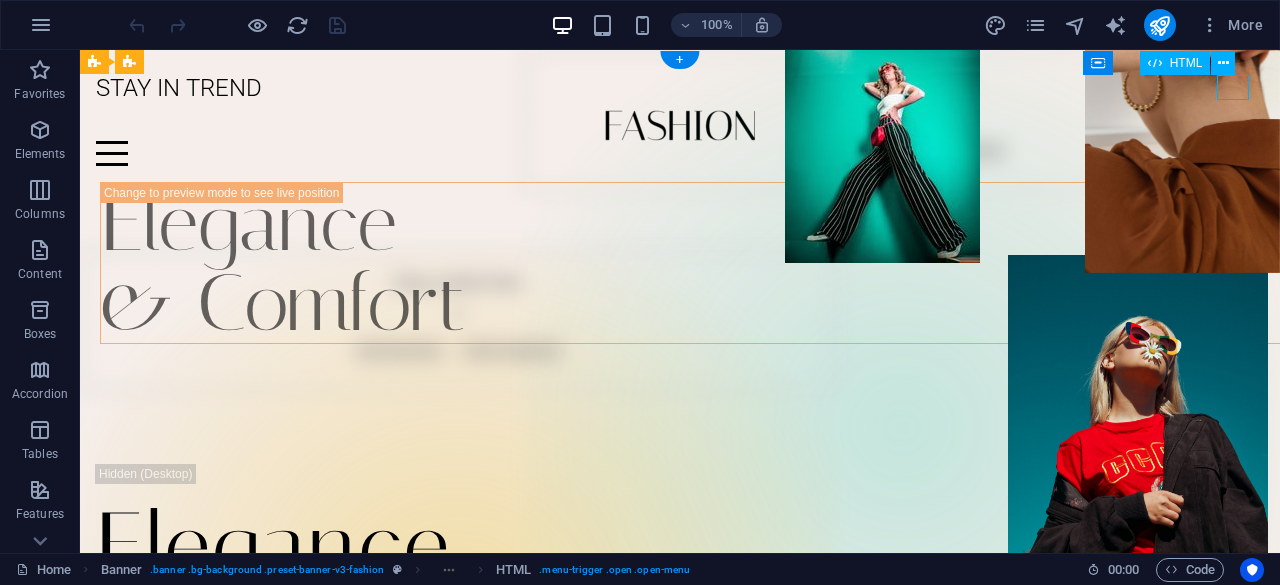 click at bounding box center [680, 153] 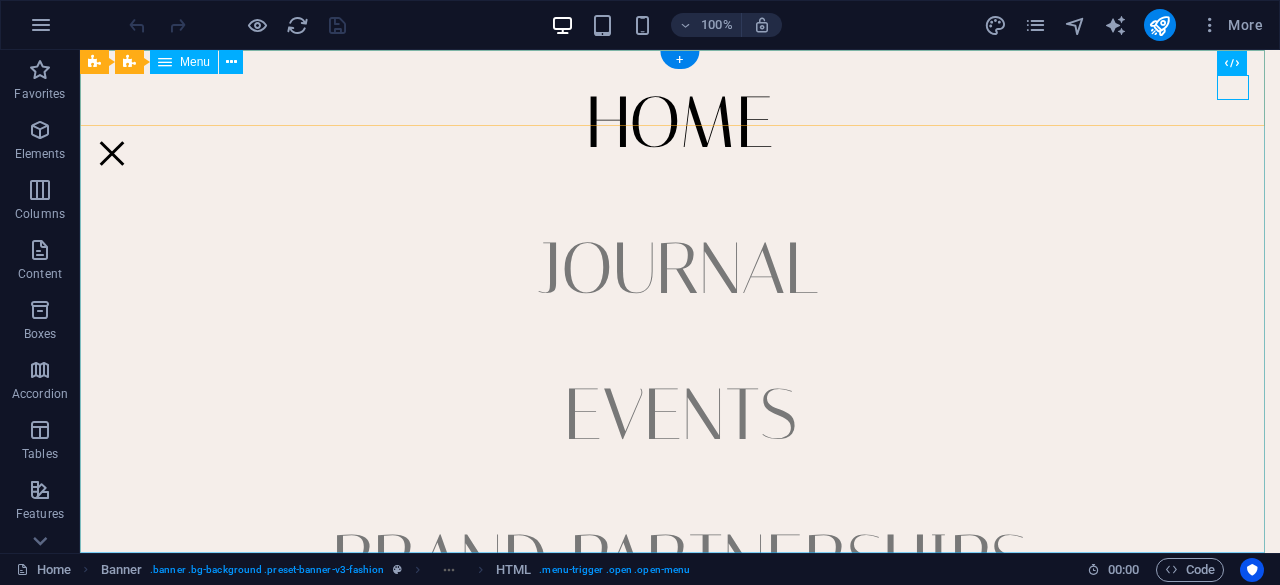 click on "Home Journal Events Brand Partnerships Location Contact" at bounding box center [680, 301] 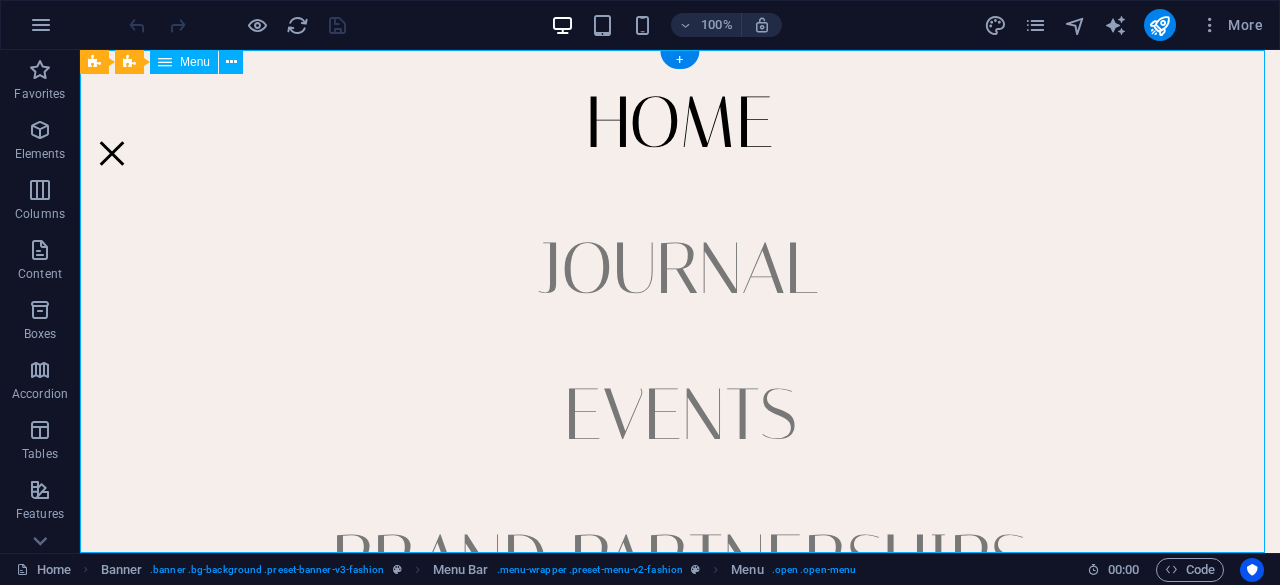click on "Home Journal Events Brand Partnerships Location Contact" at bounding box center [680, 301] 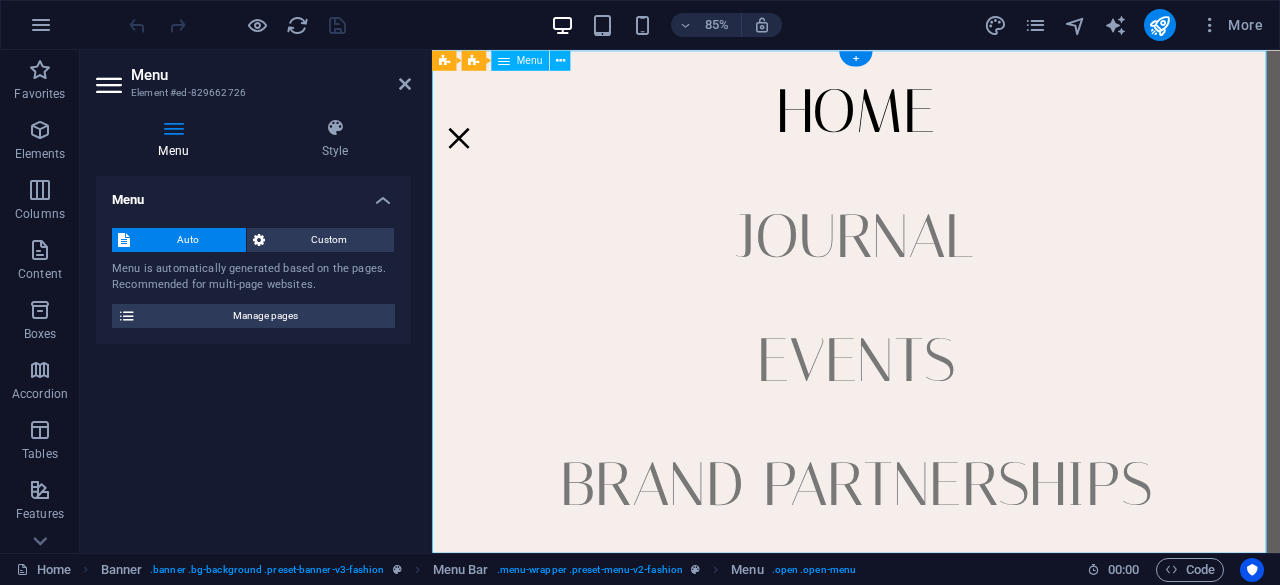 click on "Home Journal Events Brand Partnerships Location Contact" at bounding box center (931, 346) 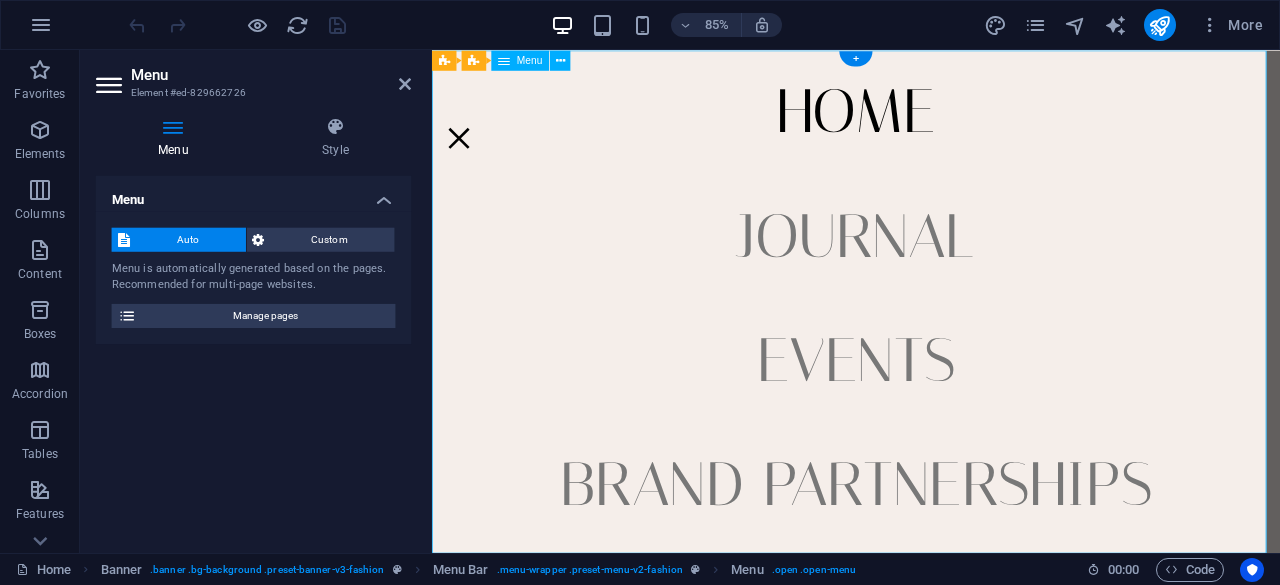 click on "Home Journal Events Brand Partnerships Location Contact" at bounding box center [931, 346] 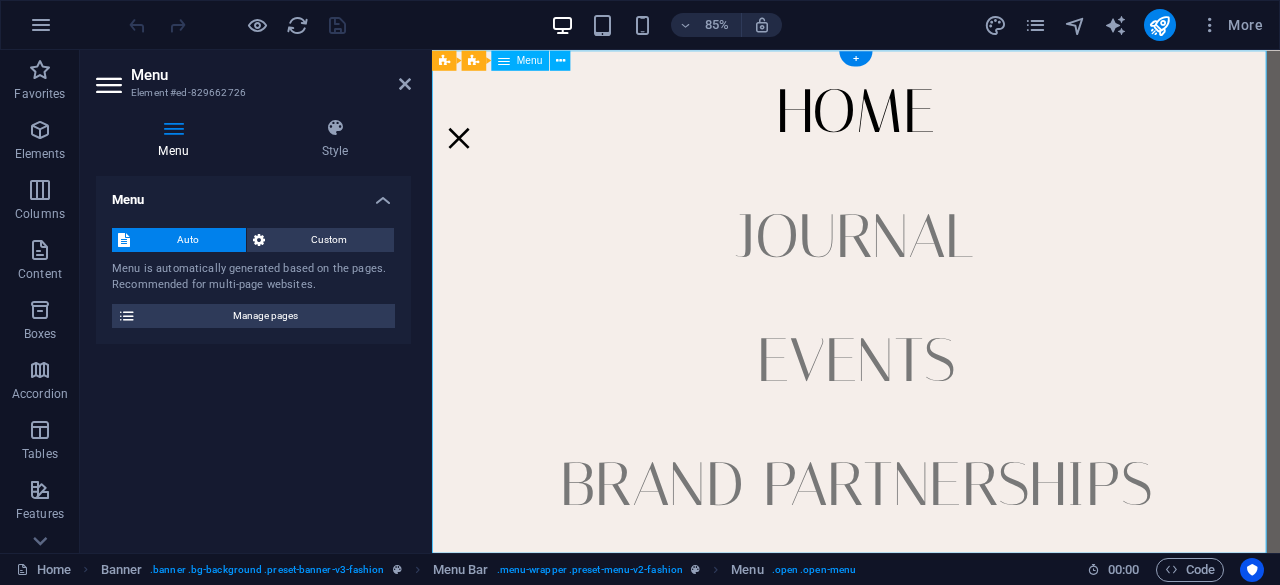 click on "Home Journal Events Brand Partnerships Location Contact" at bounding box center (931, 346) 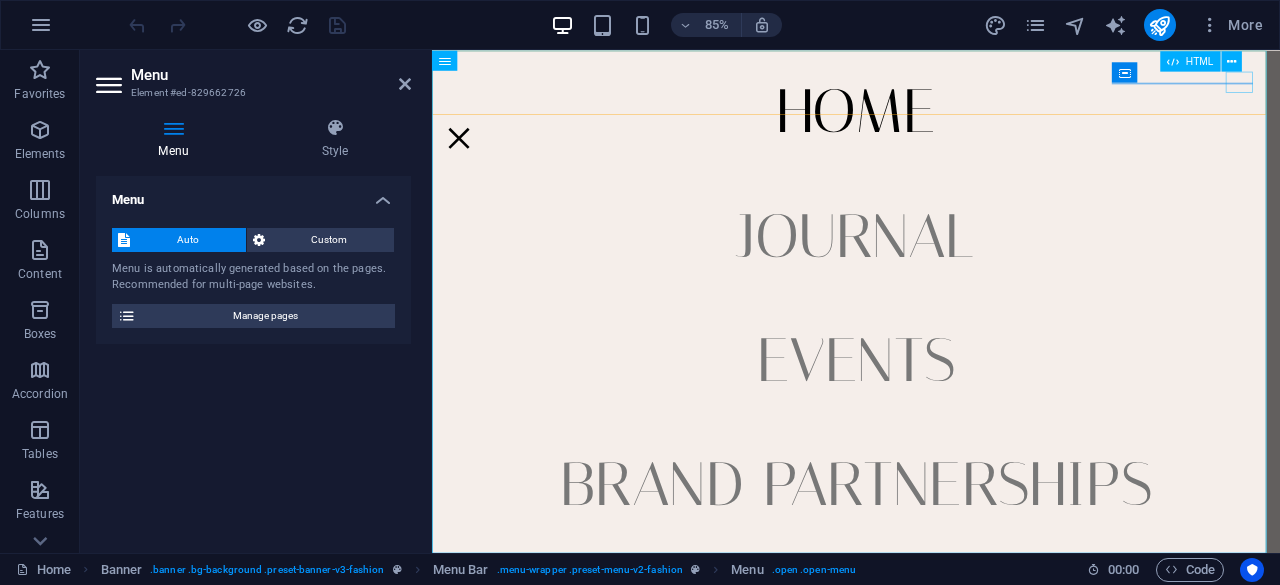 click at bounding box center (464, 153) 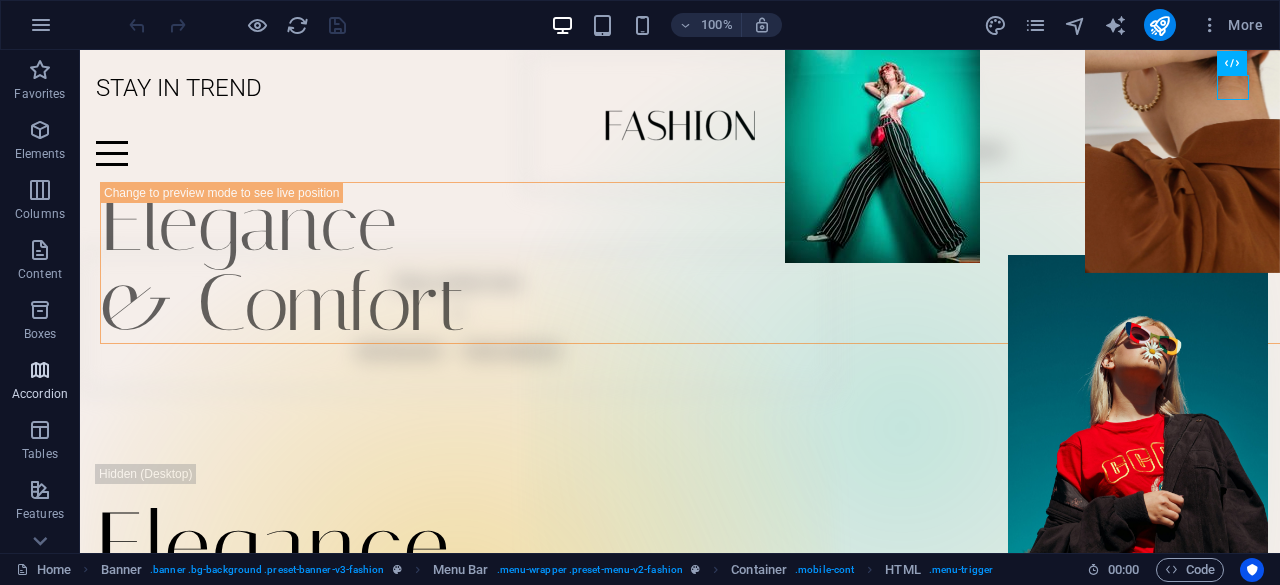 click on "Accordion" at bounding box center (40, 394) 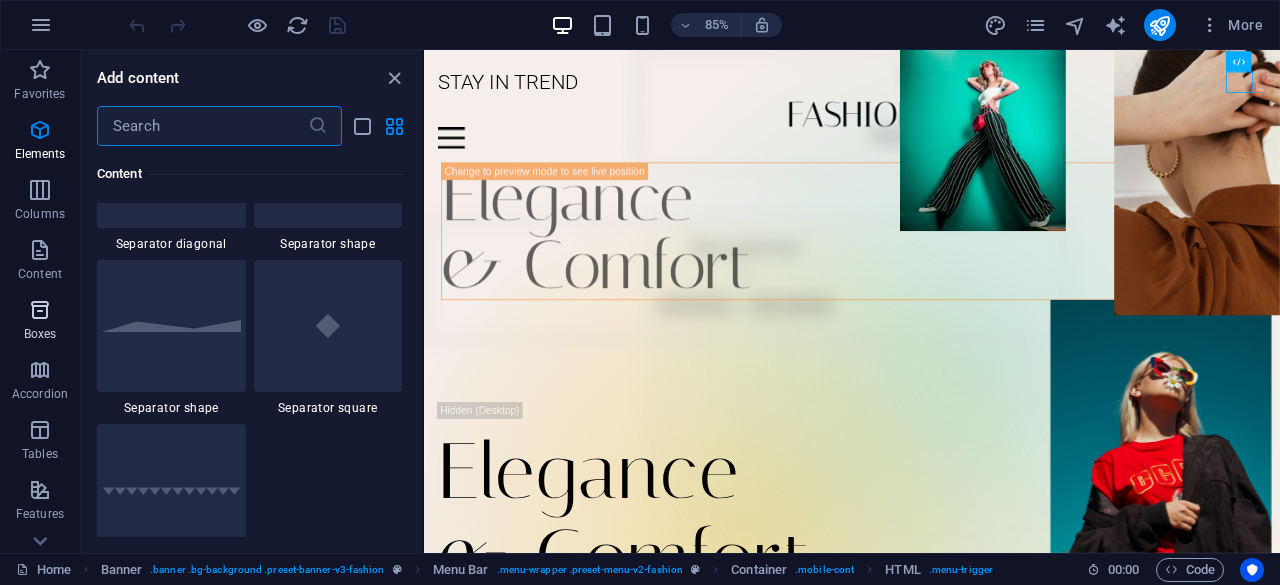 scroll, scrollTop: 6385, scrollLeft: 0, axis: vertical 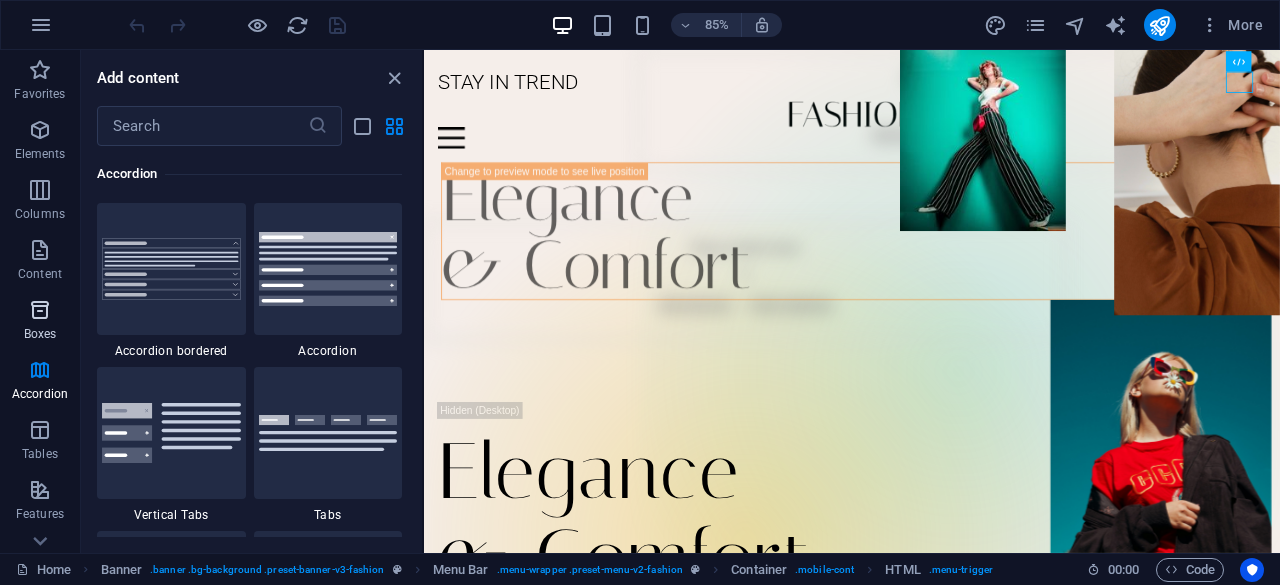 click at bounding box center (40, 310) 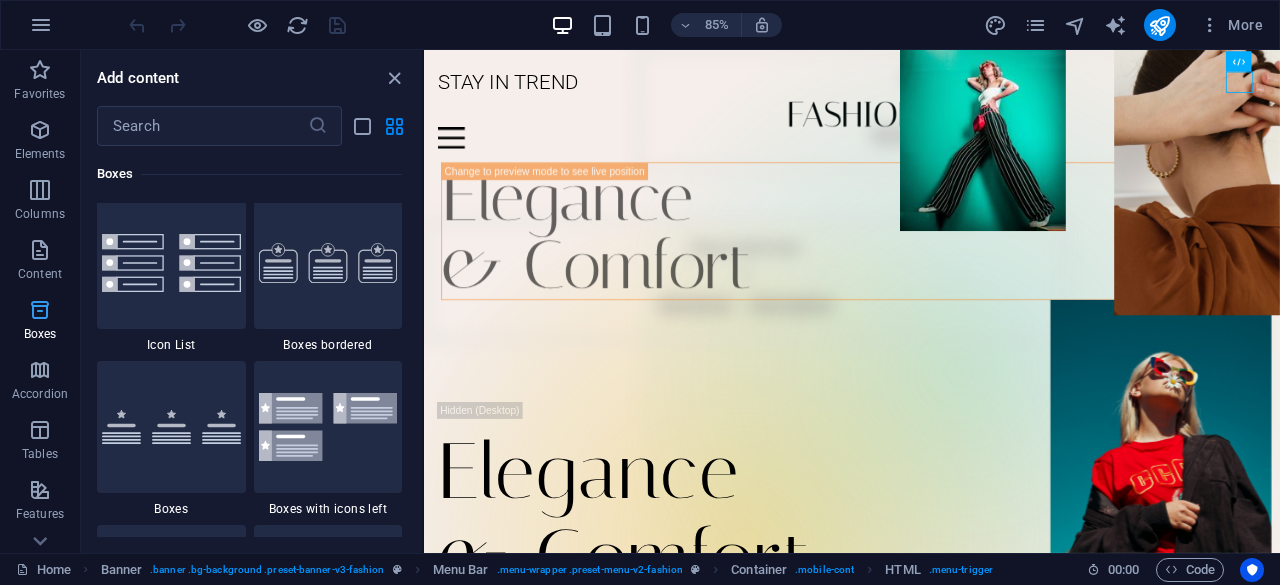 scroll, scrollTop: 5516, scrollLeft: 0, axis: vertical 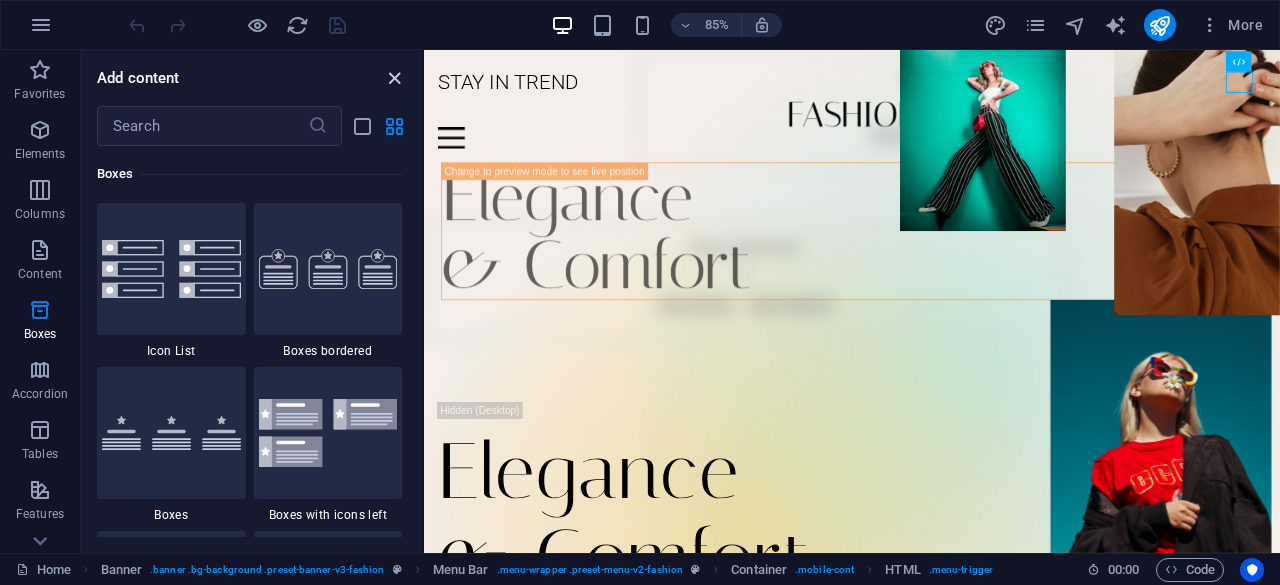 click at bounding box center (394, 78) 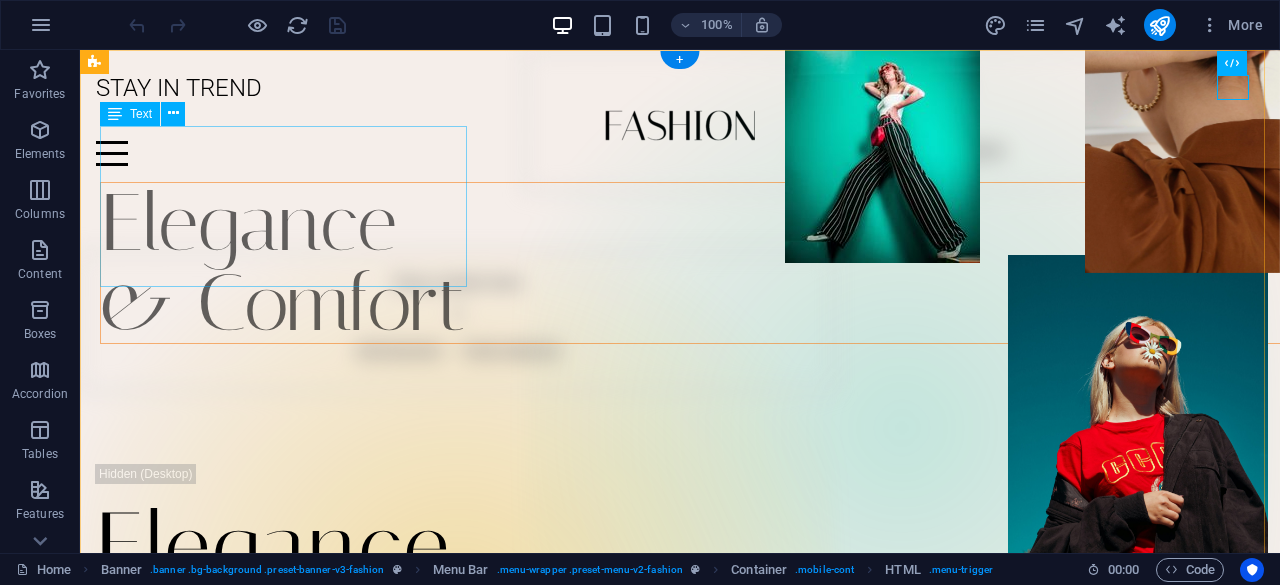 click on "Elegance & Comfort" at bounding box center [700, 263] 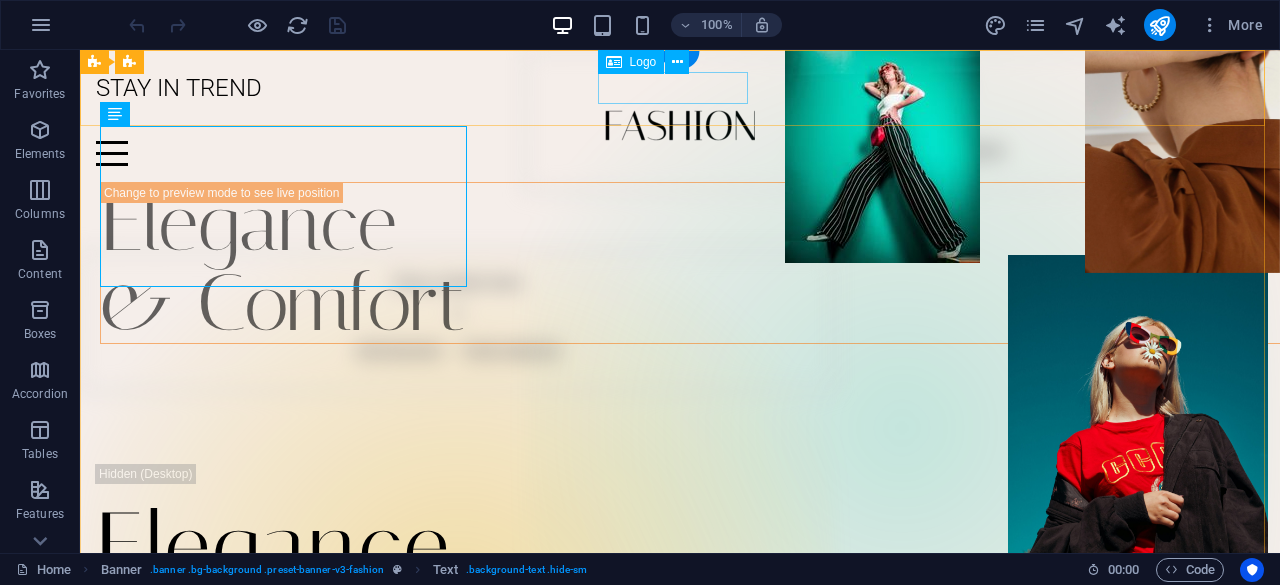 click at bounding box center [680, 125] 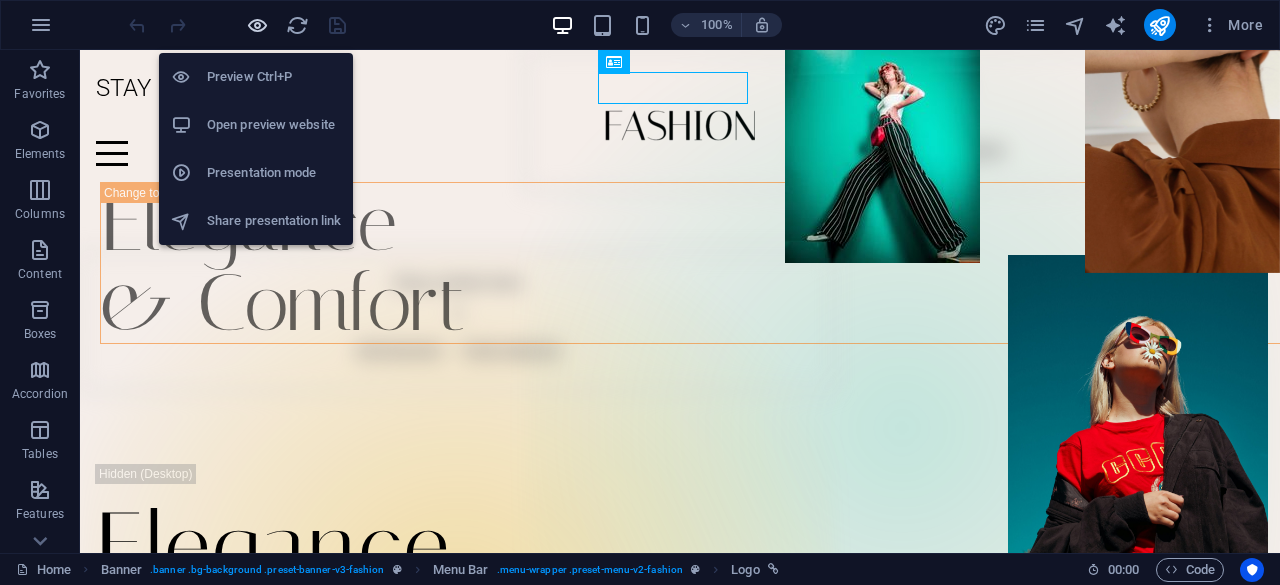 click at bounding box center (257, 25) 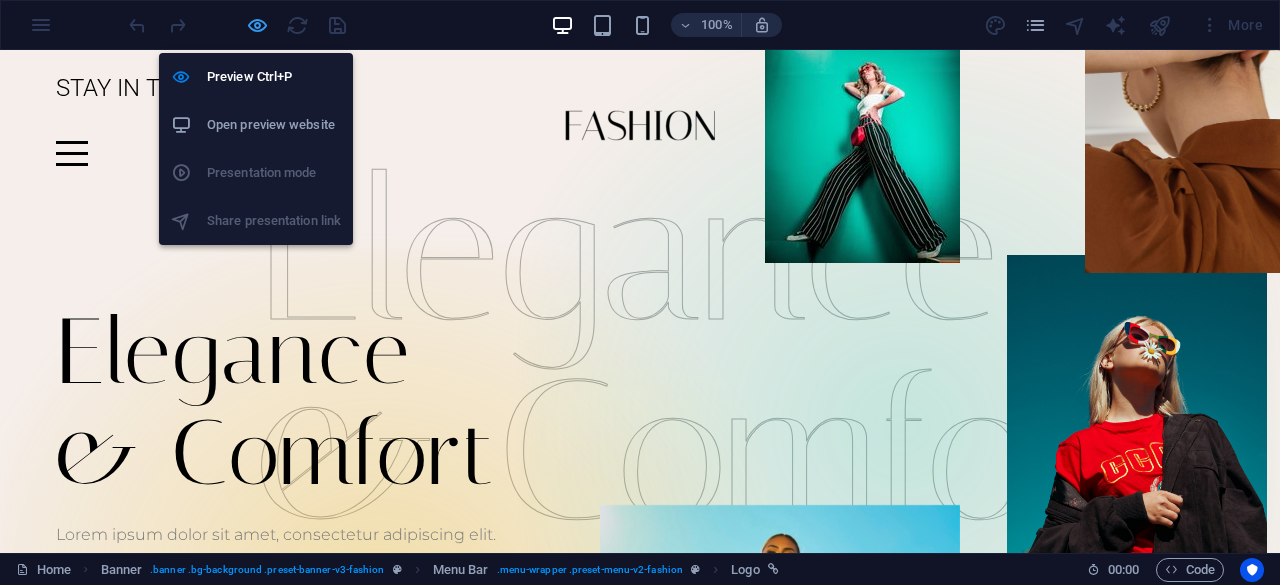 click at bounding box center [257, 25] 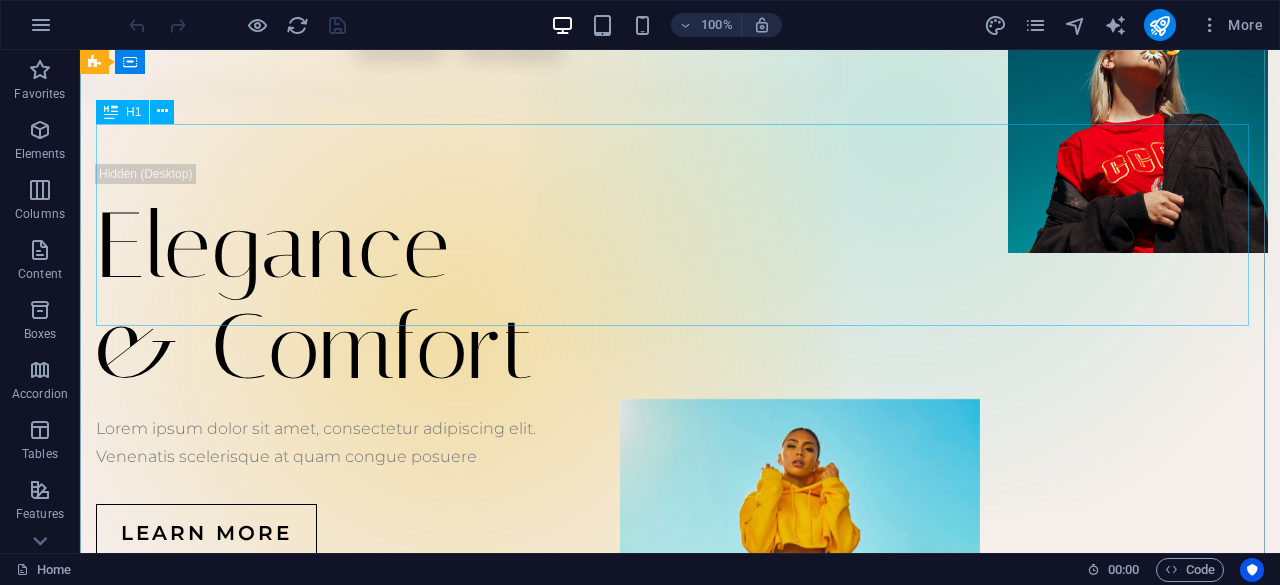scroll, scrollTop: 400, scrollLeft: 0, axis: vertical 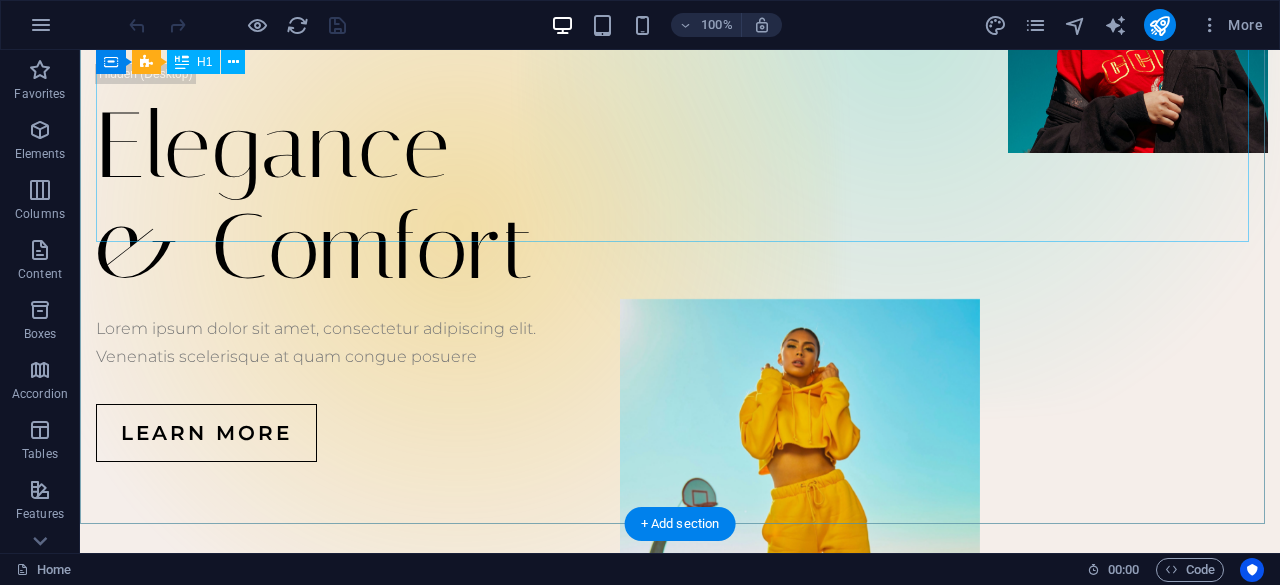 click on "Elegance & Comfort" at bounding box center [680, 197] 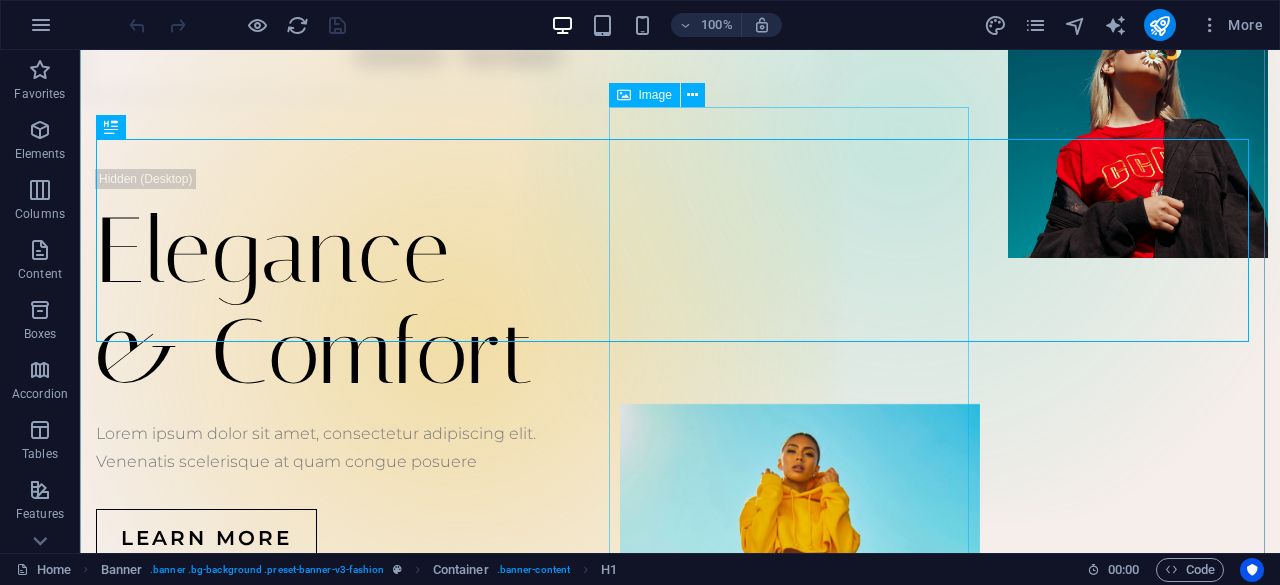 scroll, scrollTop: 300, scrollLeft: 0, axis: vertical 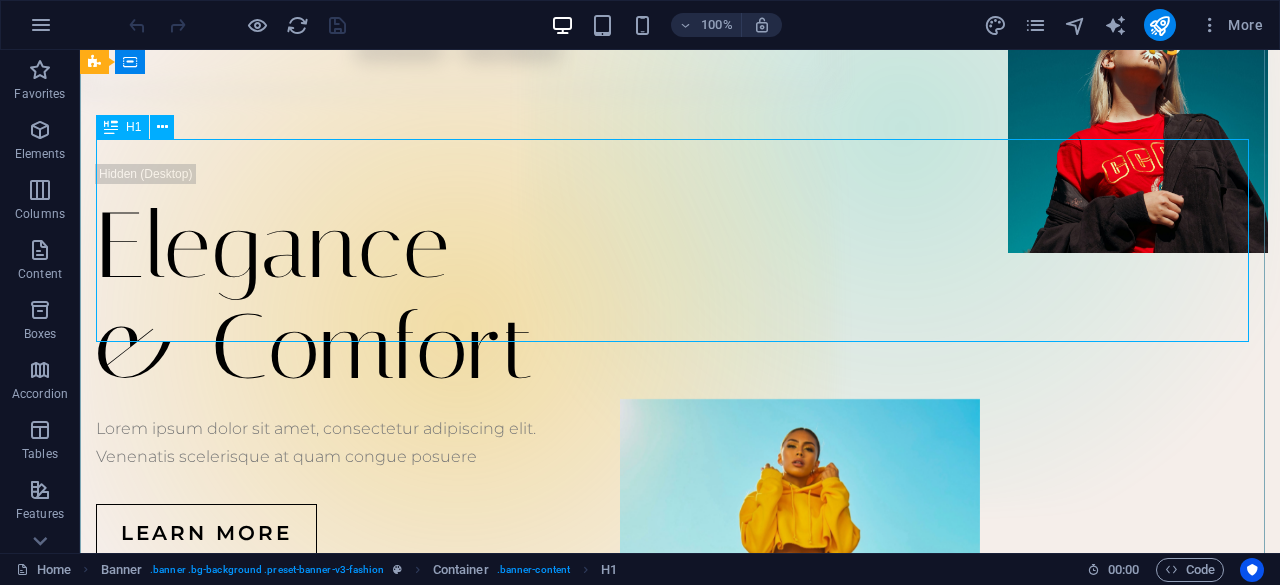 click on "Elegance & Comfort" at bounding box center (680, 297) 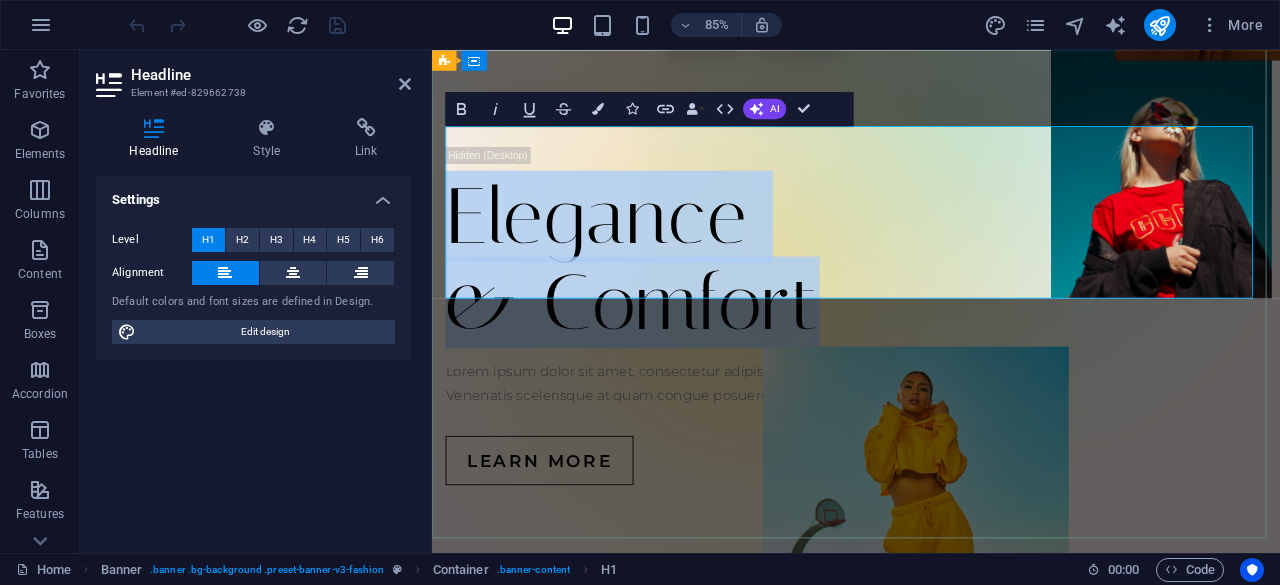 click on "Elegance & Comfort" at bounding box center [931, 297] 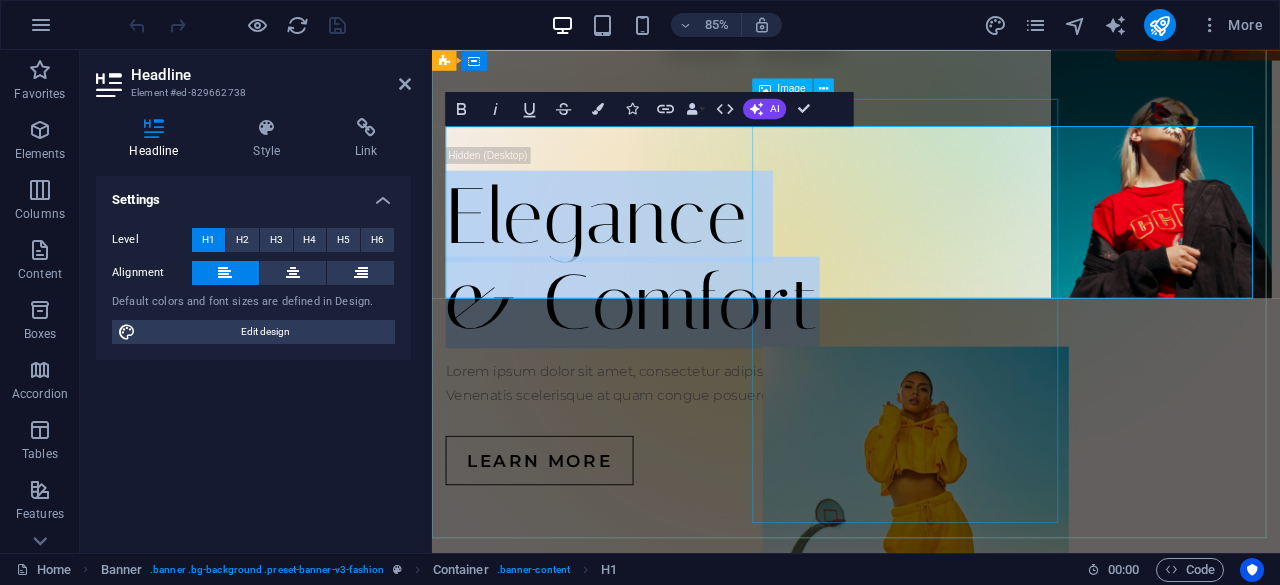 drag, startPoint x: 455, startPoint y: 194, endPoint x: 1118, endPoint y: 339, distance: 678.6708 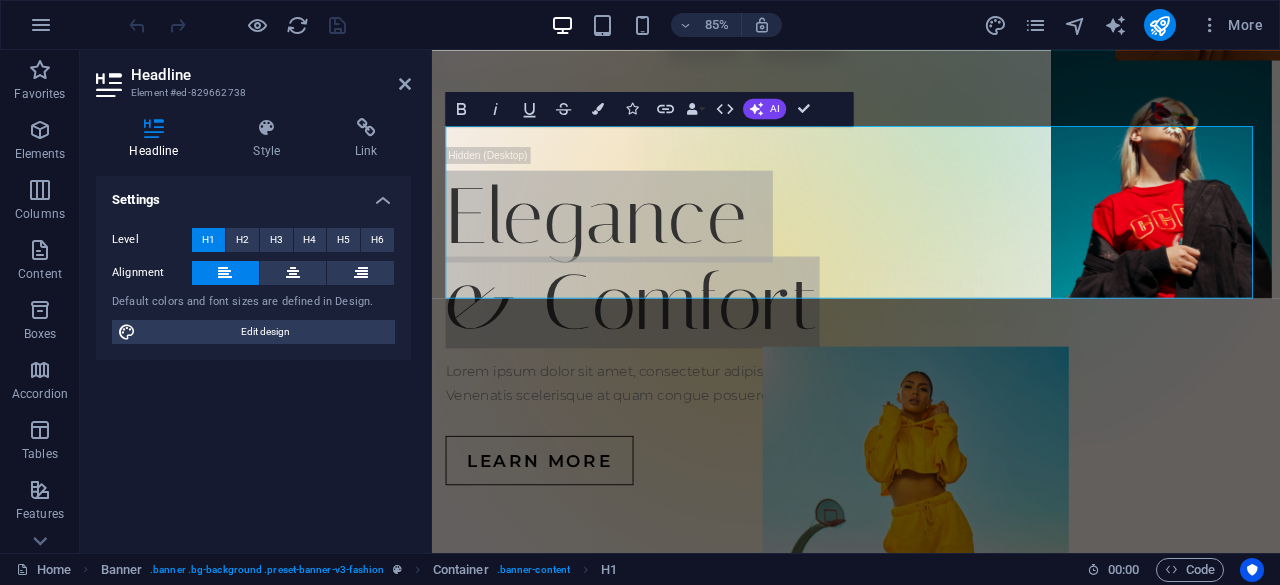 click on "Settings Level H1 H2 H3 H4 H5 H6 Alignment Default colors and font sizes are defined in Design. Edit design" at bounding box center (253, 356) 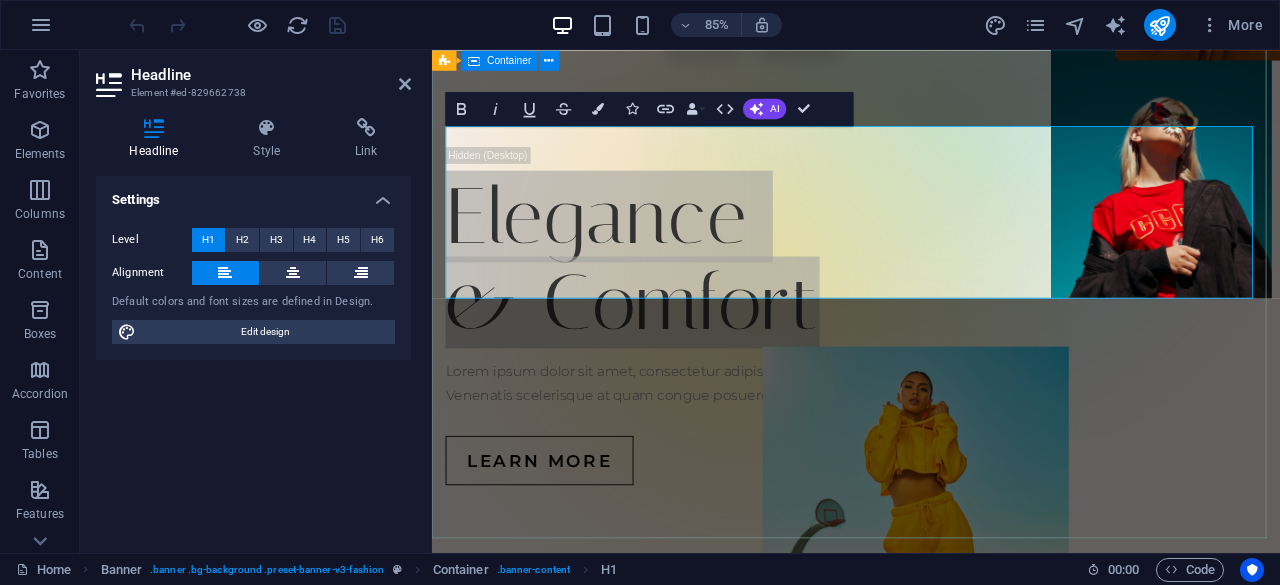 click on "Elegance & Comfort Lorem ipsum dolor sit amet, consectetur adipiscing elit.  Venenatis scelerisque at quam congue posuere Learn more" at bounding box center [931, 363] 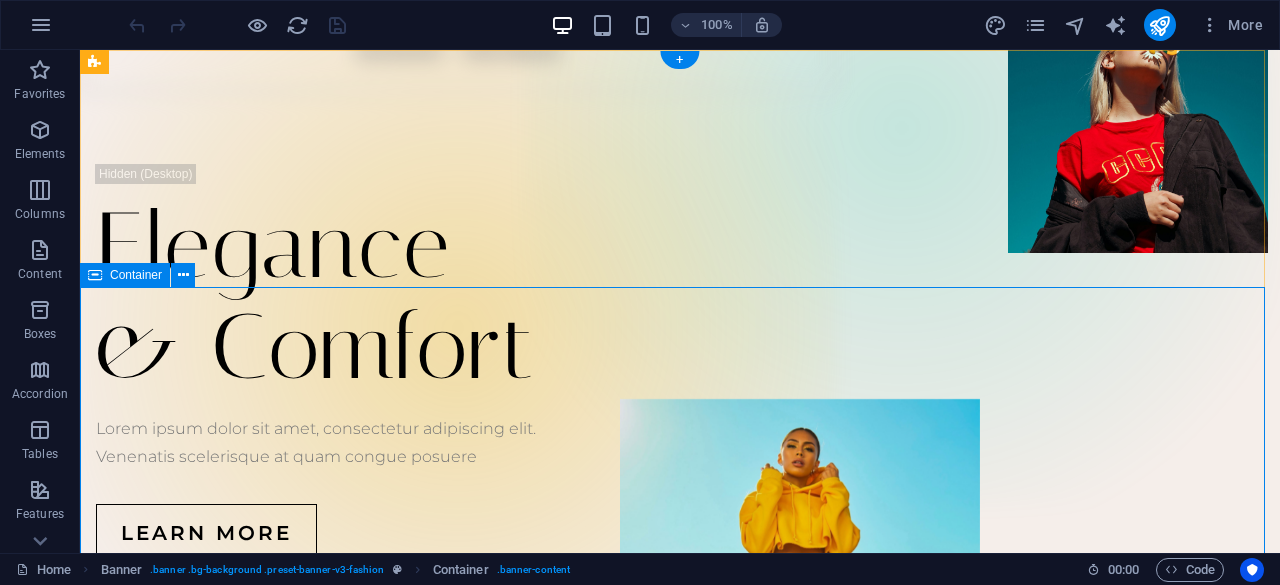 scroll, scrollTop: 0, scrollLeft: 0, axis: both 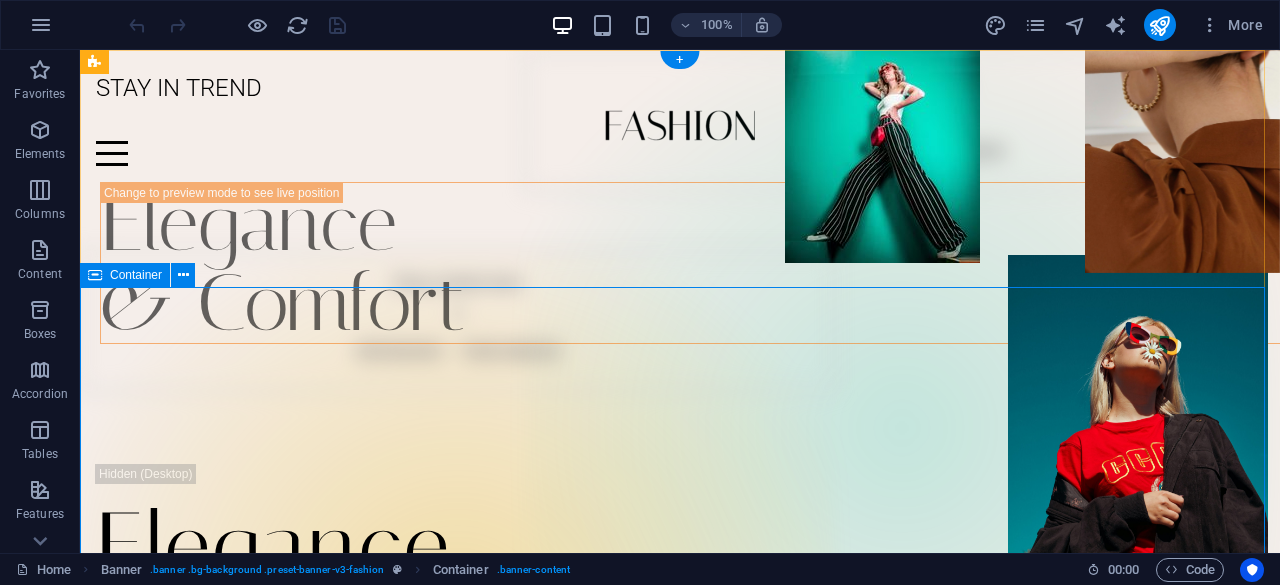 click on "Elegance & Comfort Lorem ipsum dolor sit amet, consectetur adipiscing elit.  Venenatis scelerisque at quam congue posuere Learn more" at bounding box center (680, 663) 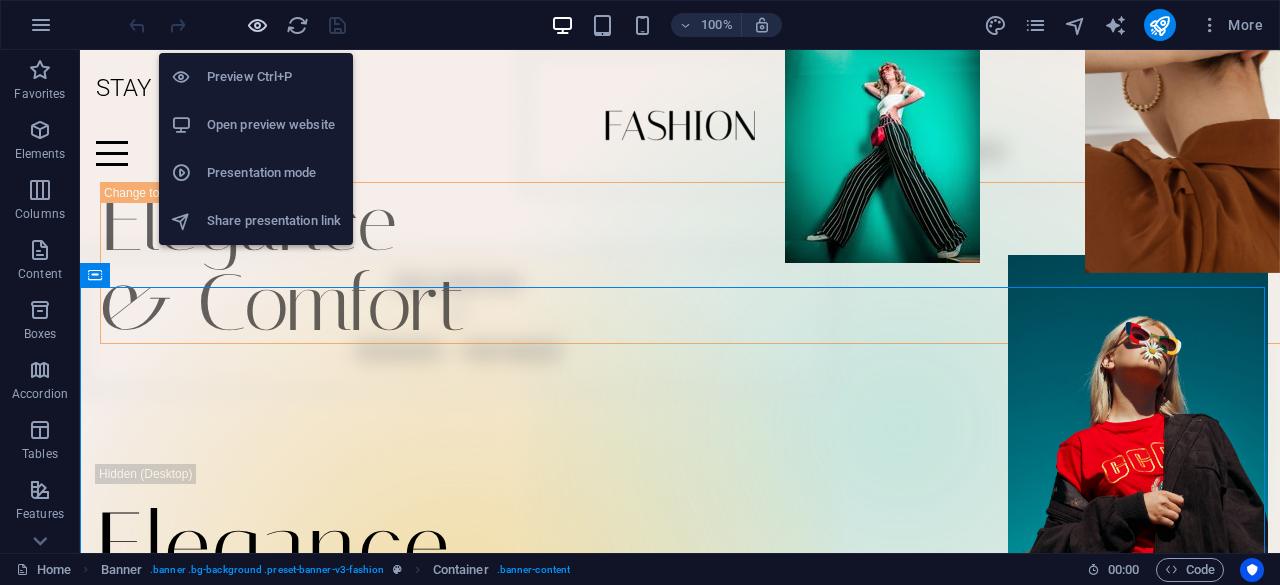 click at bounding box center (257, 25) 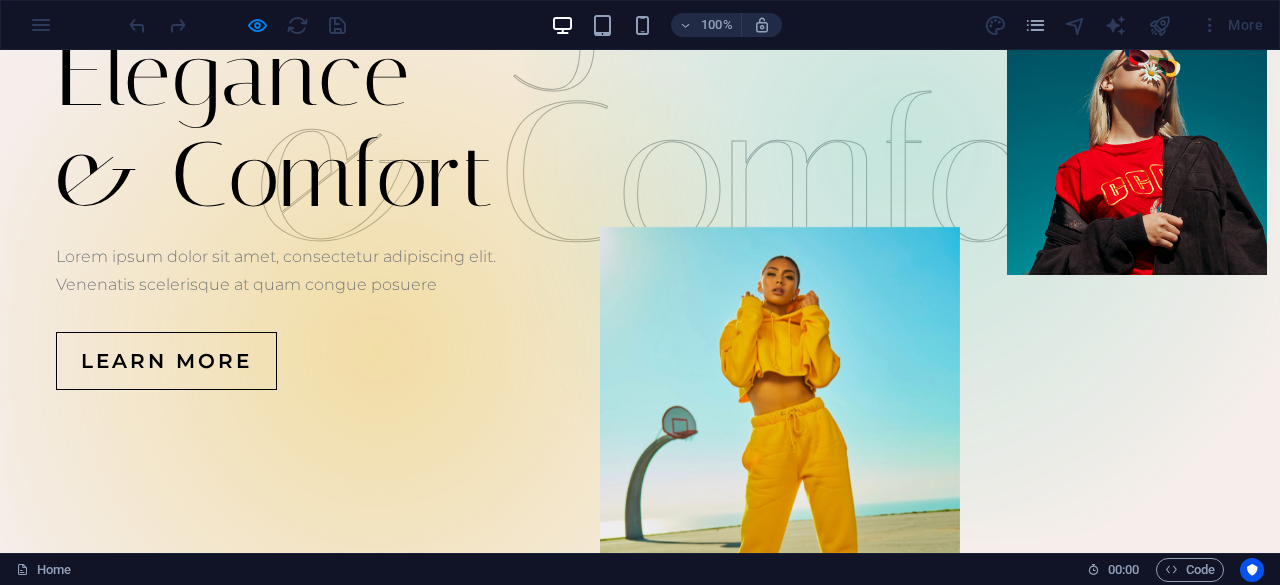 scroll, scrollTop: 300, scrollLeft: 0, axis: vertical 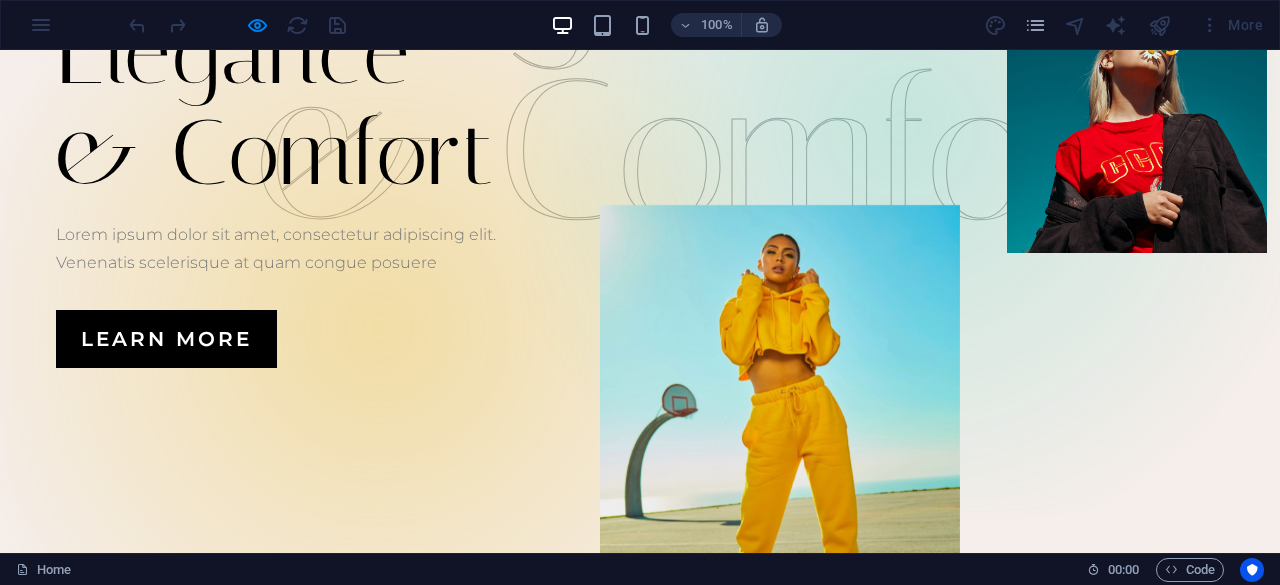 click on "Learn more" at bounding box center (166, 339) 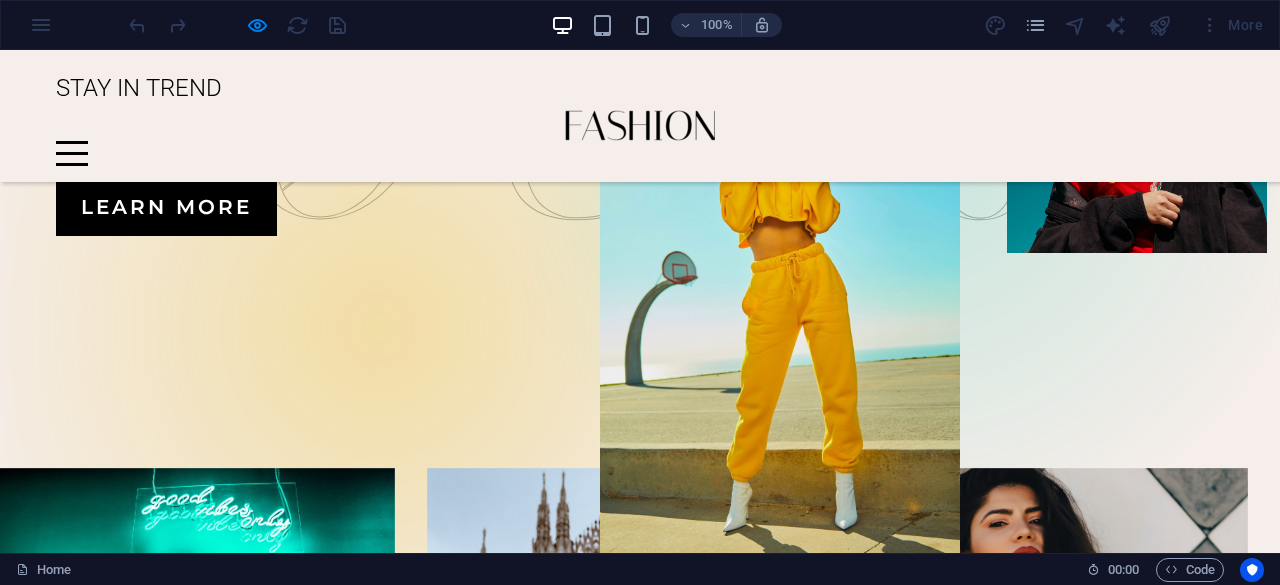 scroll, scrollTop: 0, scrollLeft: 0, axis: both 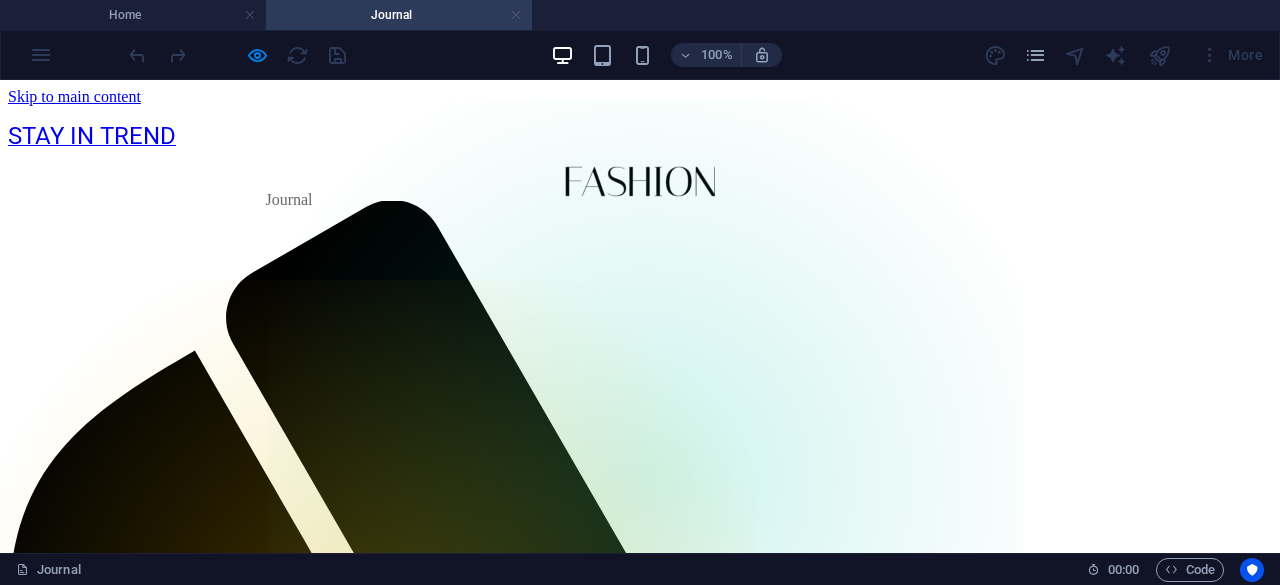 click at bounding box center [516, 15] 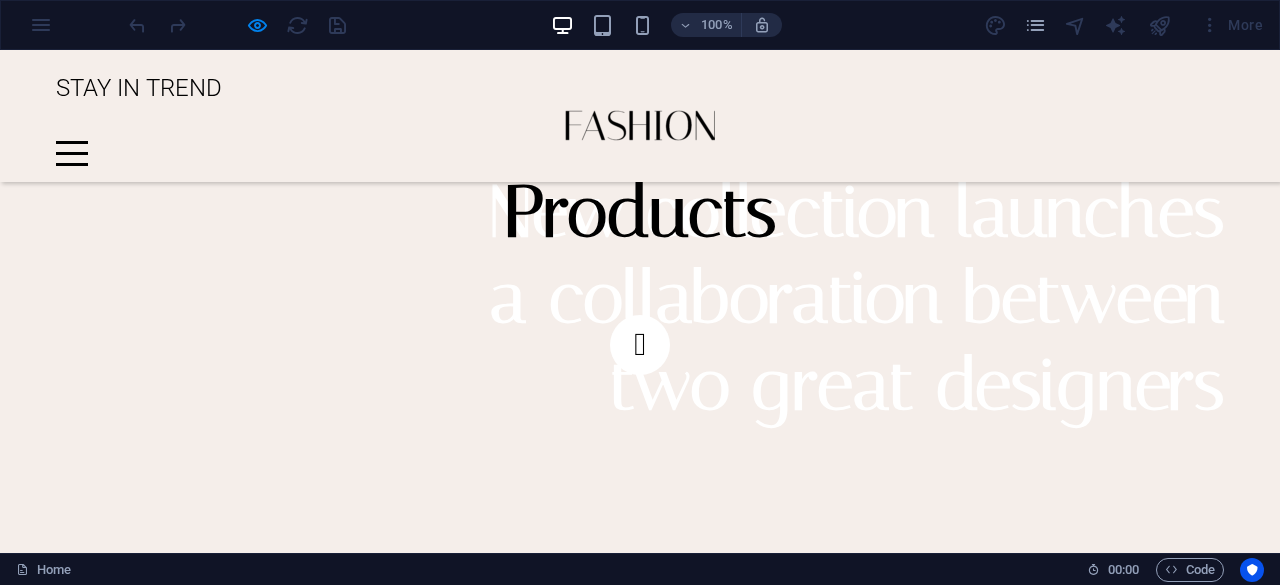 scroll, scrollTop: 3000, scrollLeft: 0, axis: vertical 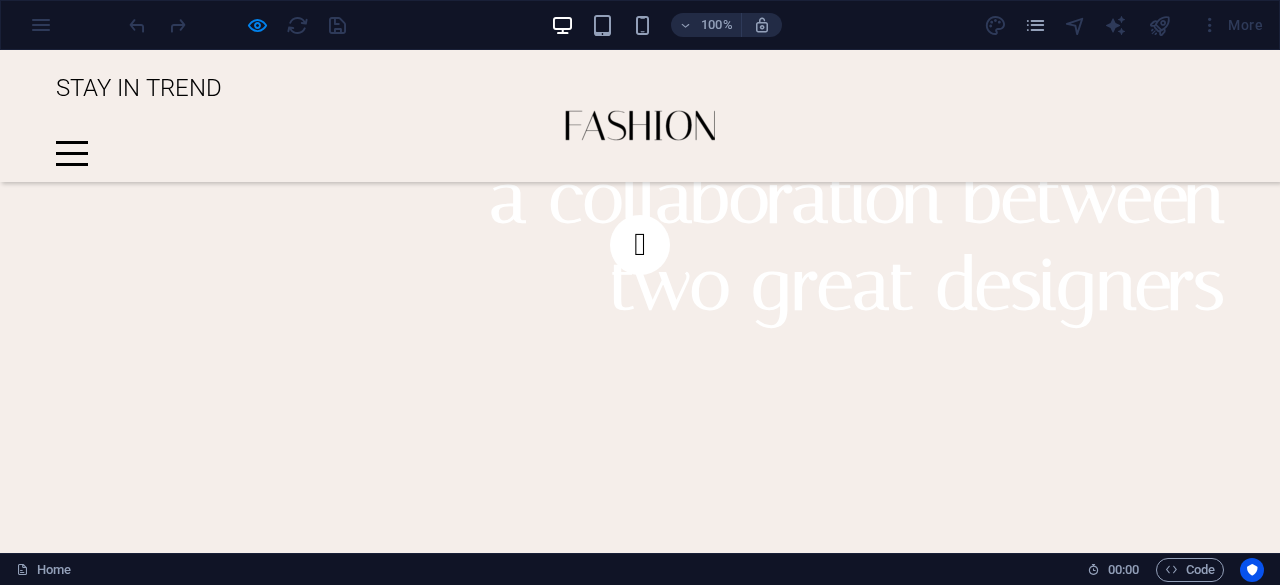 click on "Buy now" at bounding box center [-1441, 4255] 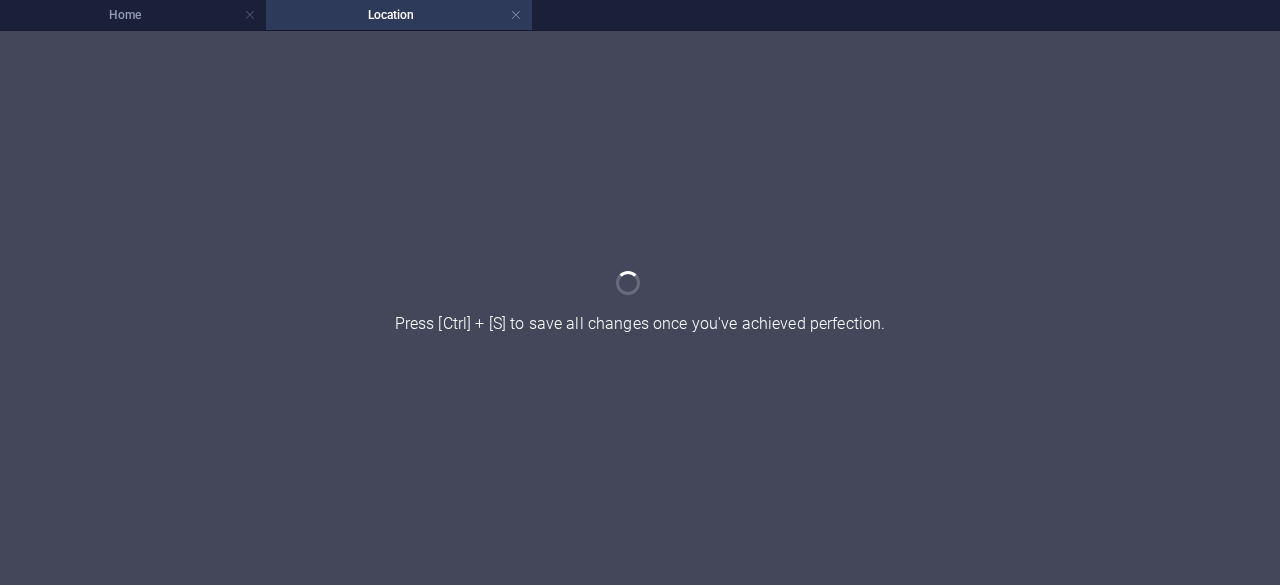 scroll, scrollTop: 0, scrollLeft: 0, axis: both 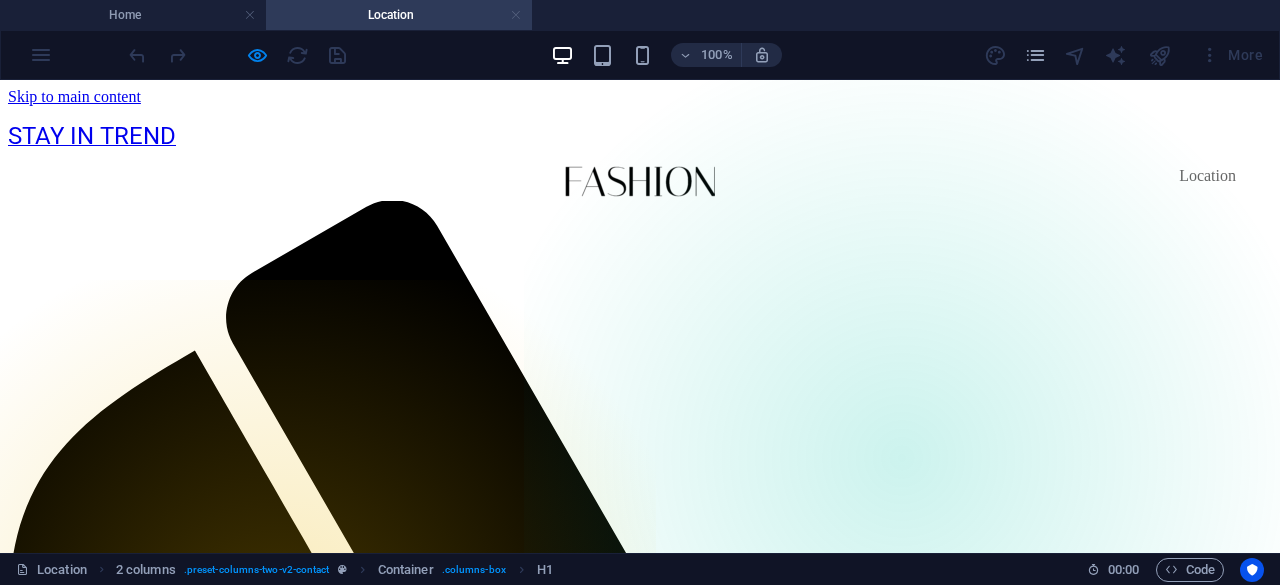 click at bounding box center [516, 15] 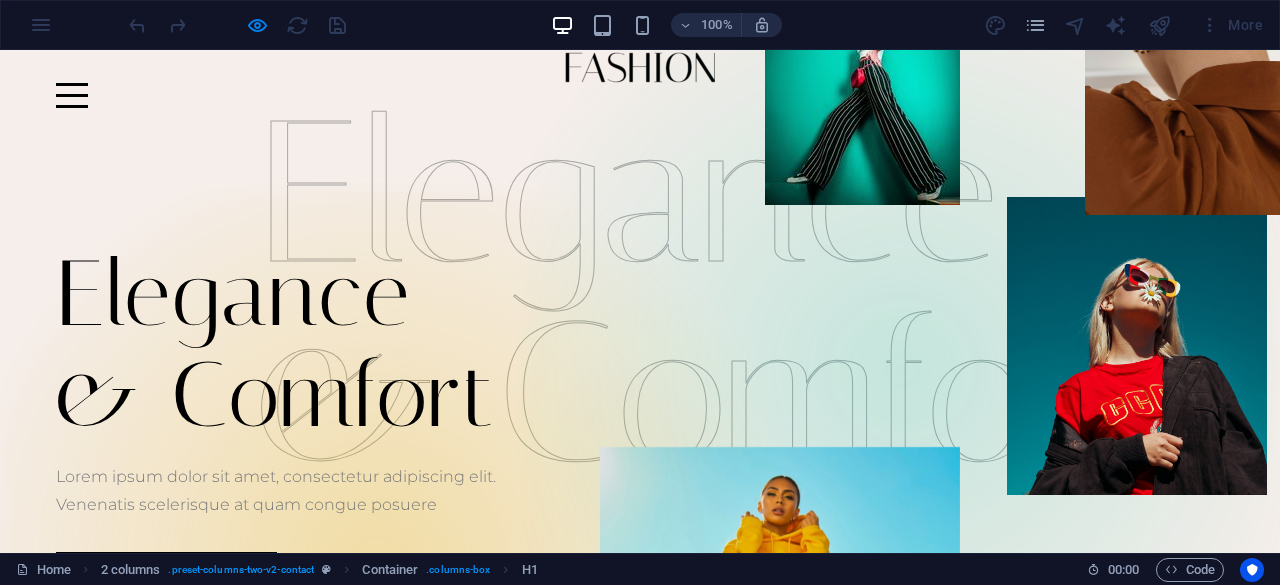 scroll, scrollTop: 0, scrollLeft: 0, axis: both 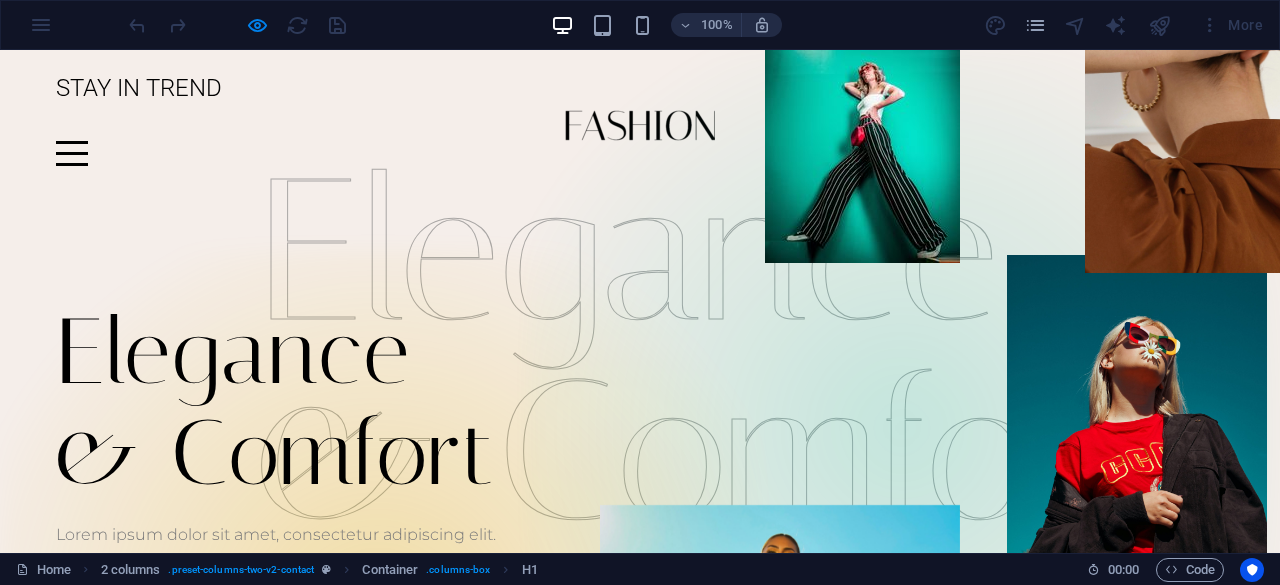 click on "Elegance & Comfort" at bounding box center [640, 403] 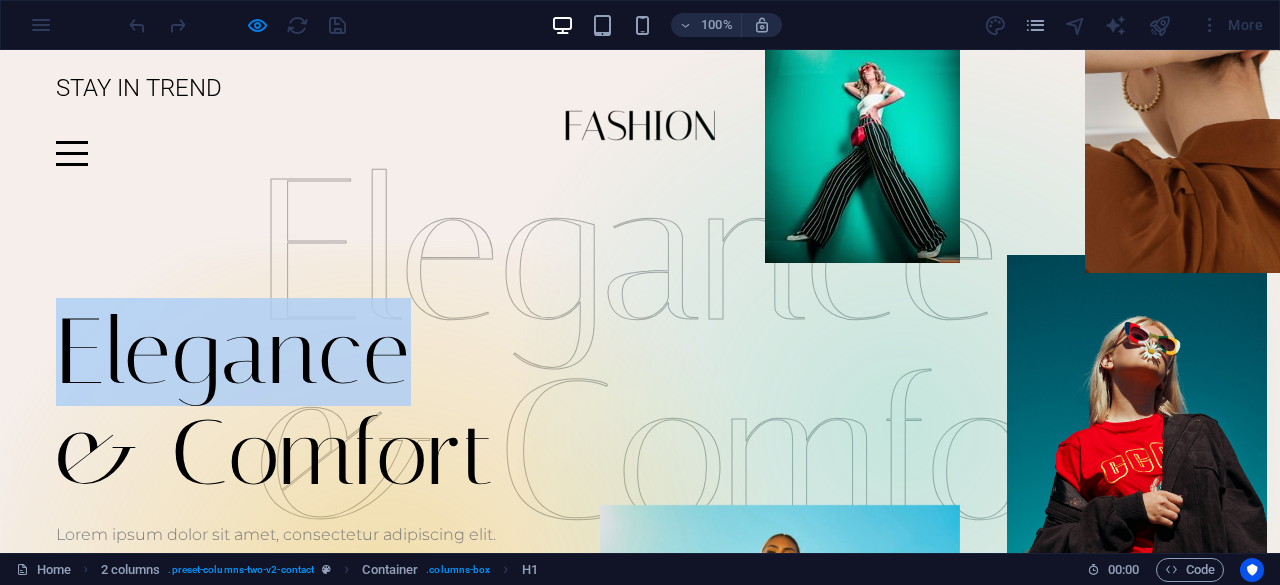 click on "Elegance & Comfort" at bounding box center [640, 403] 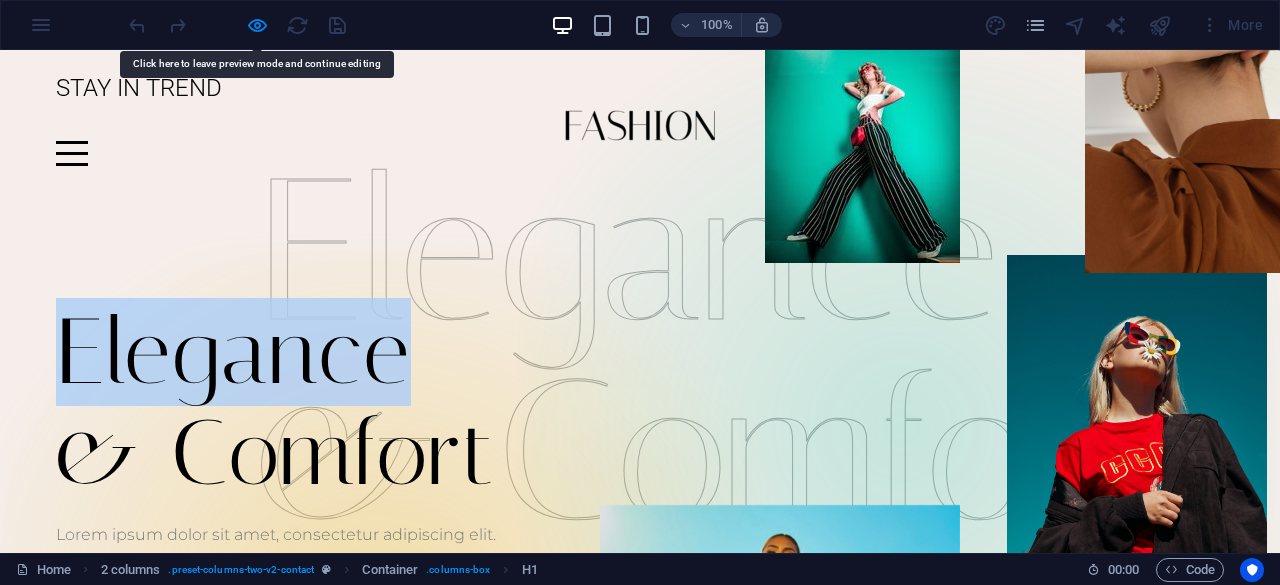 click on "Elegance & Comfort" at bounding box center [640, 403] 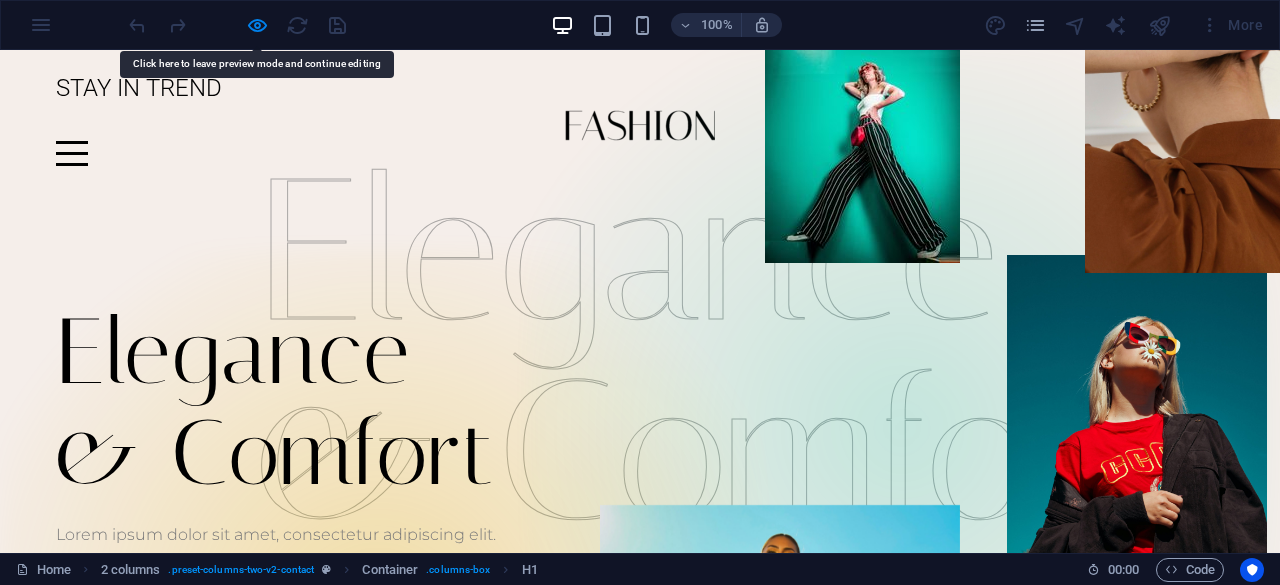 click on "Elegance & Comfort" at bounding box center (640, 403) 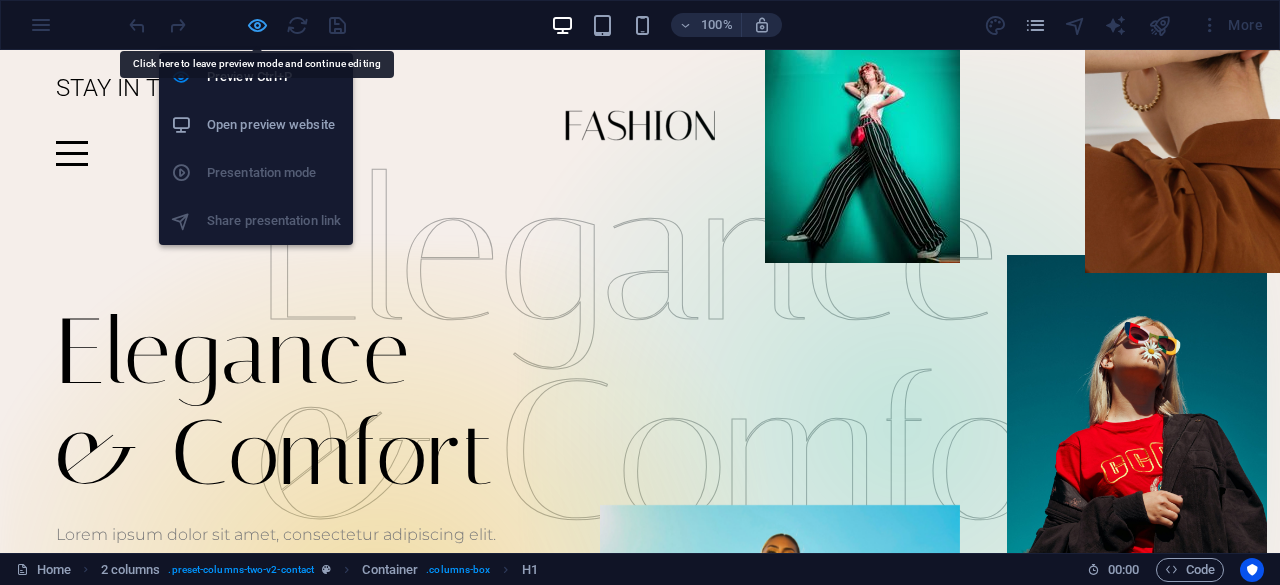 click at bounding box center (257, 25) 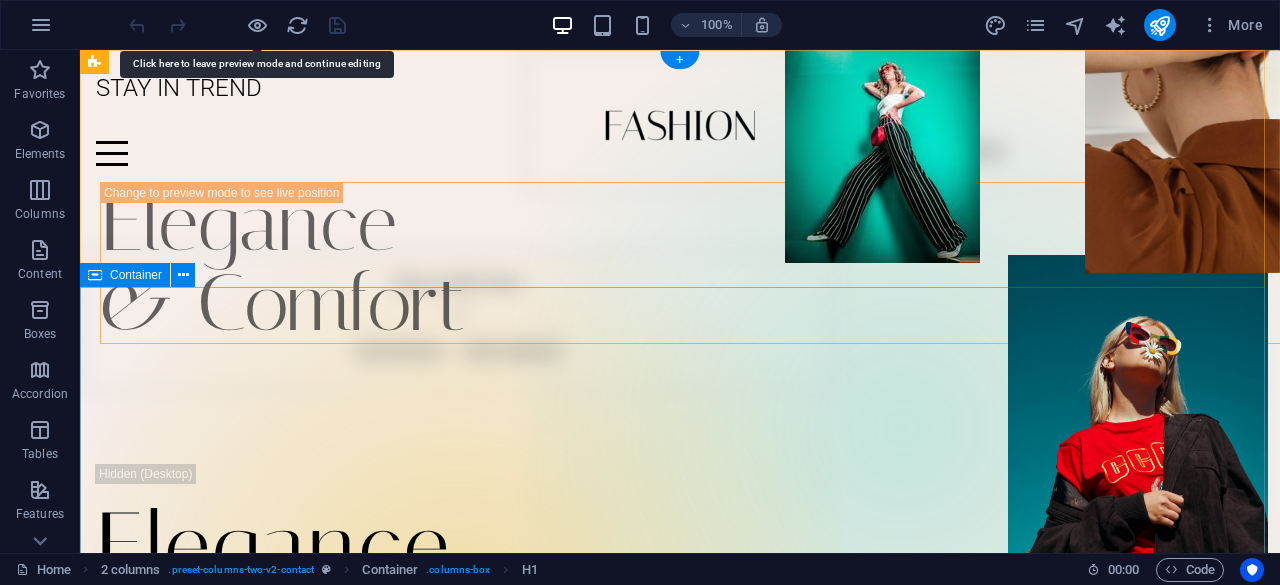 click on "Elegance & Comfort Lorem ipsum dolor sit amet, consectetur adipiscing elit.  Venenatis scelerisque at quam congue posuere Learn more" at bounding box center (680, 663) 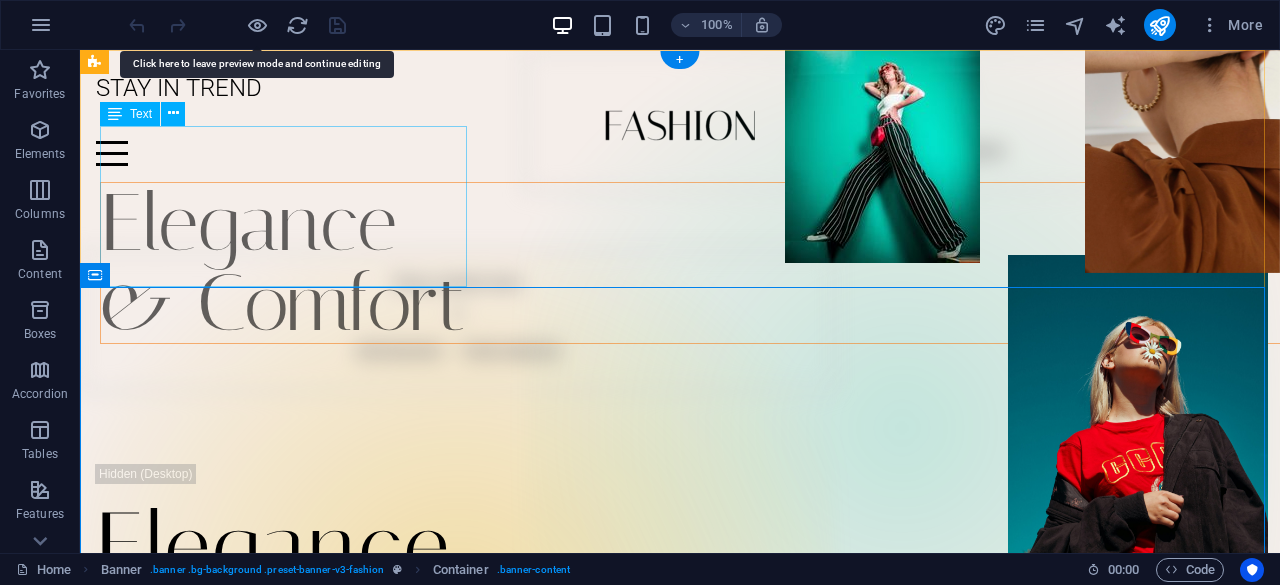 click on "Elegance & Comfort" at bounding box center (700, 263) 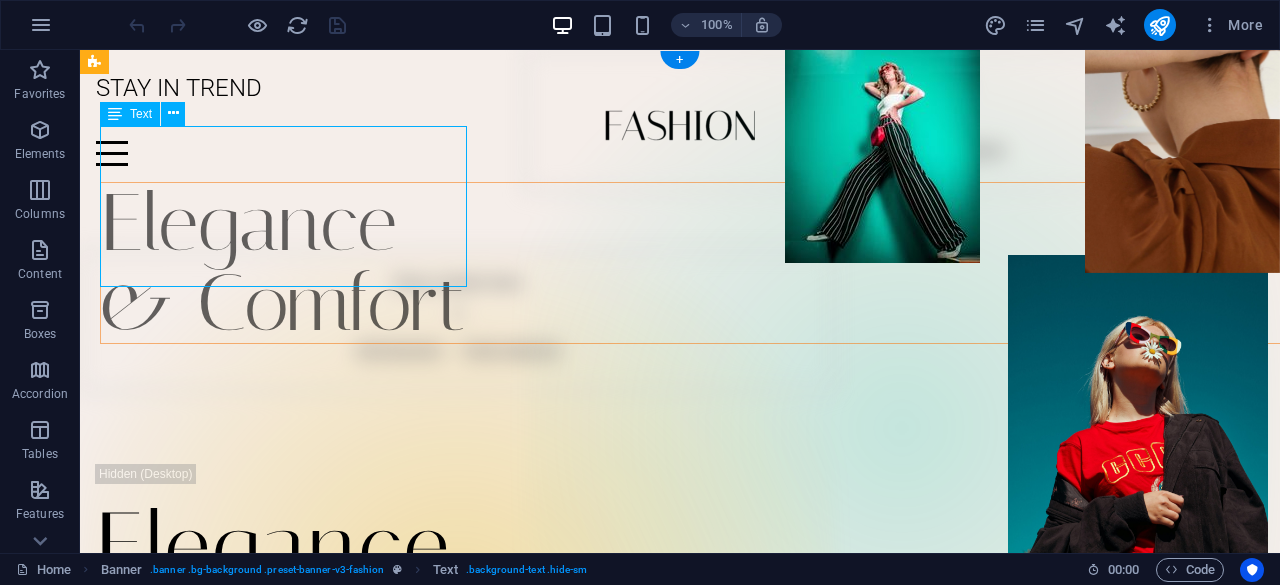 click on "Elegance & Comfort" at bounding box center [700, 263] 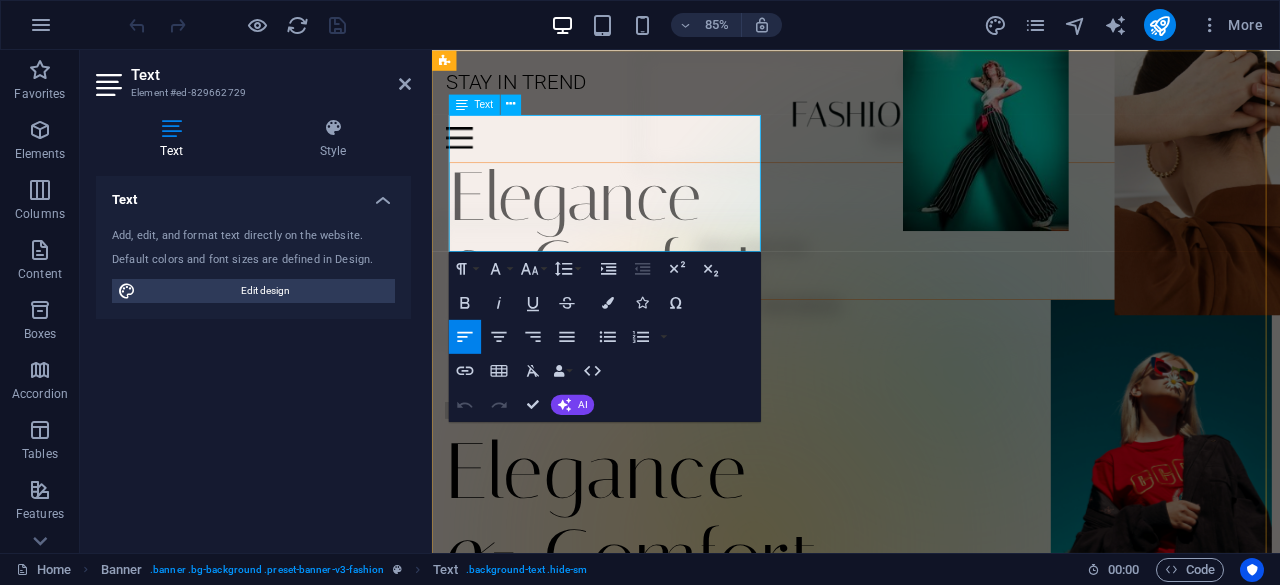 click on "& Comfort" at bounding box center (951, 303) 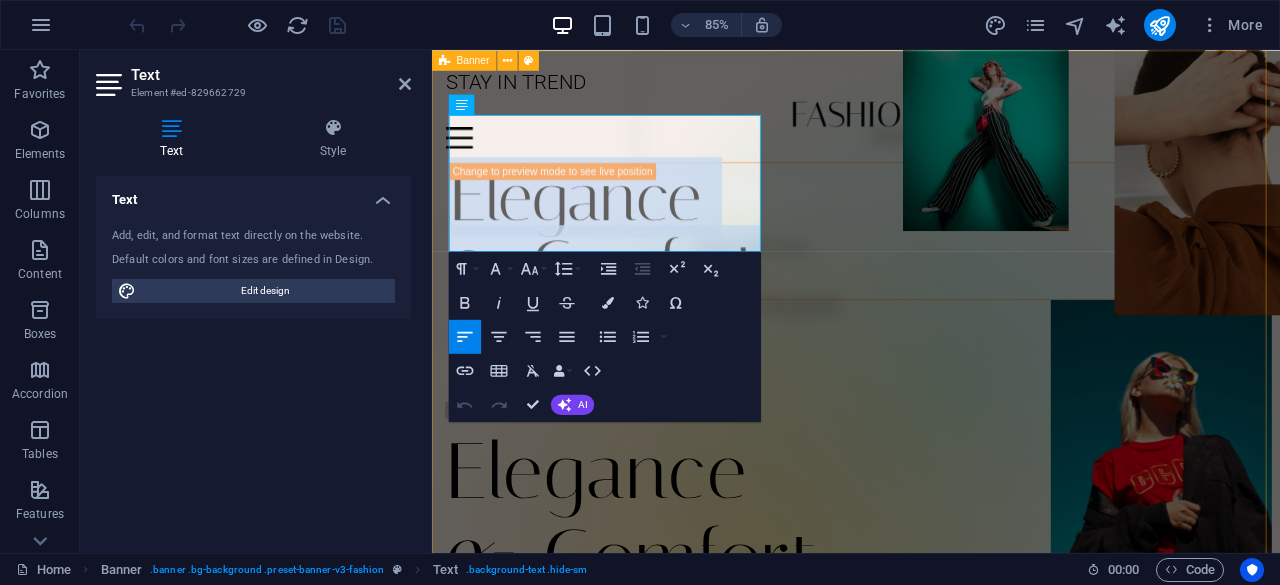 drag, startPoint x: 807, startPoint y: 251, endPoint x: 435, endPoint y: 182, distance: 378.3451 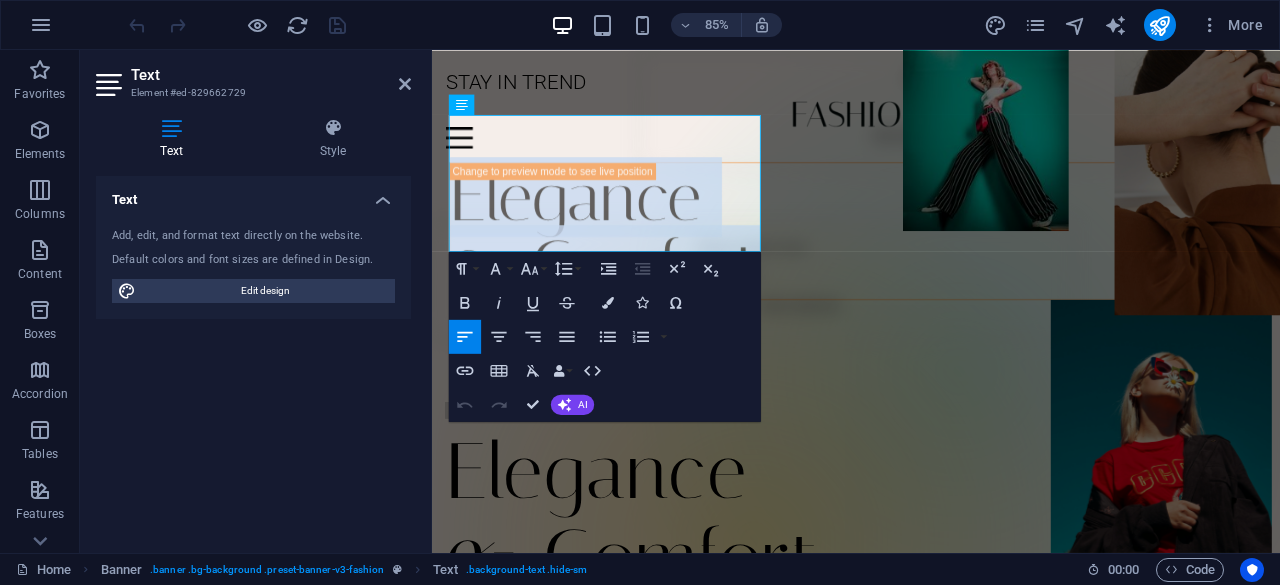 type 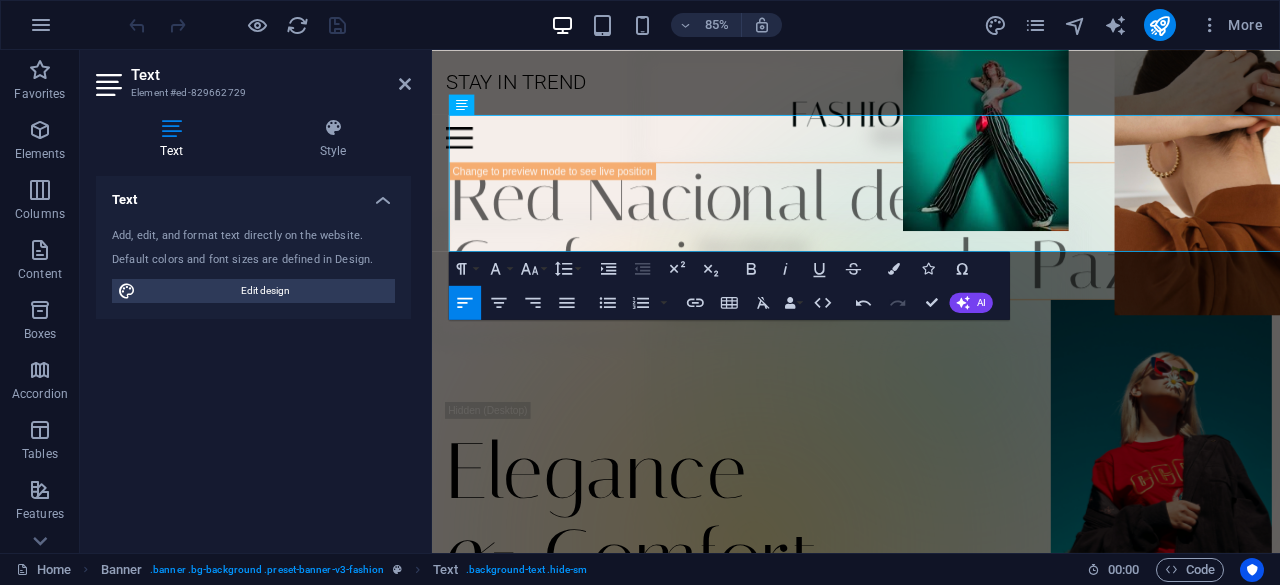click on "85% More" at bounding box center [698, 25] 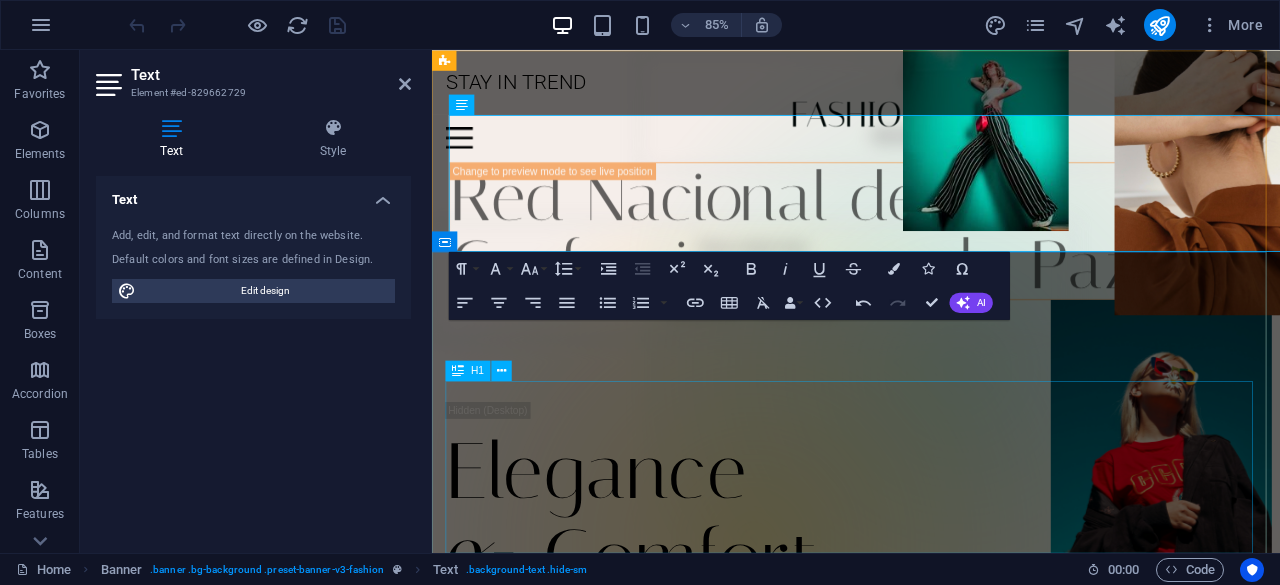 click on "Elegance & Comfort" at bounding box center (931, 597) 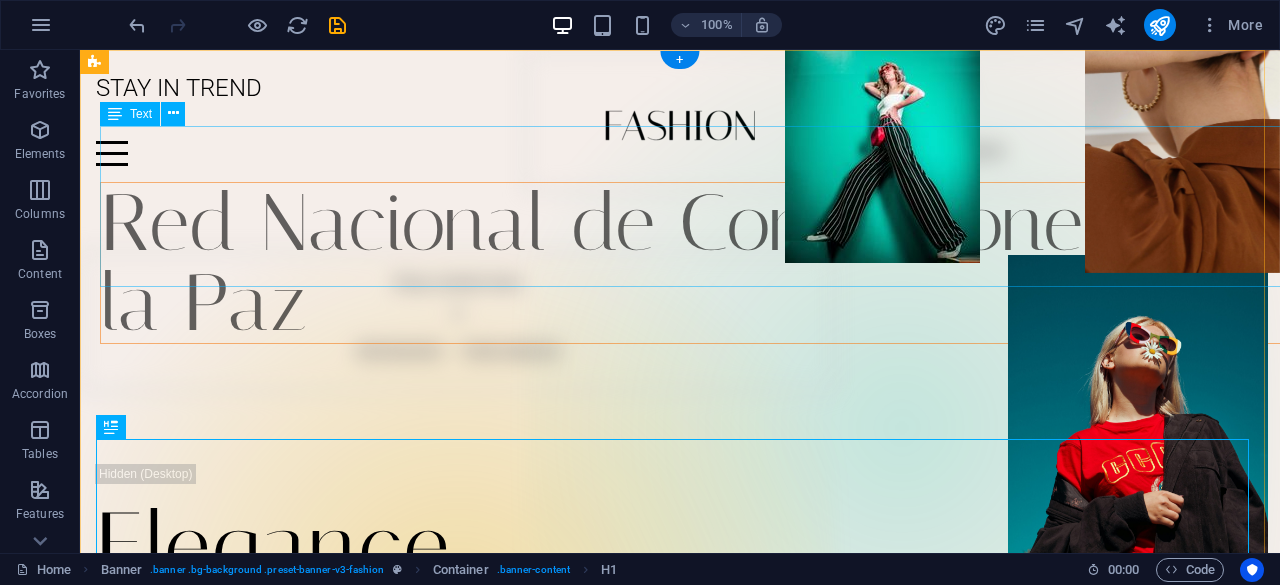 click on "Red Nacional de Confecciones por la Paz" at bounding box center (700, 263) 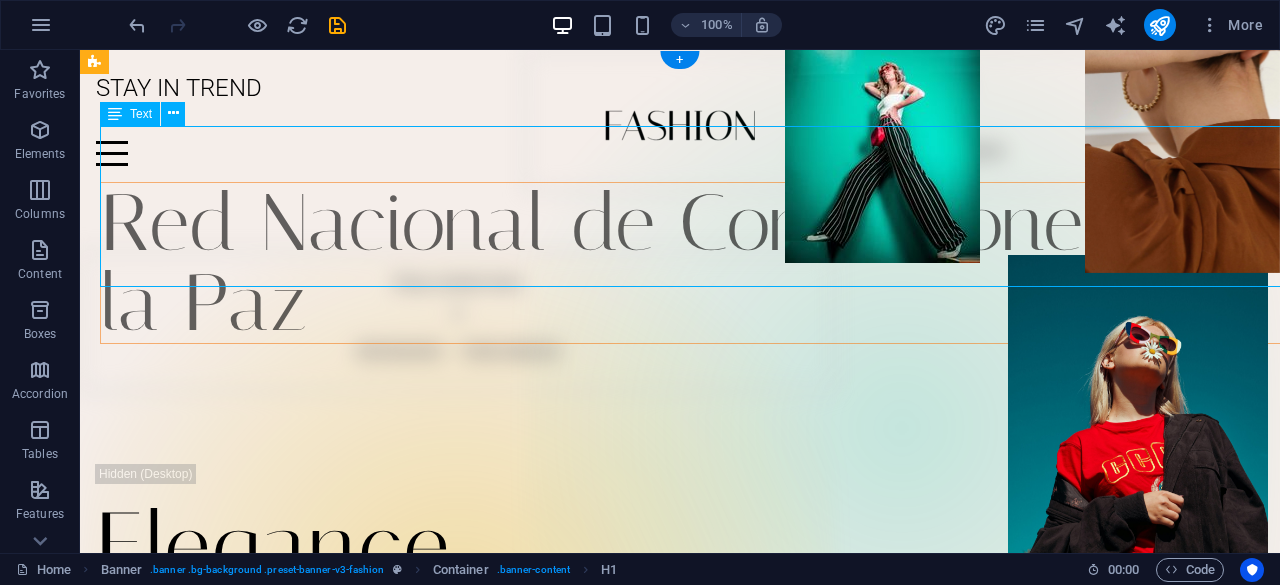click on "Red Nacional de Confecciones por la Paz" at bounding box center [700, 263] 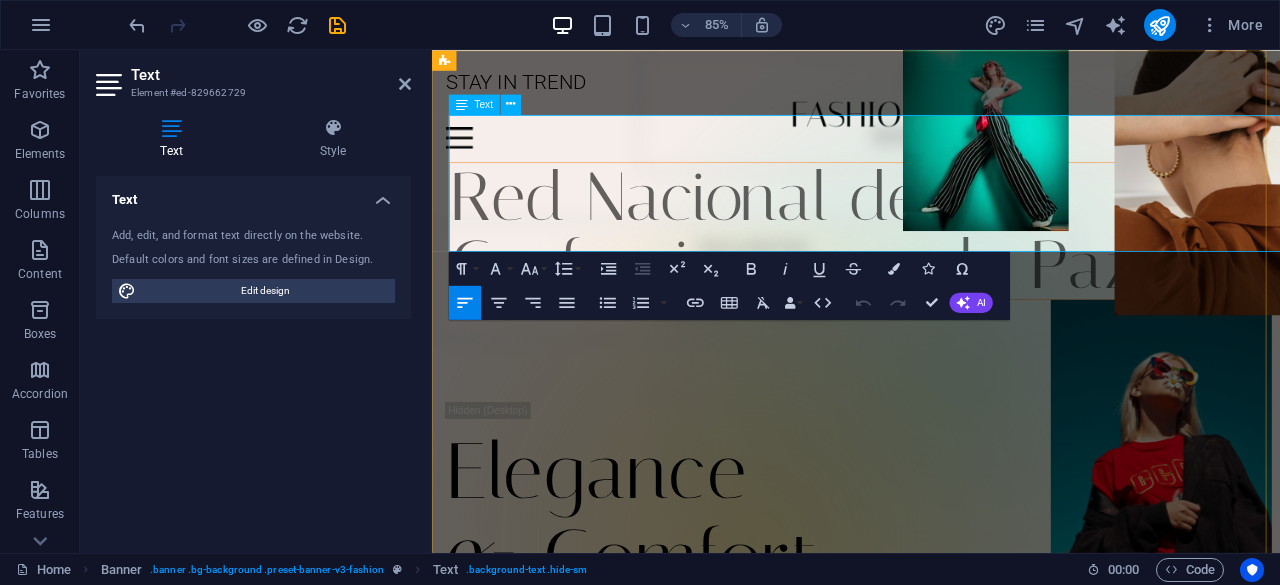 click on "Red Nacional de Confecciones por la Paz" at bounding box center [951, 263] 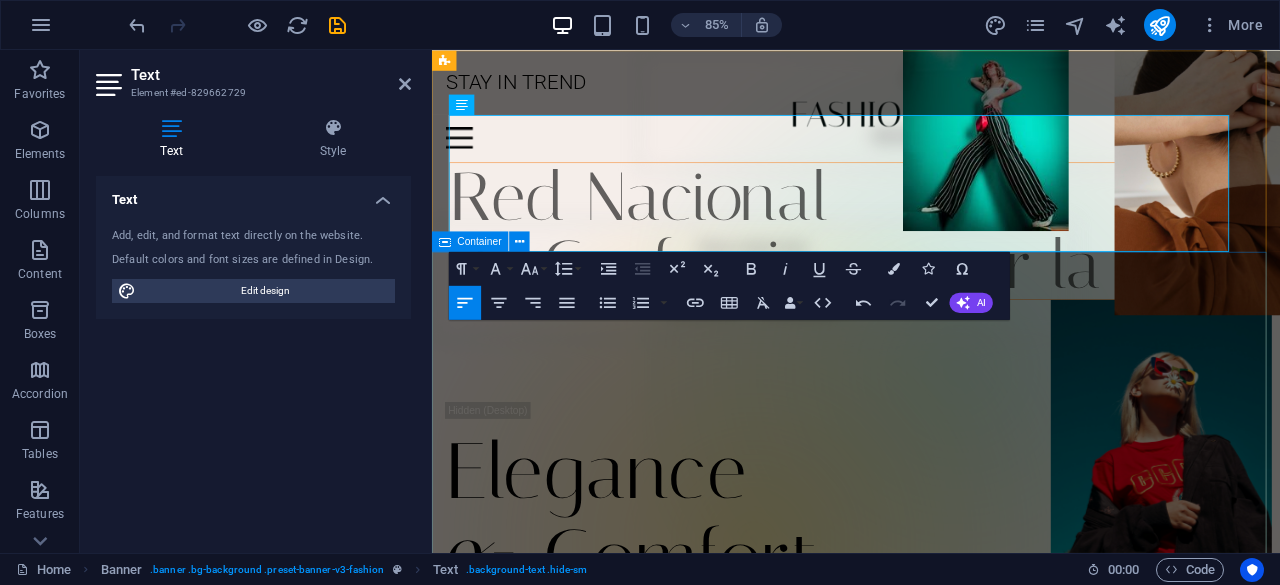 click on "Elegance & Comfort Lorem ipsum dolor sit amet, consectetur adipiscing elit.  Venenatis scelerisque at quam congue posuere Learn more" at bounding box center [931, 663] 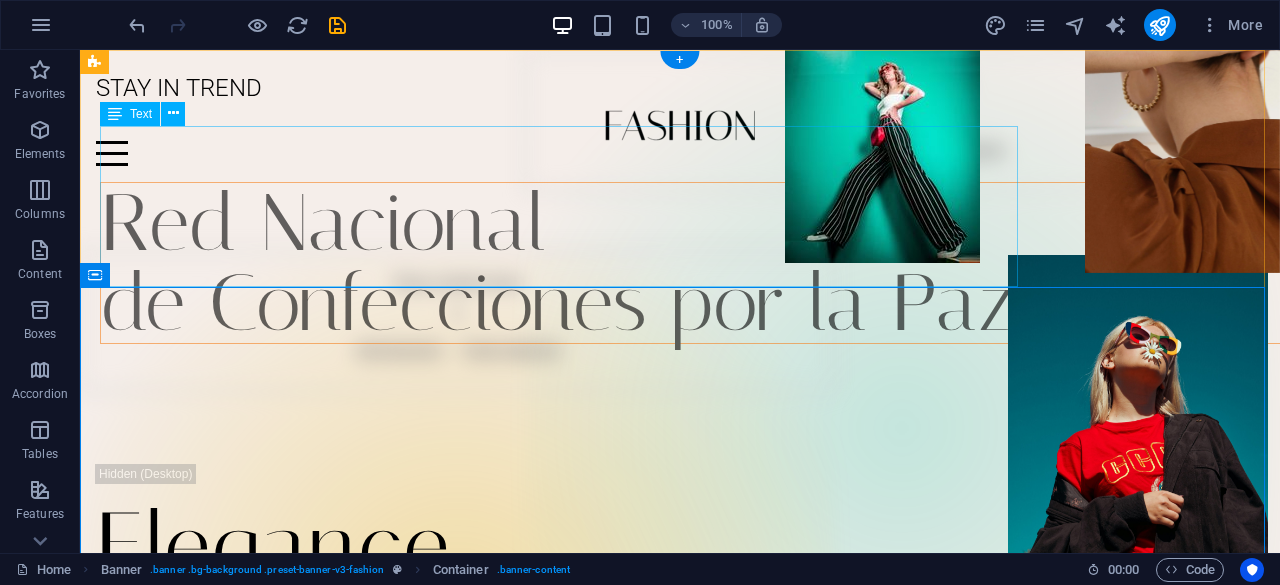 click on "Red Nacional  de Confecciones por la Paz" at bounding box center (700, 263) 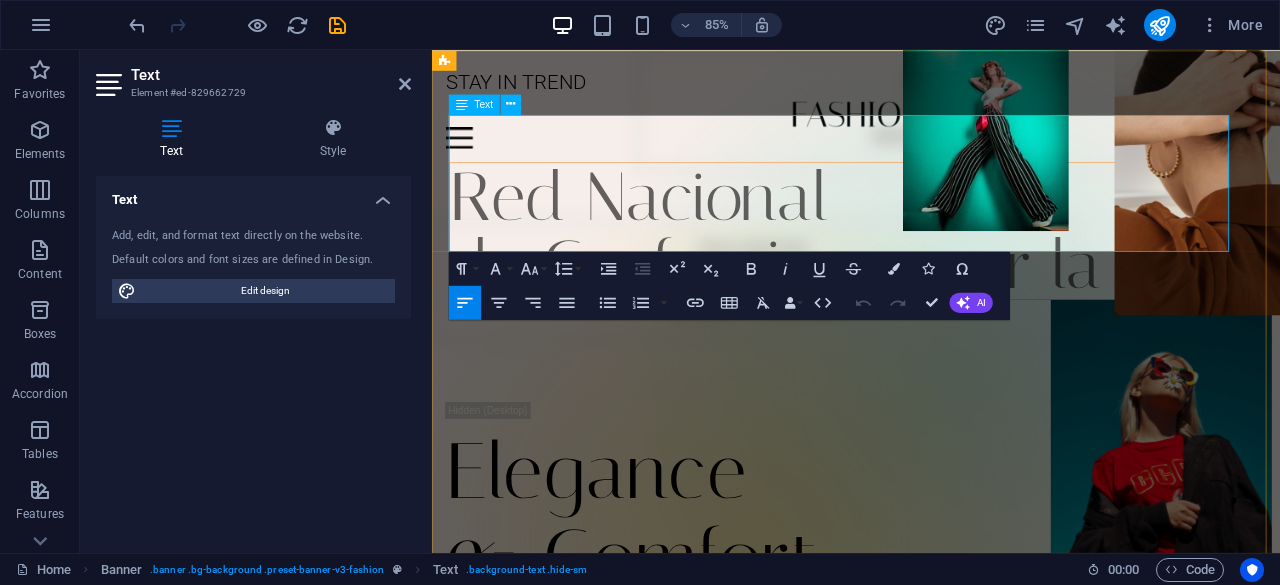 click on "de Confecciones por la Paz" at bounding box center [951, 303] 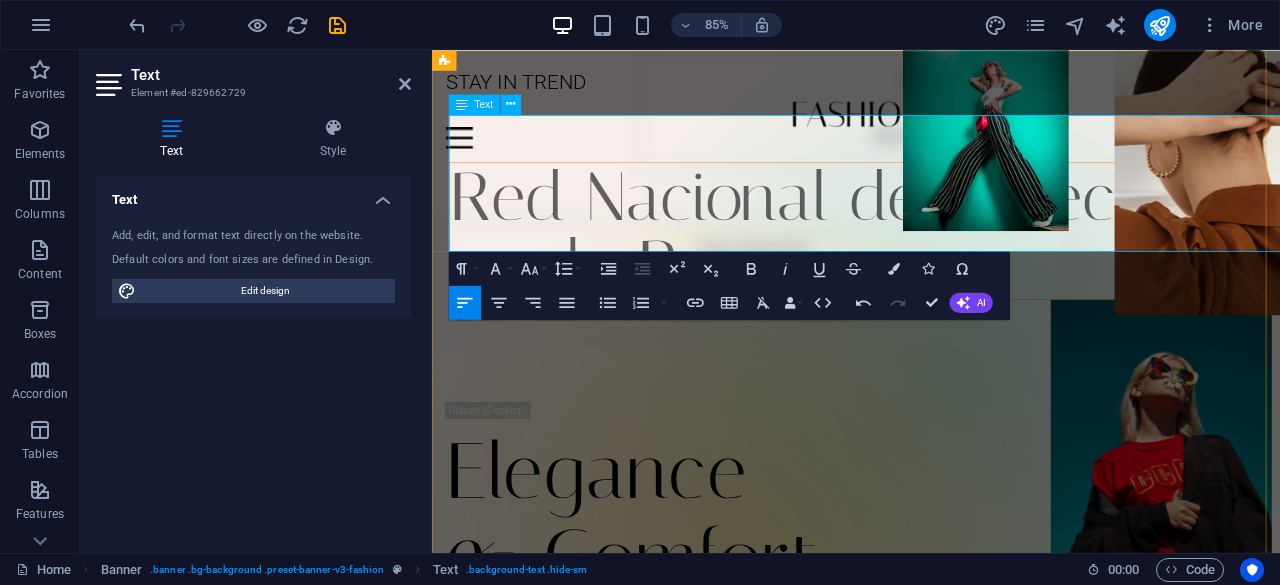 type 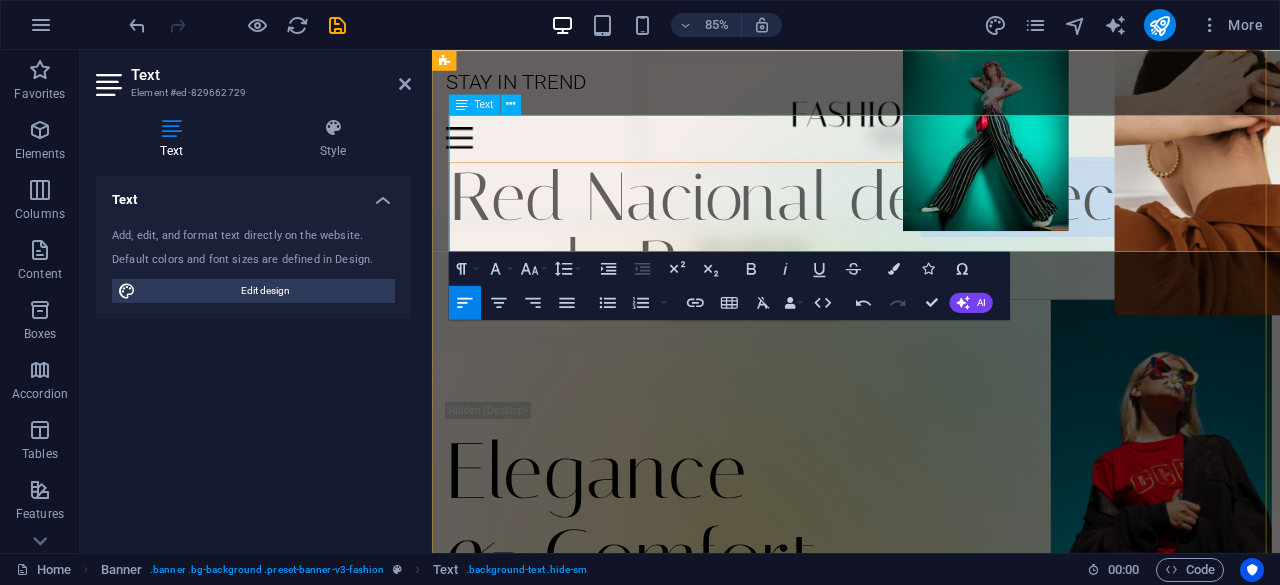 click on "Red Nacional de  Confecciones por la Paz" at bounding box center [951, 263] 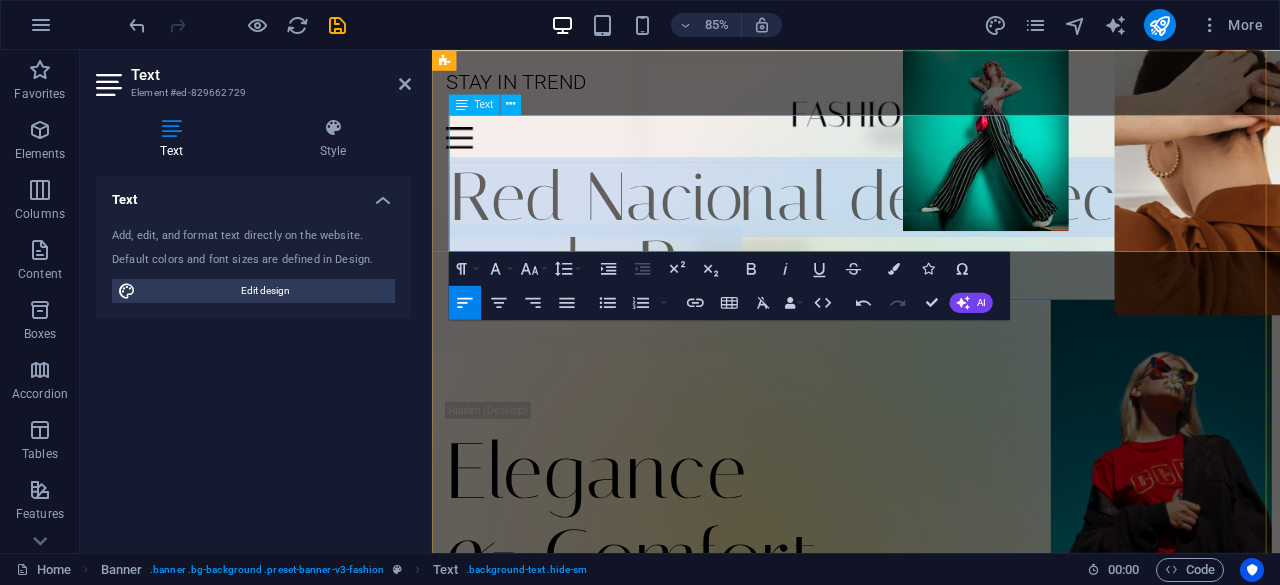 click on "Red Nacional de  Confecciones por la Paz" at bounding box center [951, 263] 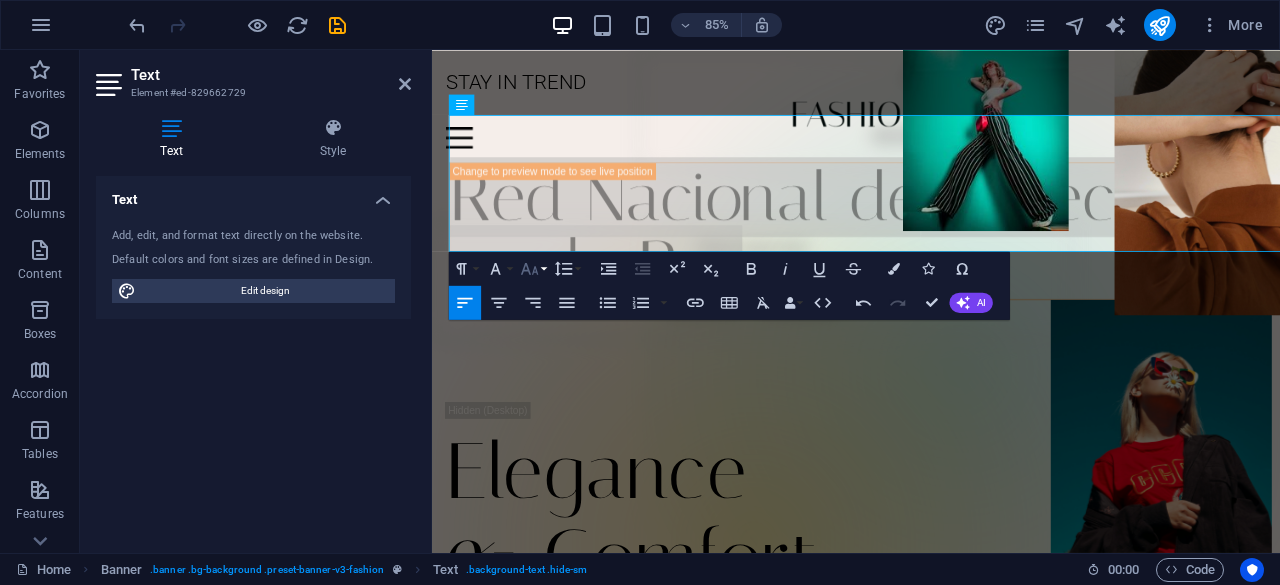 click on "Font Size" at bounding box center [533, 268] 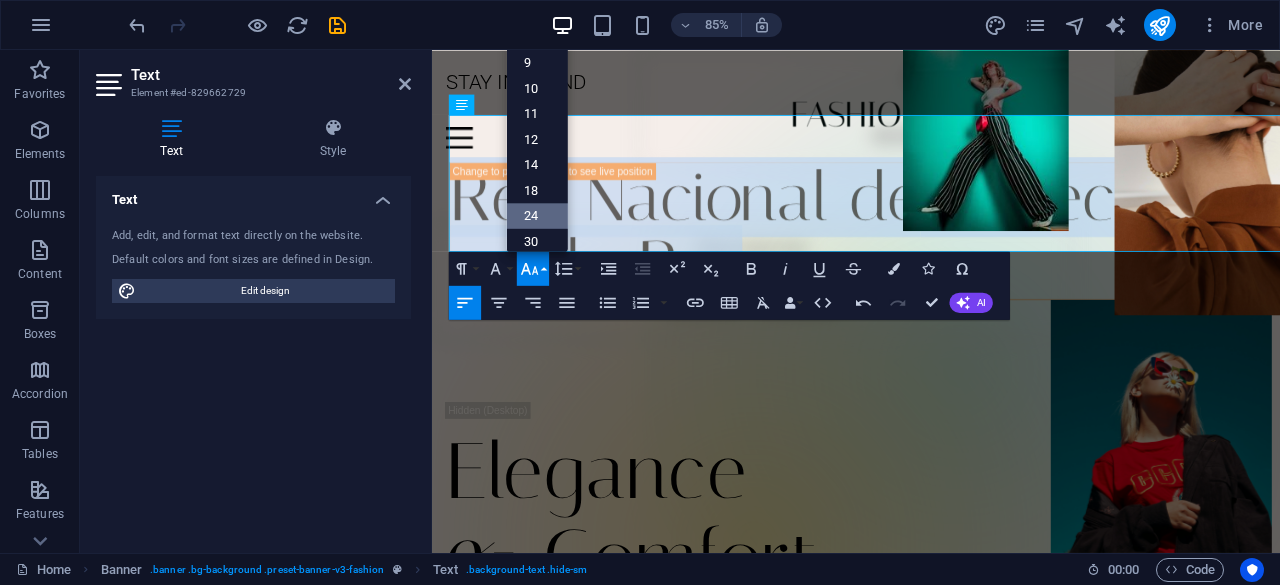 click on "24" at bounding box center [537, 216] 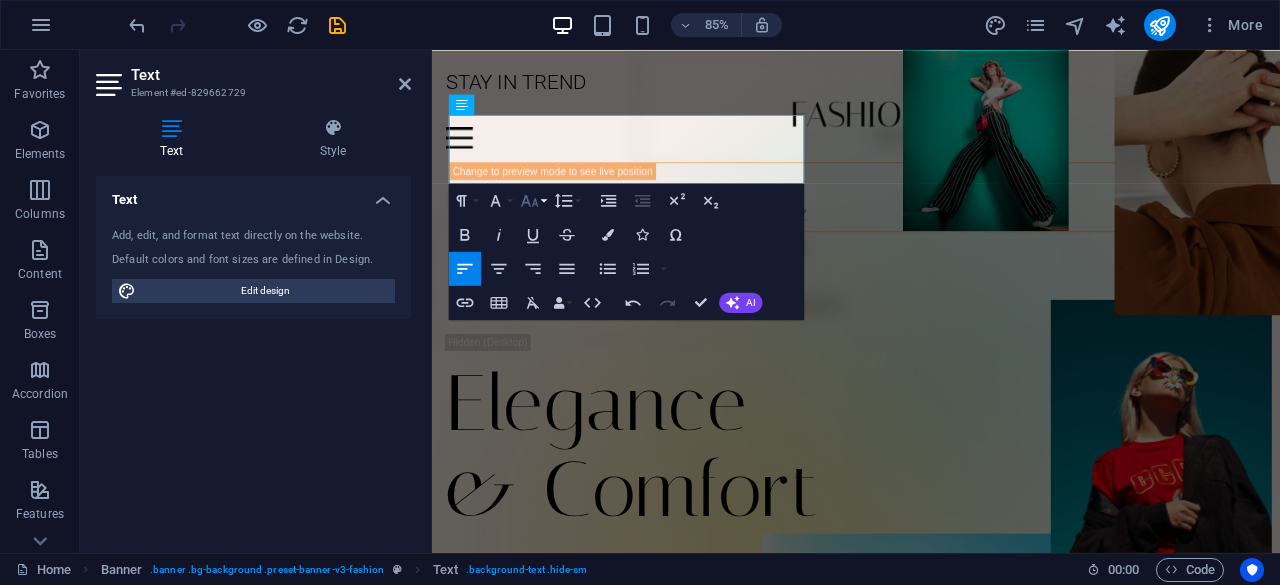click on "Font Size" at bounding box center [533, 200] 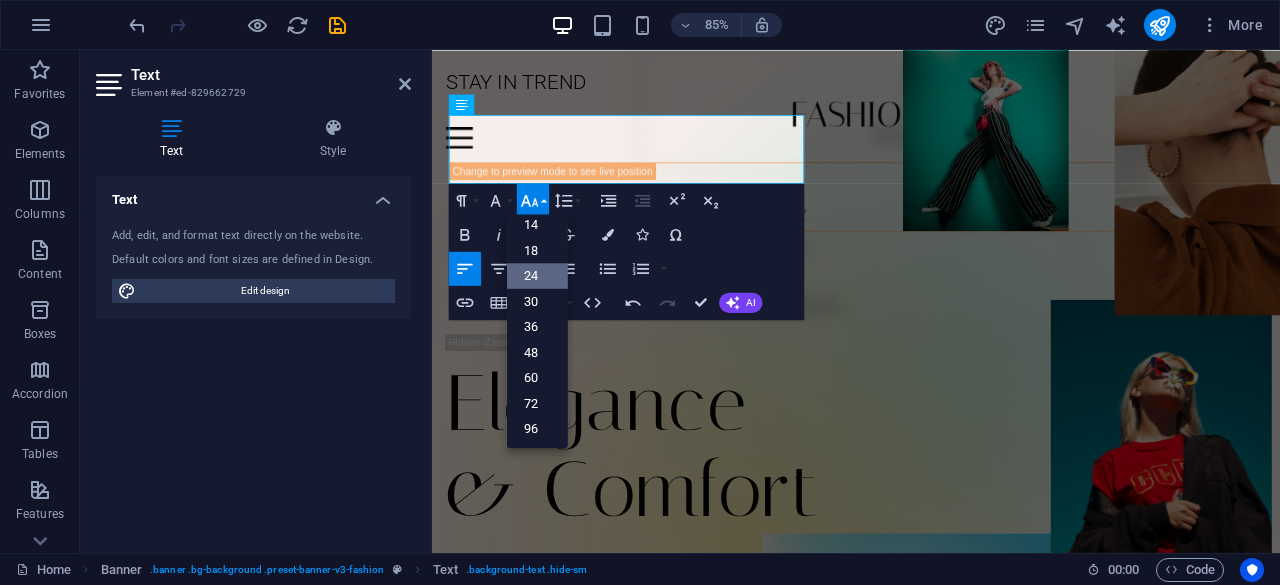 scroll, scrollTop: 160, scrollLeft: 0, axis: vertical 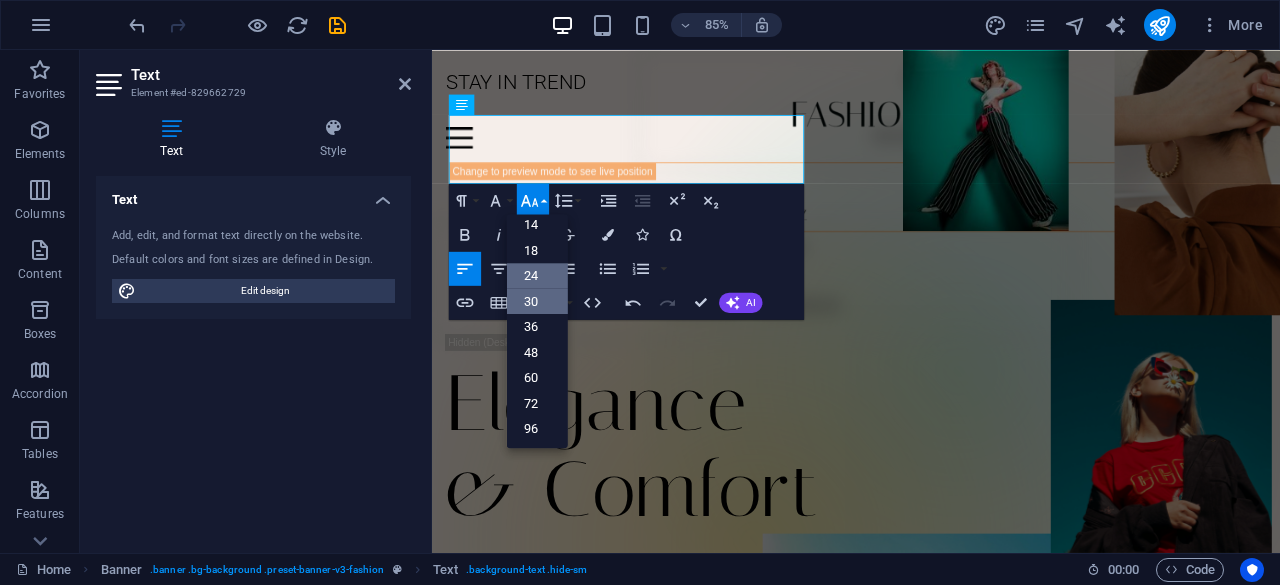 click on "30" at bounding box center (537, 302) 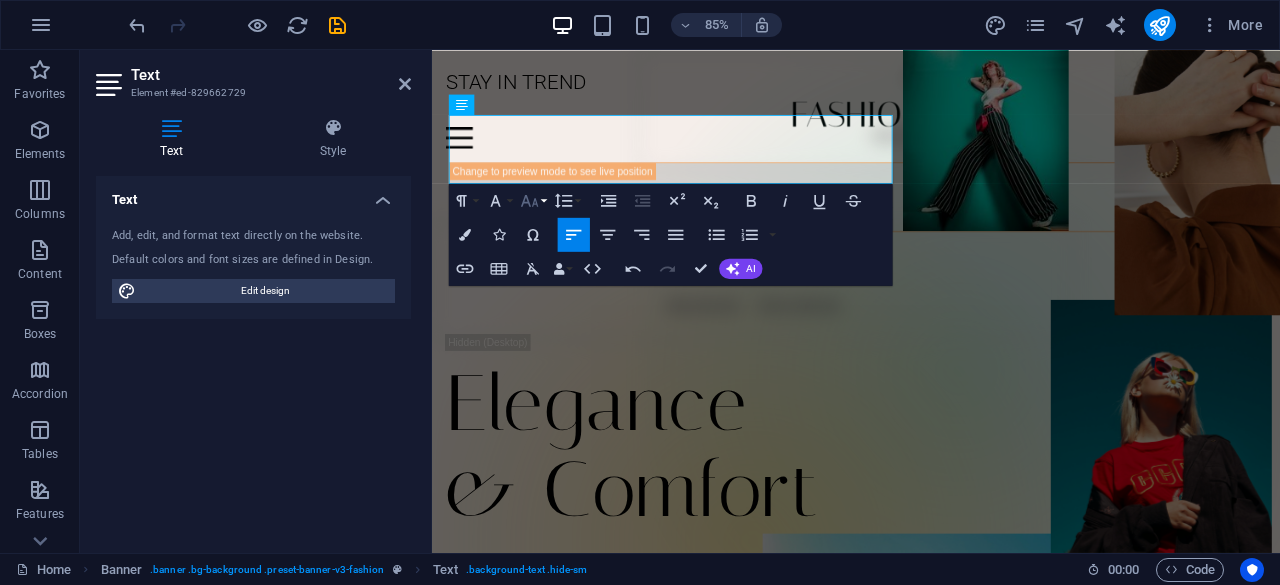 click 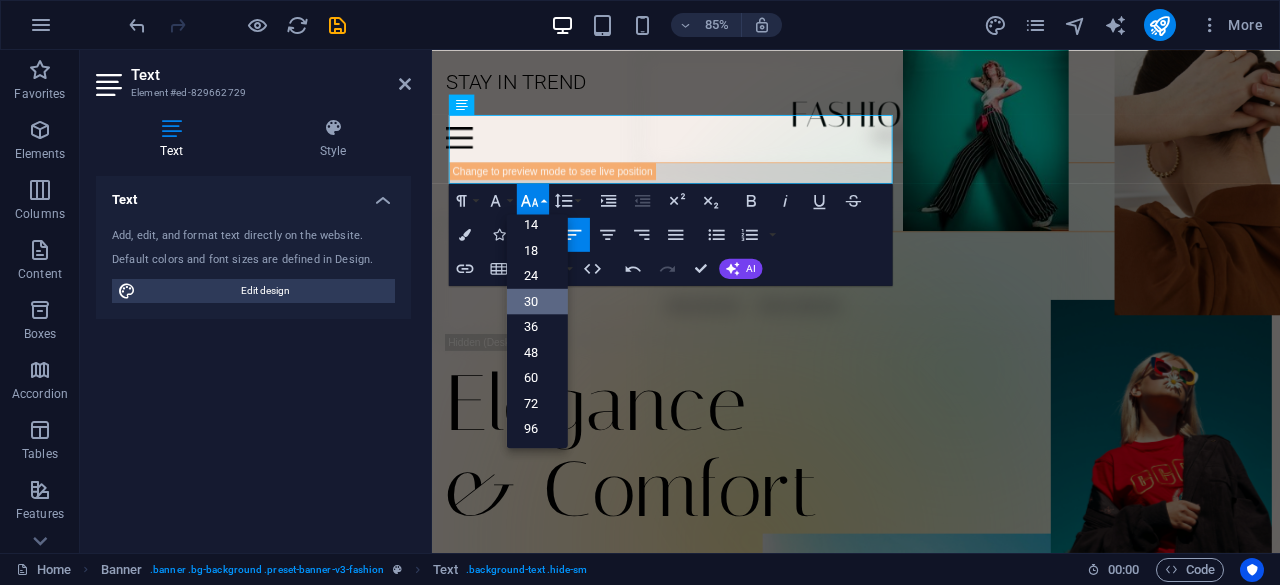 scroll, scrollTop: 160, scrollLeft: 0, axis: vertical 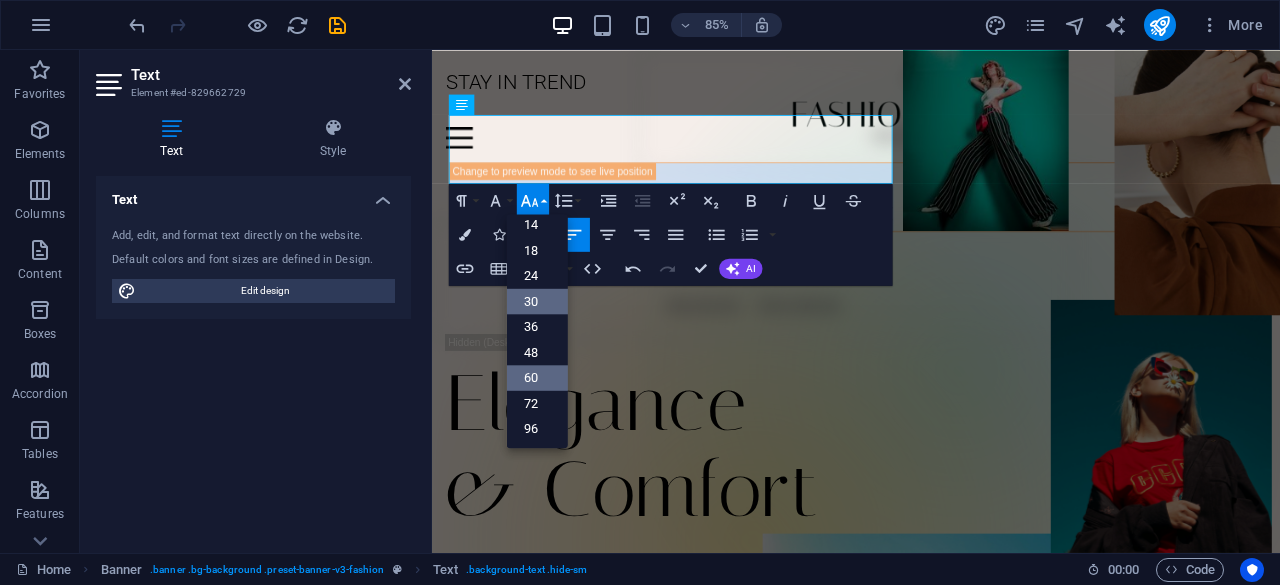 click on "60" at bounding box center (537, 378) 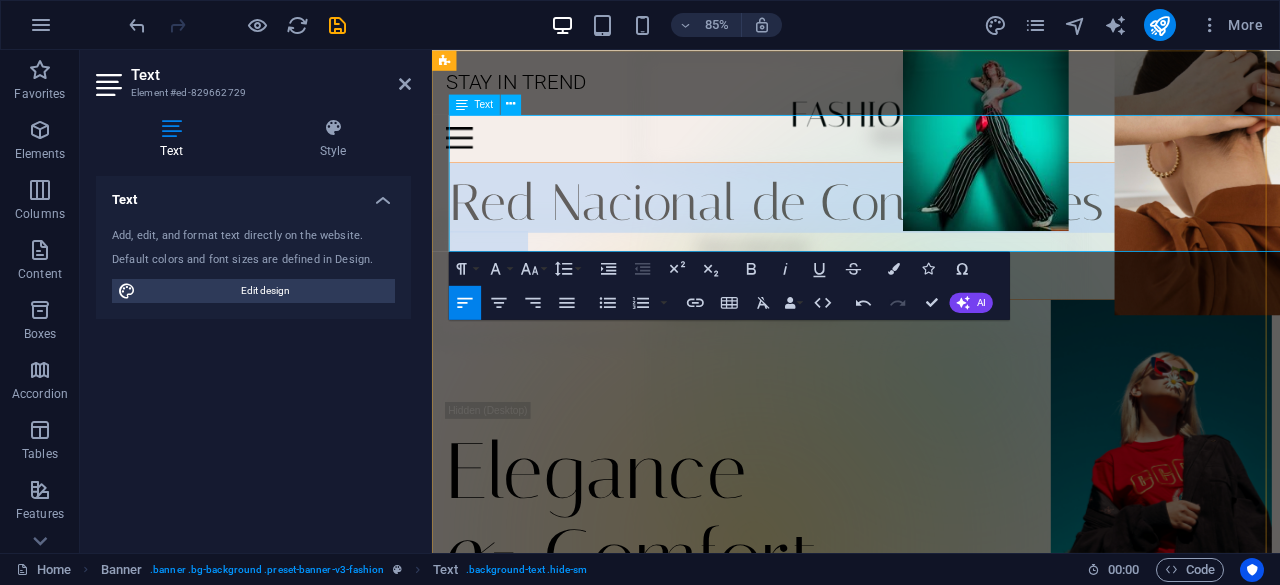 click on "Red Nacional de Confecciones por la Paz" at bounding box center (921, 269) 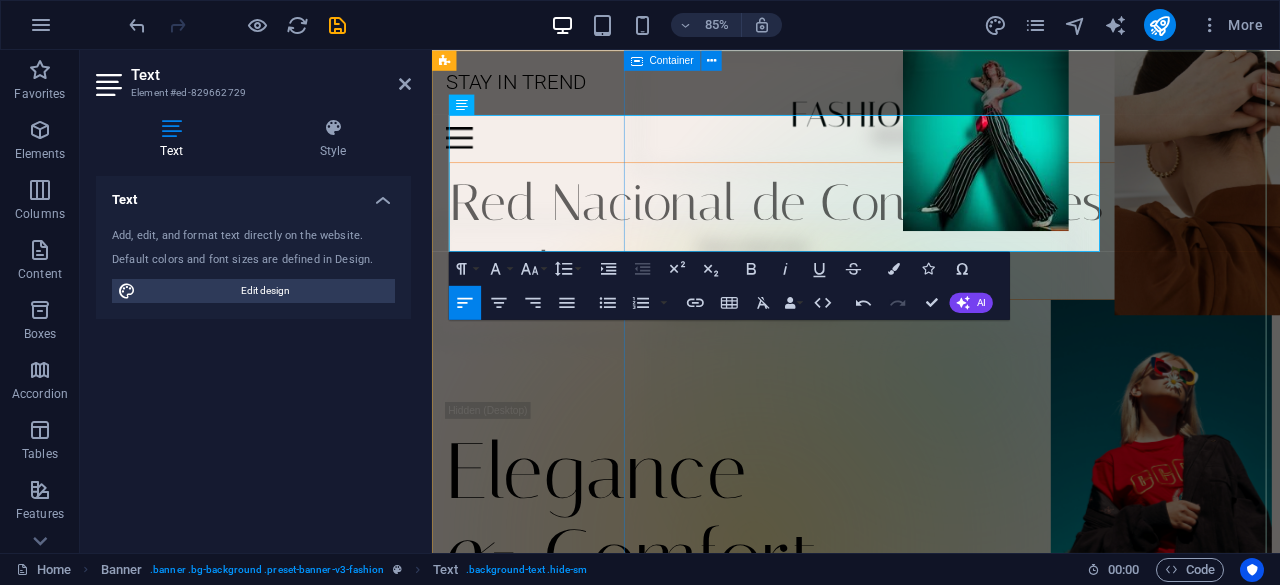 click on "Drop content here or  Add elements  Paste clipboard" at bounding box center (1052, 428) 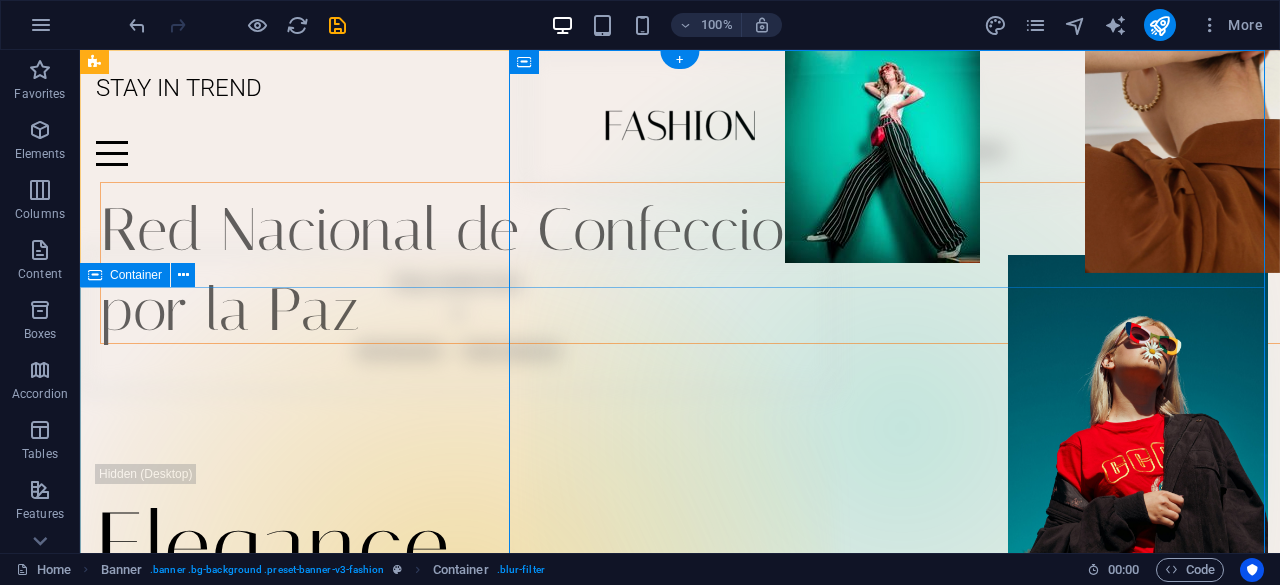 click on "Elegance & Comfort Lorem ipsum dolor sit amet, consectetur adipiscing elit.  Venenatis scelerisque at quam congue posuere Learn more" at bounding box center (680, 663) 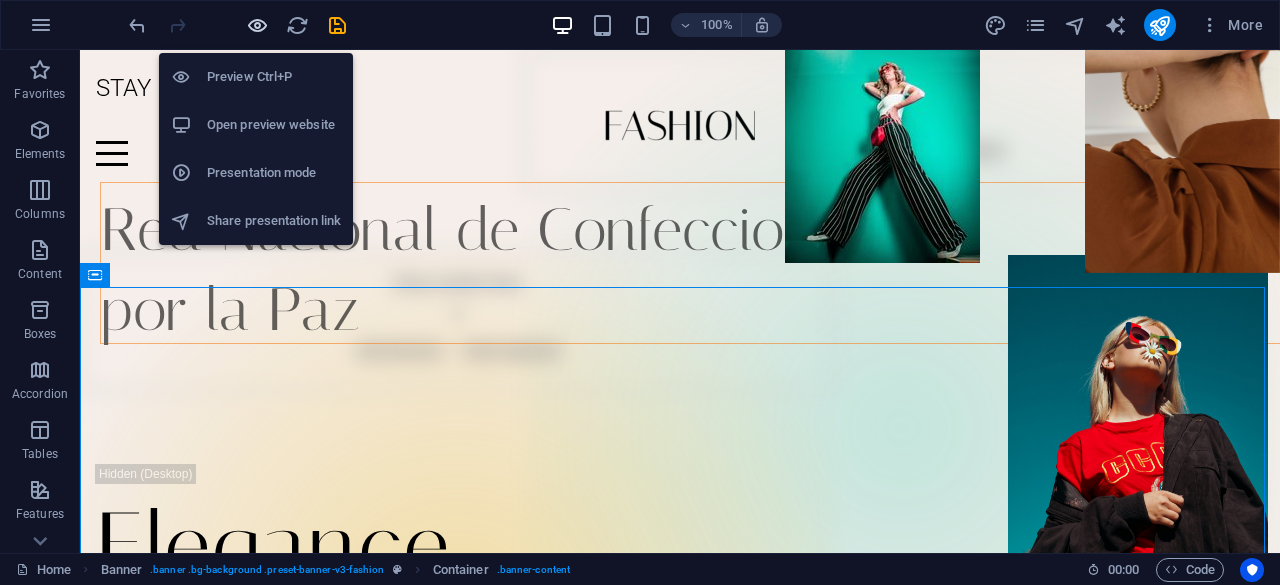 click at bounding box center [257, 25] 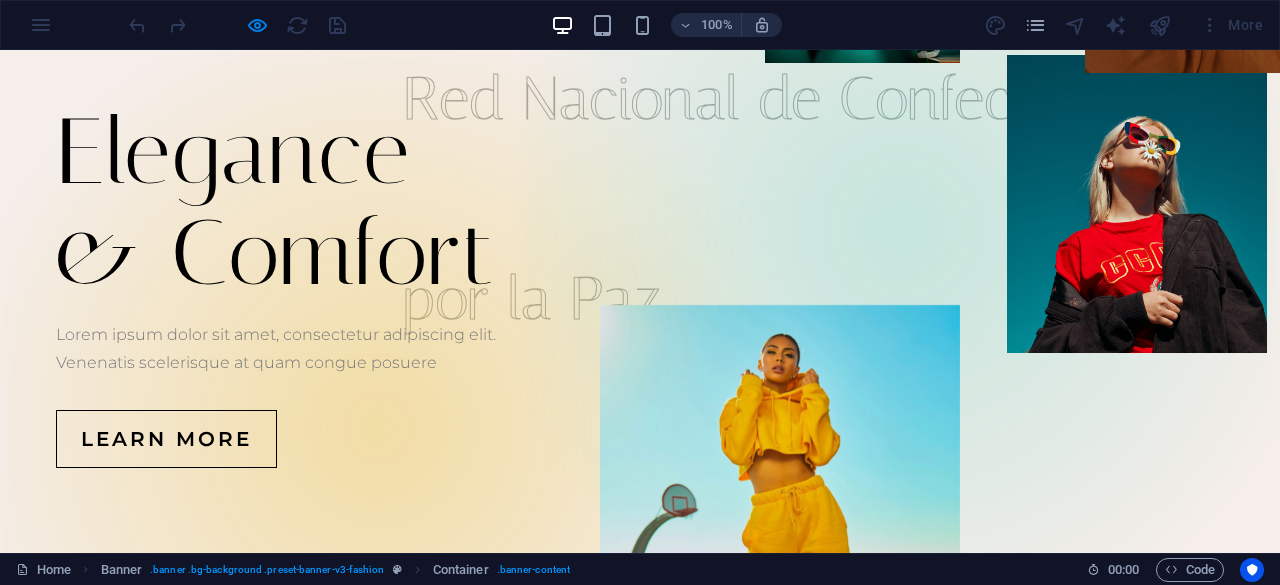 scroll, scrollTop: 100, scrollLeft: 0, axis: vertical 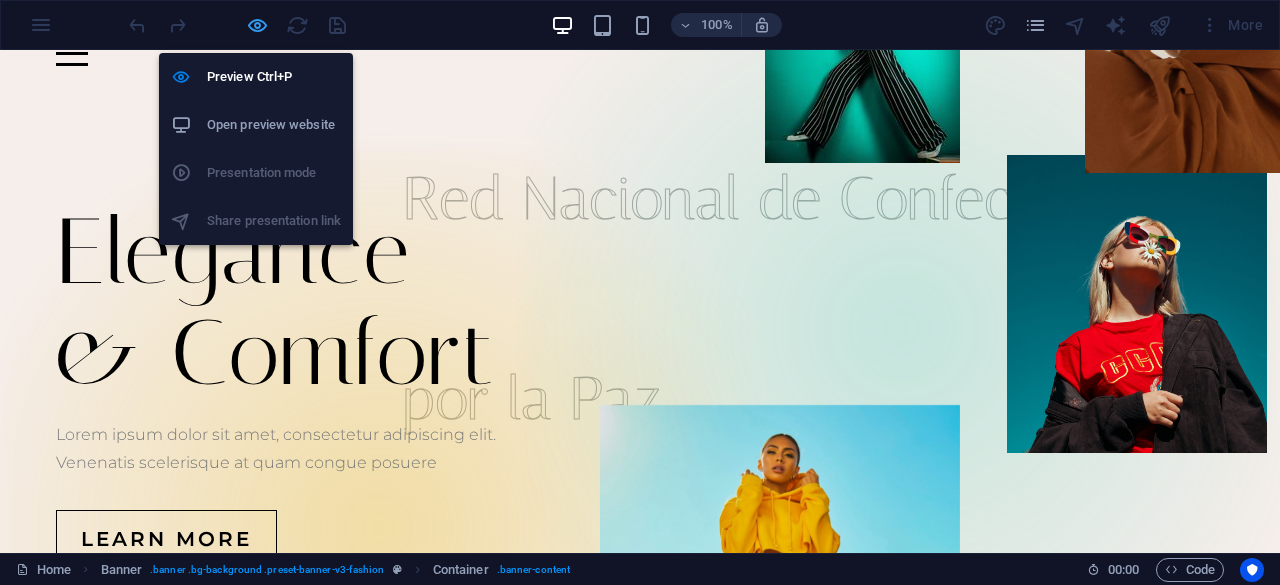 click at bounding box center (257, 25) 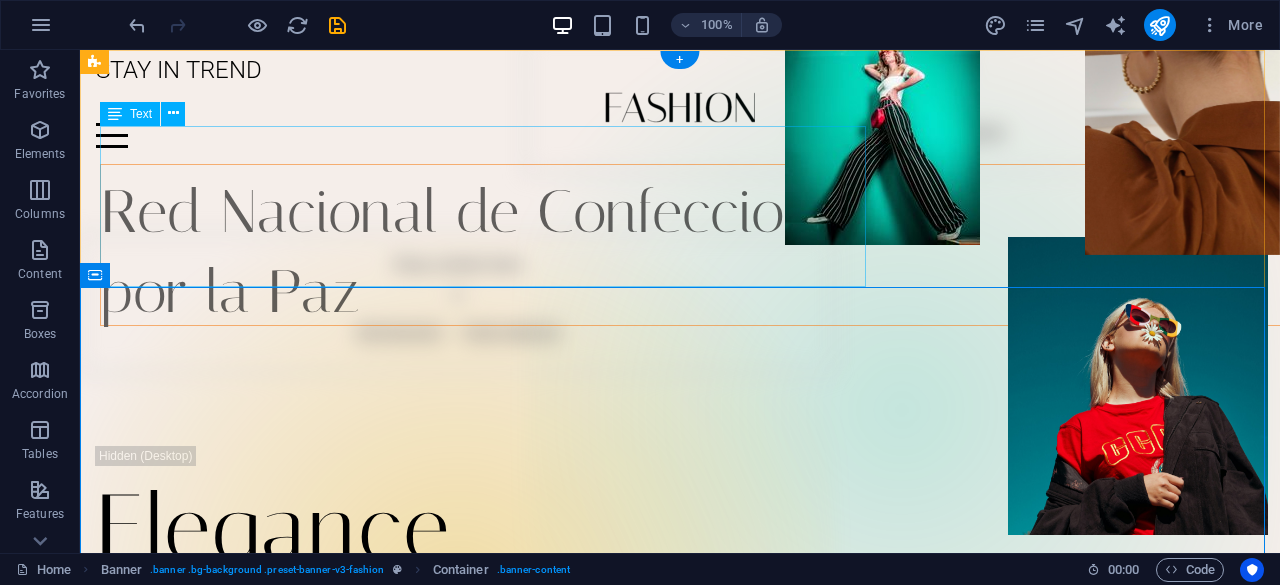 scroll, scrollTop: 0, scrollLeft: 0, axis: both 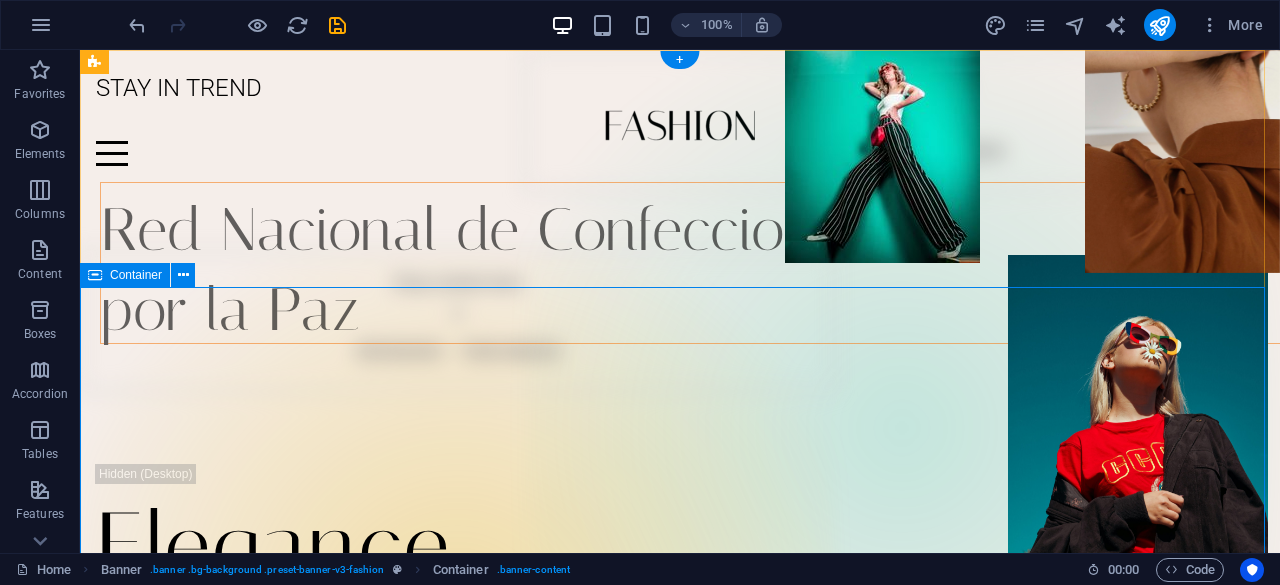 click on "Elegance & Comfort Lorem ipsum dolor sit amet, consectetur adipiscing elit.  Venenatis scelerisque at quam congue posuere Learn more" at bounding box center (680, 663) 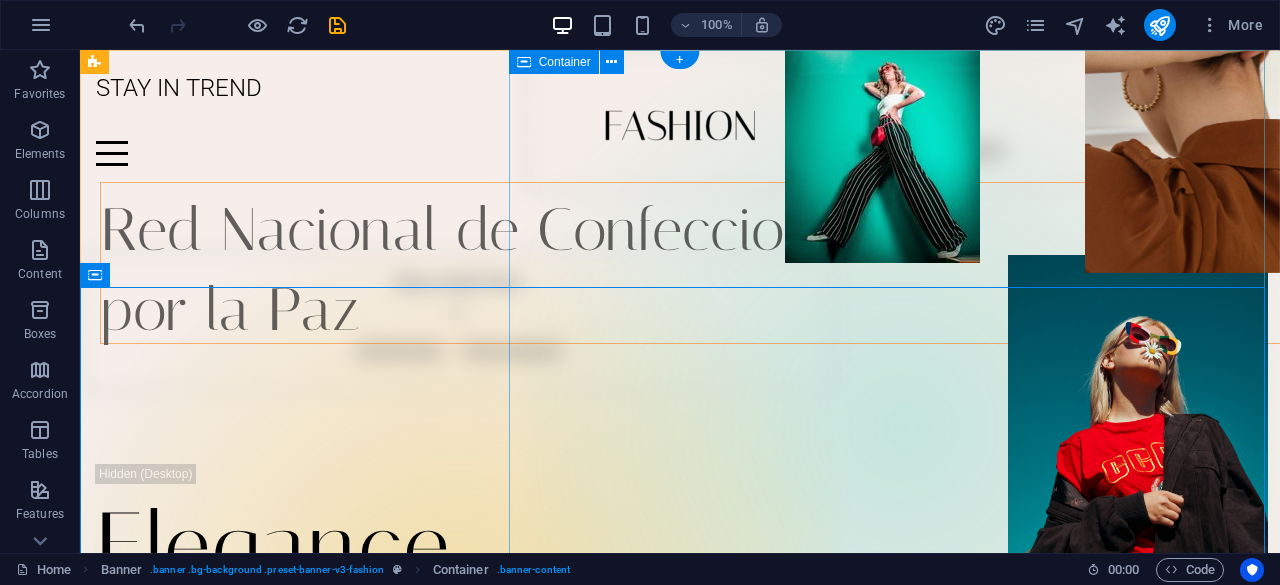 click on "Drop content here or  Add elements  Paste clipboard" at bounding box center (902, 428) 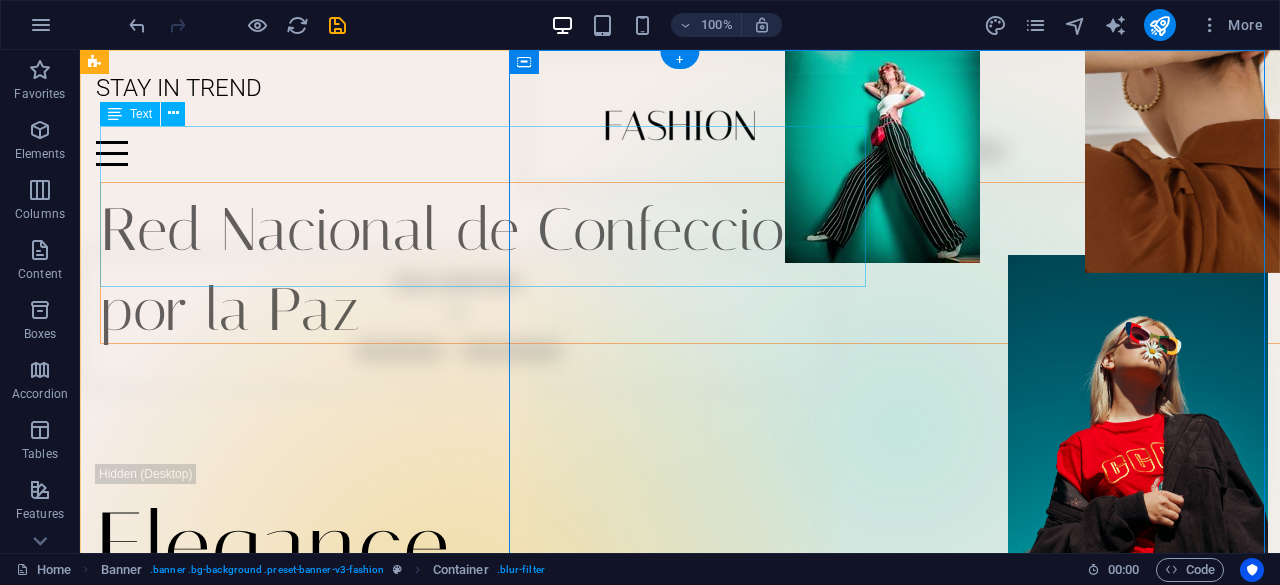 click on "Red Nacional de Confecciones  por la Paz" at bounding box center [700, 263] 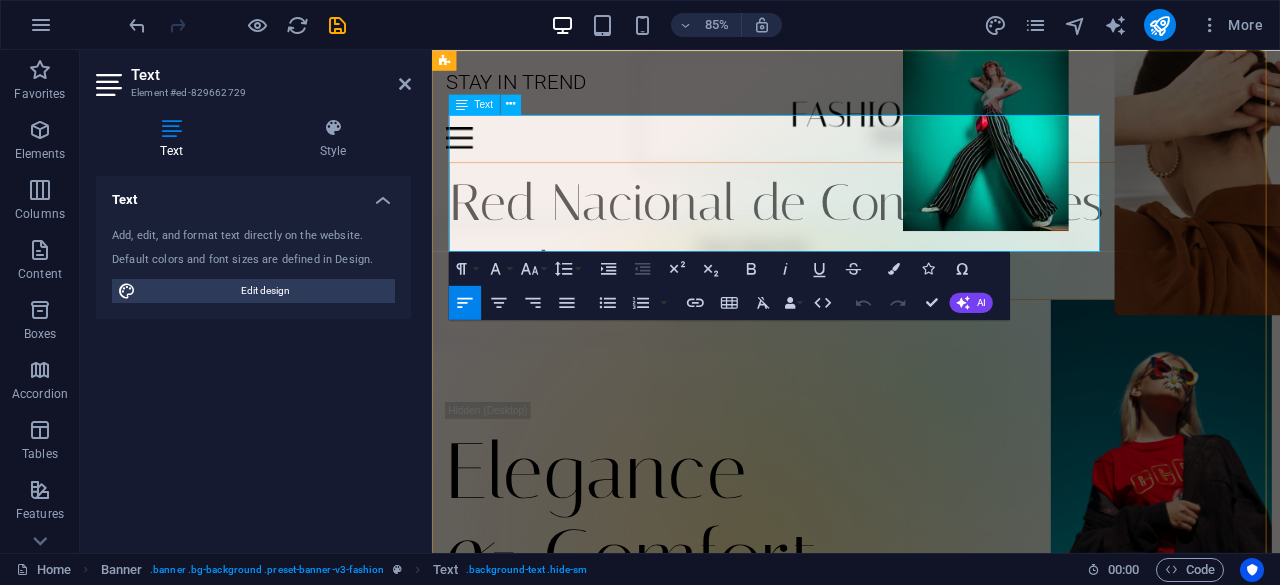 click on "Red Nacional de Confecciones" at bounding box center (837, 229) 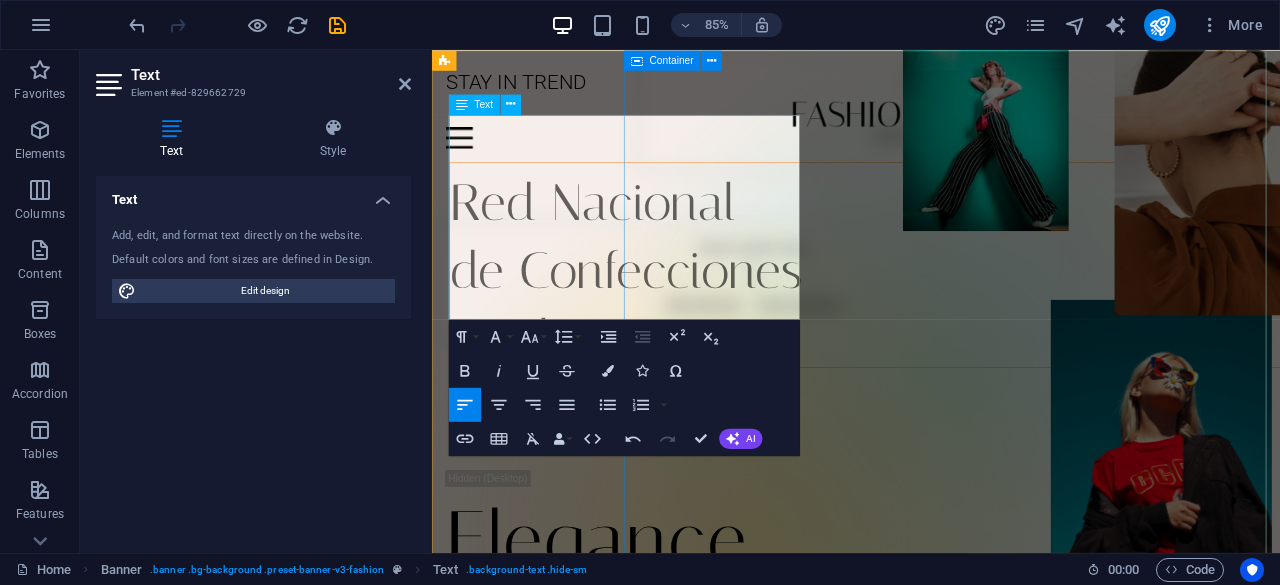 click on "Drop content here or  Add elements  Paste clipboard" at bounding box center [1052, 428] 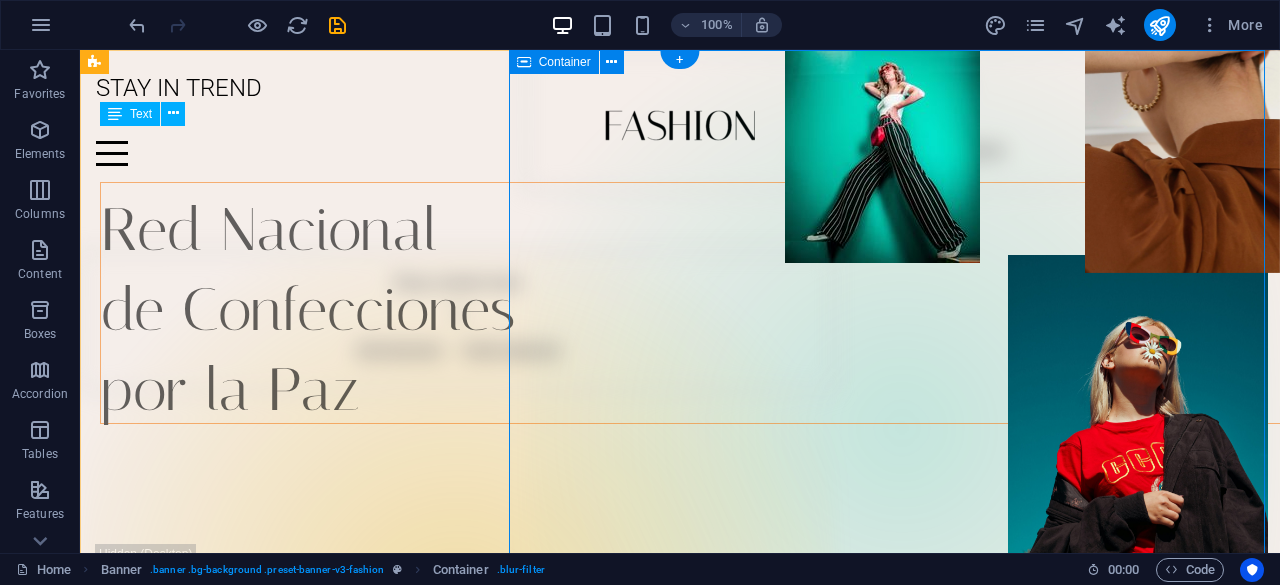 click on "Drop content here or  Add elements  Paste clipboard" at bounding box center [902, 428] 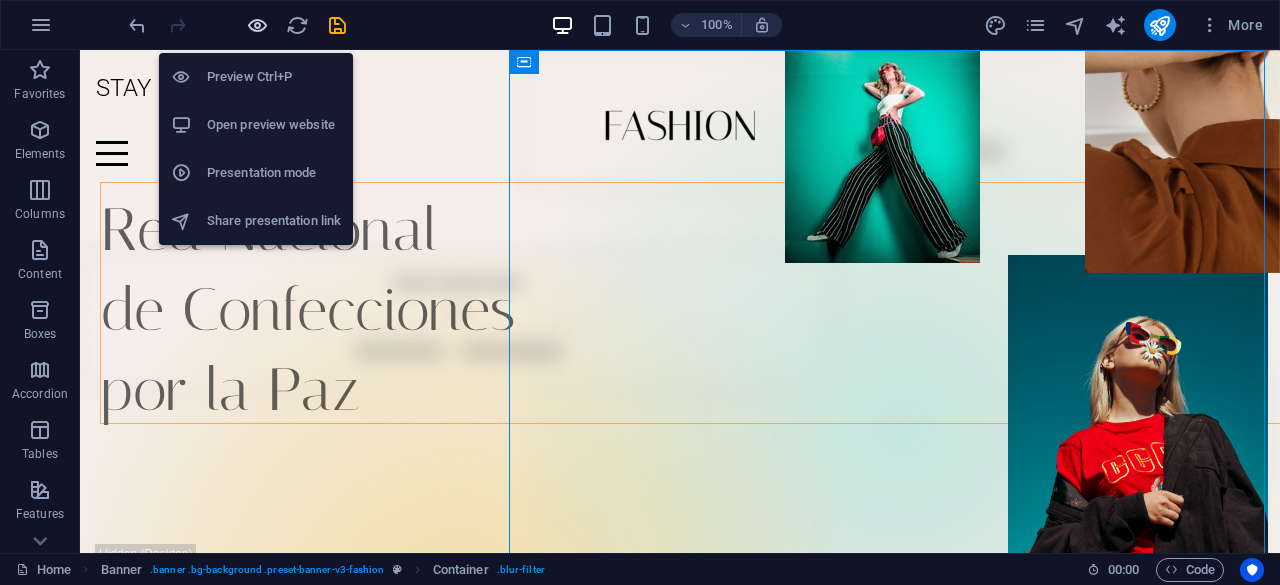 click at bounding box center (257, 25) 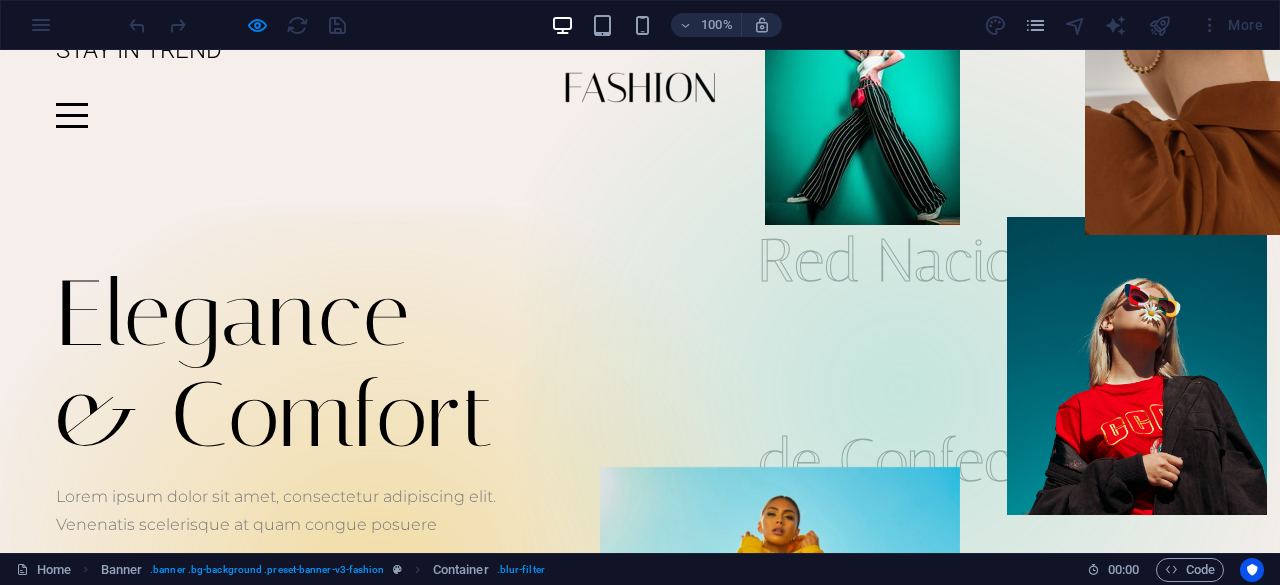 scroll, scrollTop: 0, scrollLeft: 0, axis: both 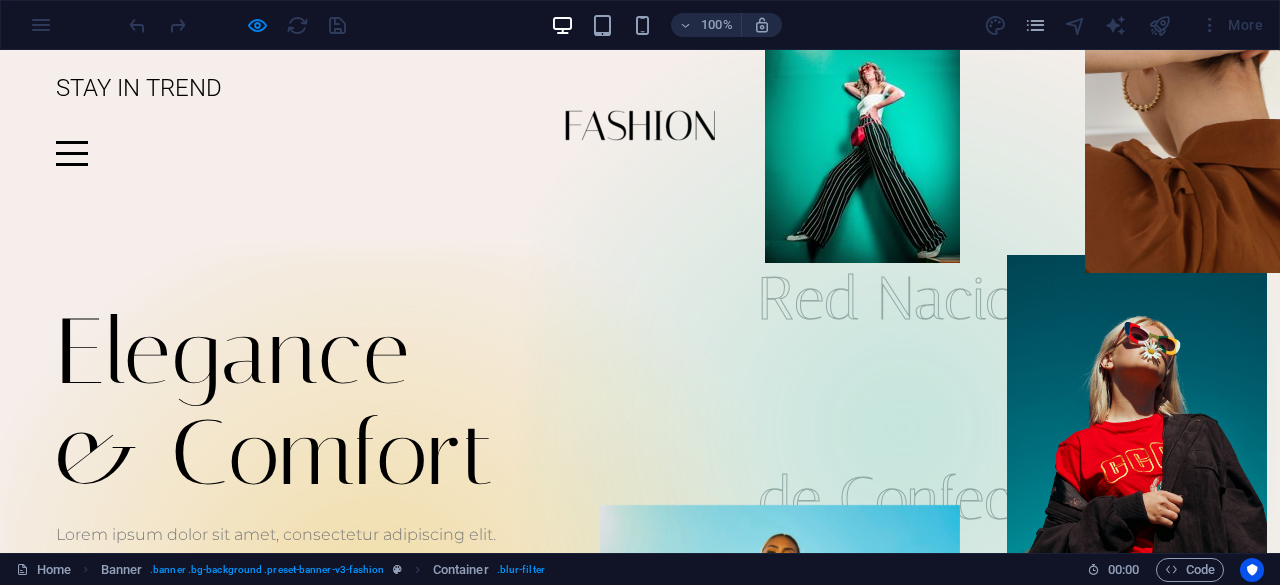 click on "Elegance & Comfort Lorem ipsum dolor sit amet, consectetur adipiscing elit.  Venenatis scelerisque at quam congue posuere Learn more" at bounding box center (640, 485) 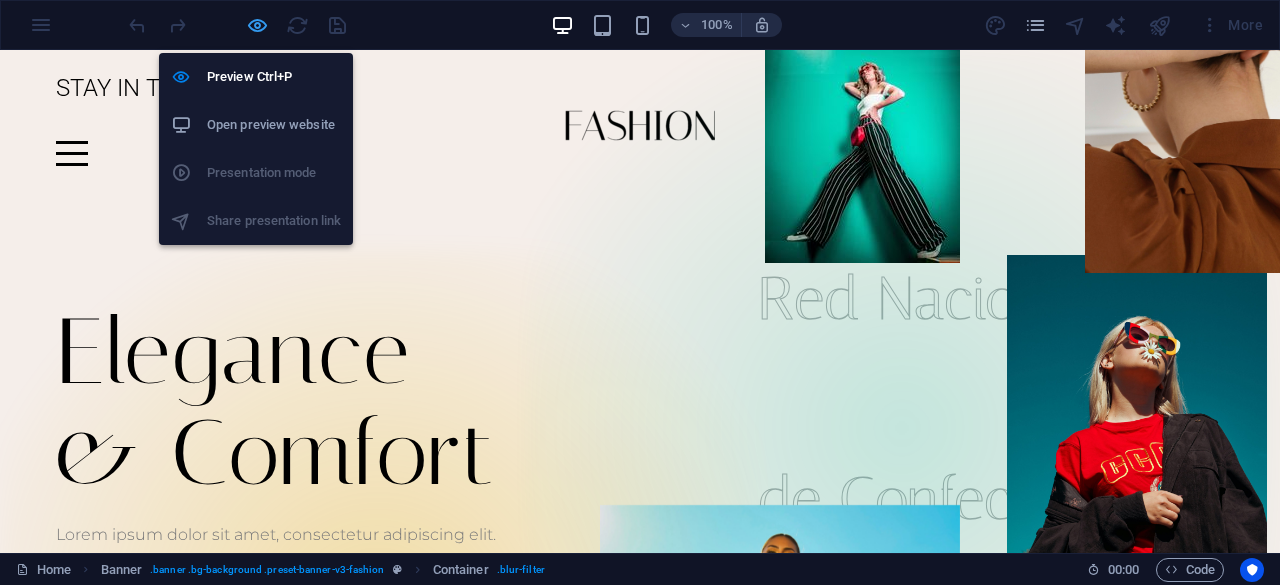 click at bounding box center (257, 25) 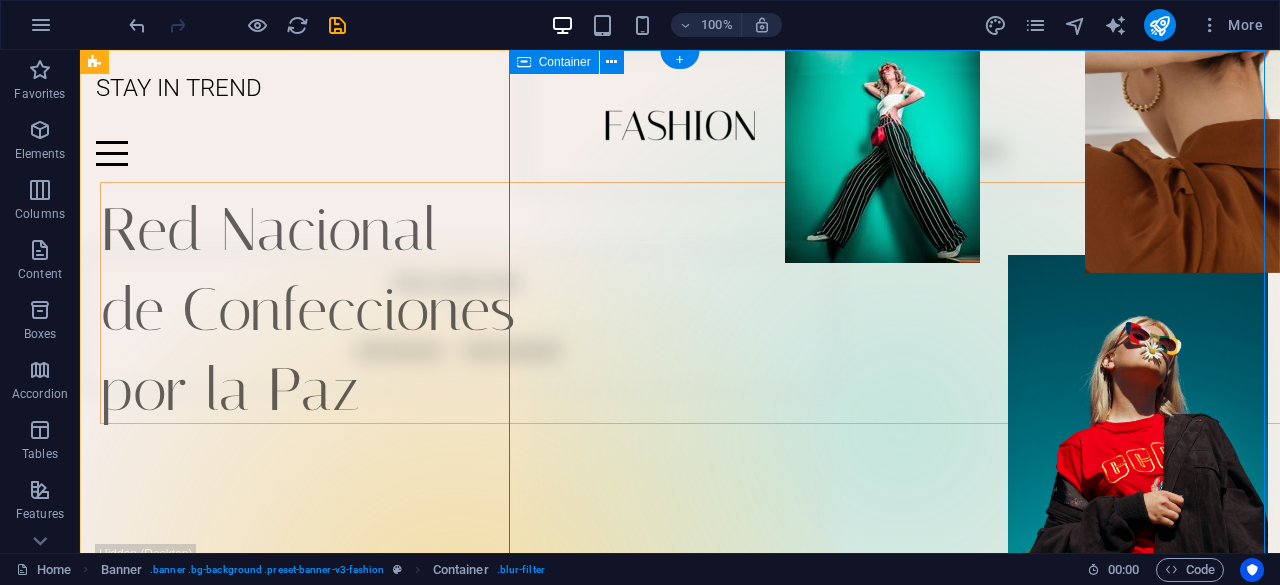 click on "Drop content here or  Add elements  Paste clipboard" at bounding box center (902, 428) 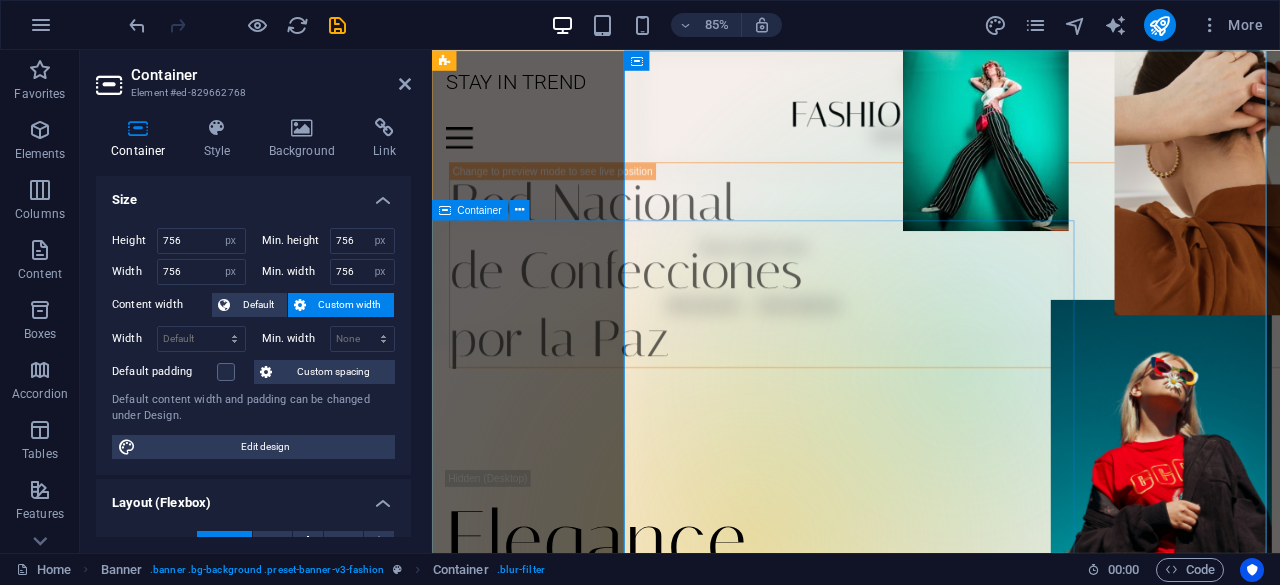 click on "Drop content here or  Add elements  Paste clipboard" at bounding box center (810, 321) 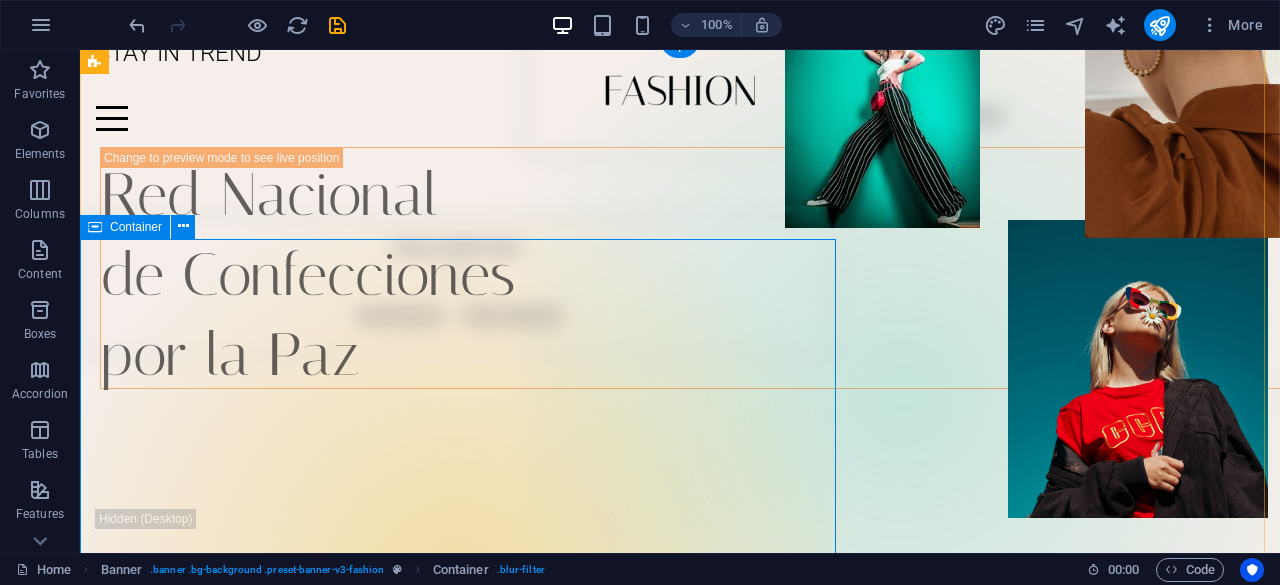 scroll, scrollTop: 0, scrollLeft: 0, axis: both 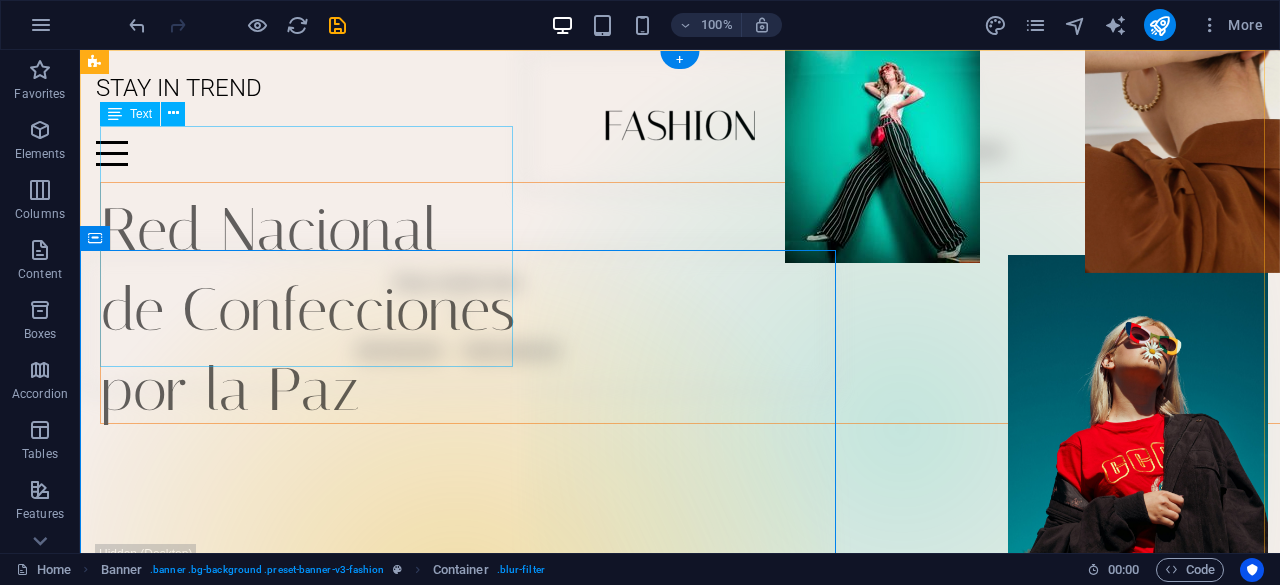 click on "Red Nacional  de Confecciones  por la Paz" at bounding box center (700, 303) 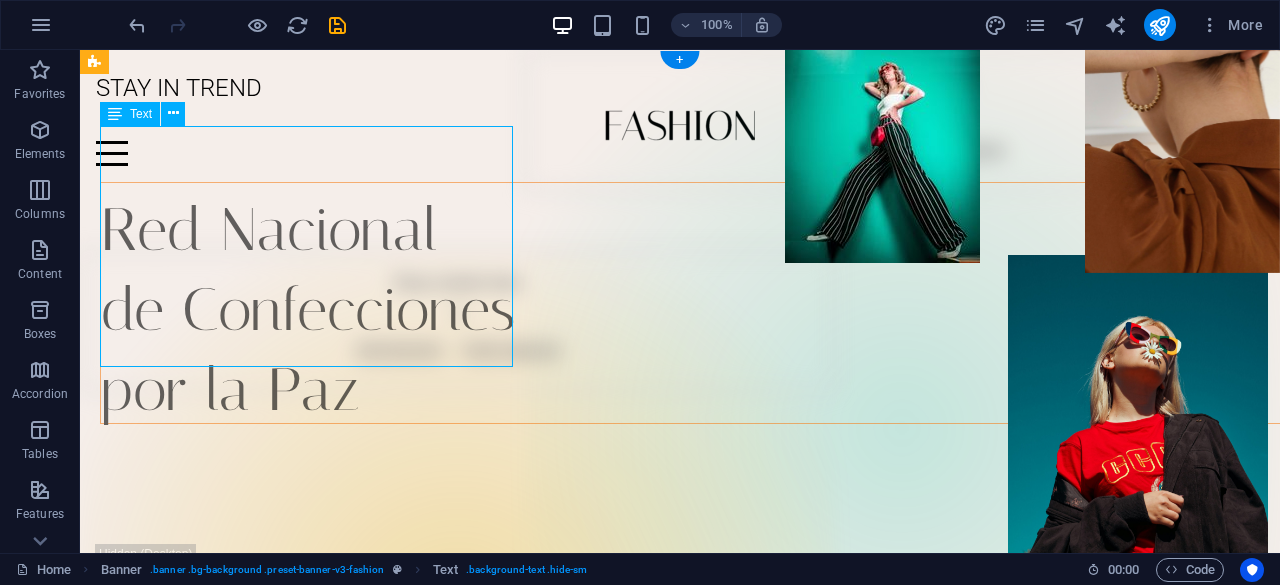 click on "Red Nacional  de Confecciones  por la Paz" at bounding box center (700, 303) 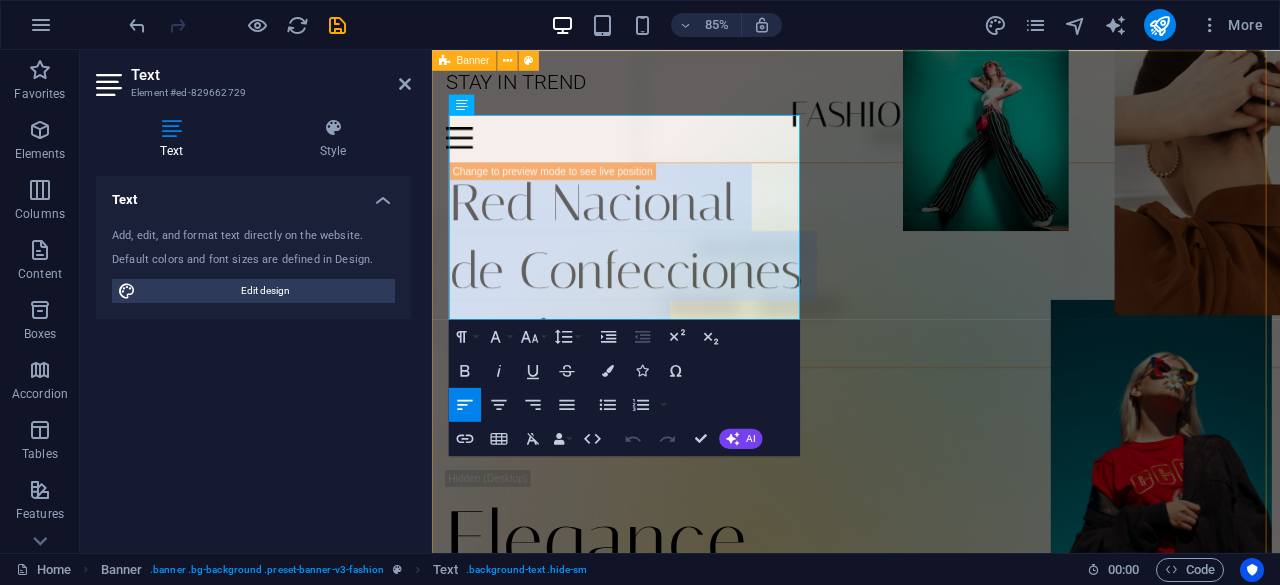 drag, startPoint x: 731, startPoint y: 338, endPoint x: 446, endPoint y: 160, distance: 336.01935 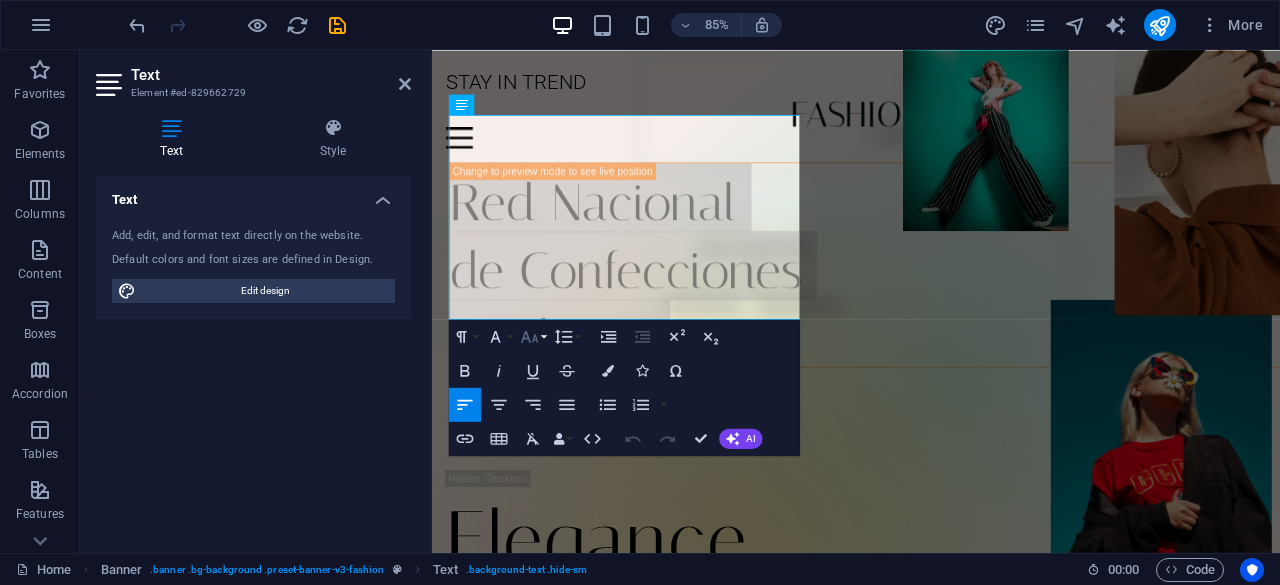 click 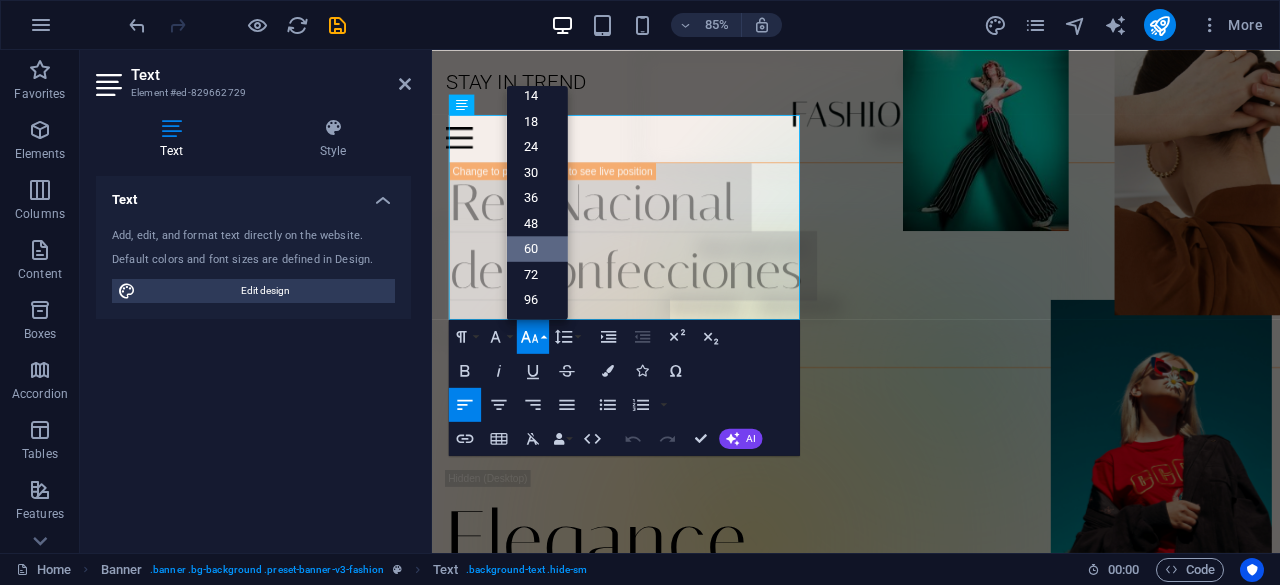scroll, scrollTop: 160, scrollLeft: 0, axis: vertical 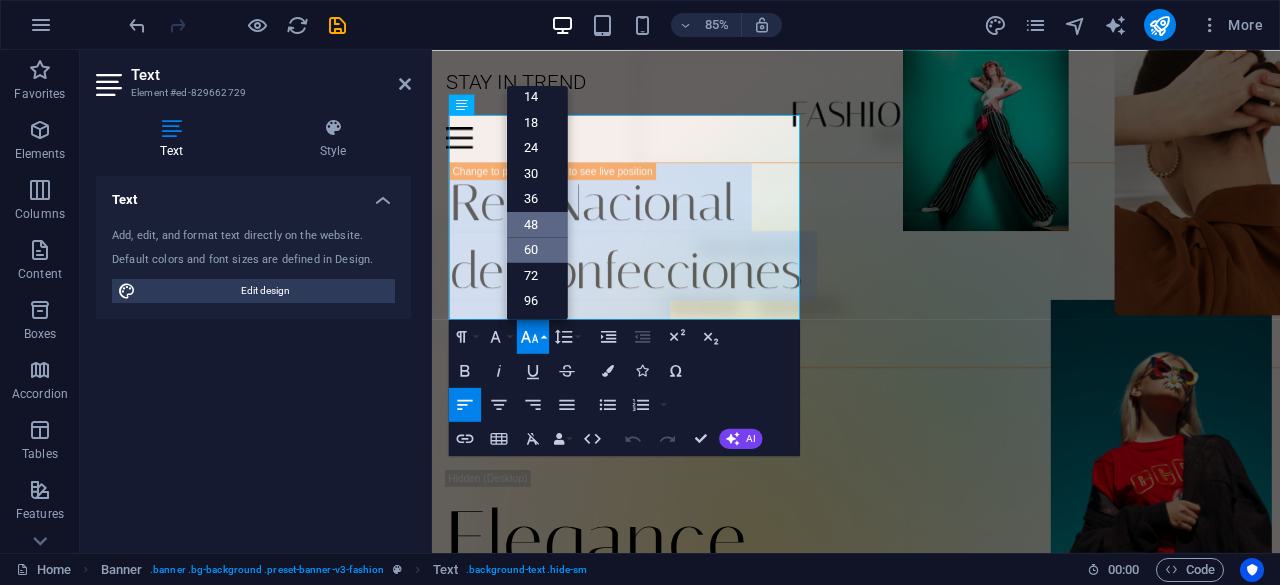 click on "48" at bounding box center [537, 224] 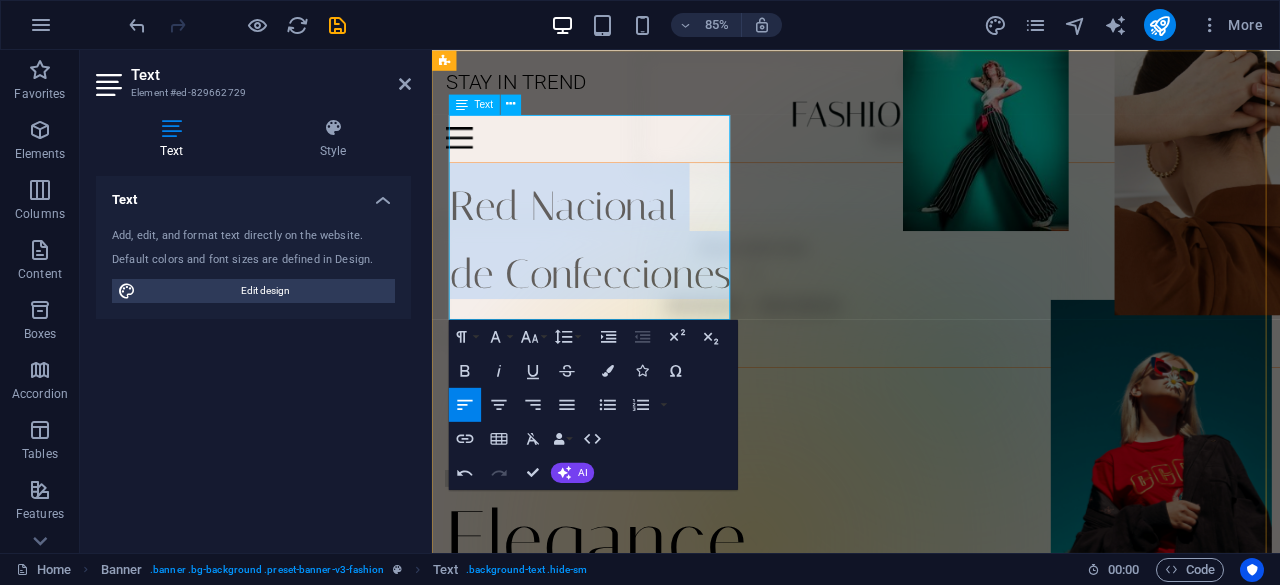 click on "Red Nacional" at bounding box center (951, 223) 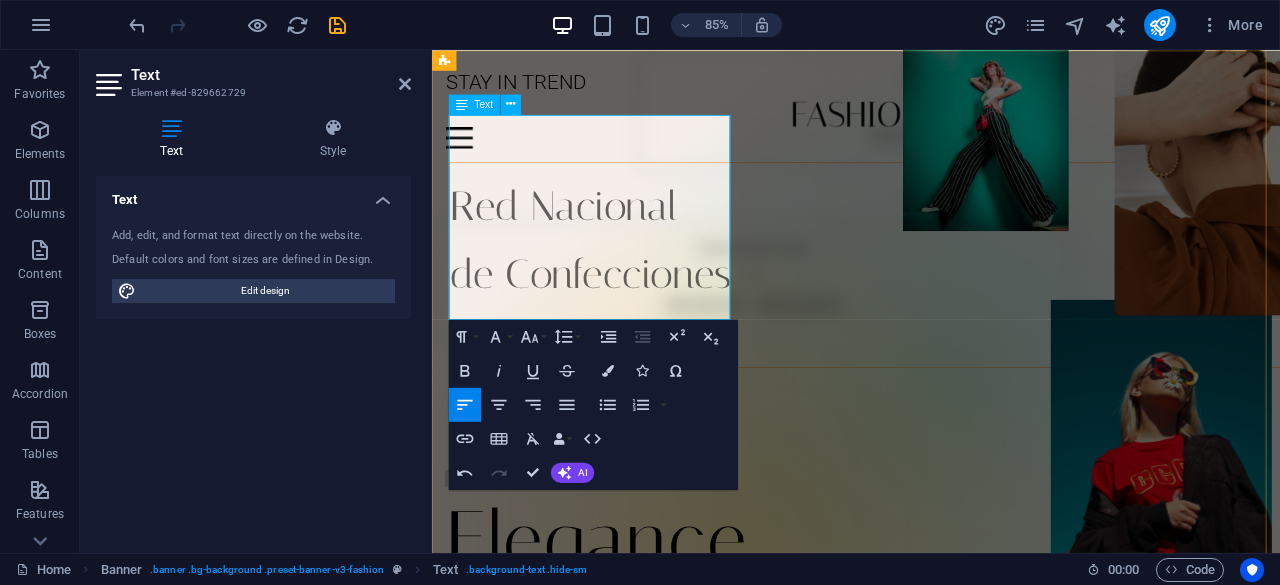 type 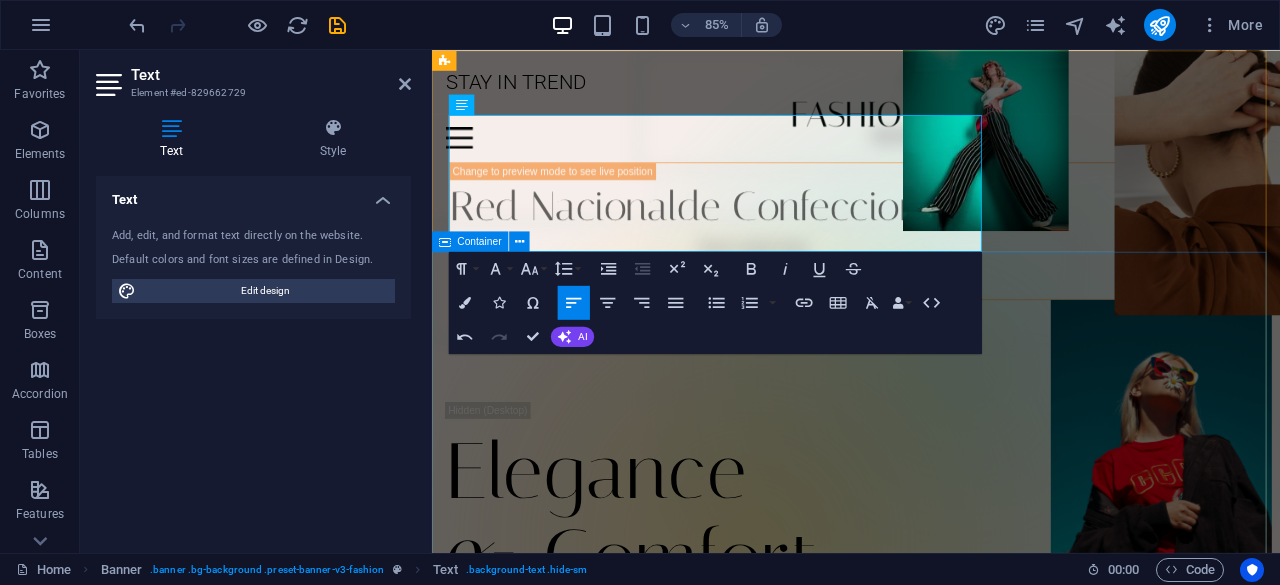 click on "Elegance & Comfort Lorem ipsum dolor sit amet, consectetur adipiscing elit.  Venenatis scelerisque at quam congue posuere Learn more" at bounding box center (931, 663) 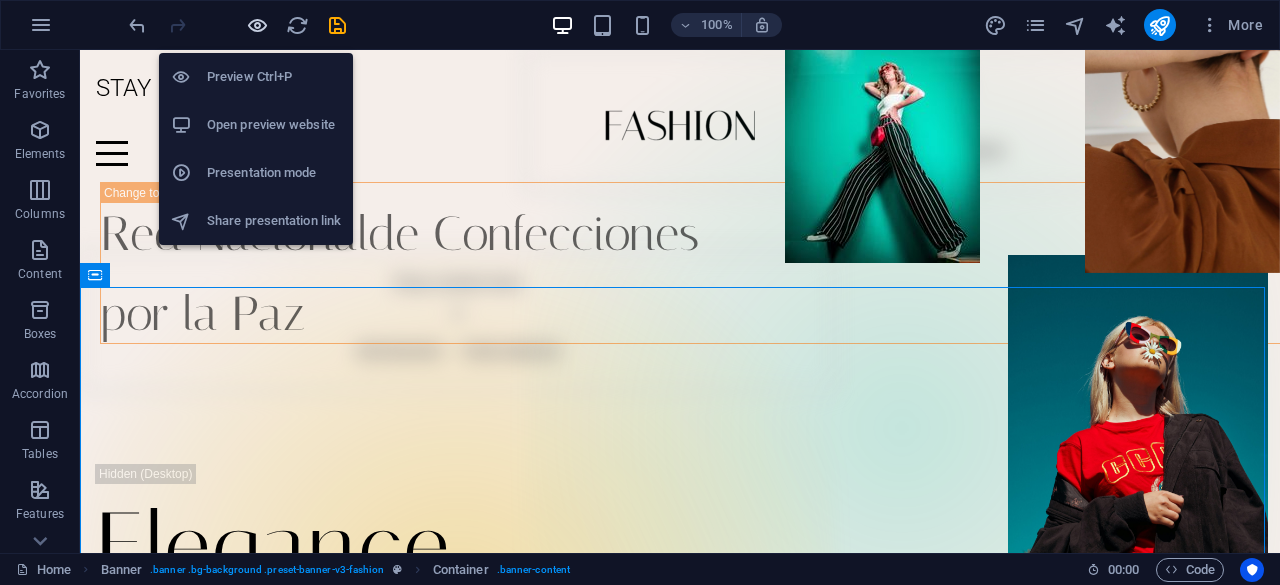 click at bounding box center (257, 25) 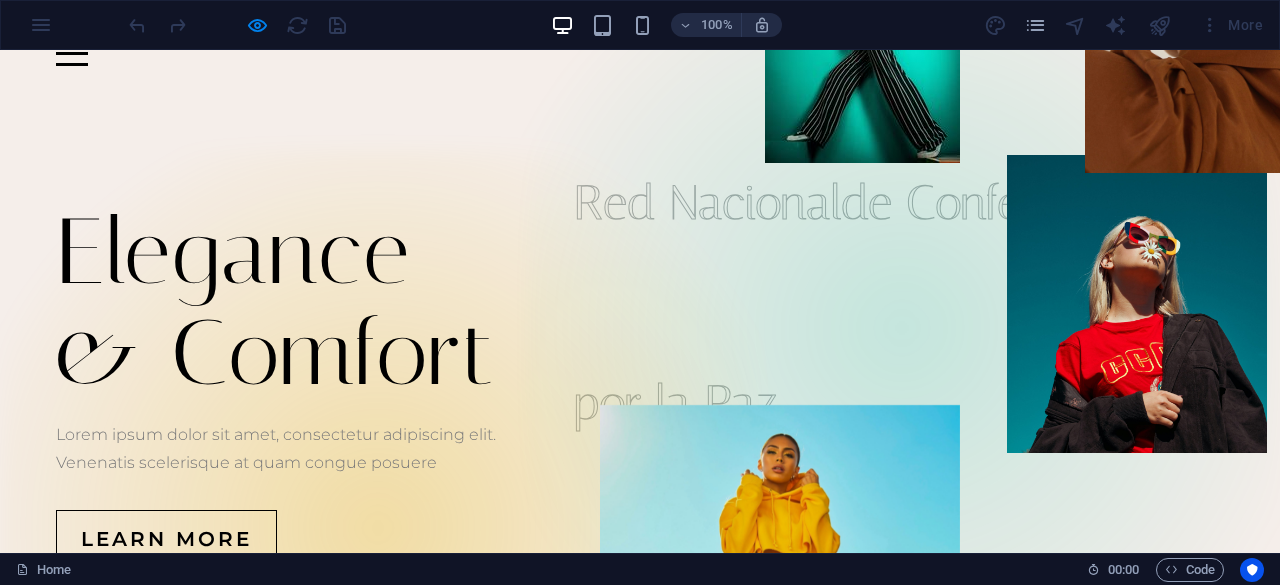 scroll, scrollTop: 0, scrollLeft: 0, axis: both 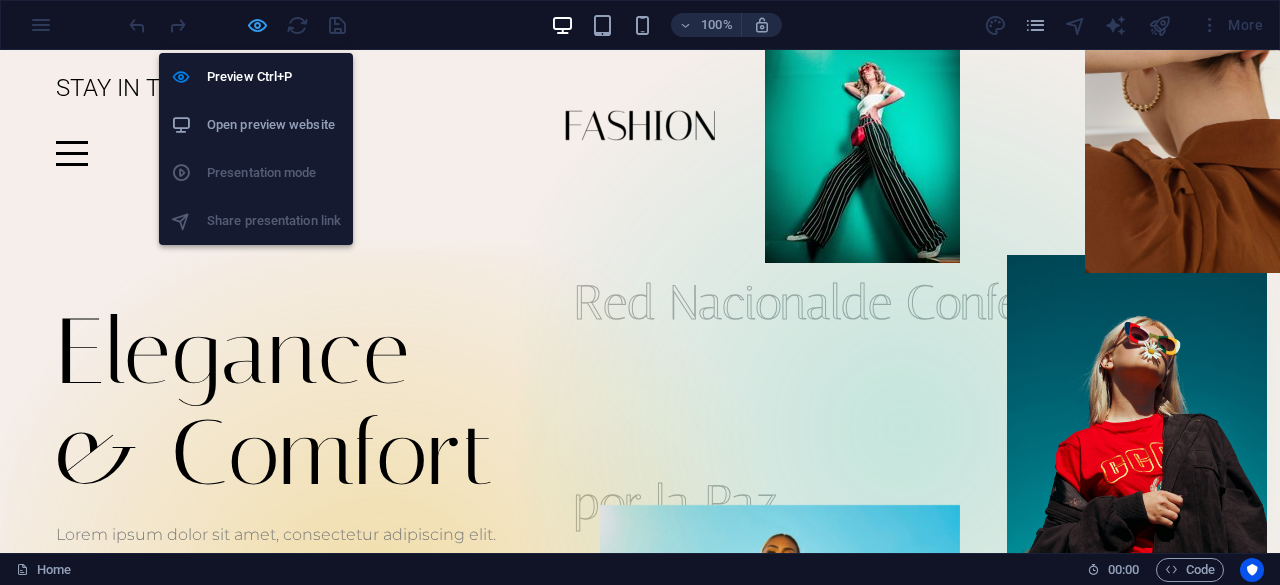 click at bounding box center (257, 25) 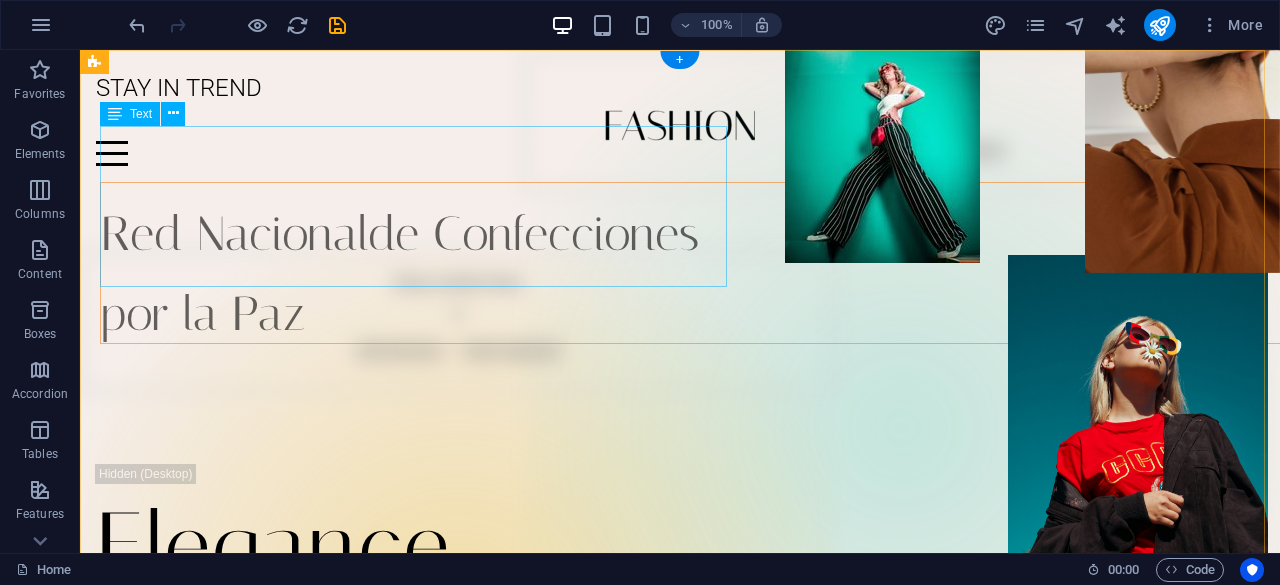click on "Red Nacional  de Confecciones  por la Paz" at bounding box center [700, 263] 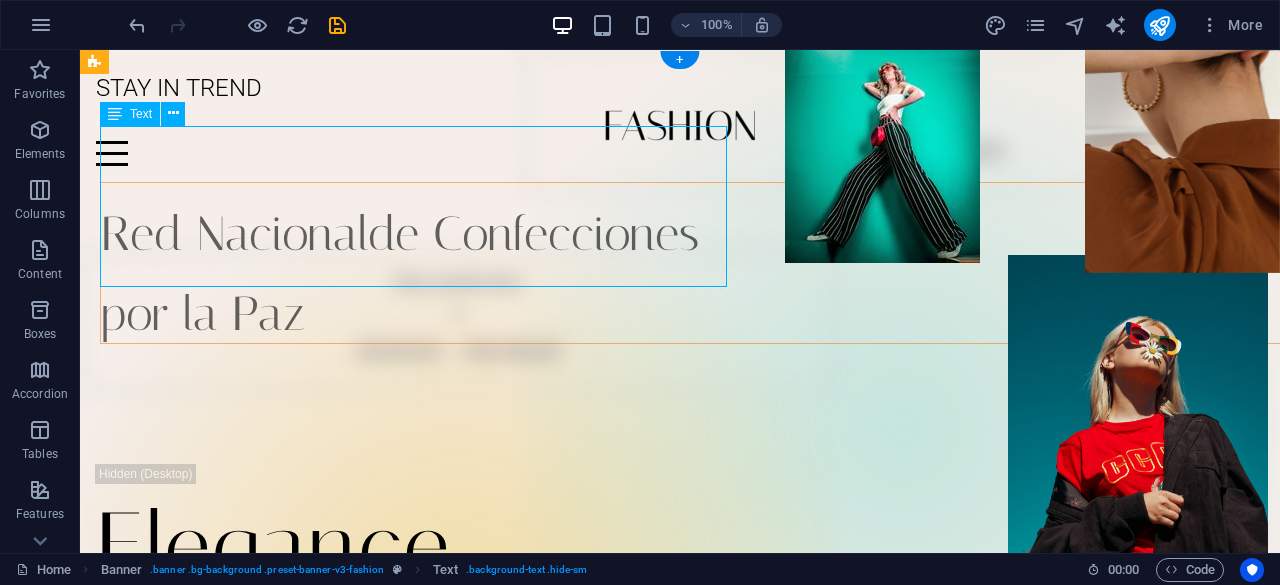 click on "Red Nacional  de Confecciones  por la Paz" at bounding box center (700, 263) 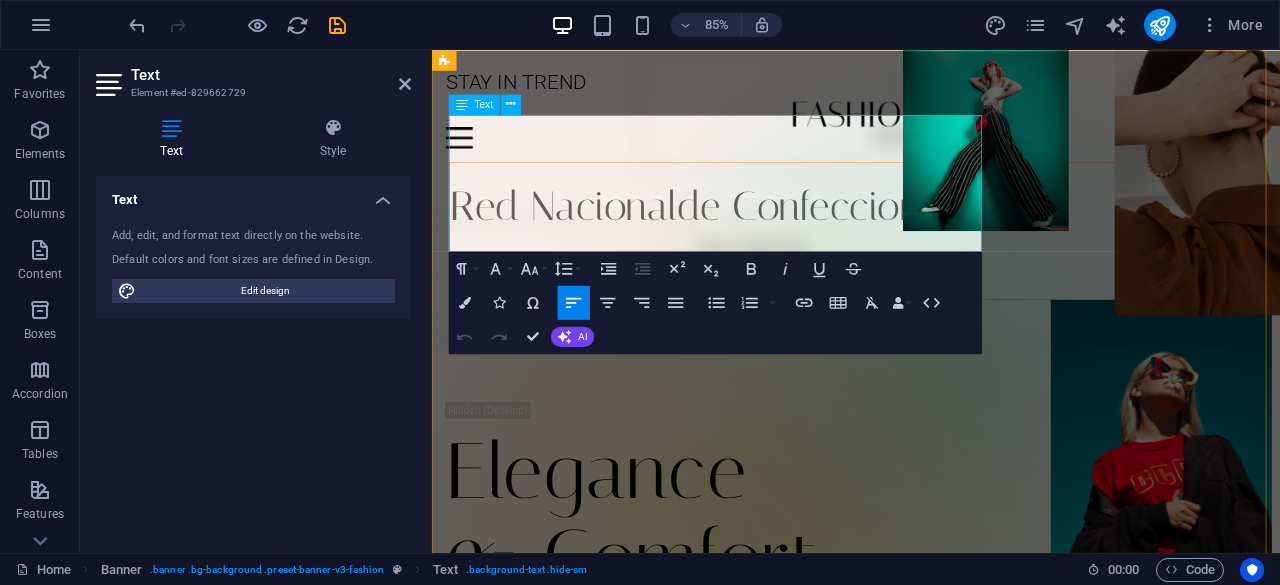 click on "por la Paz" at bounding box center (555, 313) 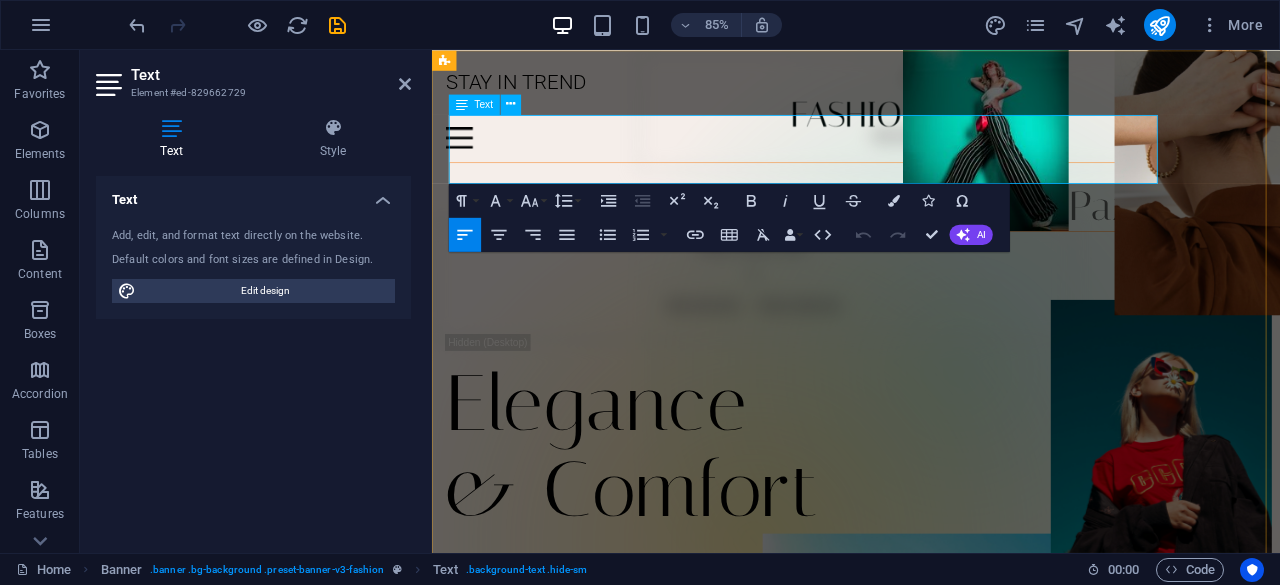 type 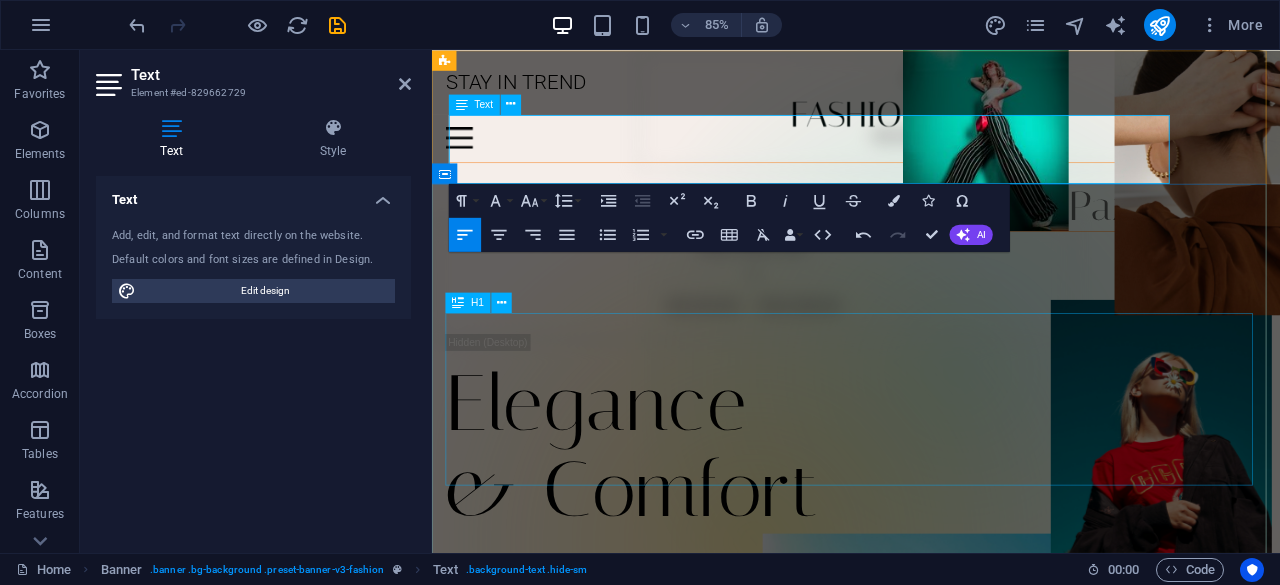 click on "Elegance & Comfort" at bounding box center [931, 517] 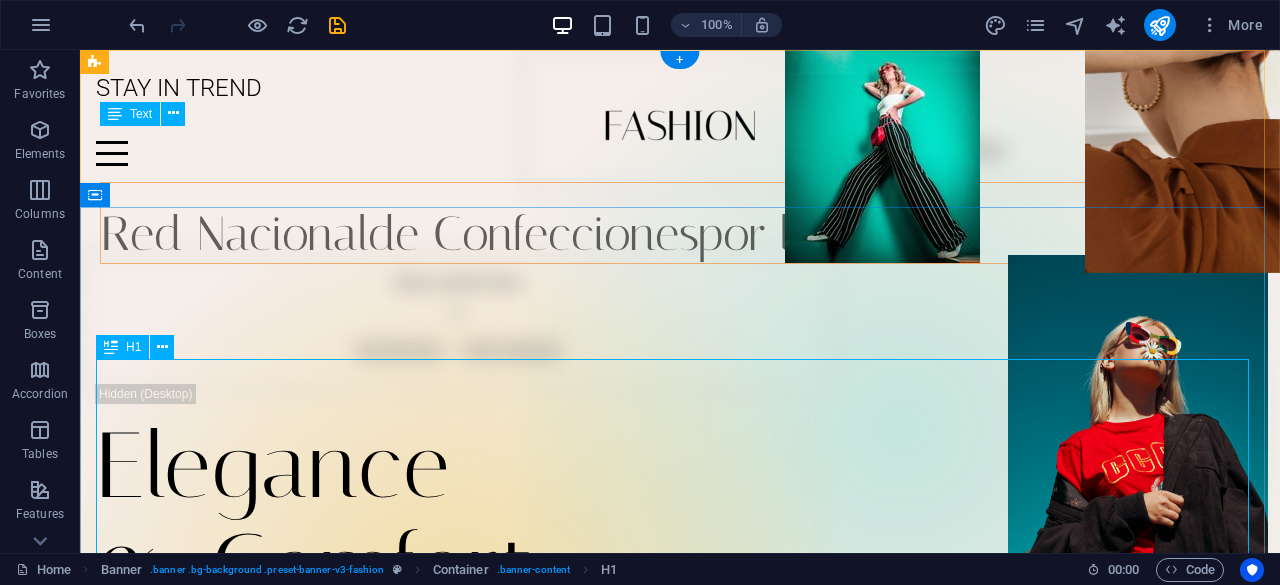 click on "Elegance & Comfort" at bounding box center [680, 517] 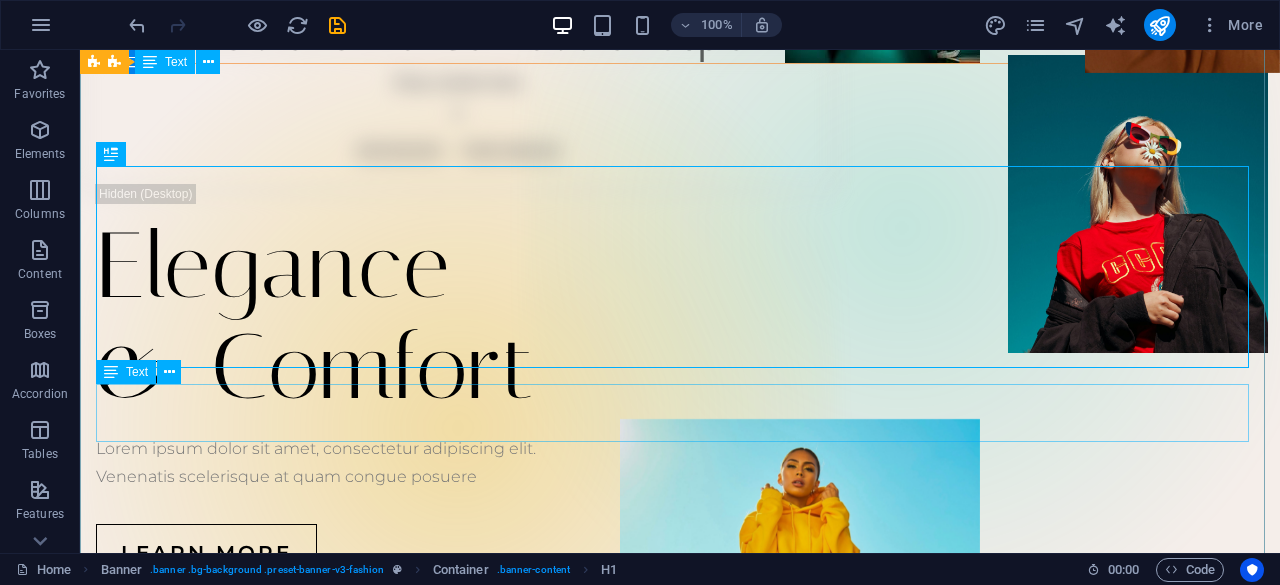 scroll, scrollTop: 0, scrollLeft: 0, axis: both 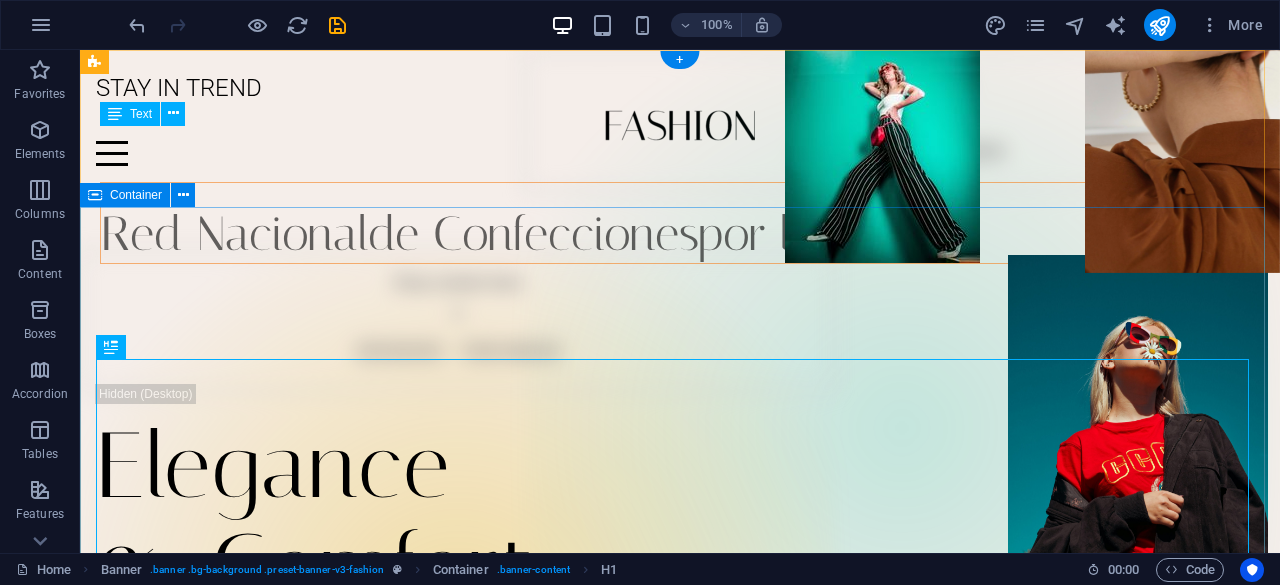 click on "Elegance & Comfort Lorem ipsum dolor sit amet, consectetur adipiscing elit.  Venenatis scelerisque at quam congue posuere Learn more" at bounding box center [680, 583] 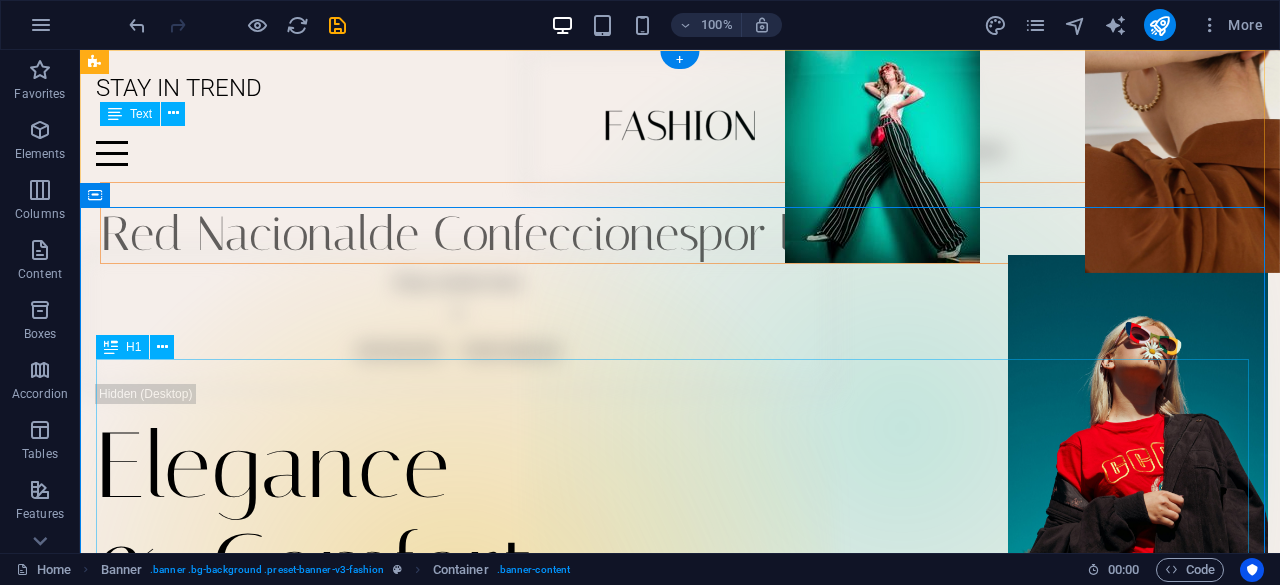 click on "Elegance & Comfort" at bounding box center [680, 517] 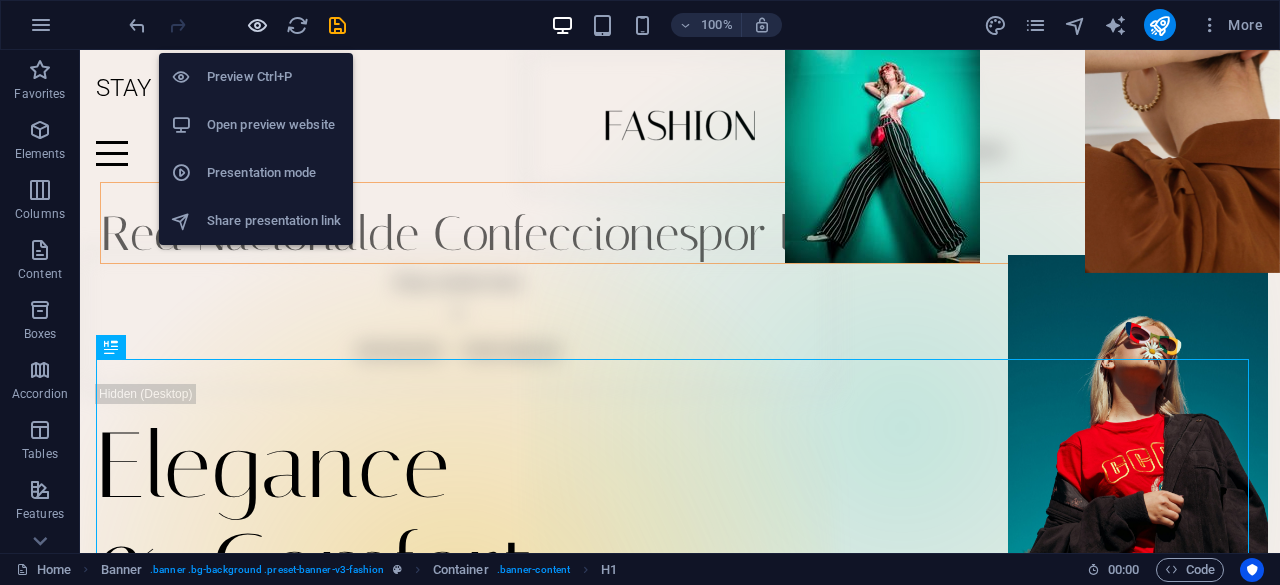 click at bounding box center (257, 25) 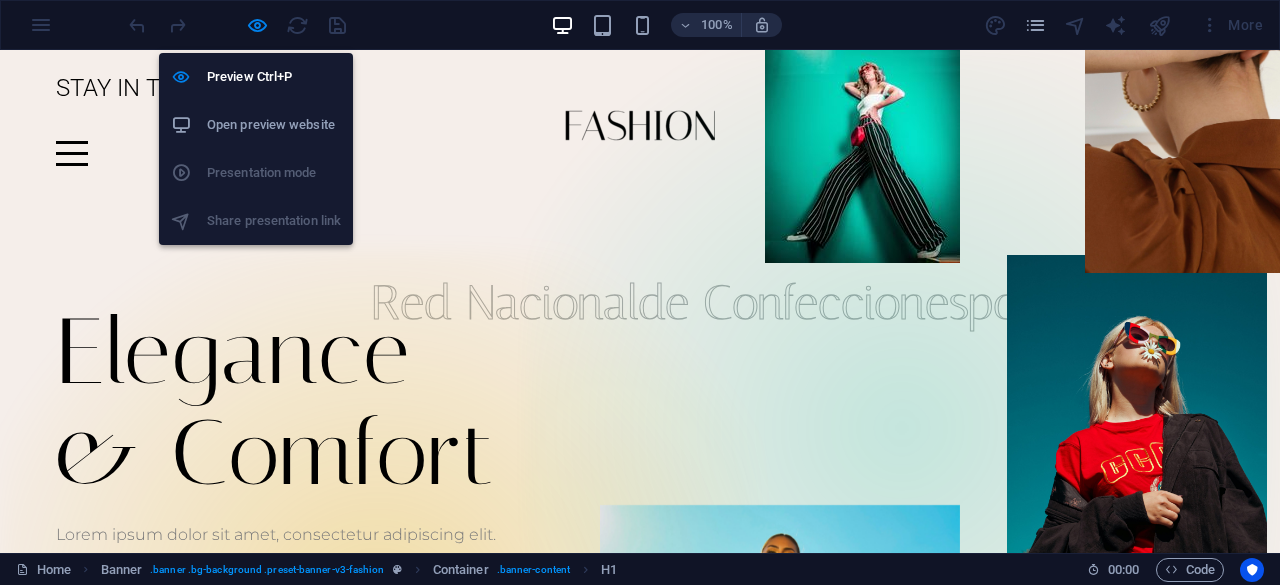click at bounding box center [257, 25] 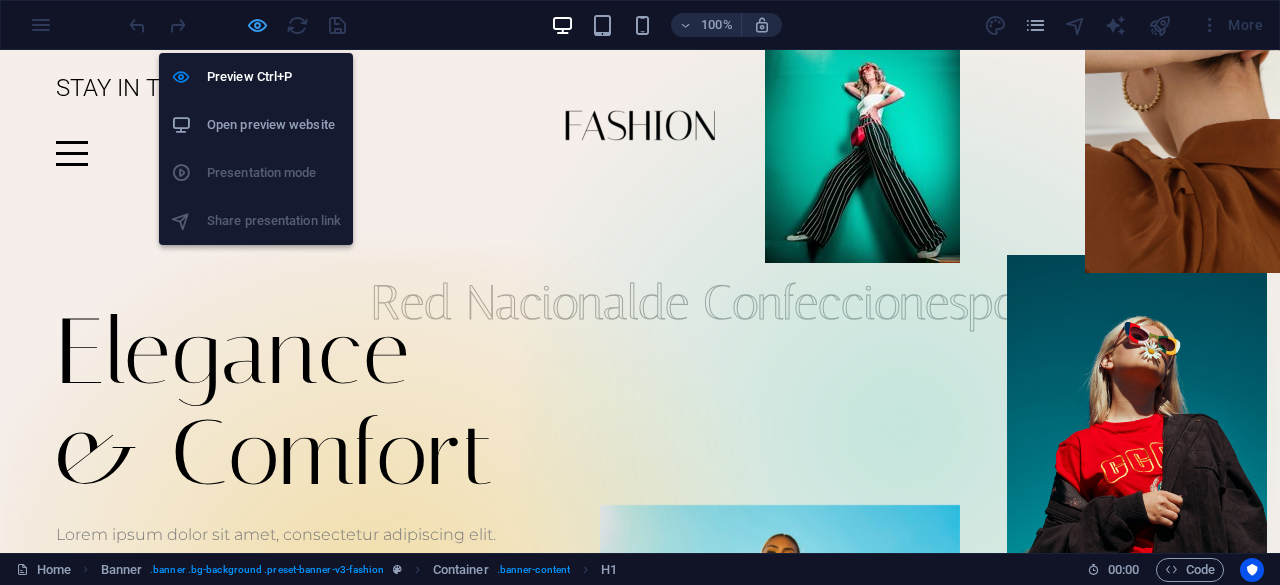 click at bounding box center [257, 25] 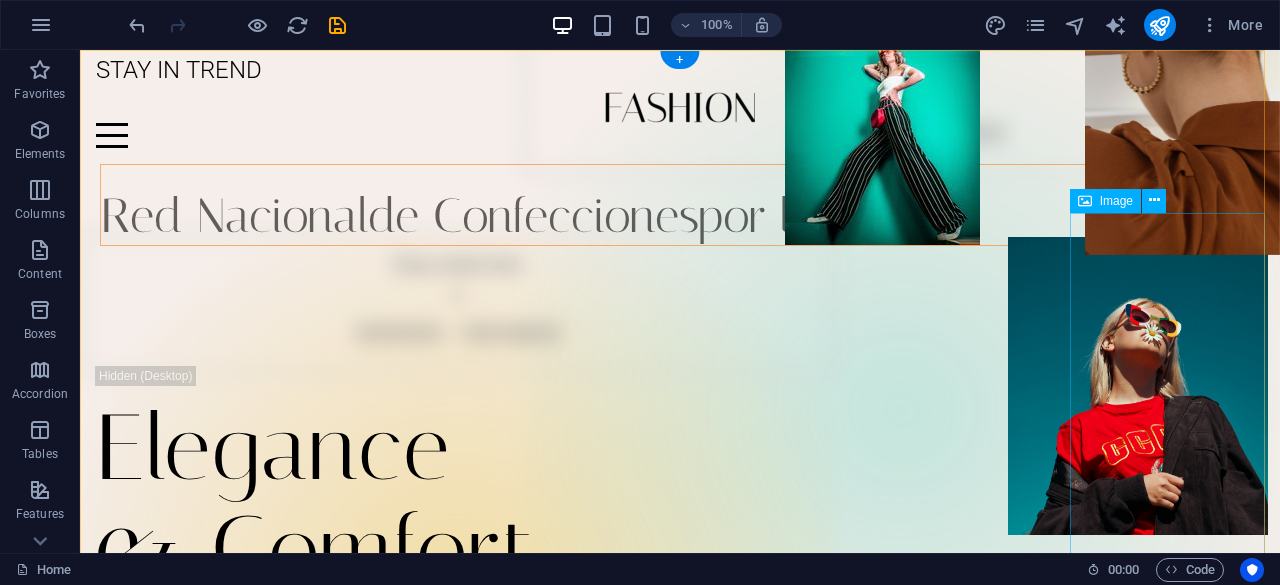 scroll, scrollTop: 0, scrollLeft: 0, axis: both 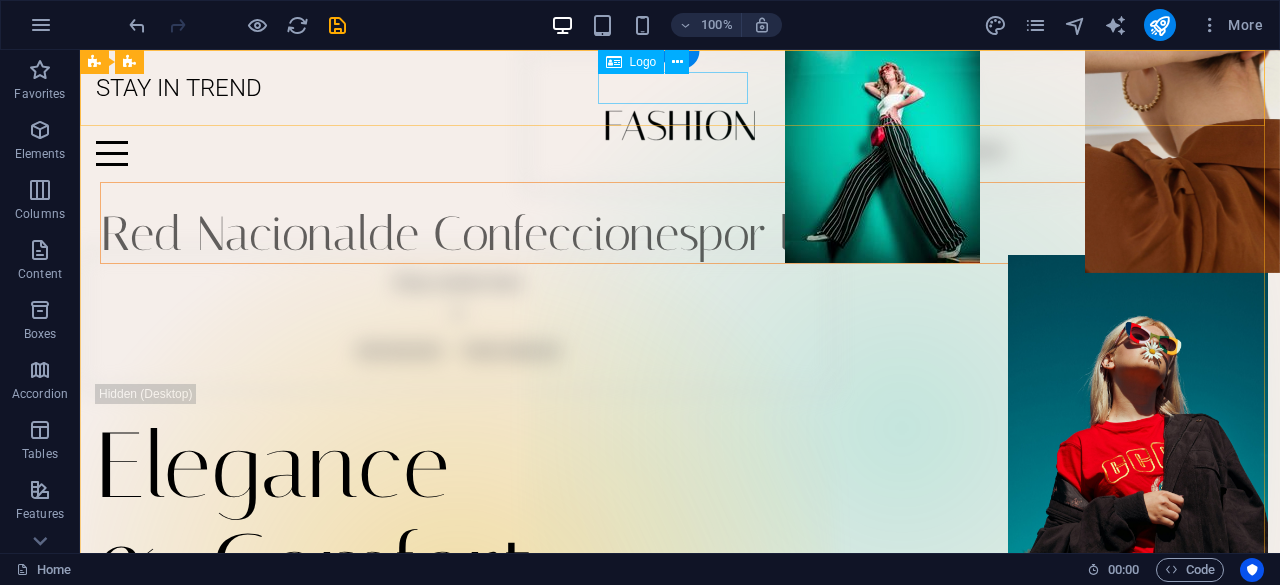 click at bounding box center (680, 125) 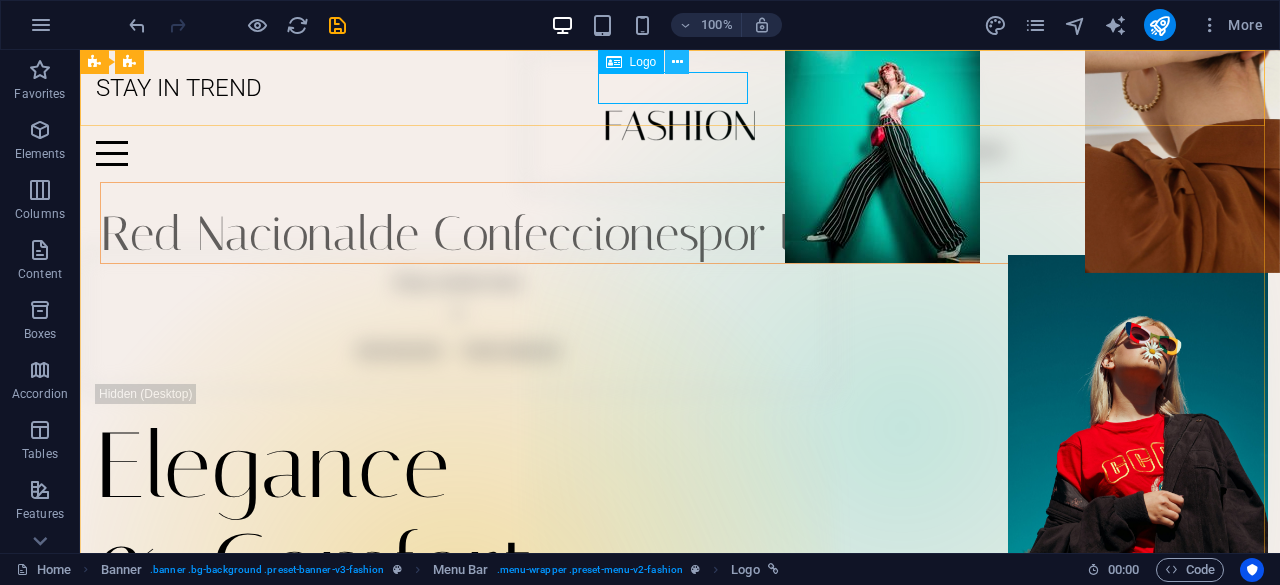 click at bounding box center [677, 62] 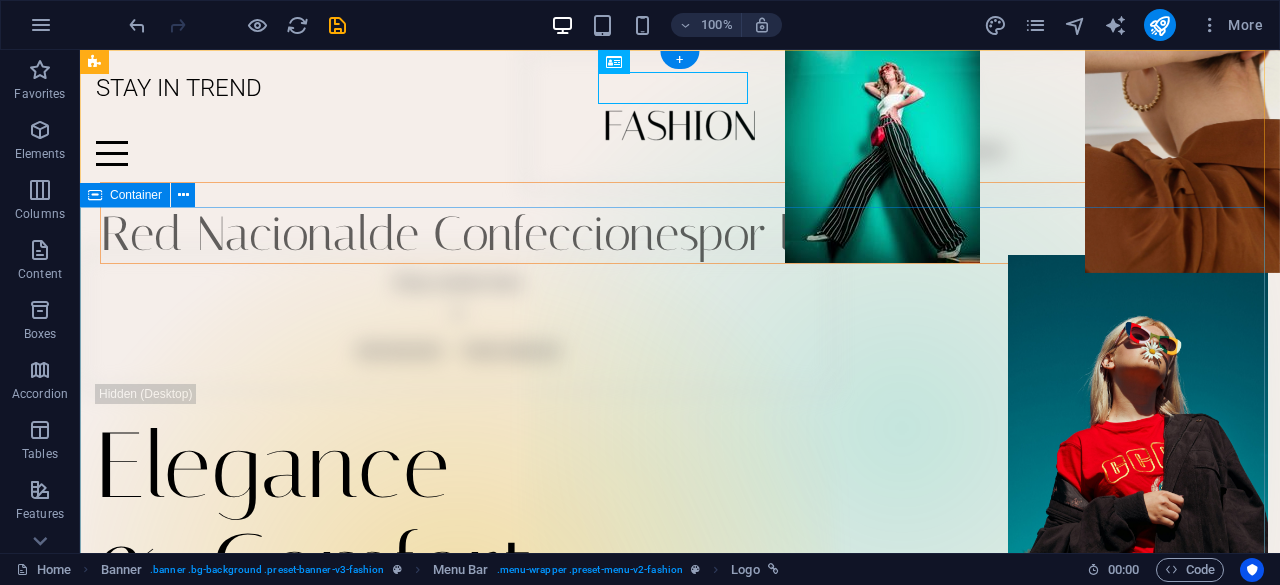 click on "Elegance & Comfort Lorem ipsum dolor sit amet, consectetur adipiscing elit.  Venenatis scelerisque at quam congue posuere Learn more" at bounding box center (680, 583) 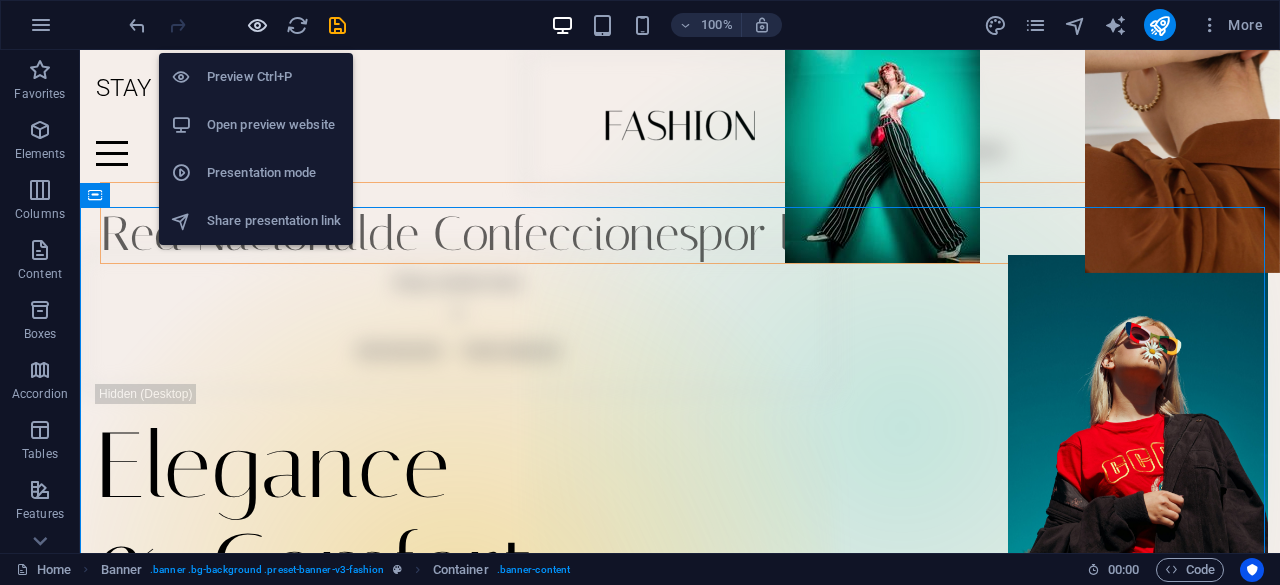 click at bounding box center (257, 25) 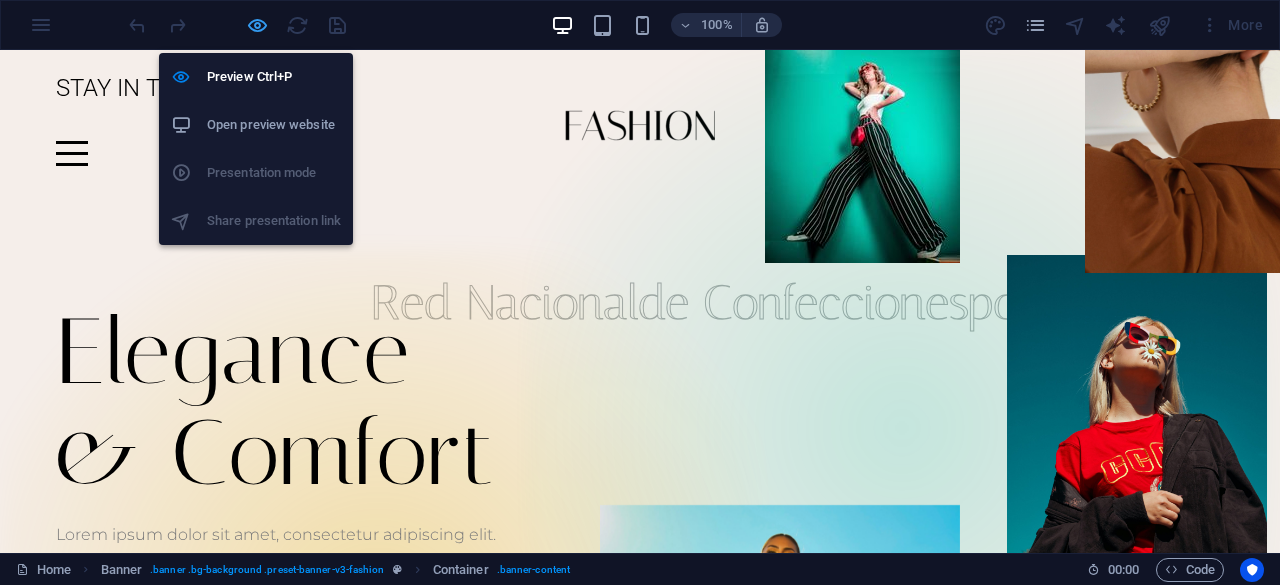 click at bounding box center (257, 25) 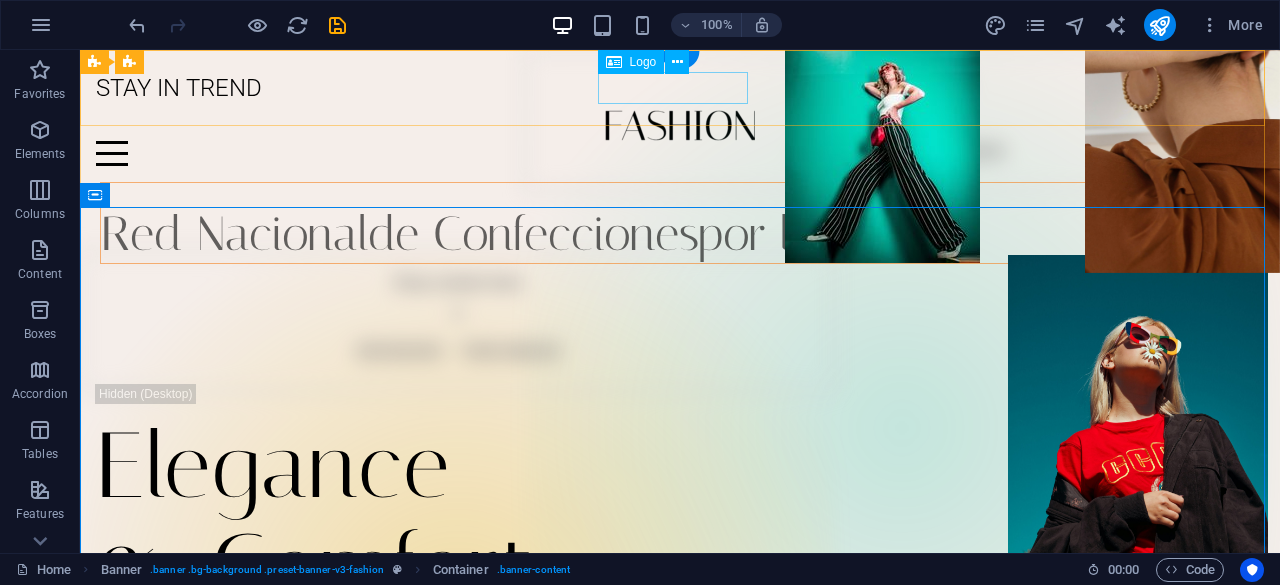 click at bounding box center (680, 125) 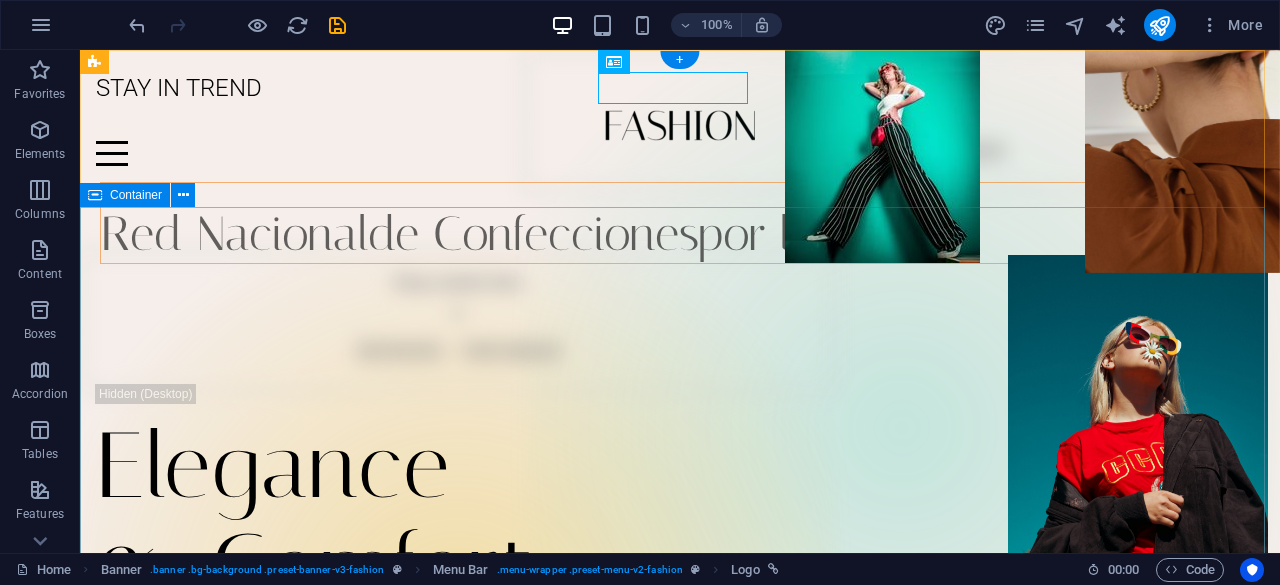 click on "Elegance & Comfort Lorem ipsum dolor sit amet, consectetur adipiscing elit.  Venenatis scelerisque at quam congue posuere Learn more" at bounding box center (680, 583) 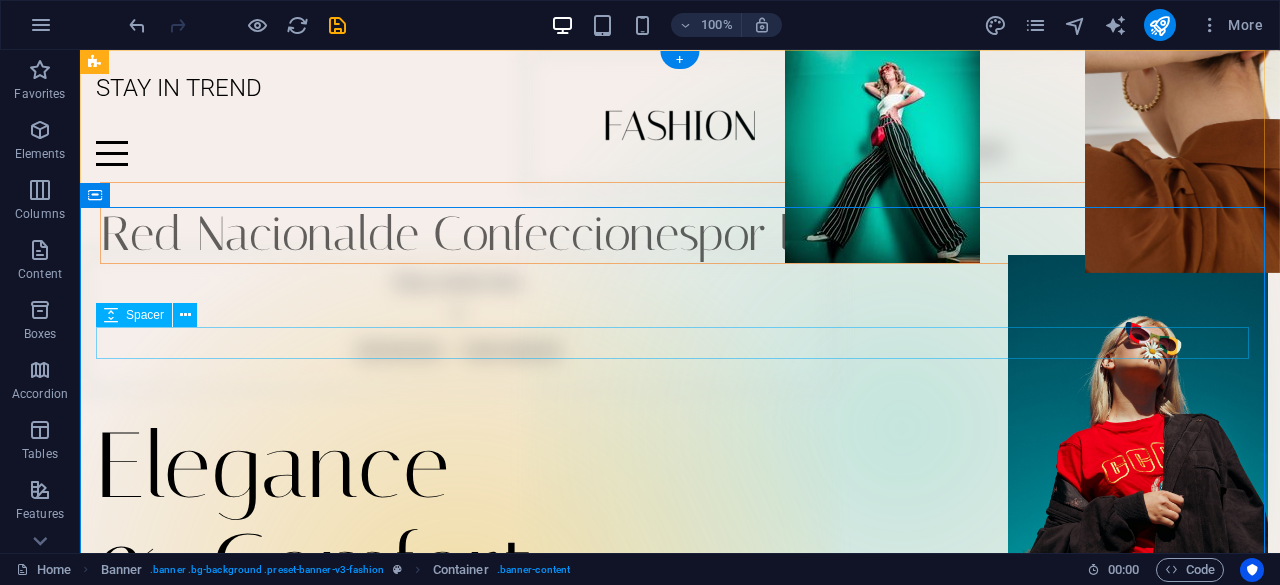 click at bounding box center (680, 400) 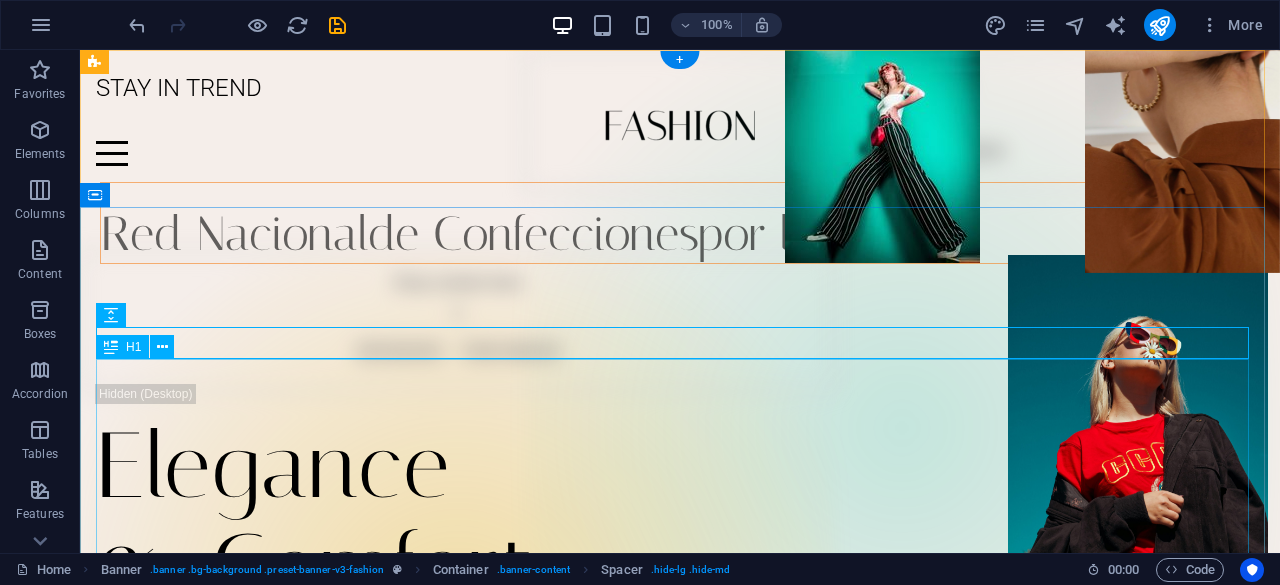 click on "Elegance & Comfort" at bounding box center (680, 517) 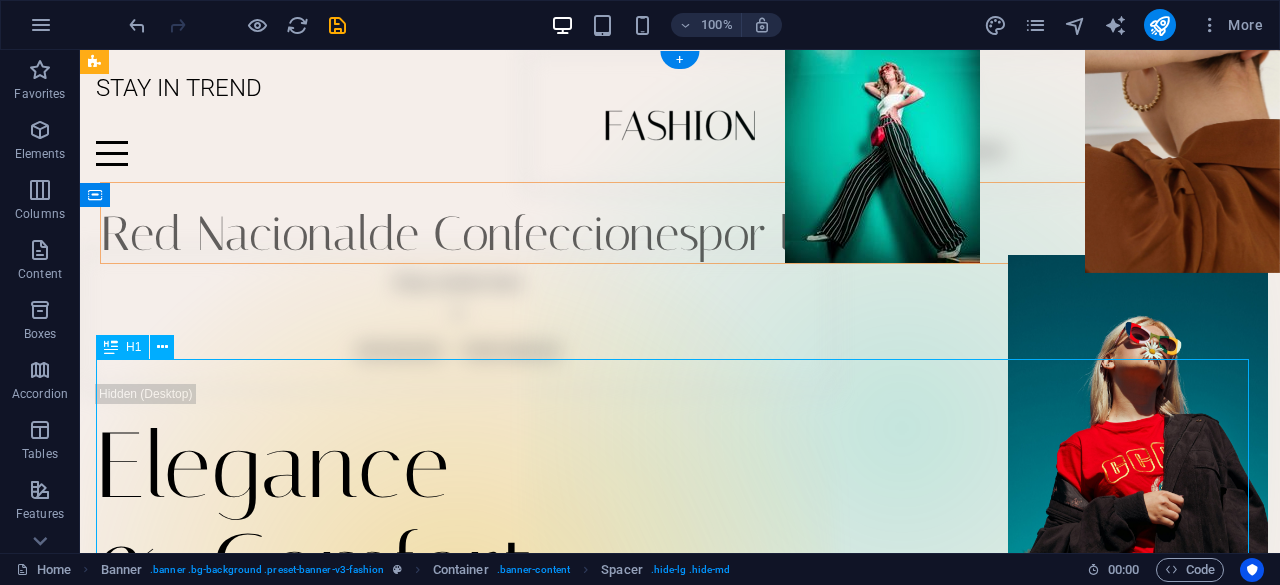 click on "Elegance & Comfort" at bounding box center [680, 517] 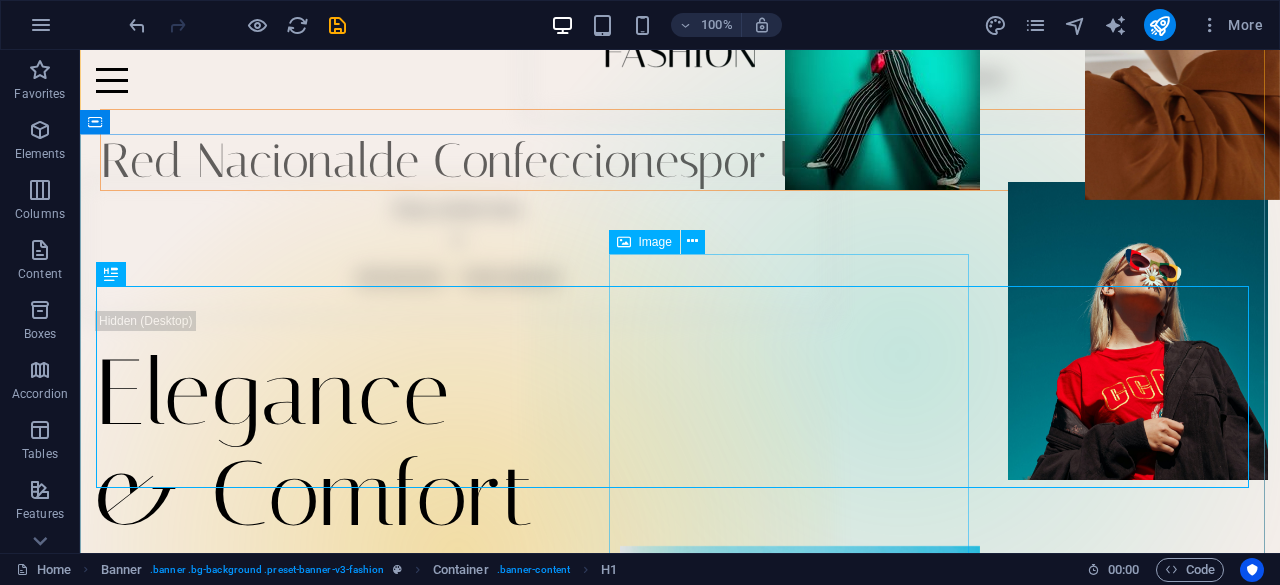 scroll, scrollTop: 100, scrollLeft: 0, axis: vertical 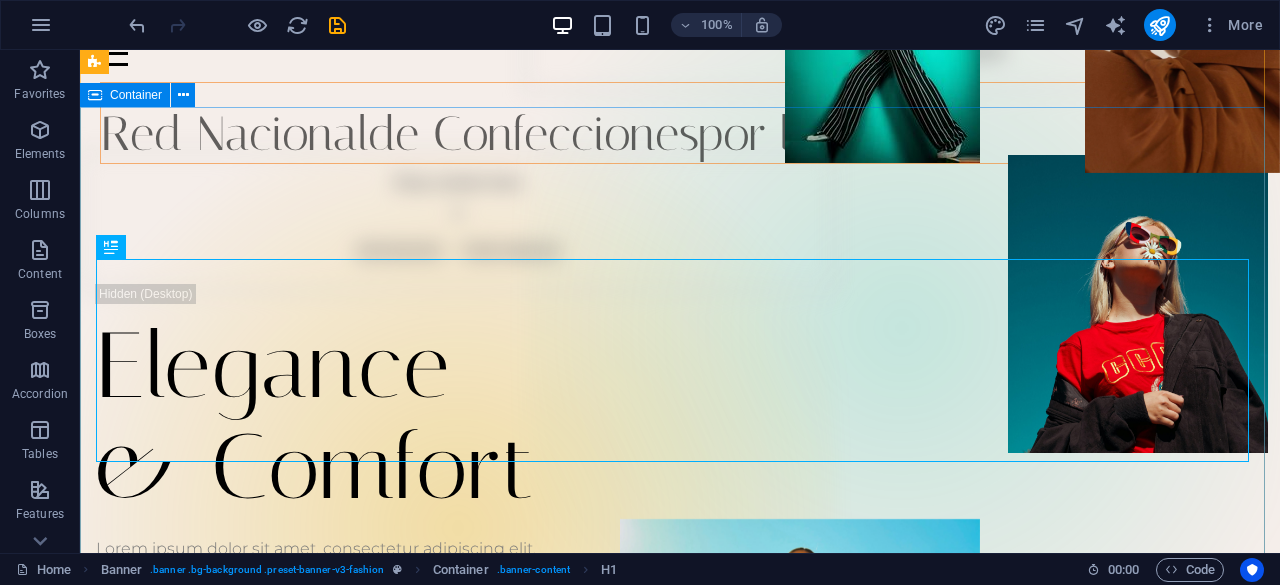 click on "Elegance & Comfort Lorem ipsum dolor sit amet, consectetur adipiscing elit.  Venenatis scelerisque at quam congue posuere Learn more" at bounding box center (680, 483) 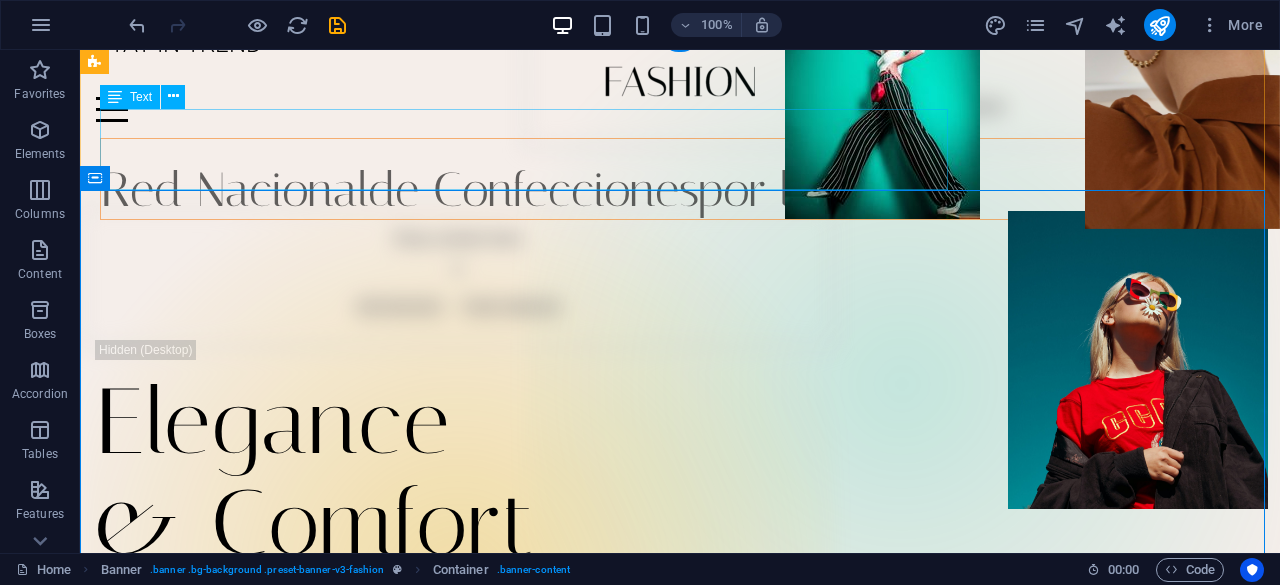 scroll, scrollTop: 0, scrollLeft: 0, axis: both 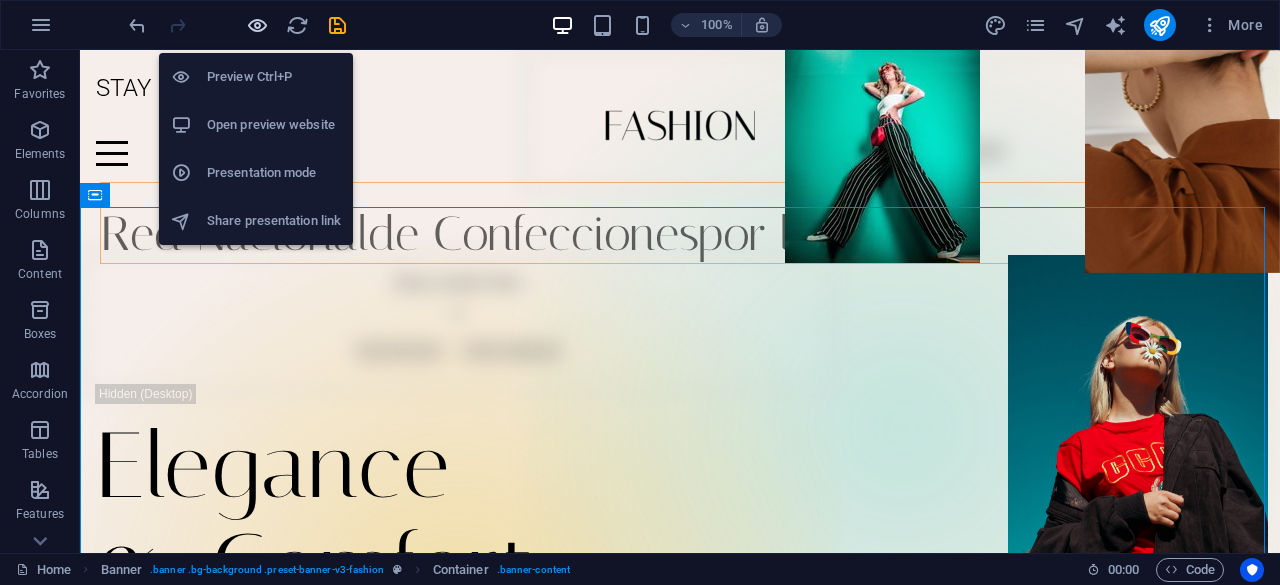 click at bounding box center (257, 25) 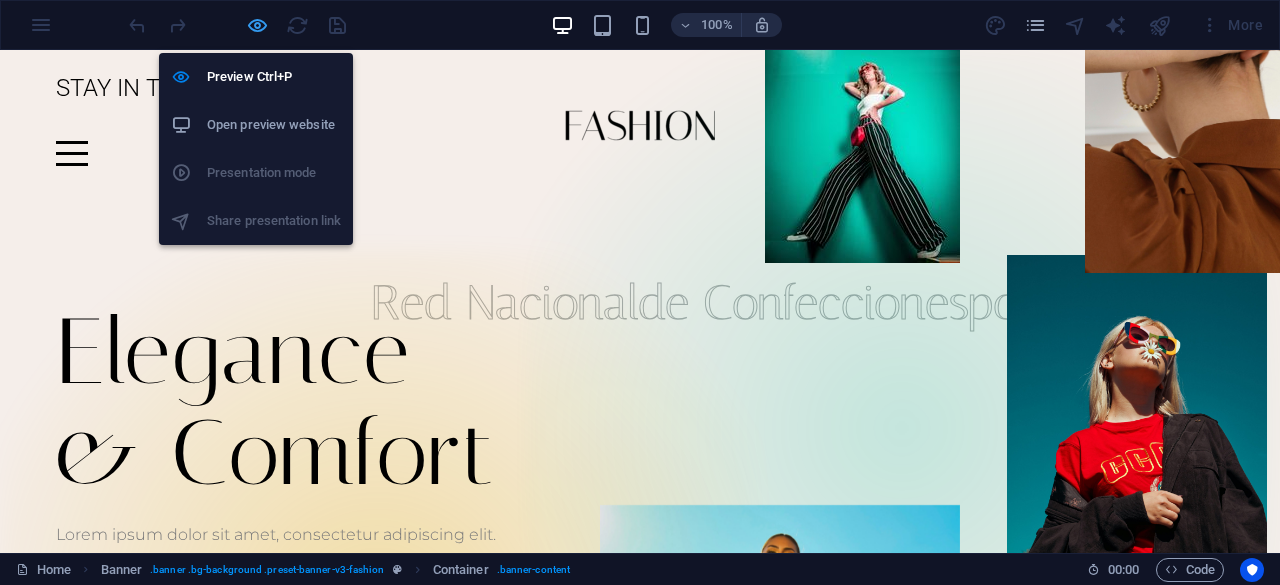 click at bounding box center [257, 25] 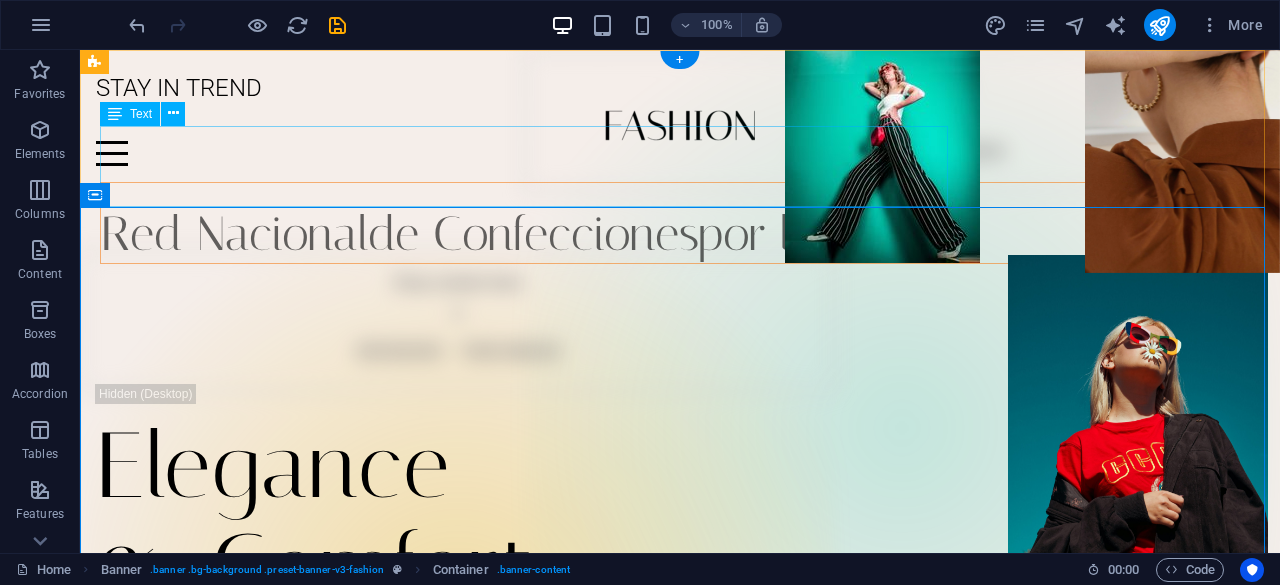 click on "Red Nacional  de Confecciones   por la Paz" at bounding box center (700, 223) 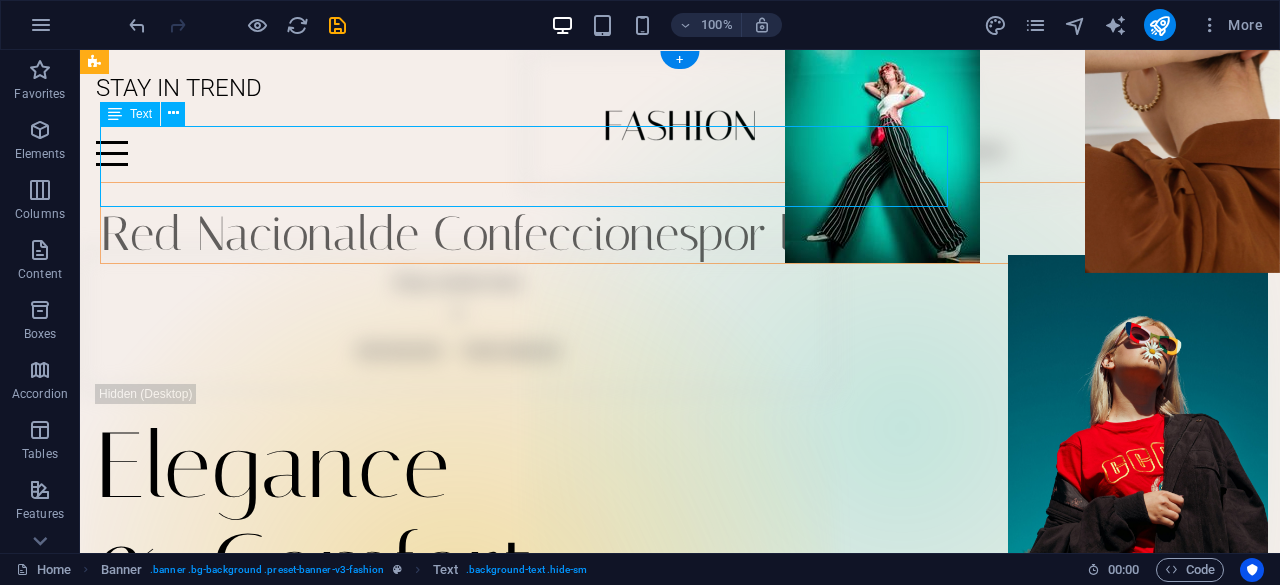 click on "Red Nacional  de Confecciones   por la Paz" at bounding box center [700, 223] 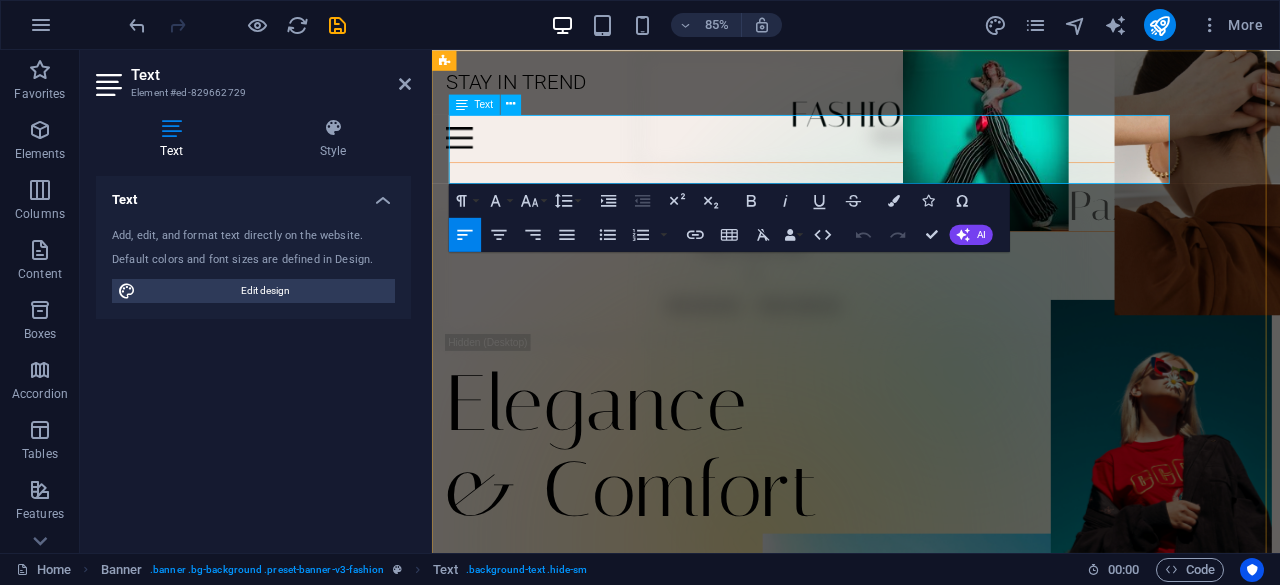 click on "Red Nacional" at bounding box center (586, 233) 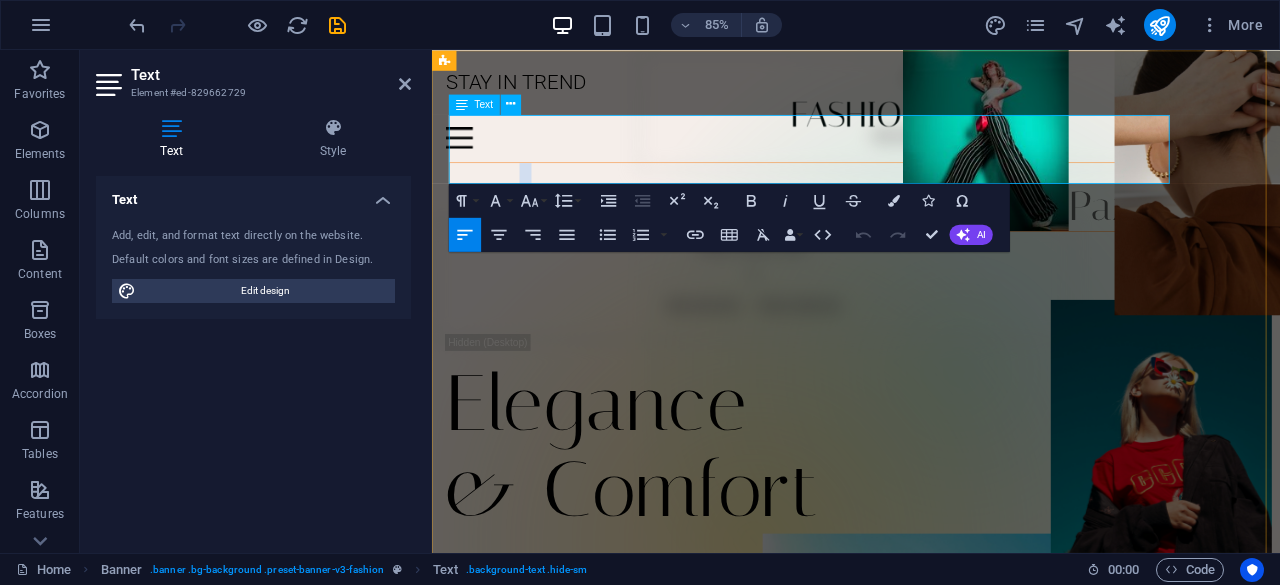 click on "Red Nacional" at bounding box center (586, 233) 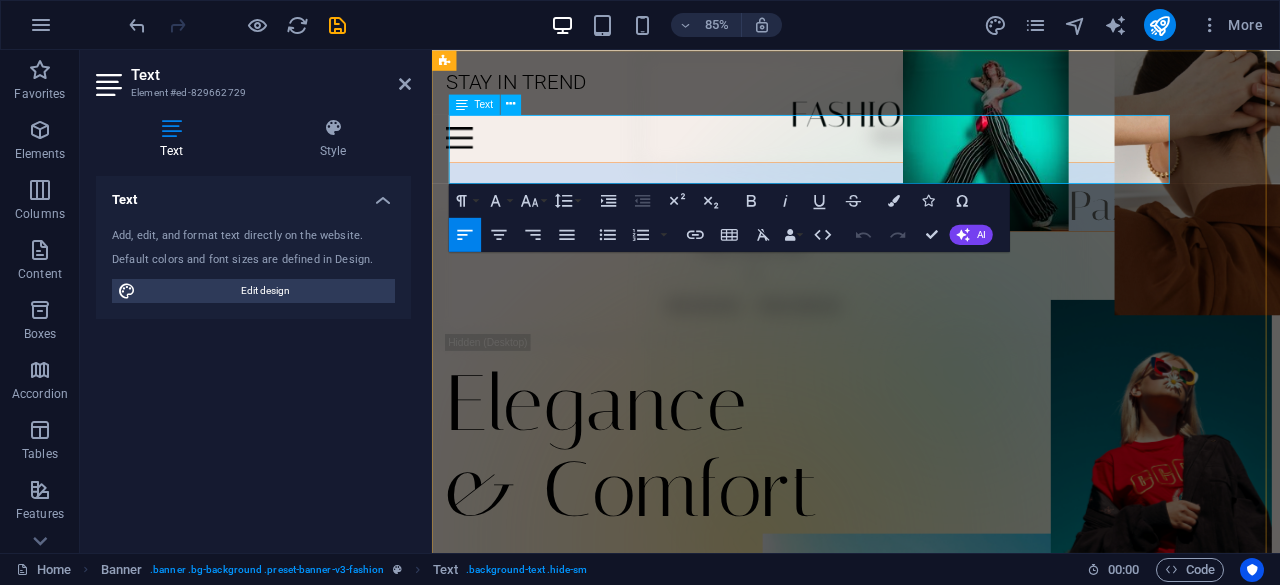 click on "Red Nacional" at bounding box center [586, 233] 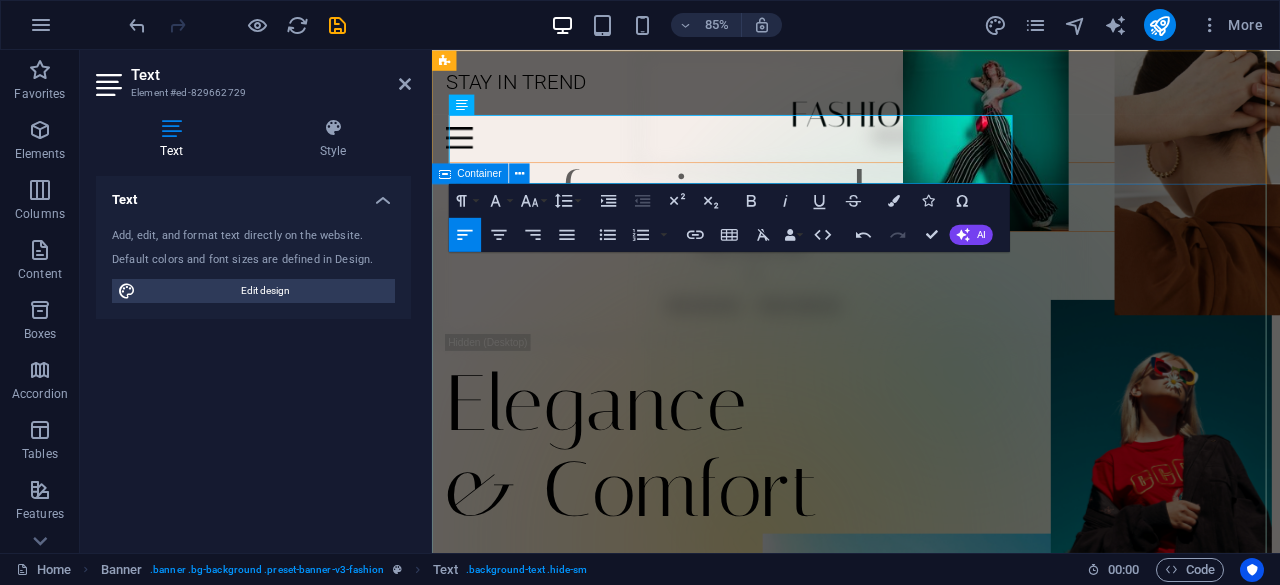 click on "Elegance & Comfort Lorem ipsum dolor sit amet, consectetur adipiscing elit.  Venenatis scelerisque at quam congue posuere Learn more" at bounding box center [931, 583] 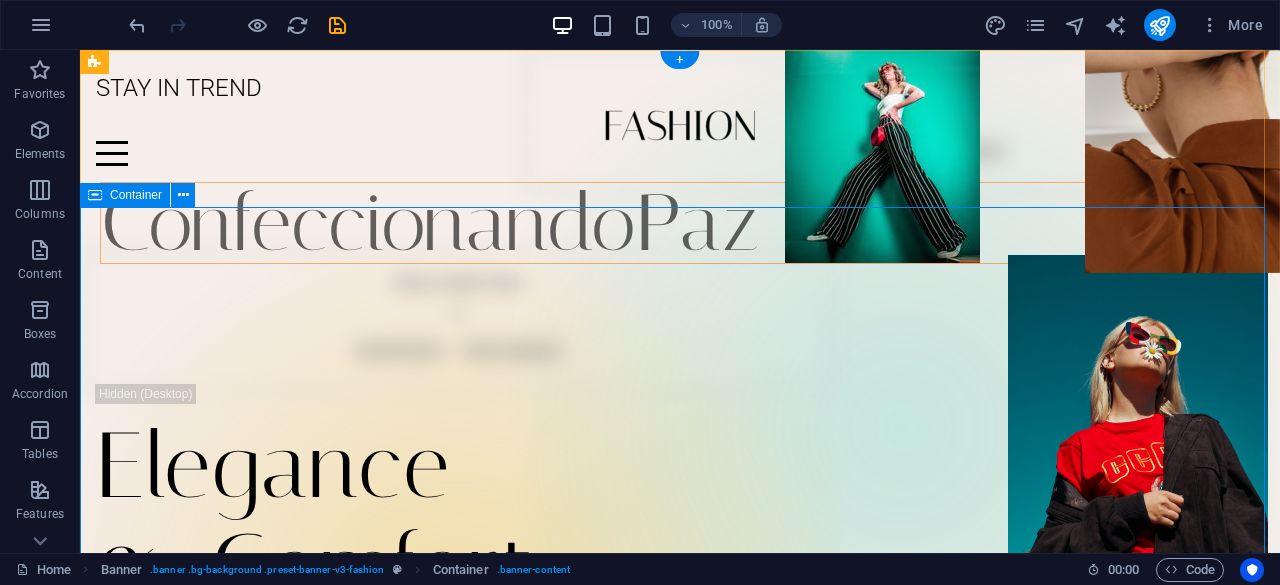 click on "Elegance & Comfort Lorem ipsum dolor sit amet, consectetur adipiscing elit.  Venenatis scelerisque at quam congue posuere Learn more" at bounding box center (680, 583) 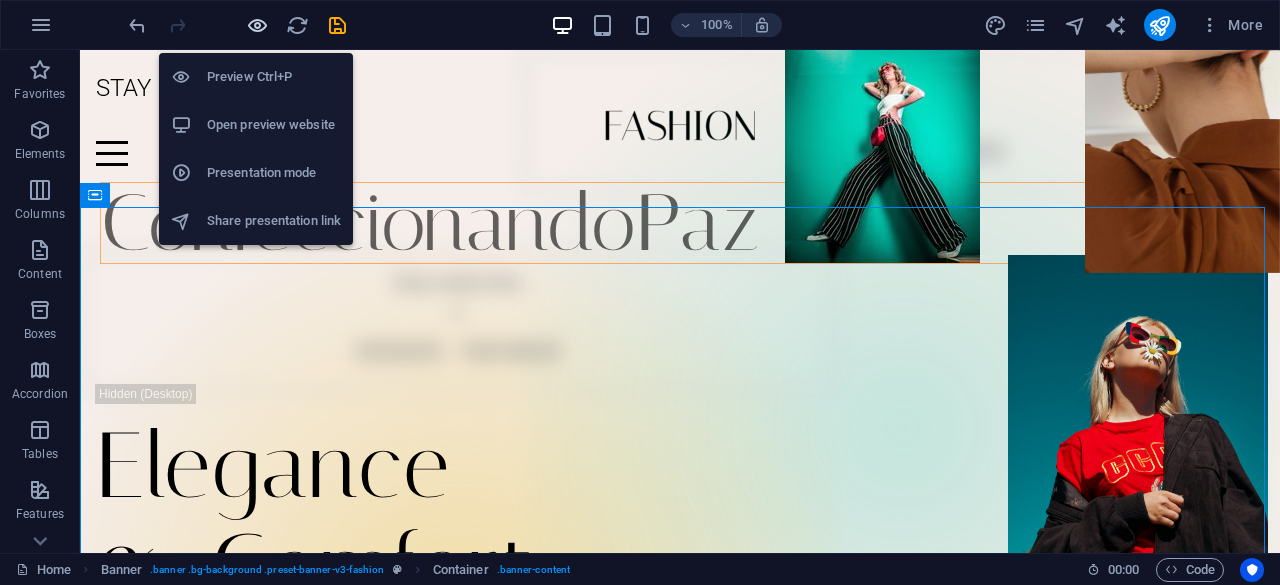 click at bounding box center (257, 25) 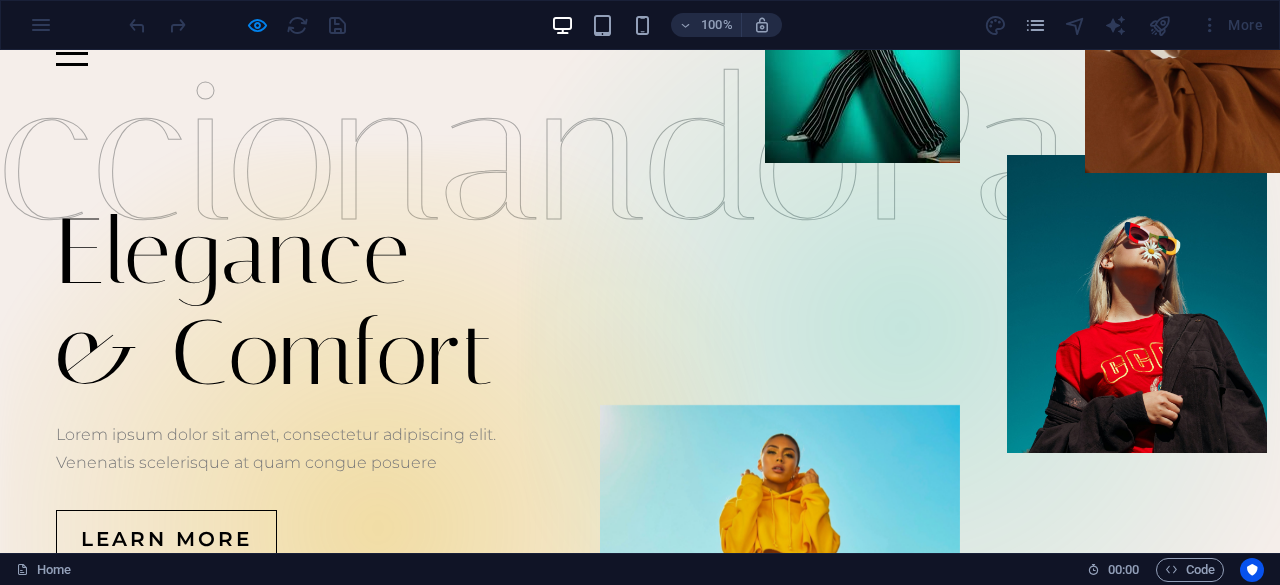 scroll, scrollTop: 0, scrollLeft: 0, axis: both 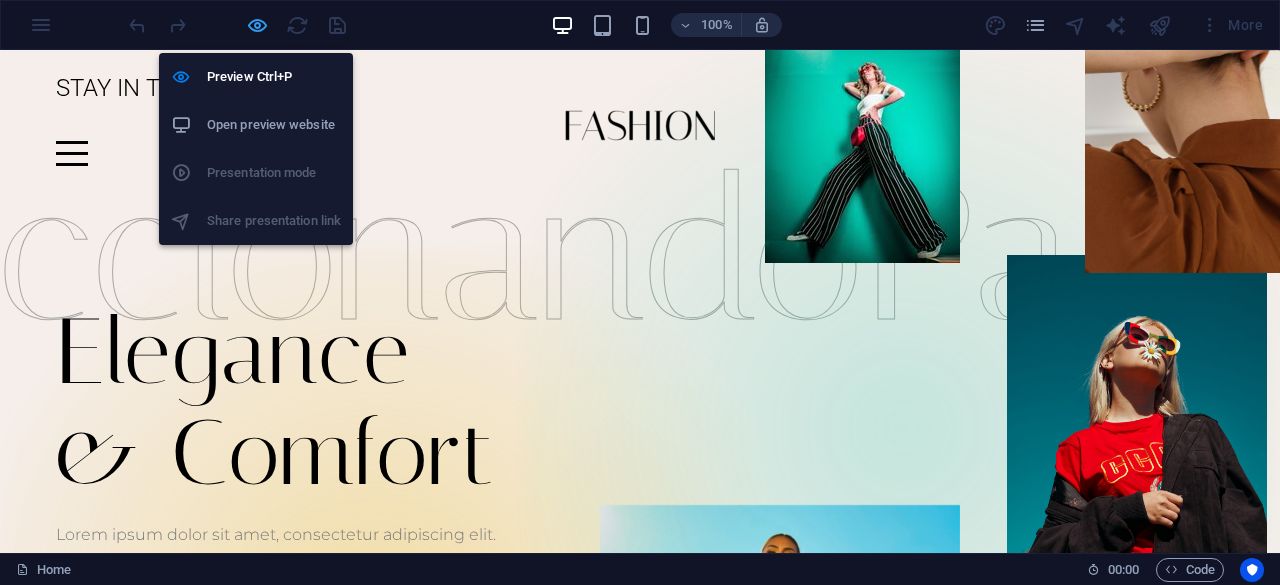 click at bounding box center [257, 25] 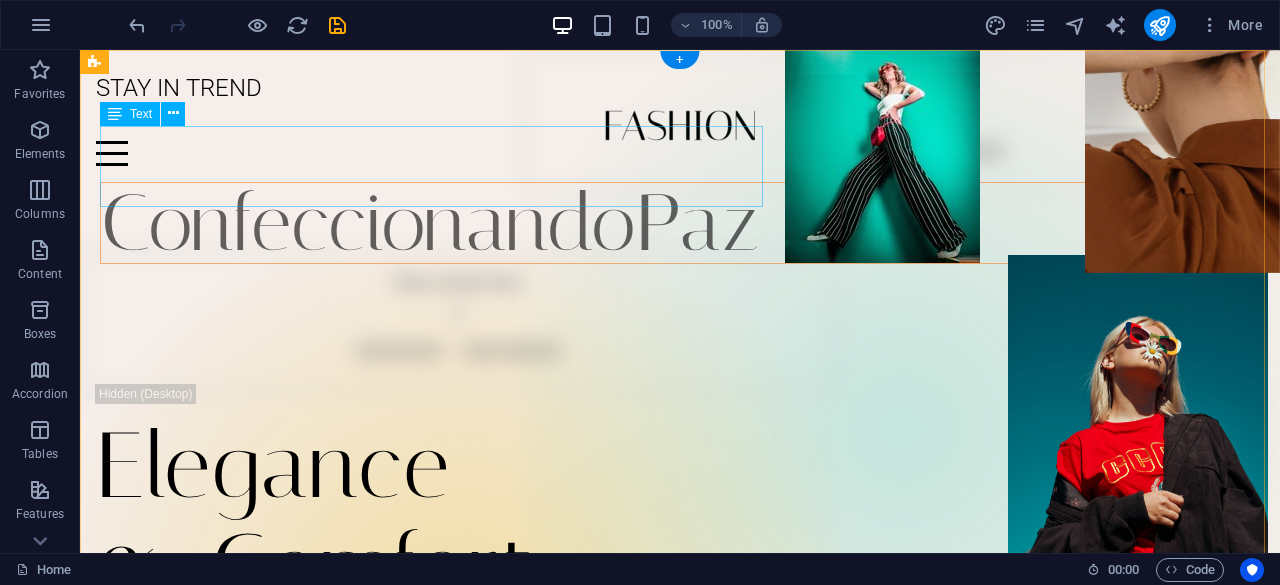 click on "ConfeccionandoPaz" at bounding box center (700, 223) 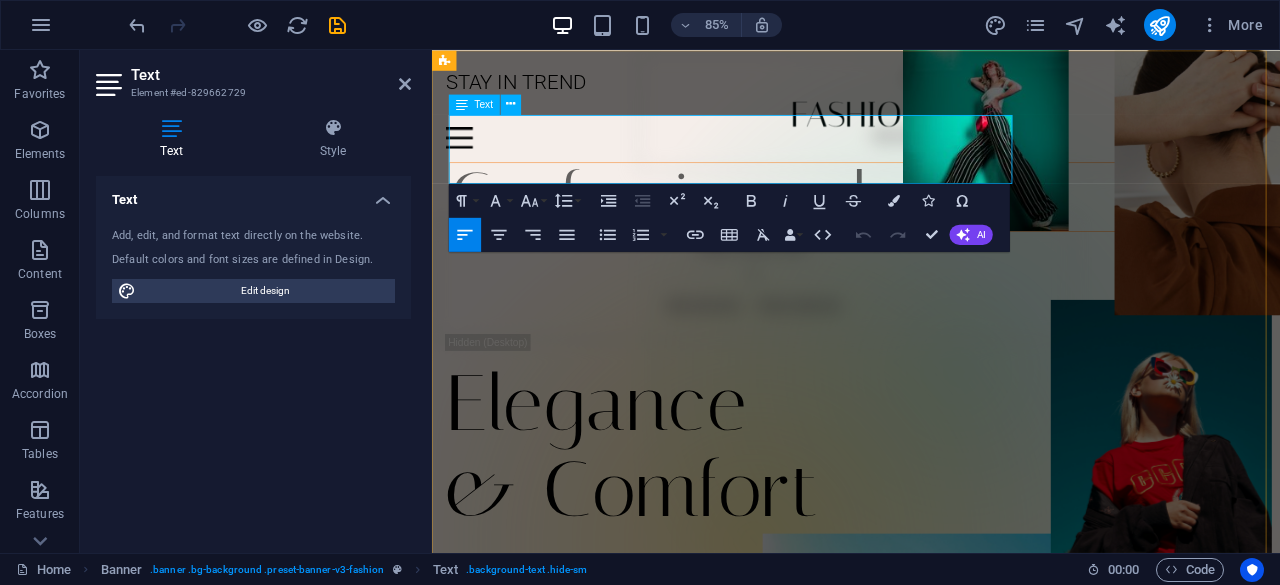 click on "ConfeccionandoPaz" at bounding box center (951, 223) 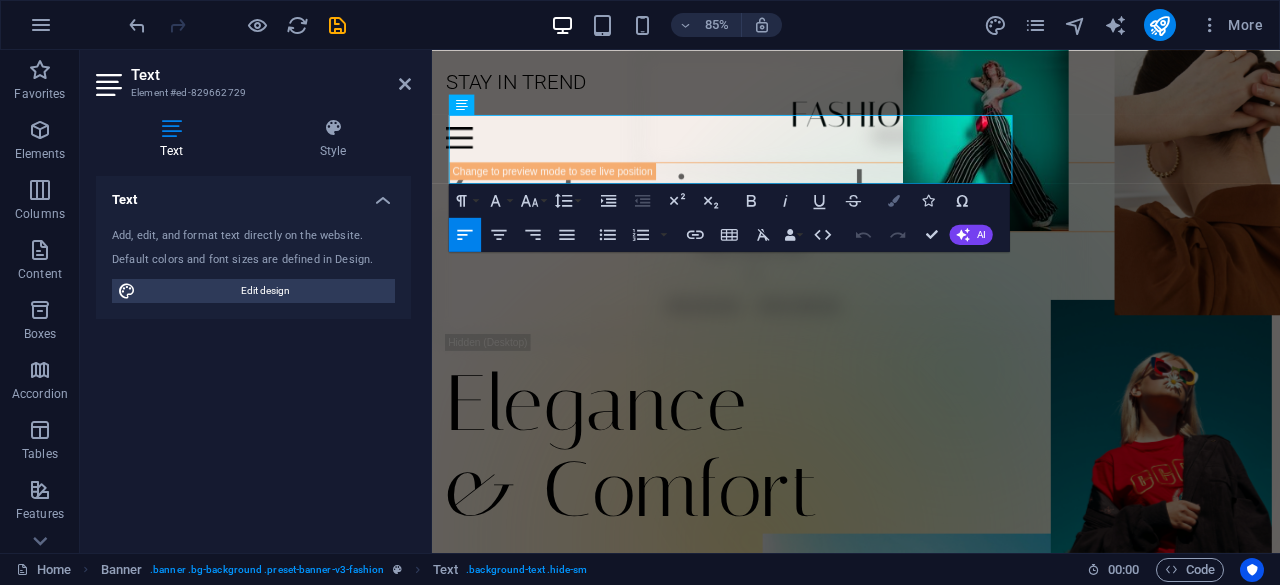 type 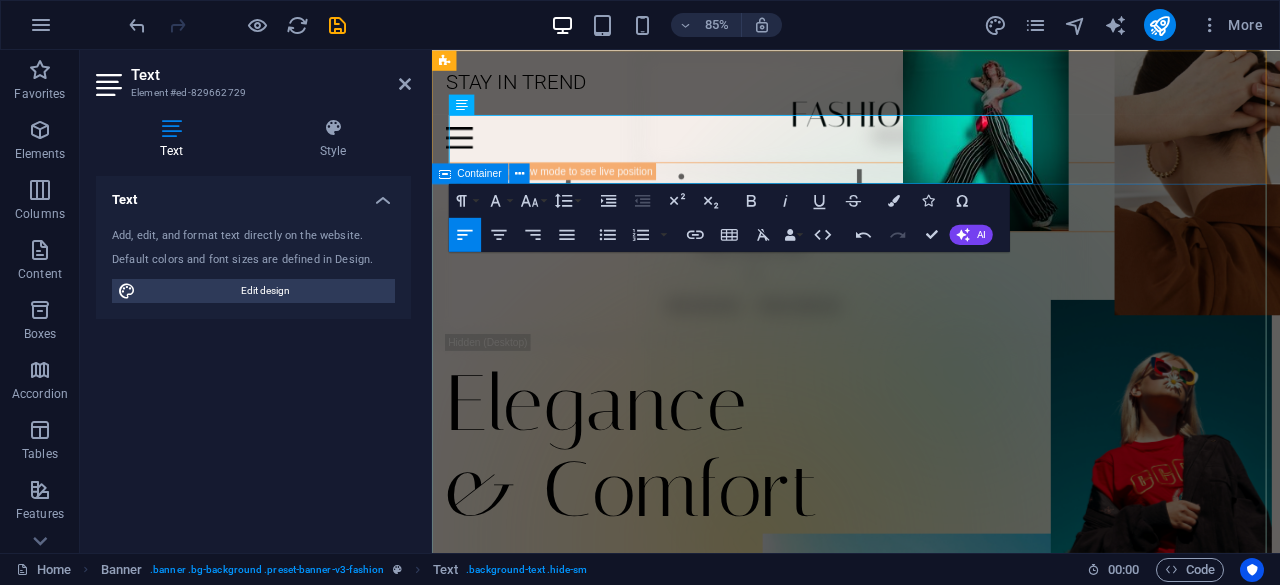 click on "Elegance & Comfort Lorem ipsum dolor sit amet, consectetur adipiscing elit.  Venenatis scelerisque at quam congue posuere Learn more" at bounding box center [931, 583] 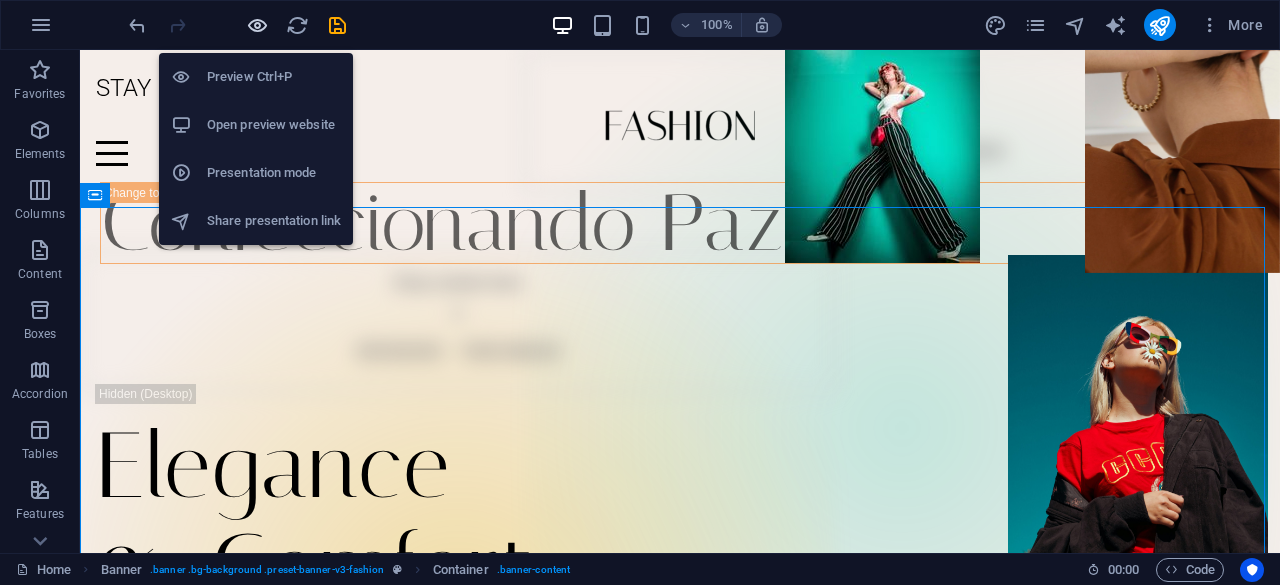 click at bounding box center [257, 25] 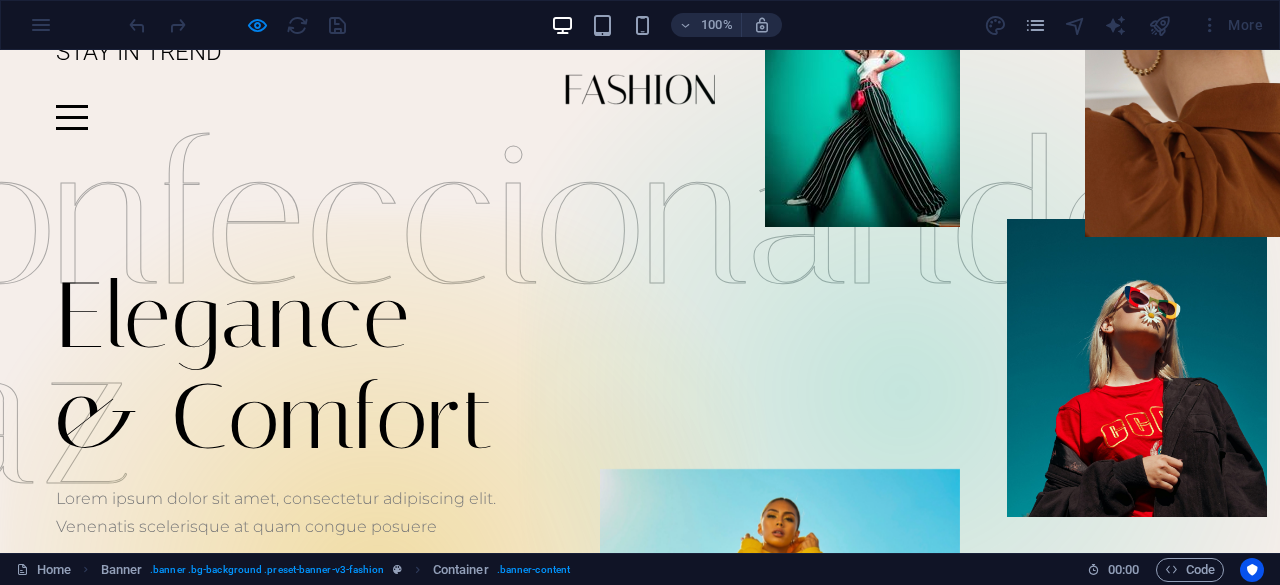 scroll, scrollTop: 0, scrollLeft: 0, axis: both 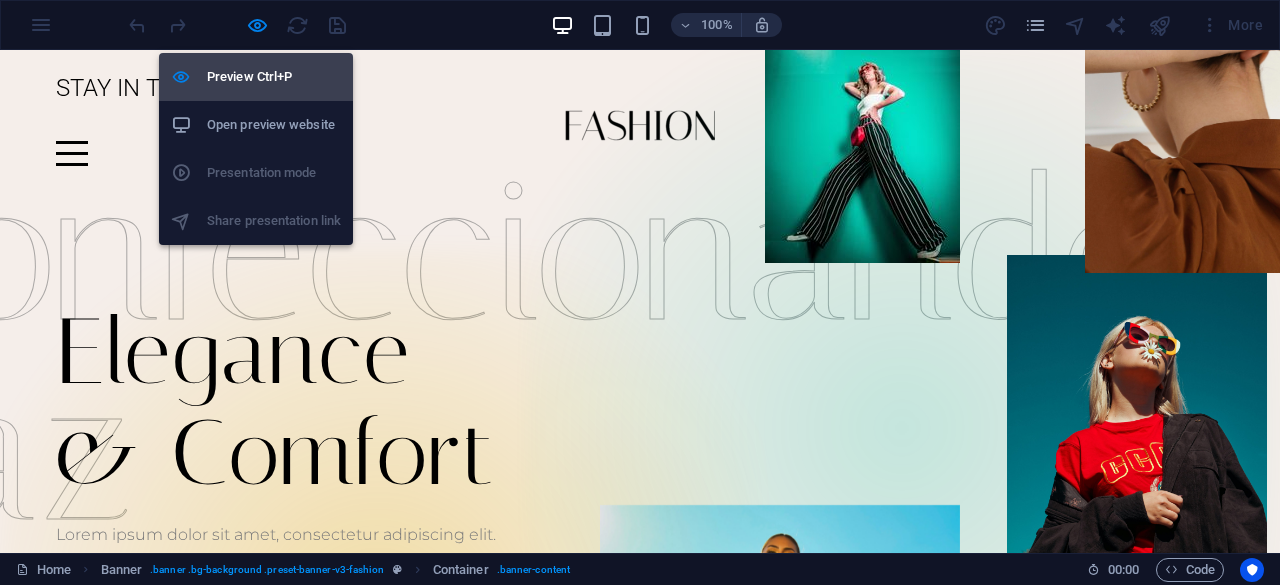 click on "Preview Ctrl+P" at bounding box center (274, 77) 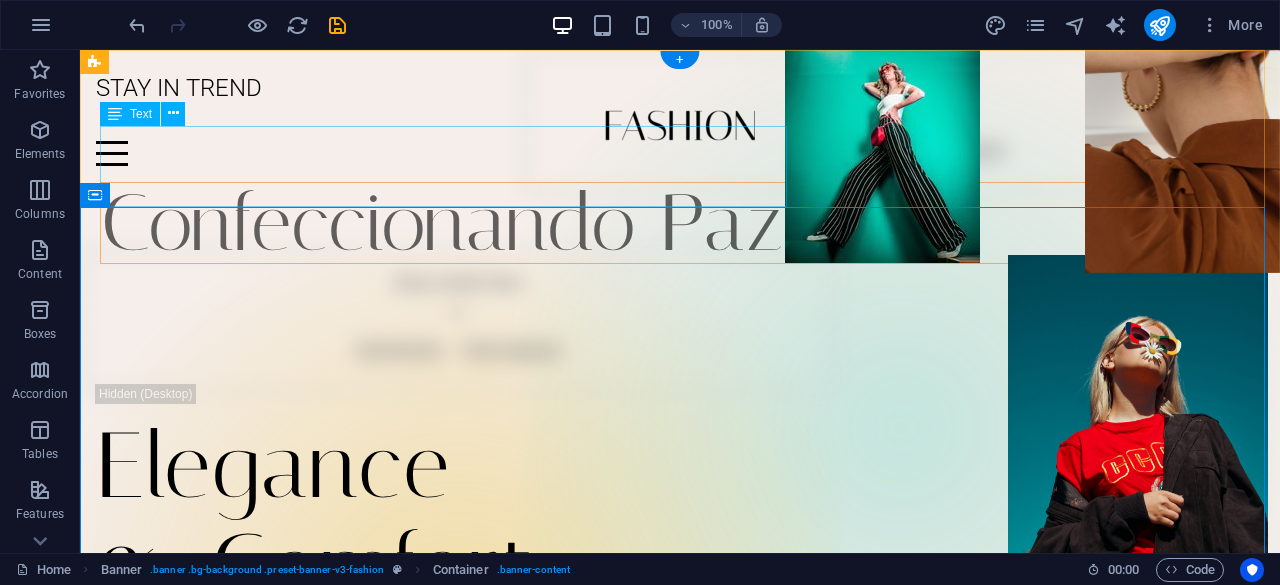 click on "Confeccionando Paz" at bounding box center [700, 223] 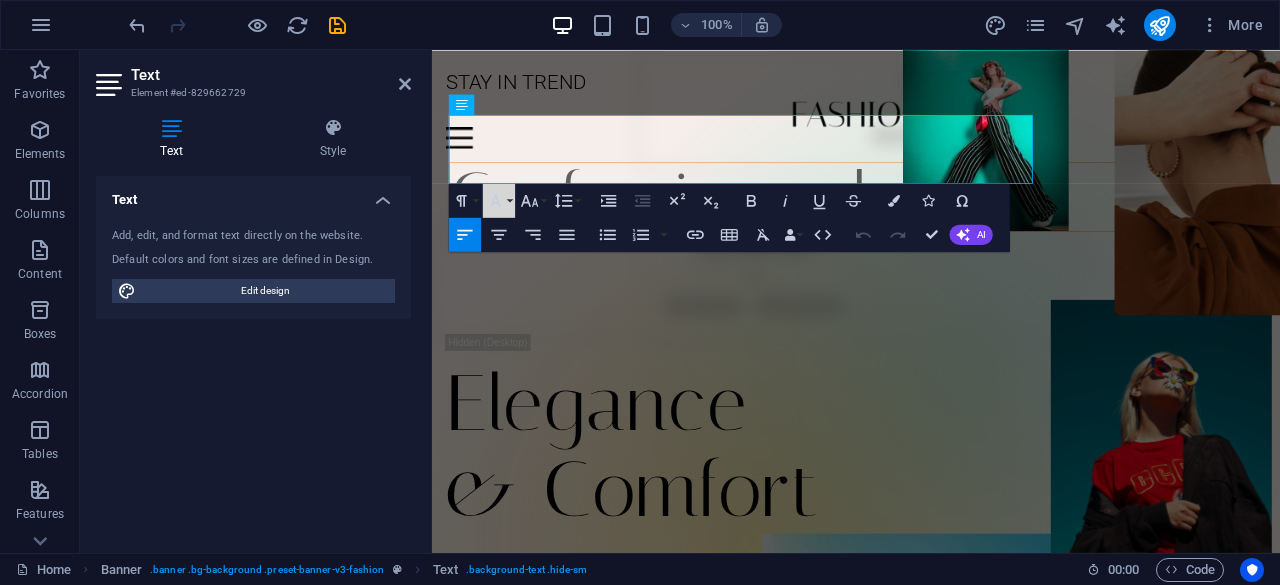 click on "Font Family" at bounding box center [499, 200] 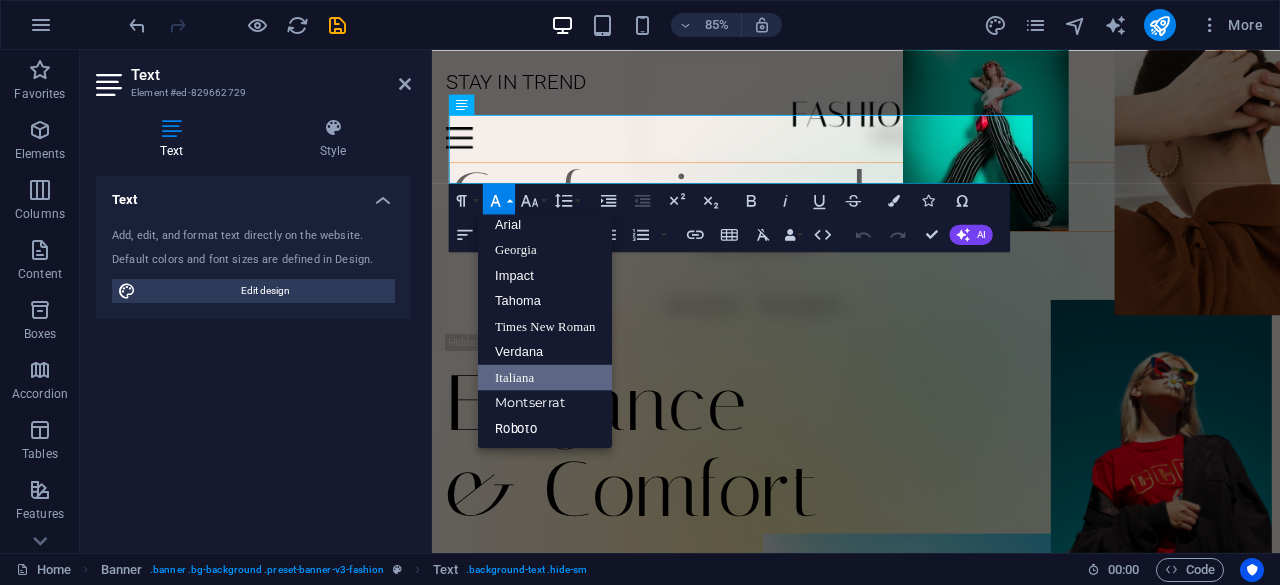 scroll, scrollTop: 10, scrollLeft: 0, axis: vertical 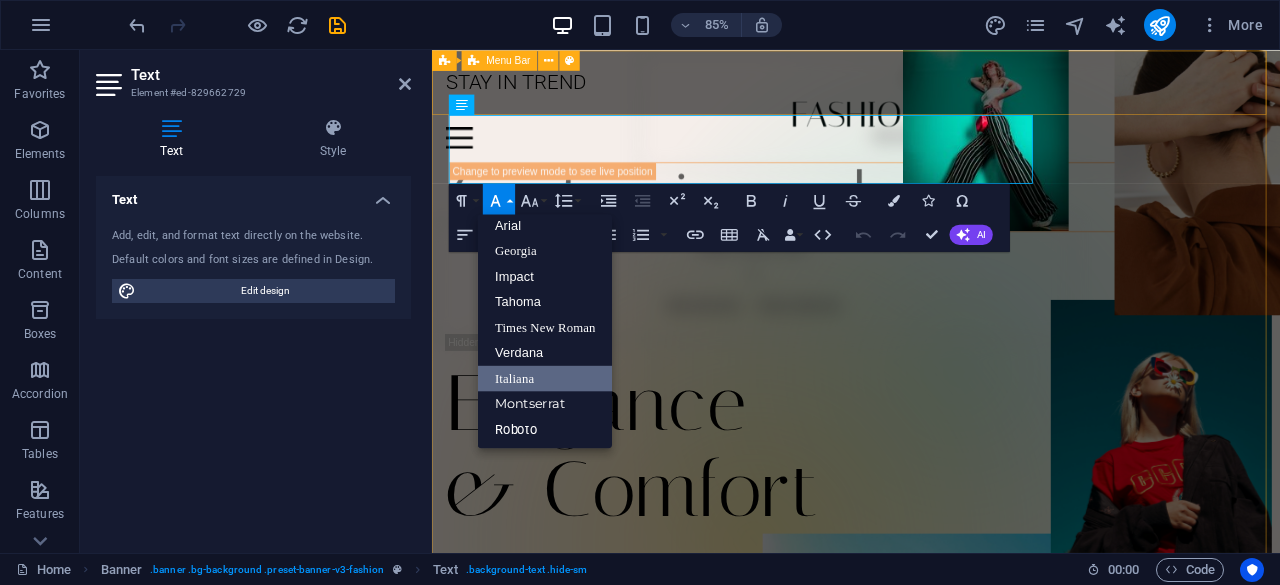 click on "STAY IN TREND Home Journal Events Brand Partnerships Location Contact" at bounding box center [931, 116] 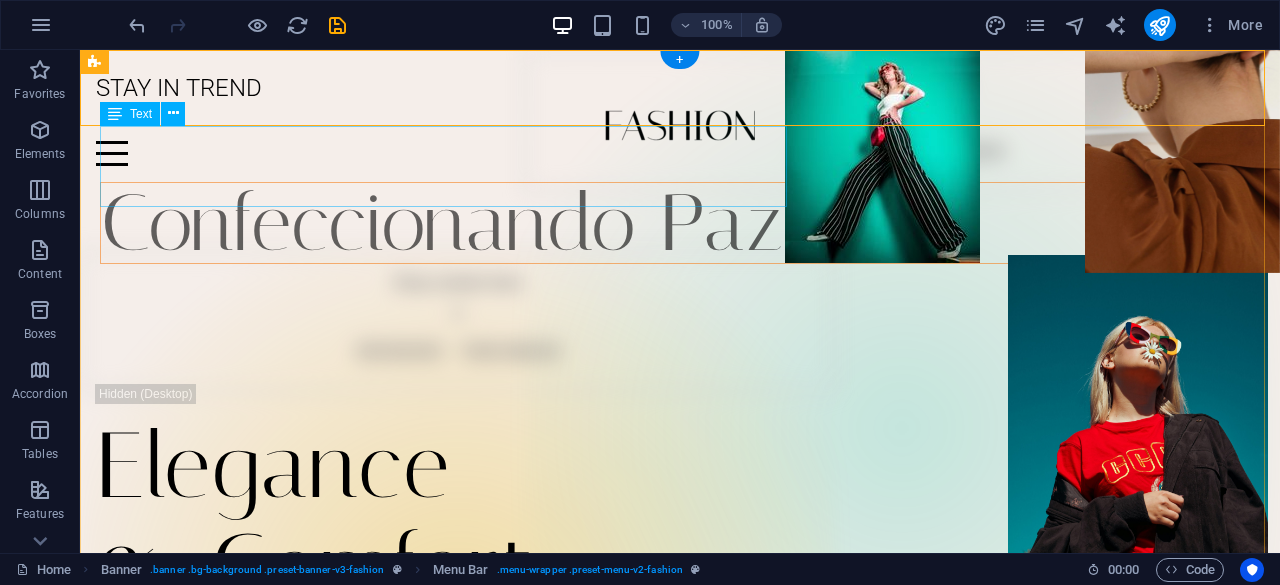 click on "Confeccionando Paz" at bounding box center (700, 223) 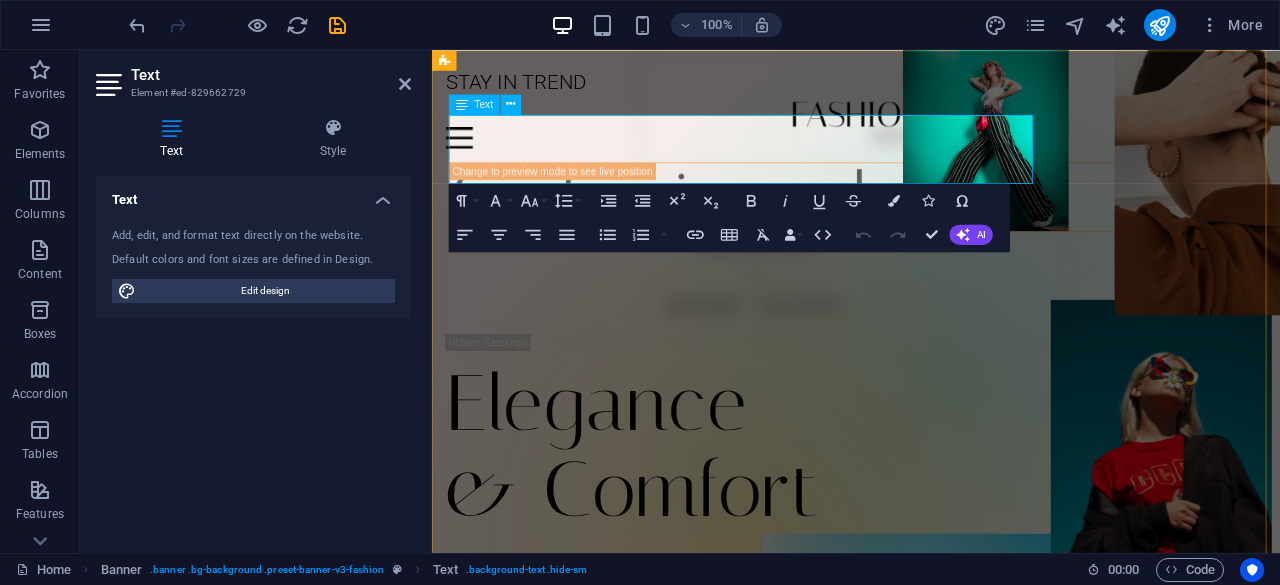 click on "Confeccionando Paz" at bounding box center (951, 223) 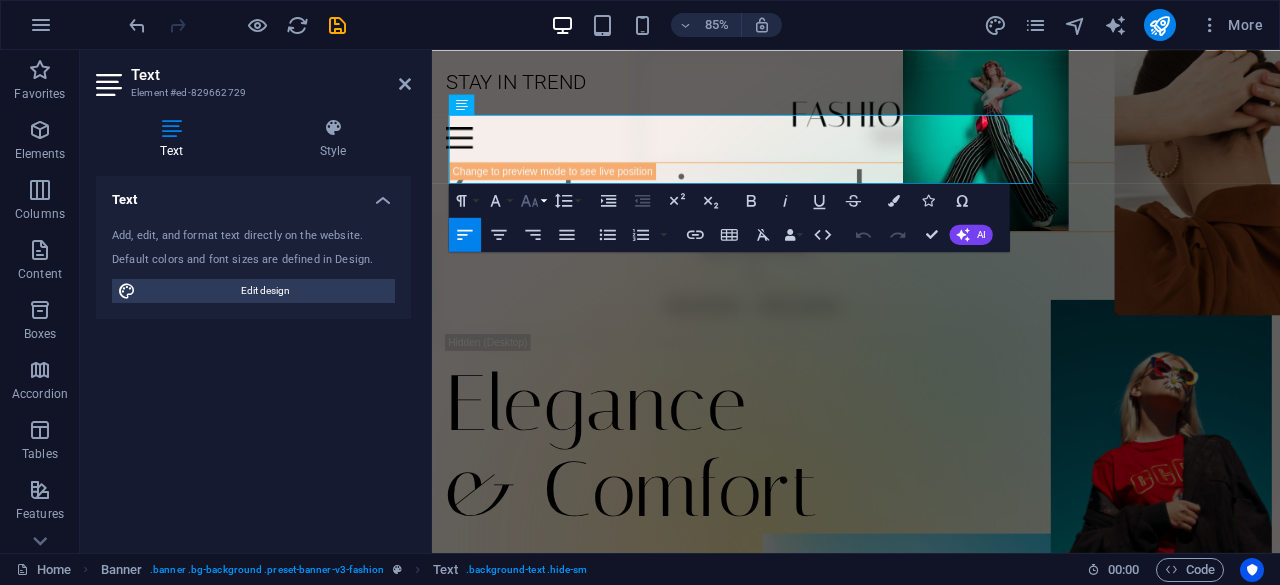 click on "Font Size" at bounding box center [533, 200] 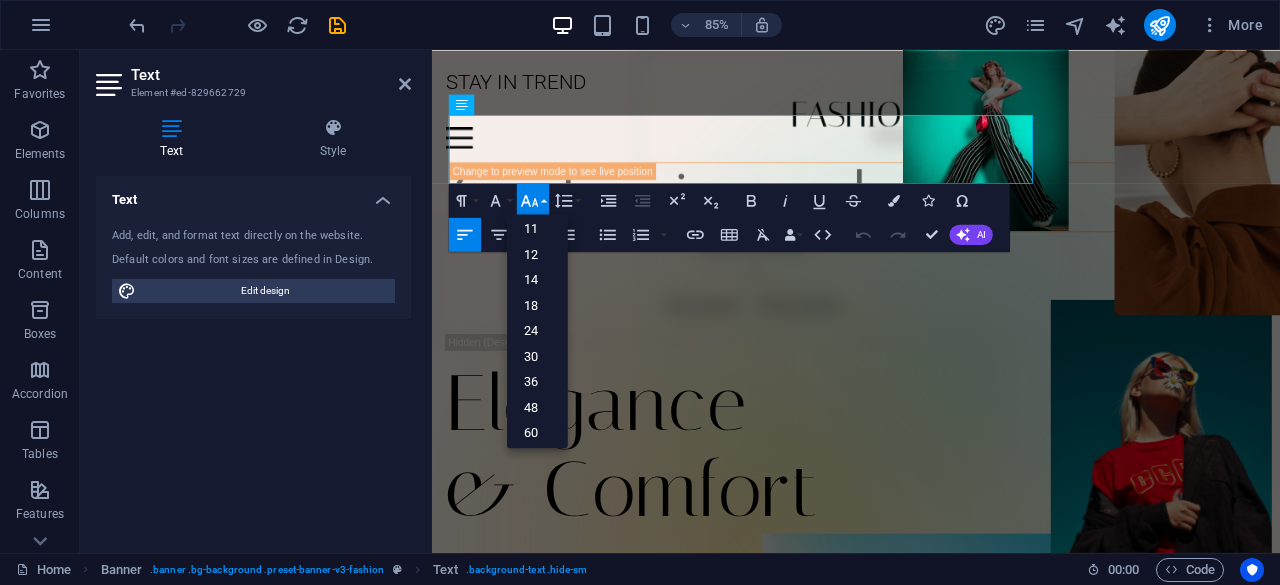 scroll, scrollTop: 88, scrollLeft: 0, axis: vertical 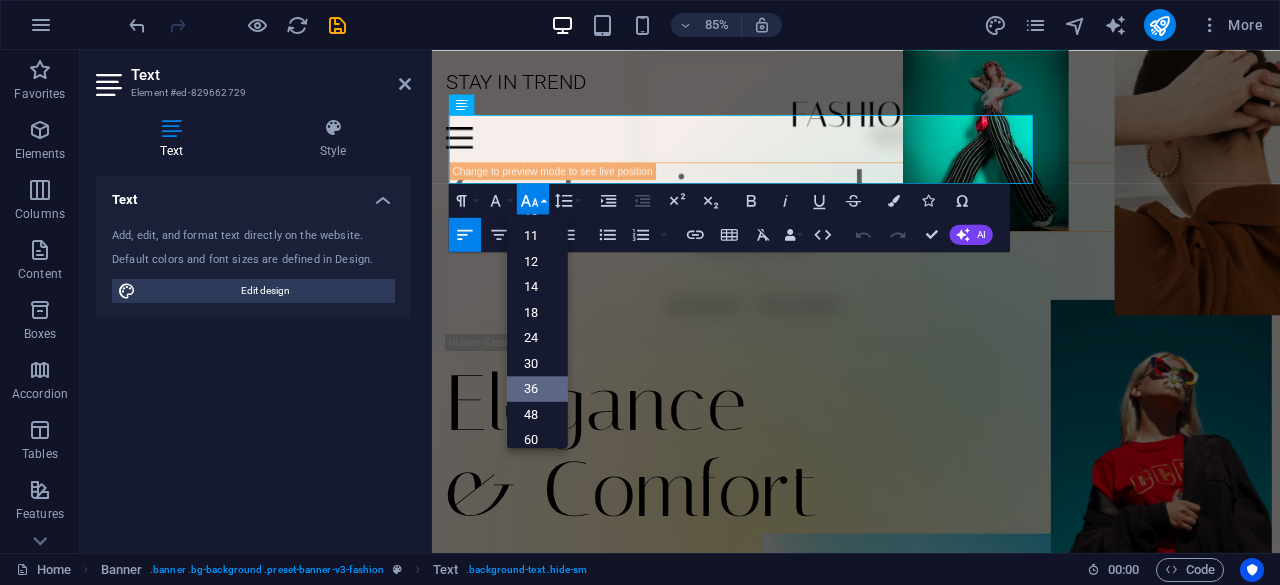 click on "36" at bounding box center [537, 388] 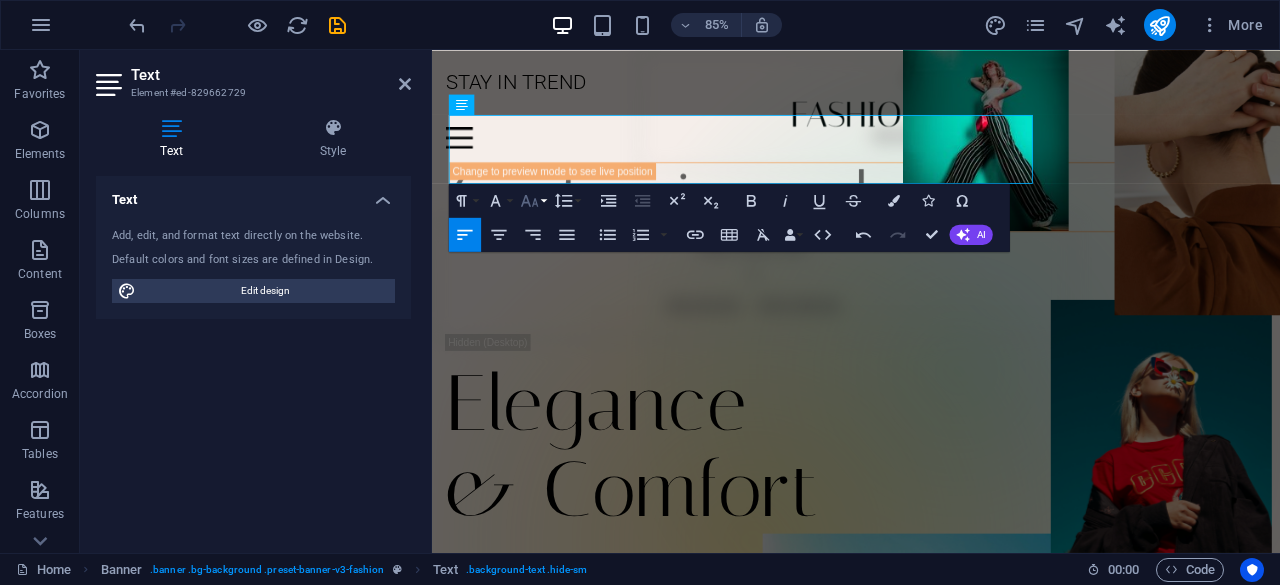 click 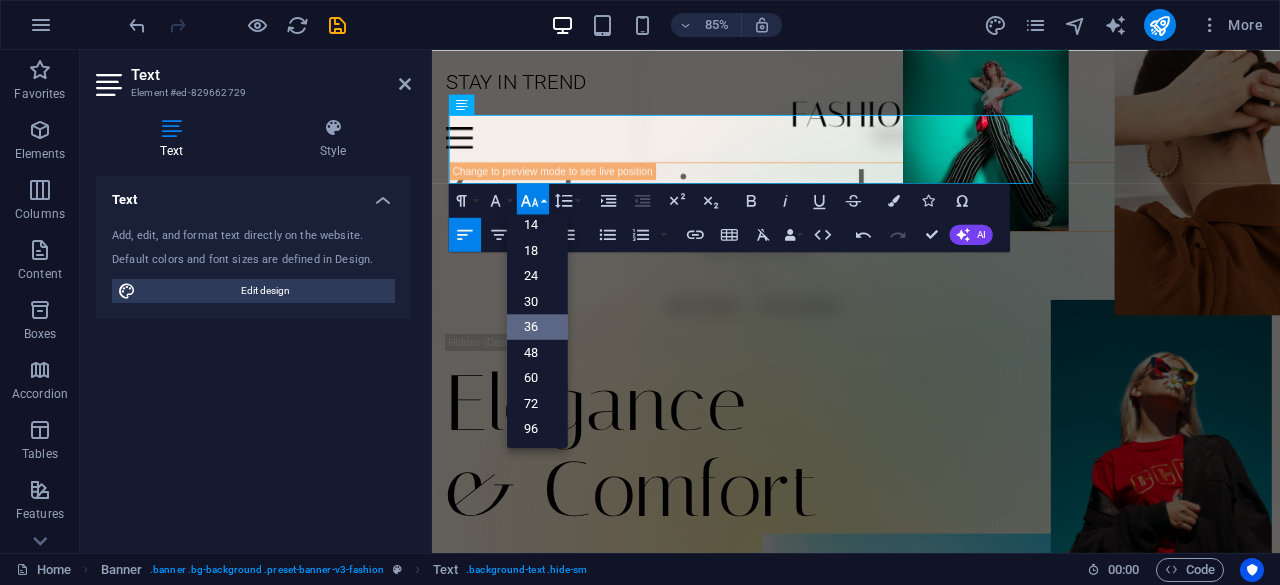 scroll, scrollTop: 160, scrollLeft: 0, axis: vertical 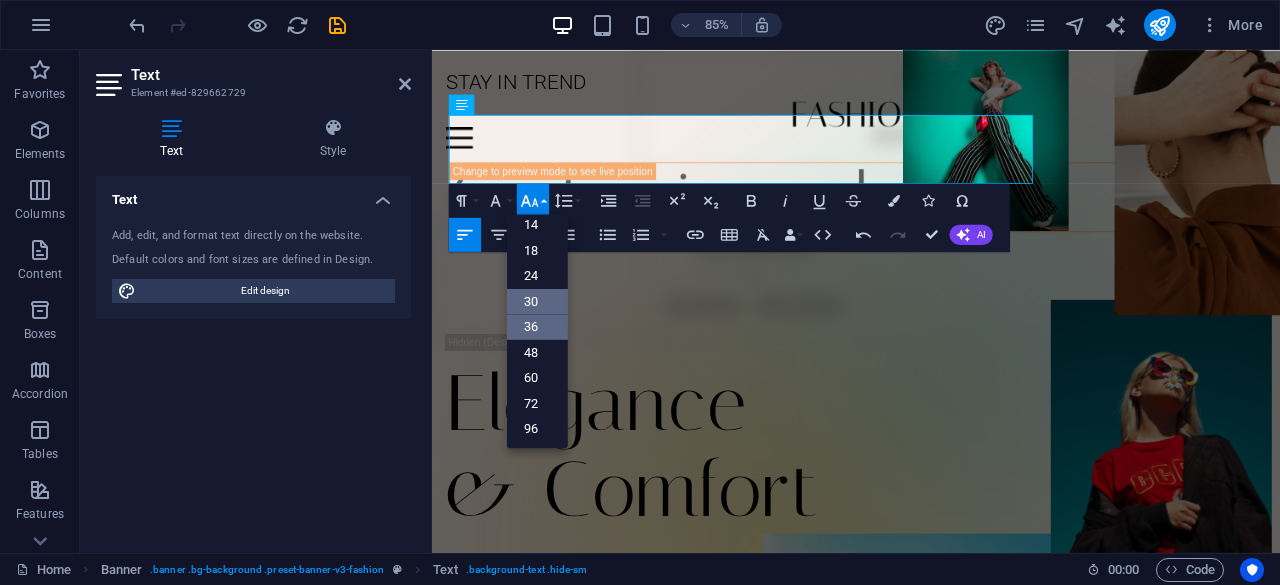 click on "30" at bounding box center [537, 302] 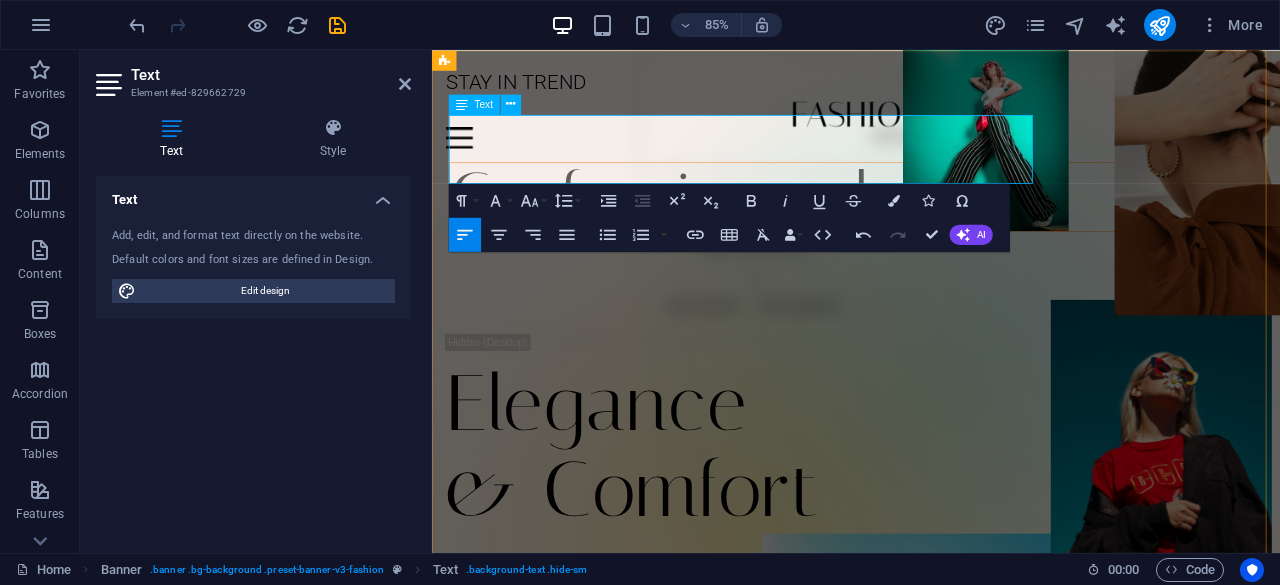 click on "Conf ​ eccionando Paz" at bounding box center [951, 223] 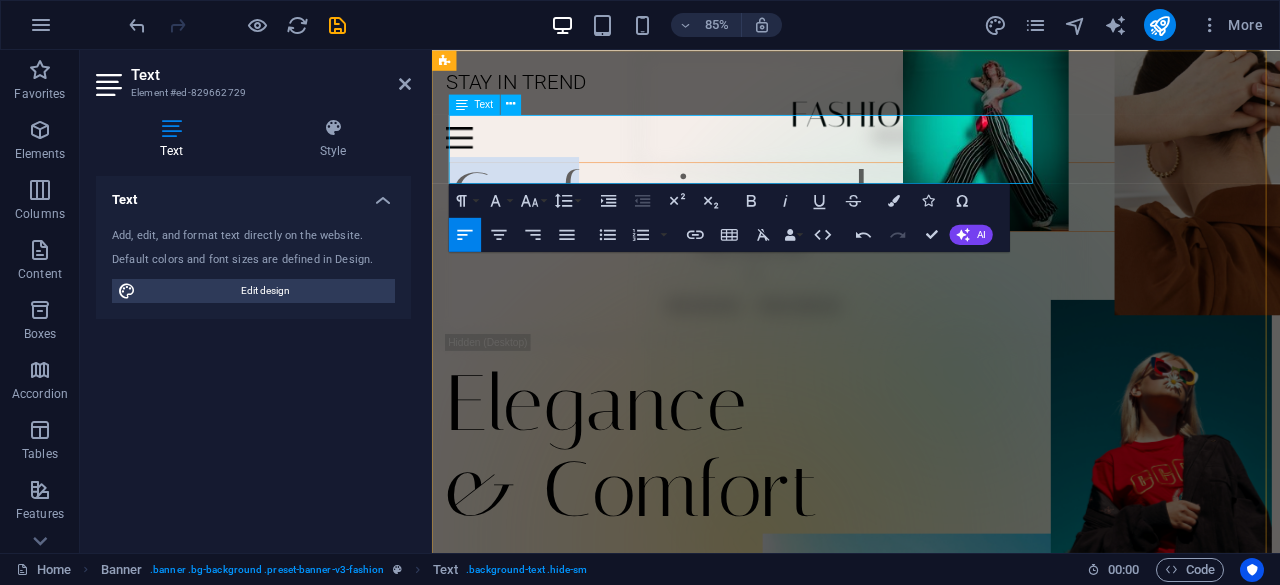 click on "Conf ​ eccionando Paz" at bounding box center (951, 223) 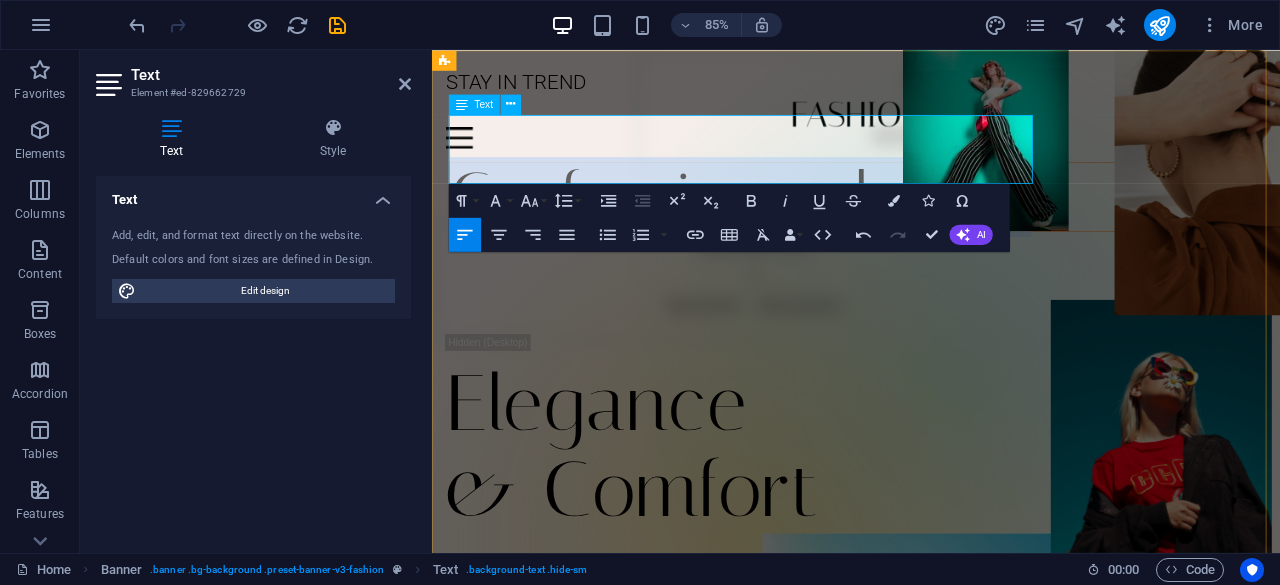 click on "Conf ​ eccionando Paz" at bounding box center [951, 223] 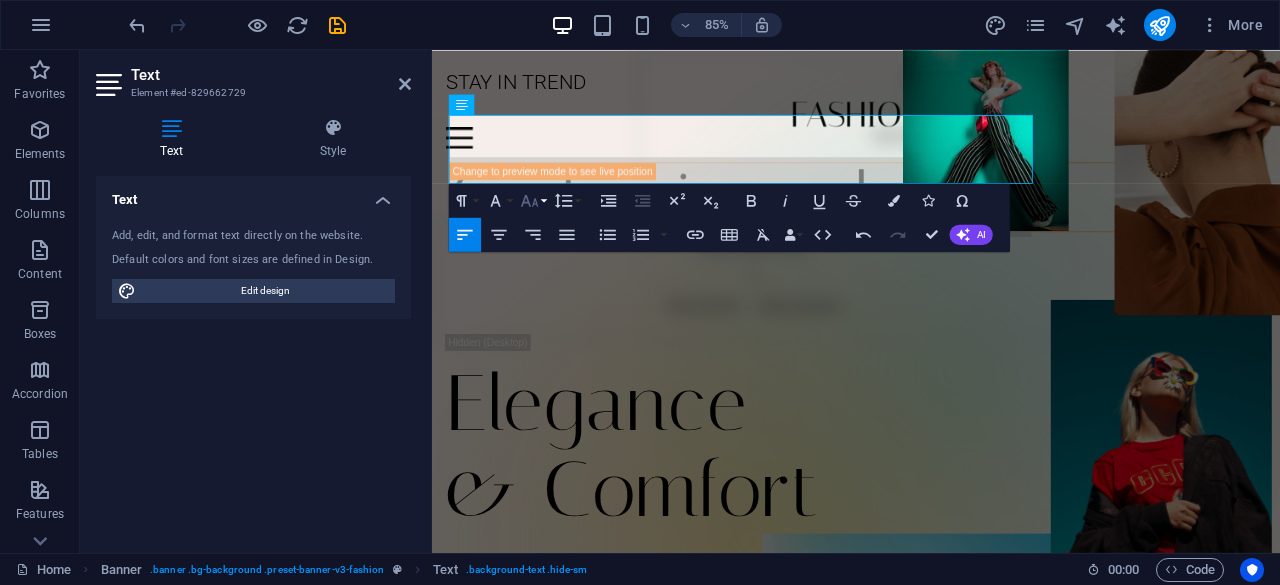 click on "Font Size" at bounding box center [533, 200] 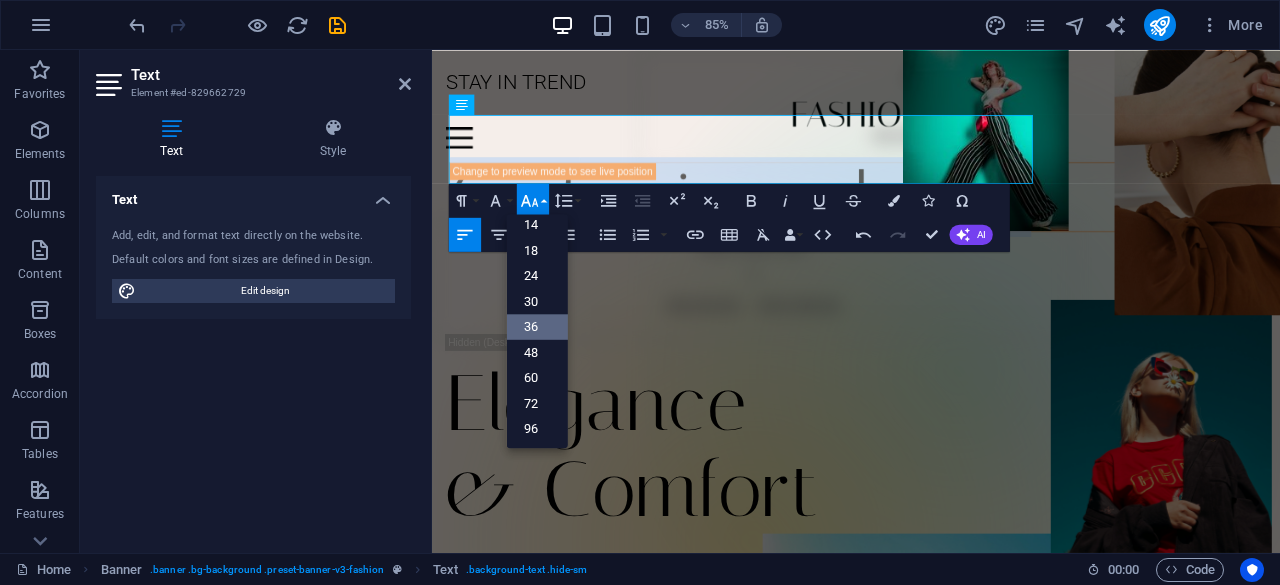 click on "36" at bounding box center (537, 327) 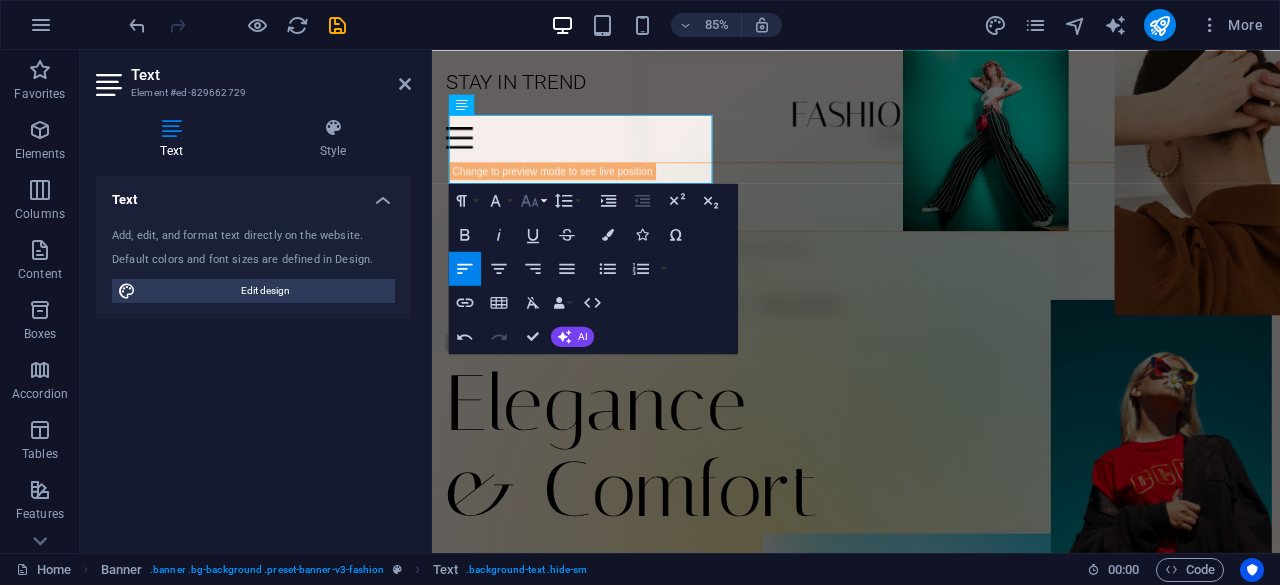 click on "Font Size" at bounding box center [533, 200] 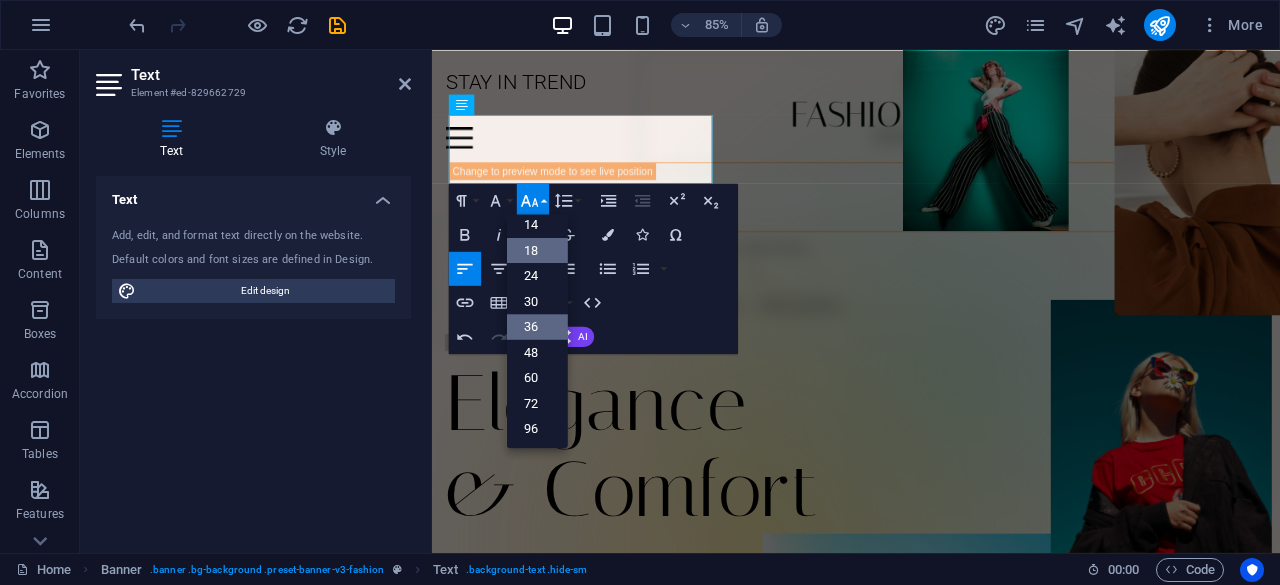 scroll, scrollTop: 160, scrollLeft: 0, axis: vertical 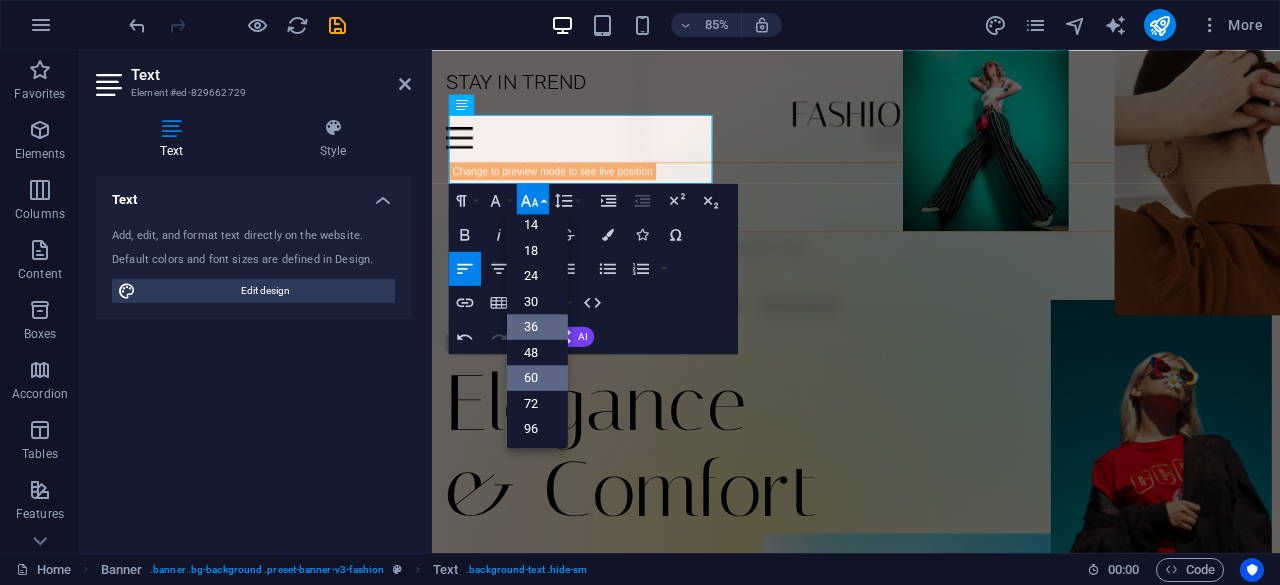 click on "60" at bounding box center (537, 378) 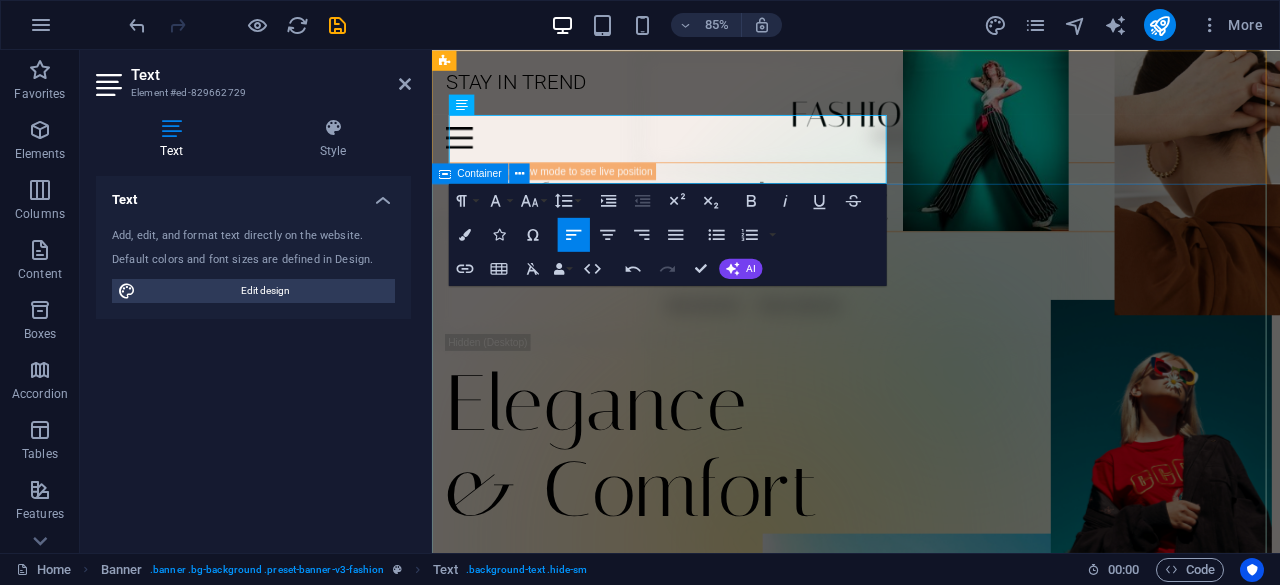 click on "Elegance & Comfort Lorem ipsum dolor sit amet, consectetur adipiscing elit.  Venenatis scelerisque at quam congue posuere Learn more" at bounding box center (931, 583) 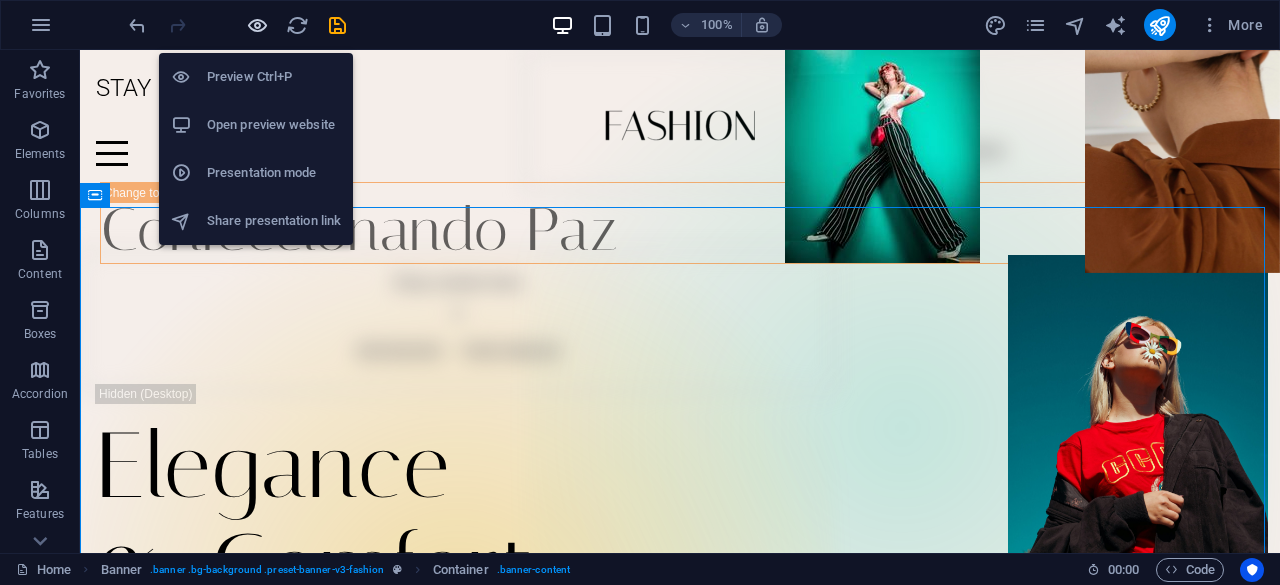 click at bounding box center (257, 25) 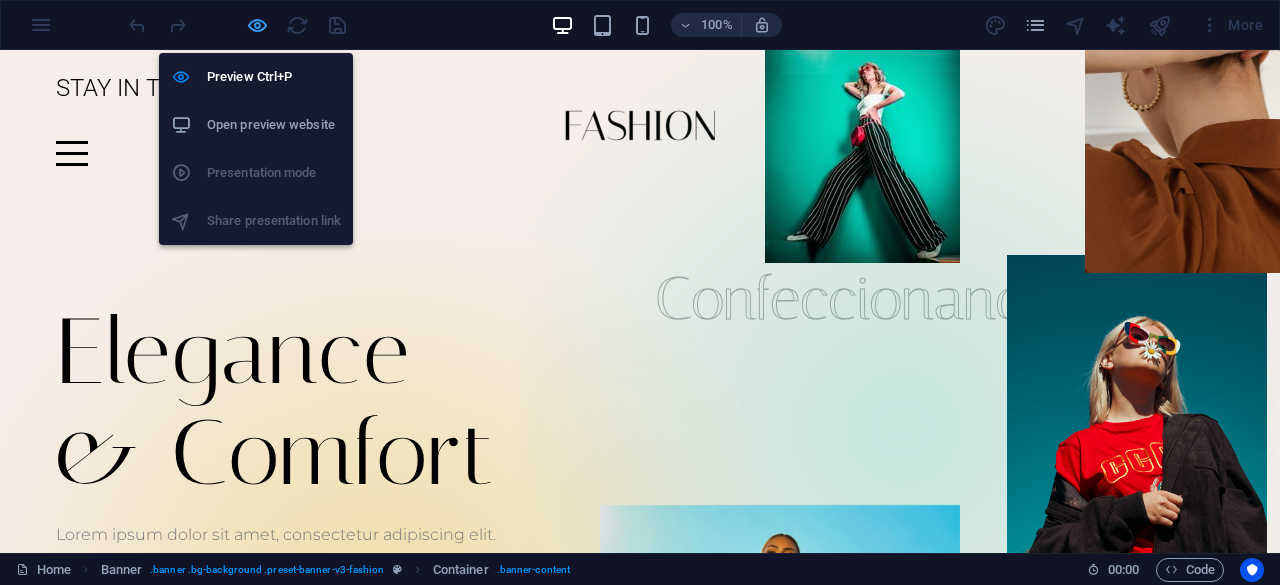 click at bounding box center (257, 25) 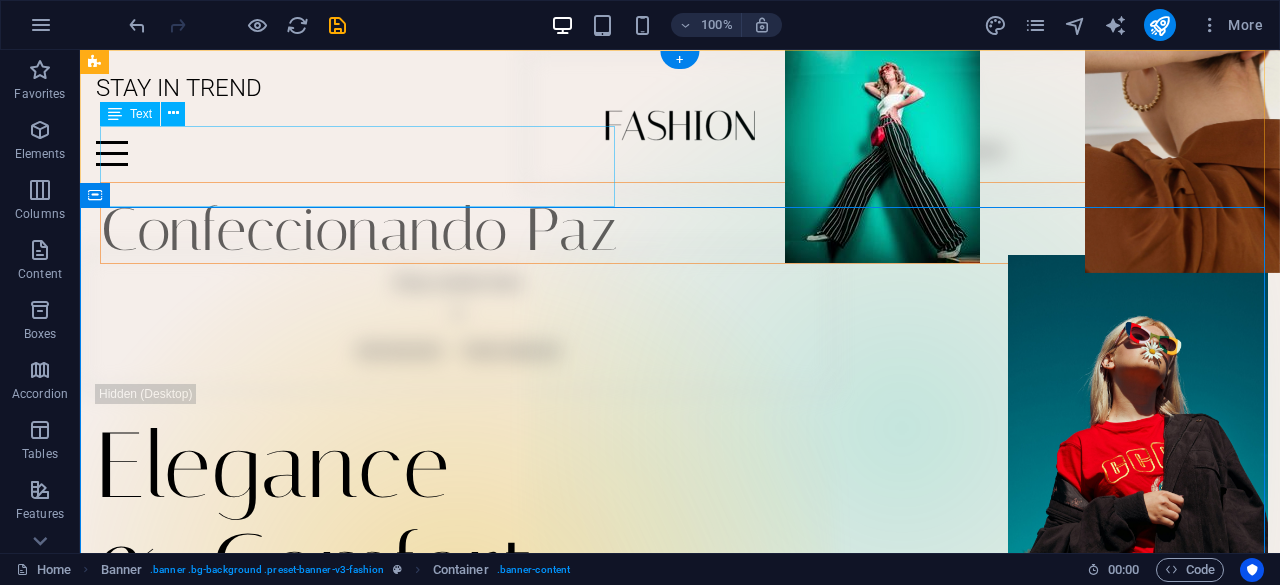 click on "Confeccionando Paz" at bounding box center (700, 223) 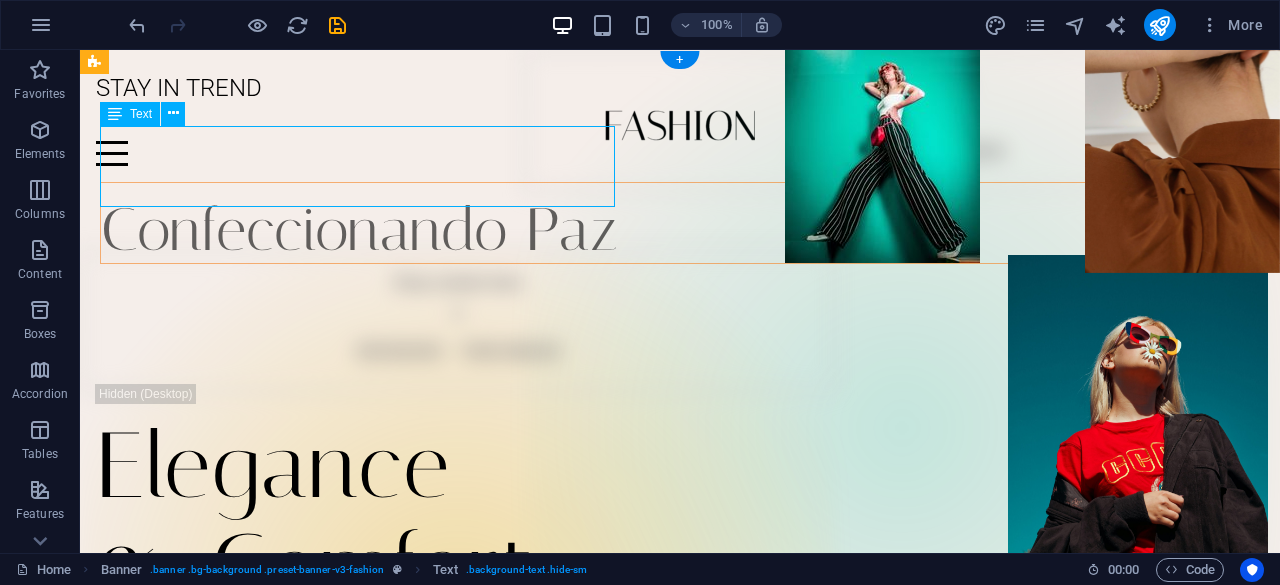 click on "Confeccionando Paz" at bounding box center (700, 223) 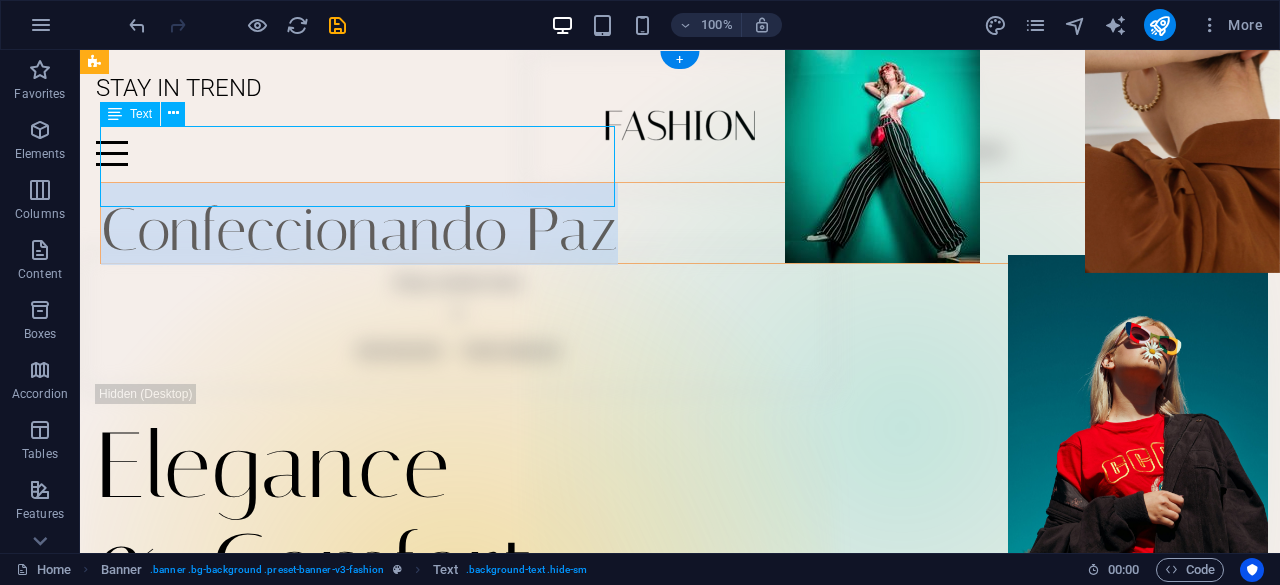 click on "Confeccionando Paz" at bounding box center (359, 229) 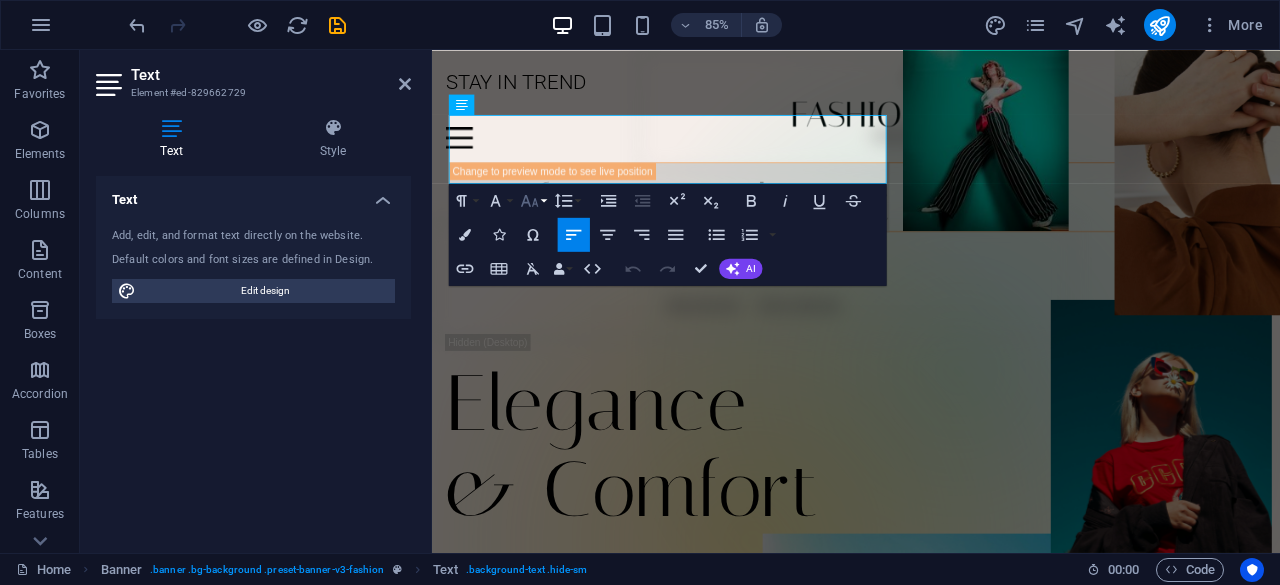 click on "Font Size" at bounding box center [533, 200] 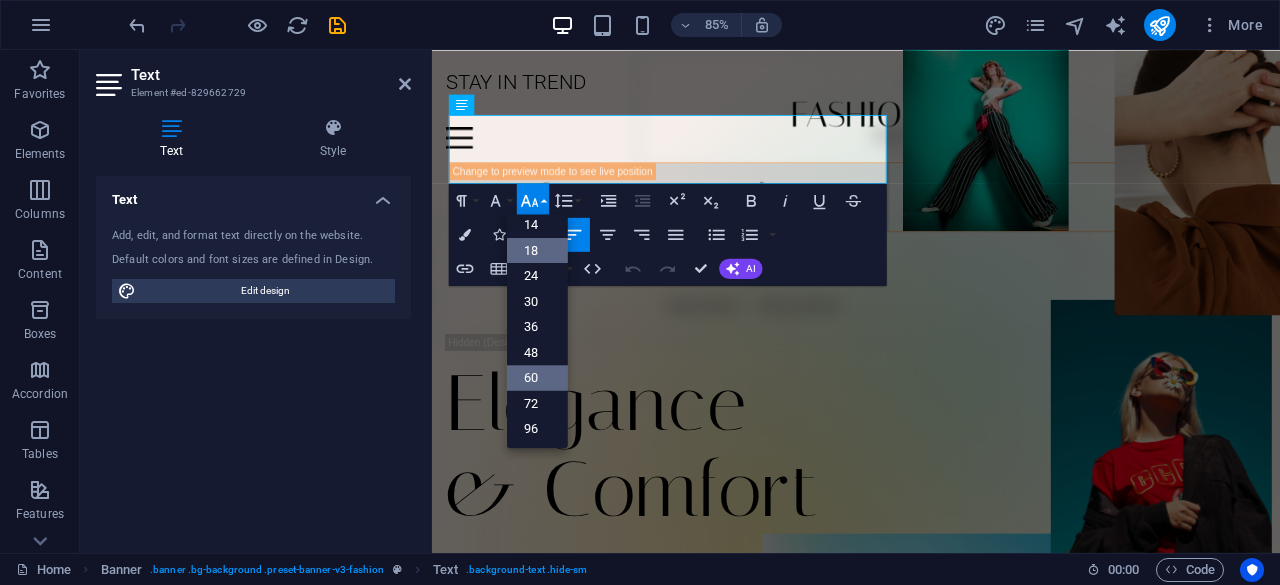 scroll, scrollTop: 160, scrollLeft: 0, axis: vertical 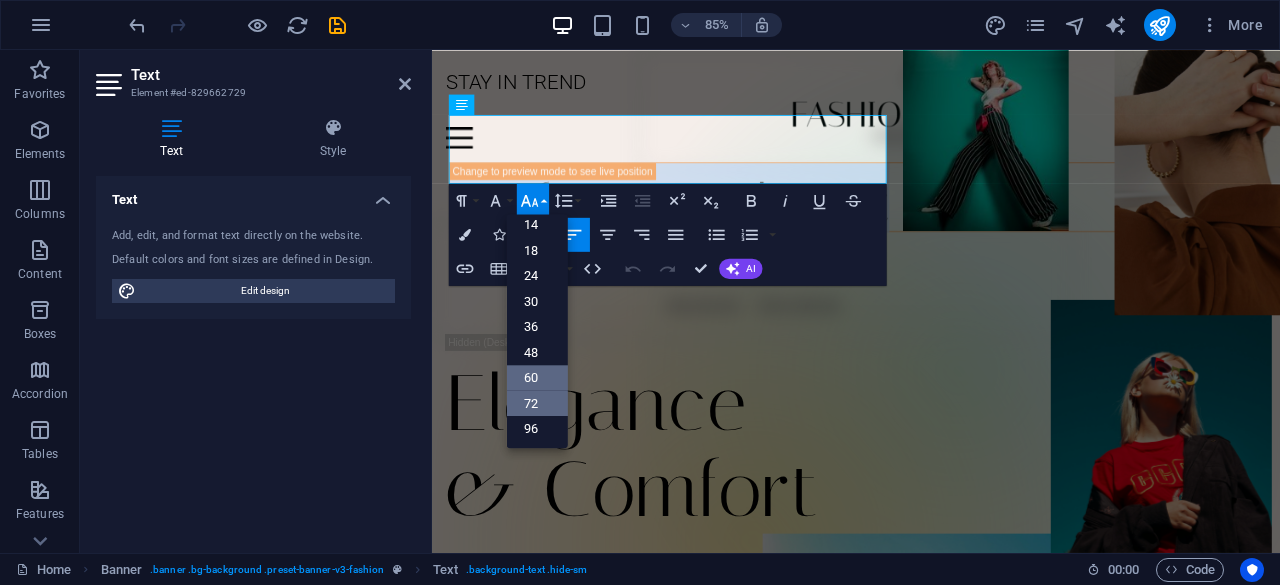 click on "72" at bounding box center [537, 404] 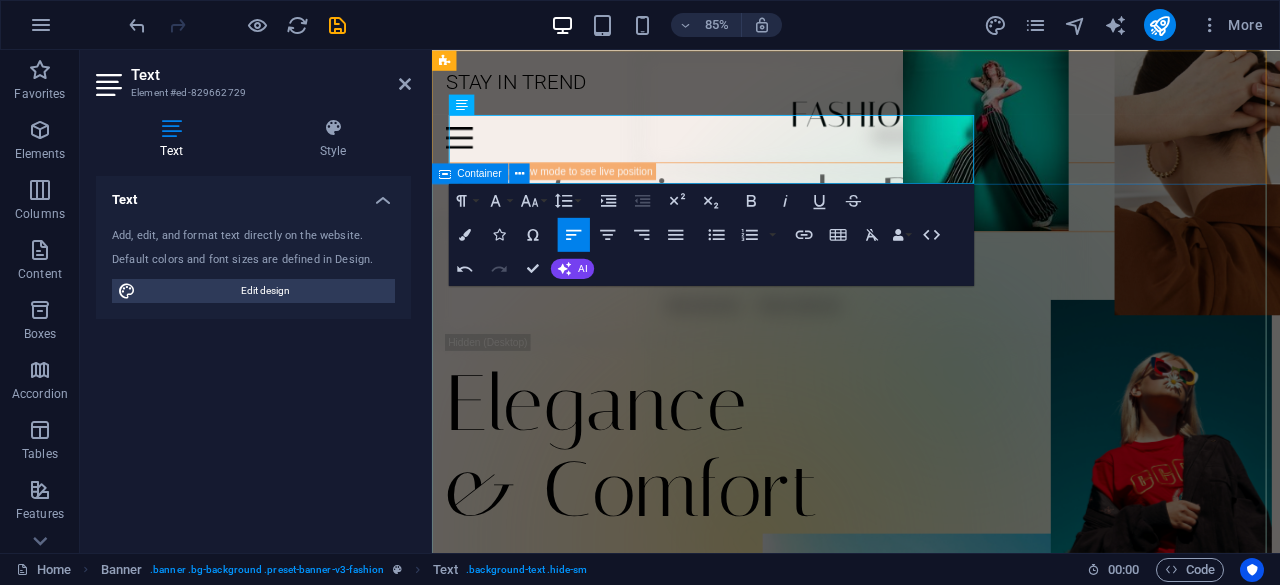click on "Elegance & Comfort Lorem ipsum dolor sit amet, consectetur adipiscing elit.  Venenatis scelerisque at quam congue posuere Learn more" at bounding box center (931, 583) 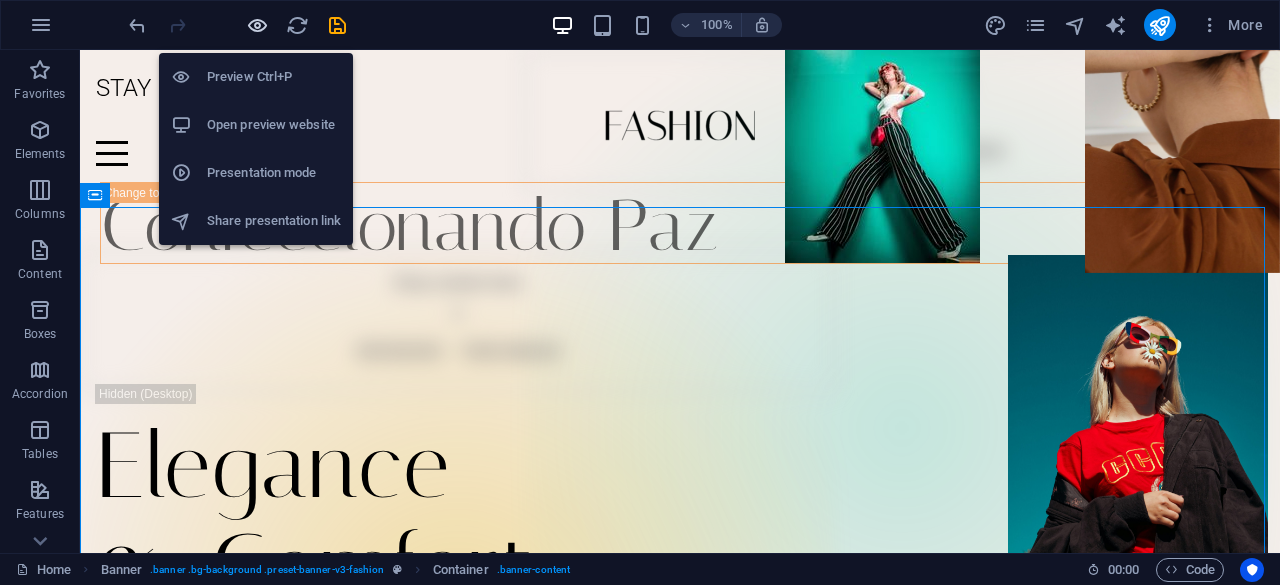 click at bounding box center (257, 25) 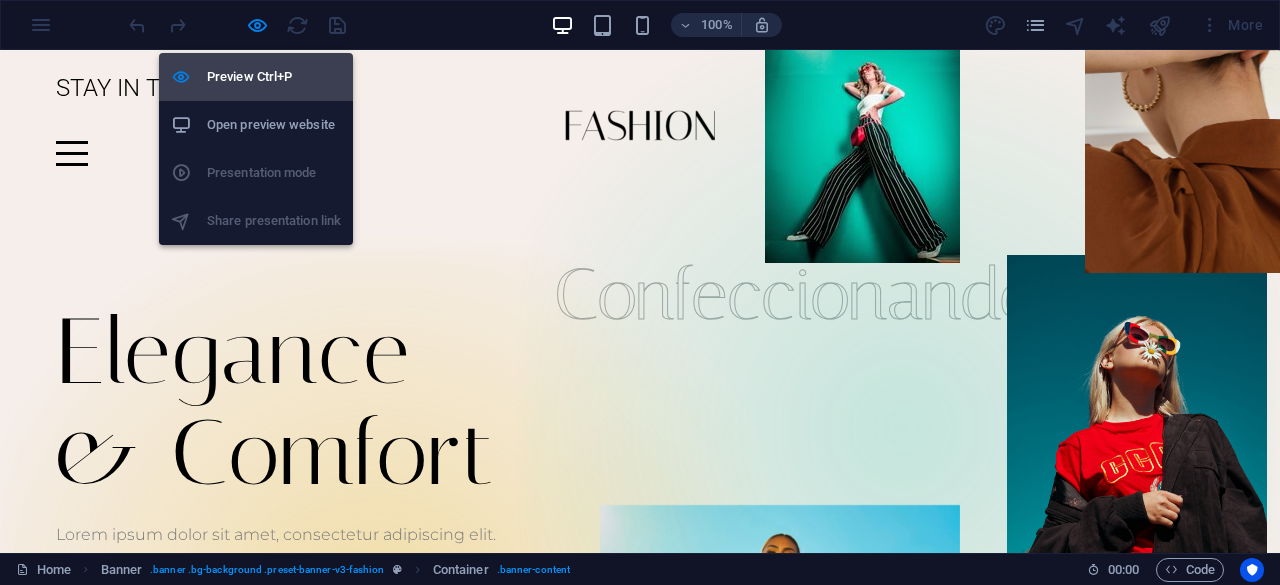 click on "Preview Ctrl+P" at bounding box center [256, 77] 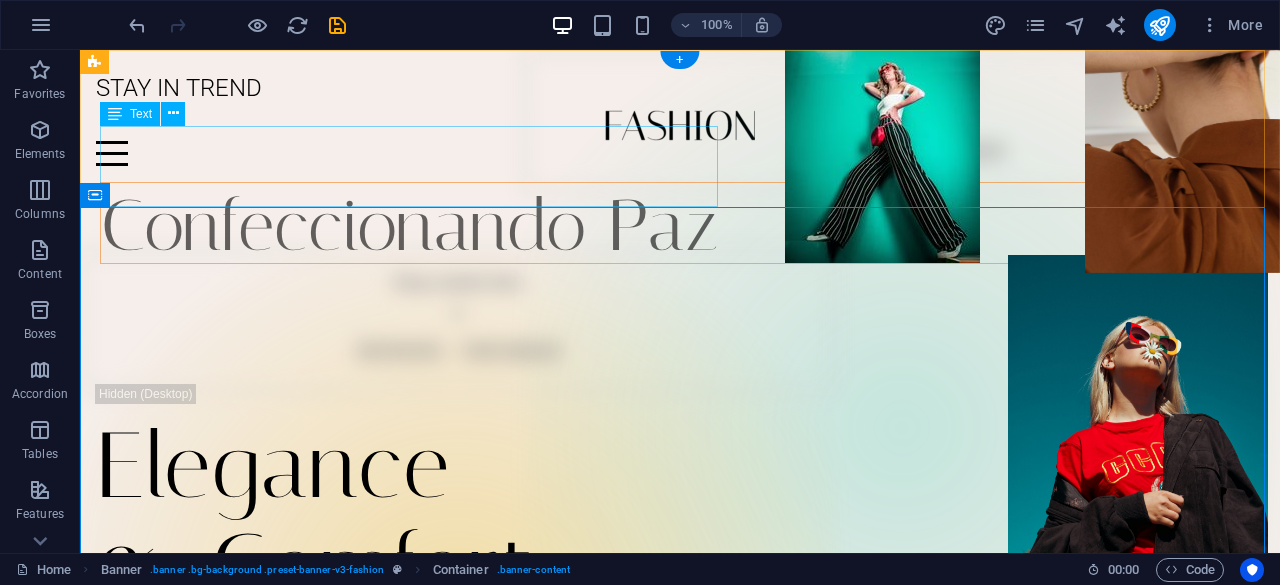 click on "Confeccionando Paz" at bounding box center (700, 223) 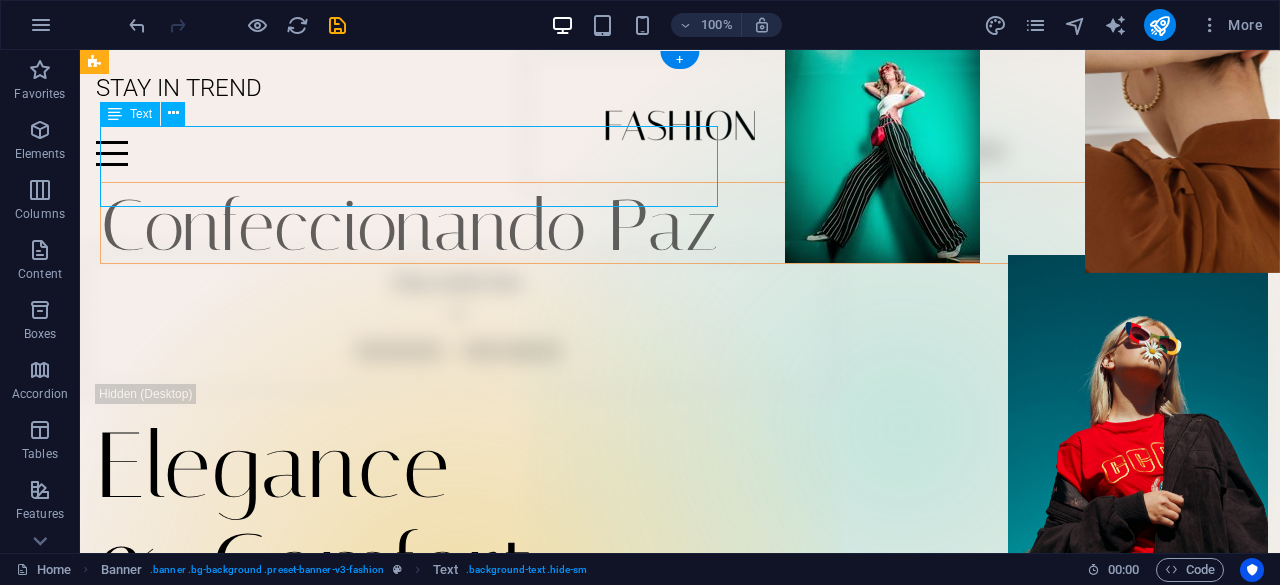 click on "Confeccionando Paz" at bounding box center (700, 223) 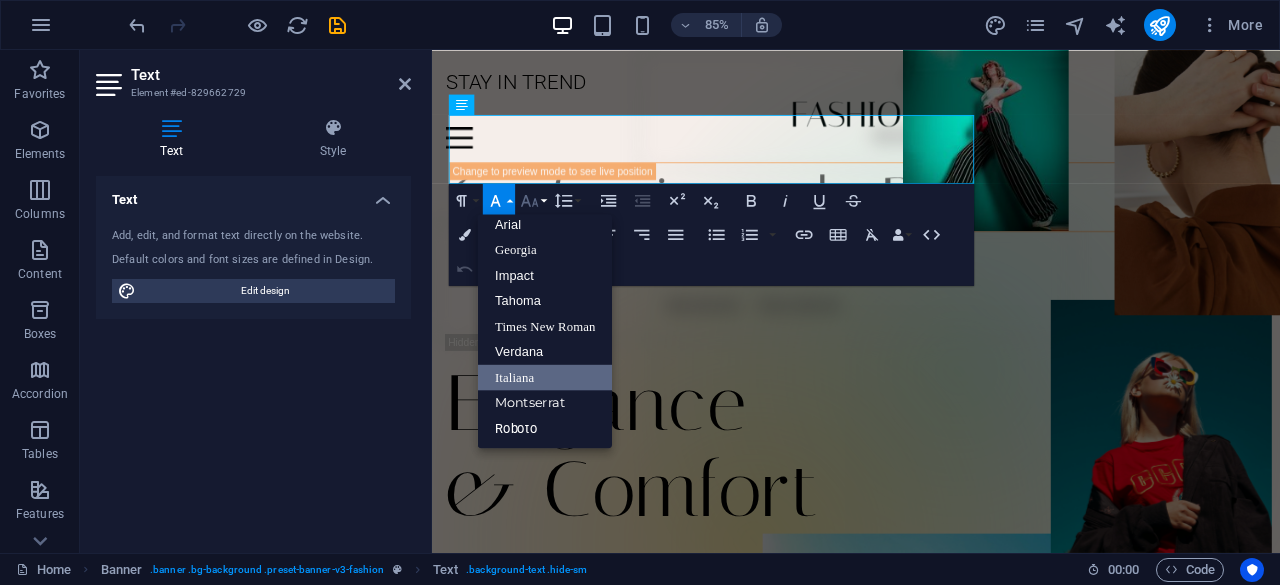 scroll, scrollTop: 10, scrollLeft: 0, axis: vertical 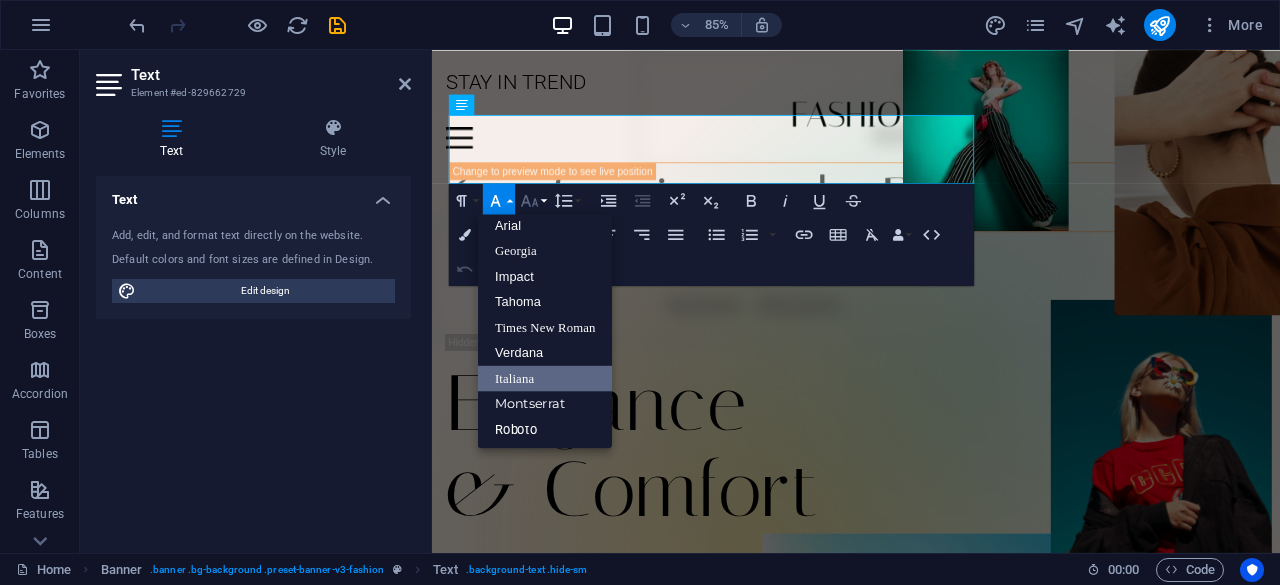 click on "Font Size" at bounding box center [533, 200] 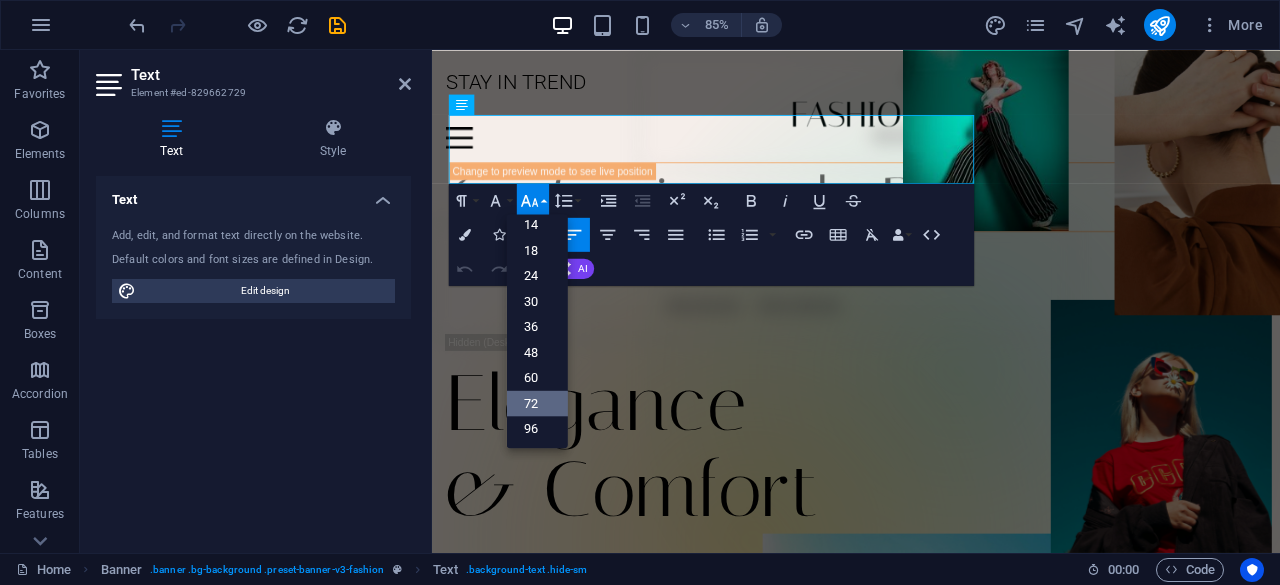 scroll, scrollTop: 160, scrollLeft: 0, axis: vertical 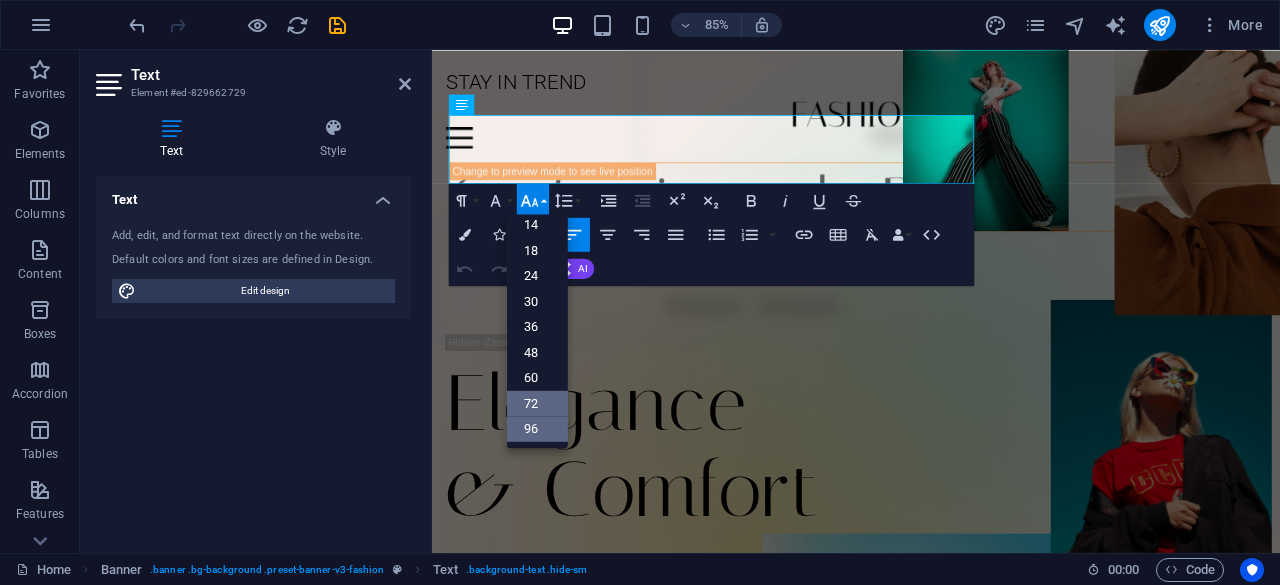 click on "96" at bounding box center [537, 429] 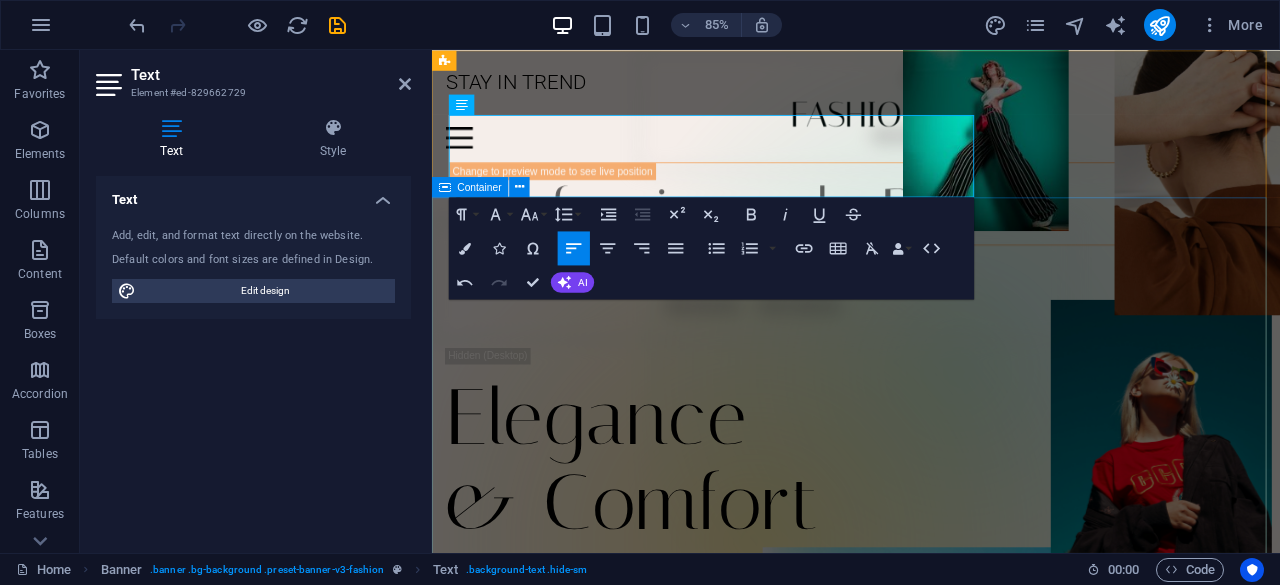 click on "Elegance & Comfort Lorem ipsum dolor sit amet, consectetur adipiscing elit.  Venenatis scelerisque at quam congue posuere Learn more" at bounding box center [931, 599] 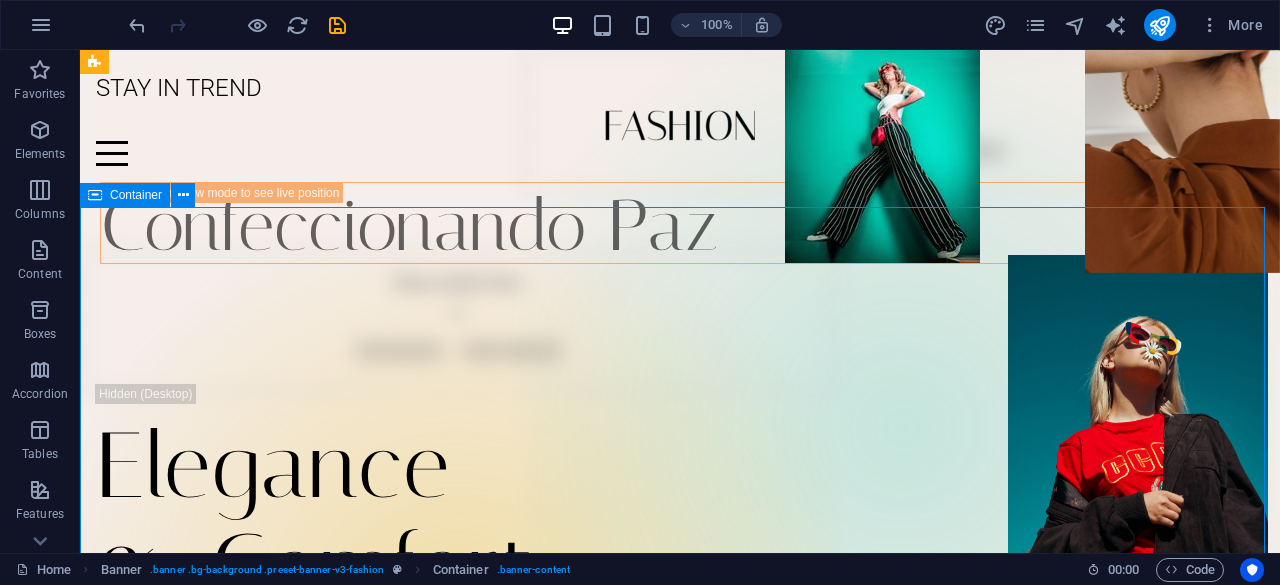 click on "Elegance & Comfort Lorem ipsum dolor sit amet, consectetur adipiscing elit.  Venenatis scelerisque at quam congue posuere Learn more" at bounding box center [680, 583] 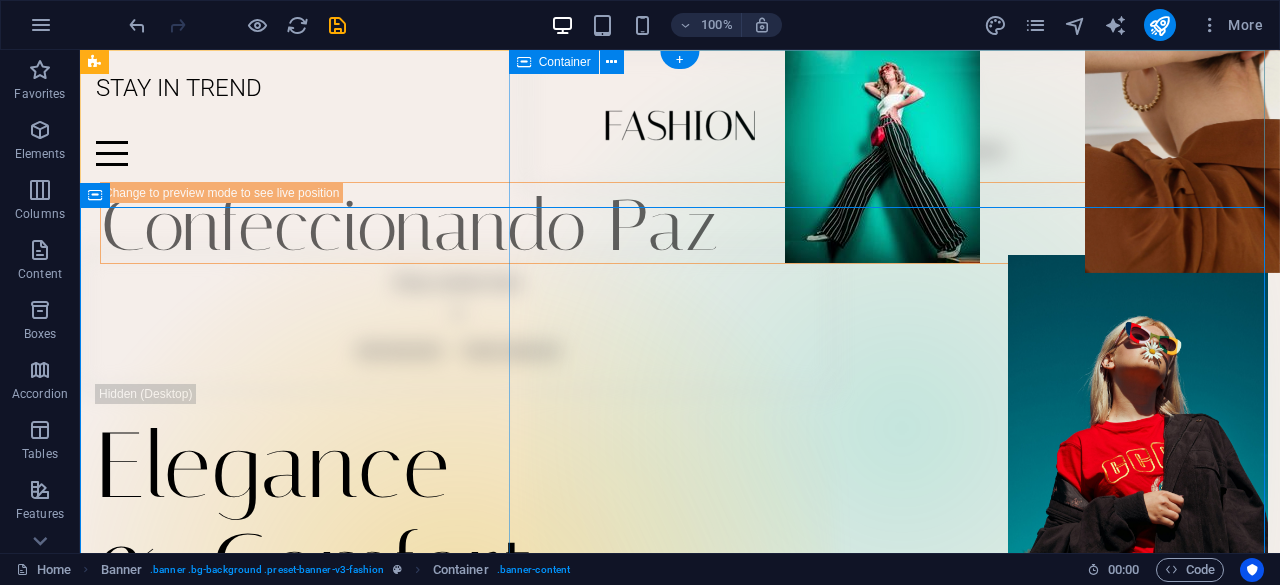 click on "Drop content here or  Add elements  Paste clipboard" at bounding box center [902, 121] 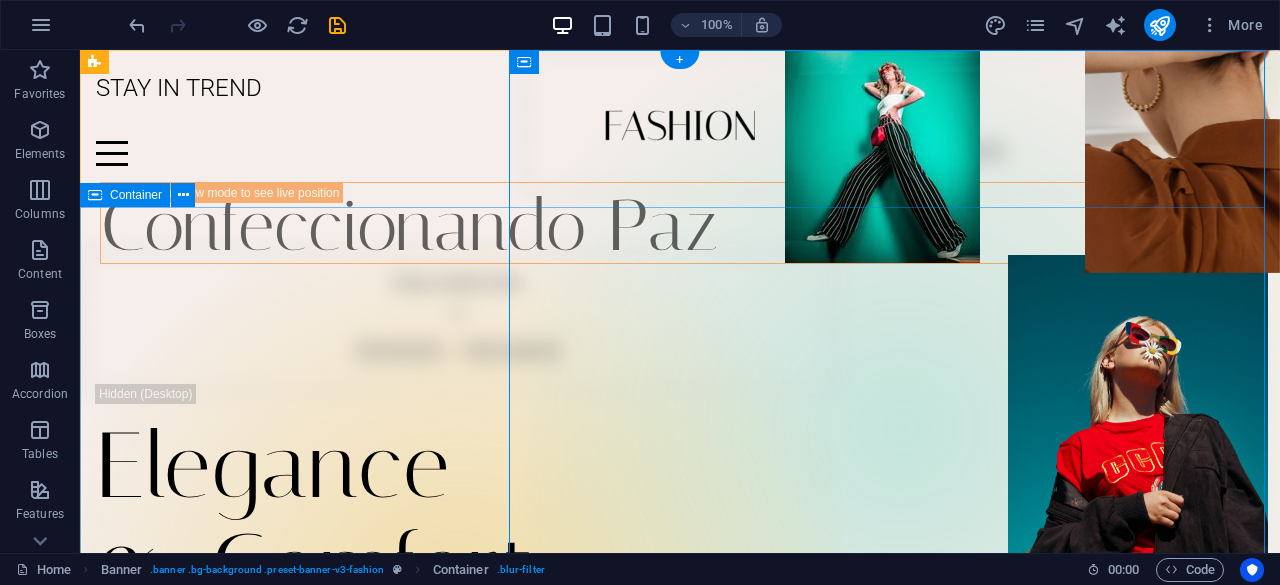click on "Elegance & Comfort Lorem ipsum dolor sit amet, consectetur adipiscing elit.  Venenatis scelerisque at quam congue posuere Learn more" at bounding box center (680, 583) 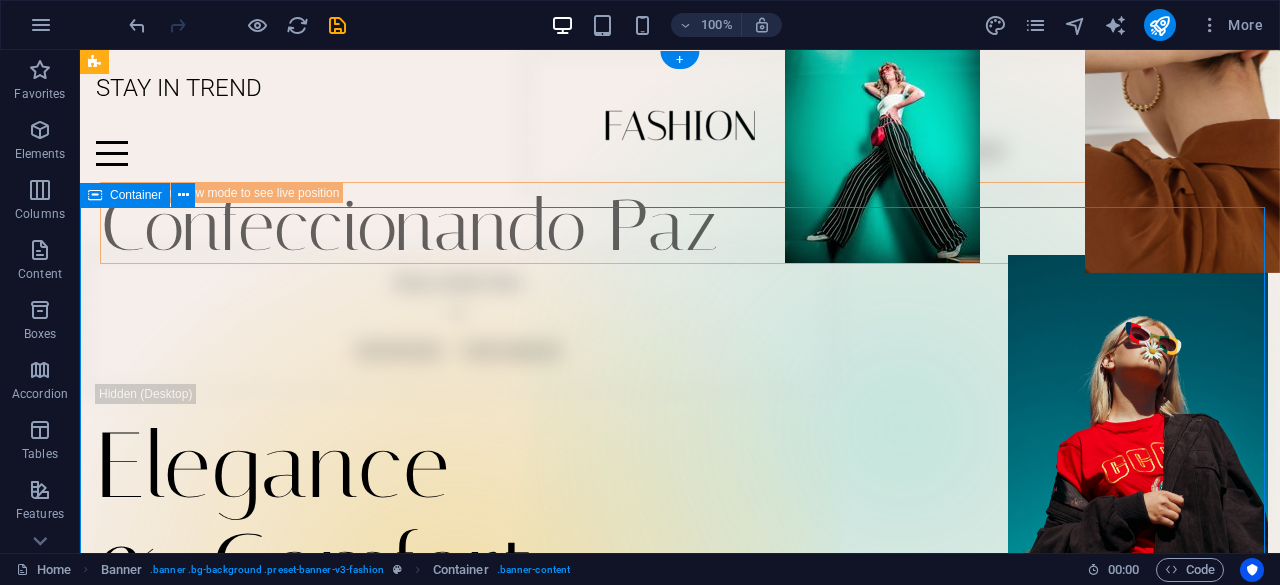 drag, startPoint x: 1017, startPoint y: 279, endPoint x: 770, endPoint y: 322, distance: 250.71498 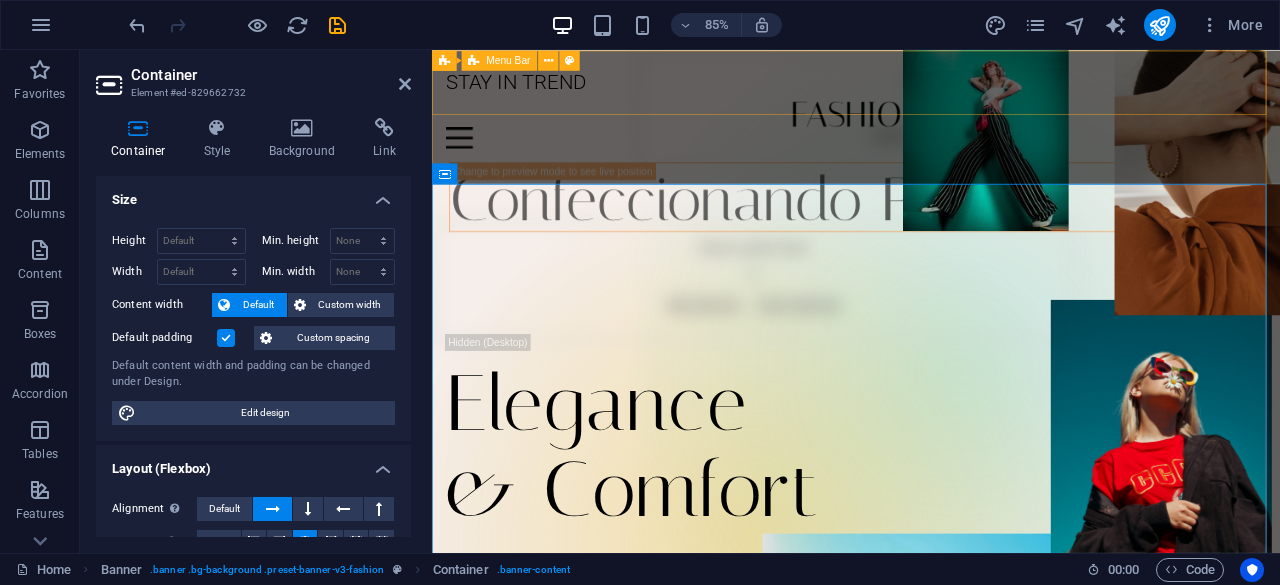 click on "STAY IN TREND Home Journal Events Brand Partnerships Location Contact" at bounding box center (931, 116) 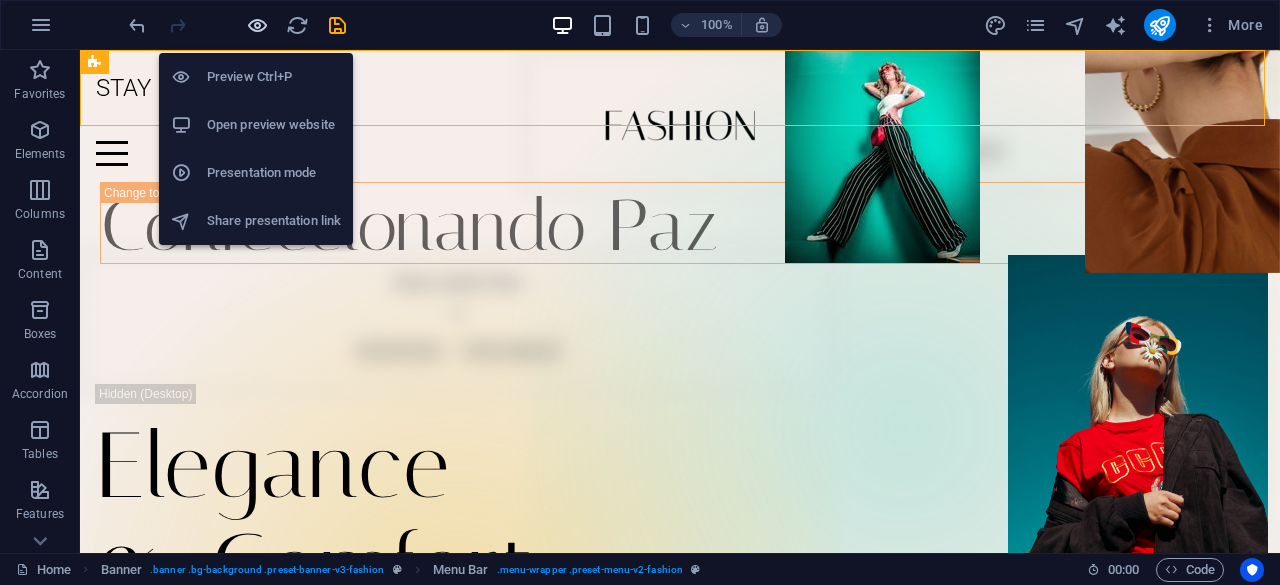 click at bounding box center [257, 25] 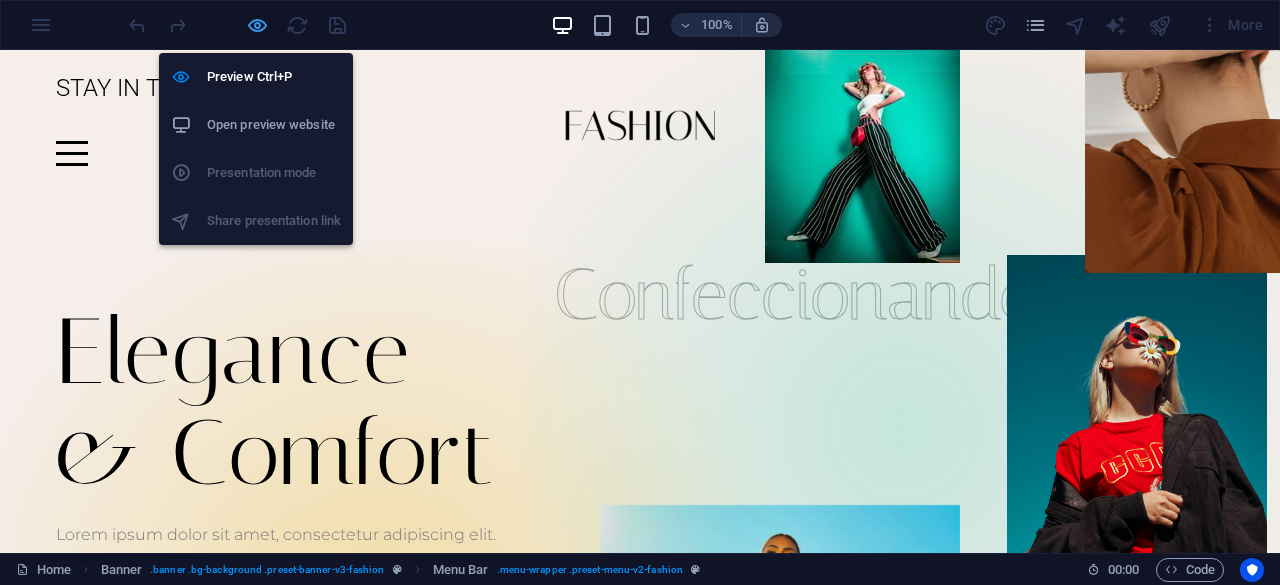 click at bounding box center [257, 25] 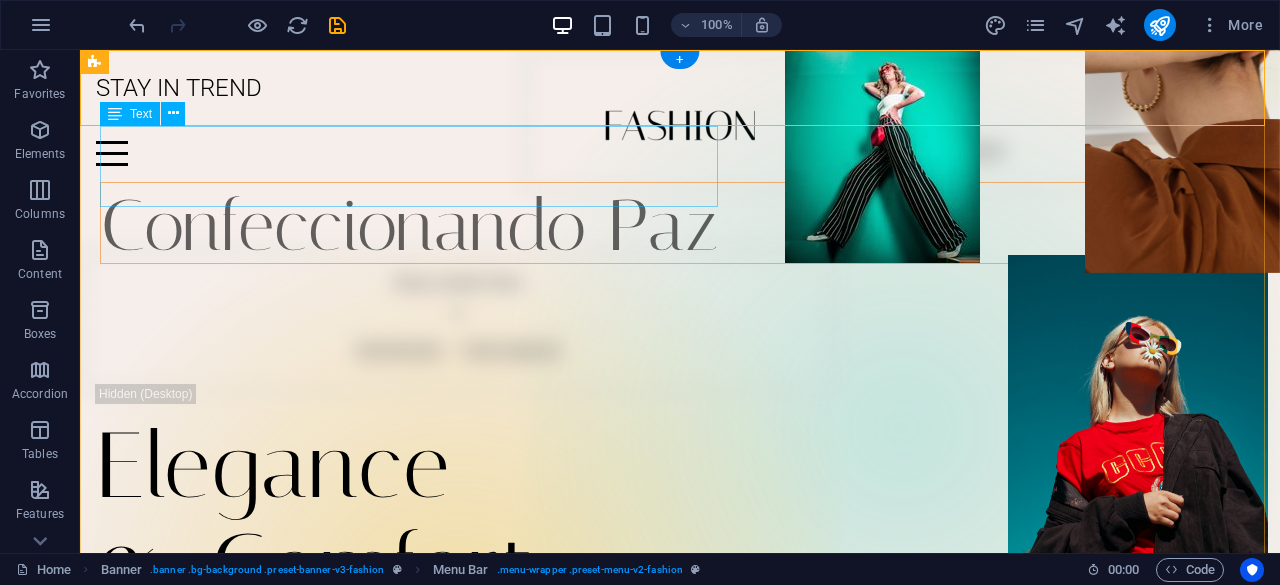 click on "Confeccionando Paz" at bounding box center [700, 223] 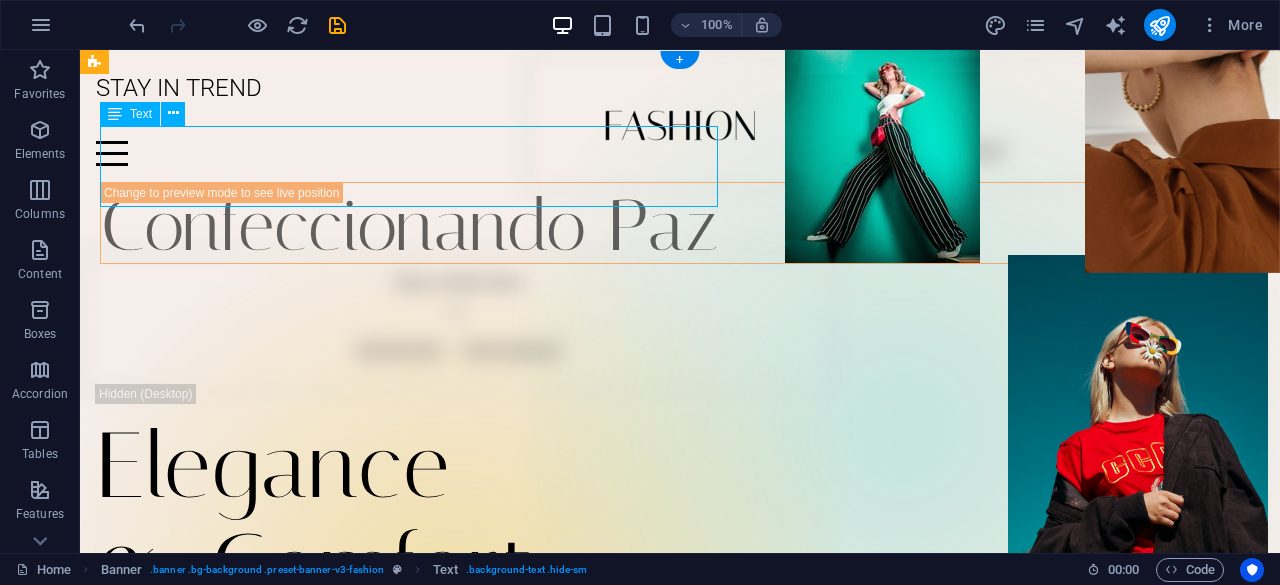 drag, startPoint x: 586, startPoint y: 179, endPoint x: 263, endPoint y: 202, distance: 323.81784 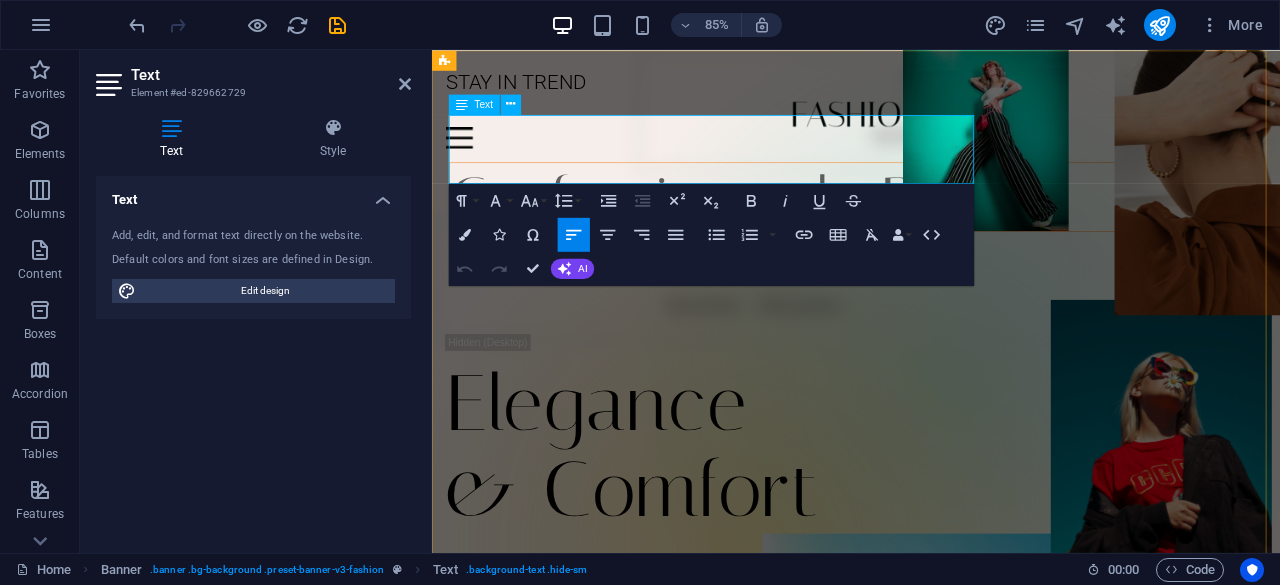 click on "Confeccionando Paz" at bounding box center (762, 225) 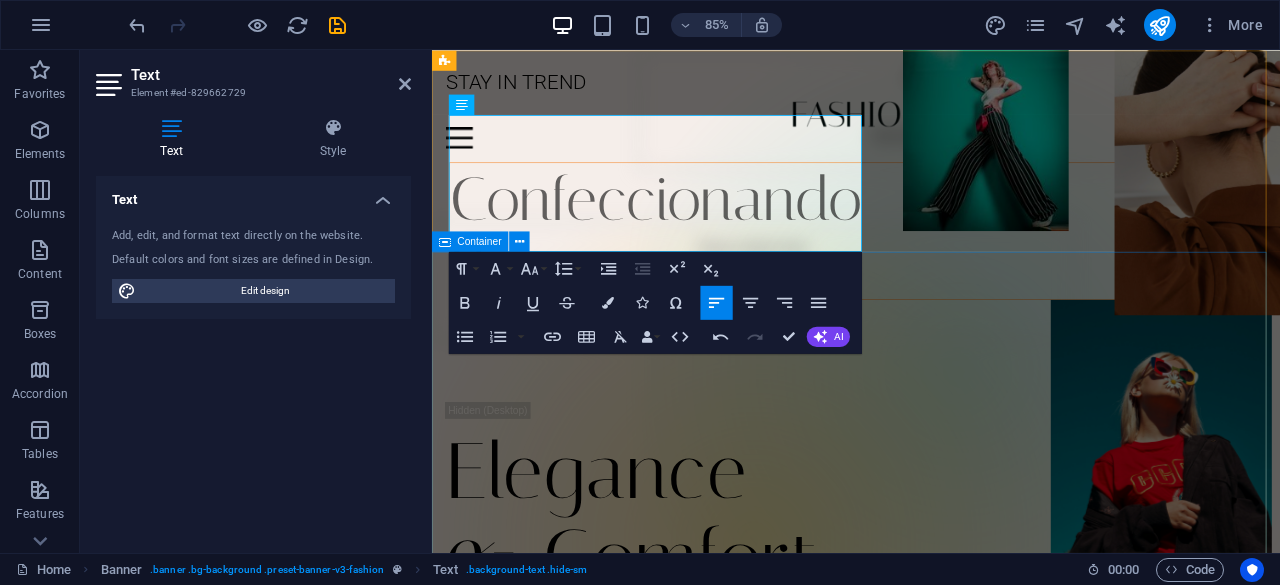 click on "Elegance & Comfort Lorem ipsum dolor sit amet, consectetur adipiscing elit.  Venenatis scelerisque at quam congue posuere Learn more" at bounding box center [931, 663] 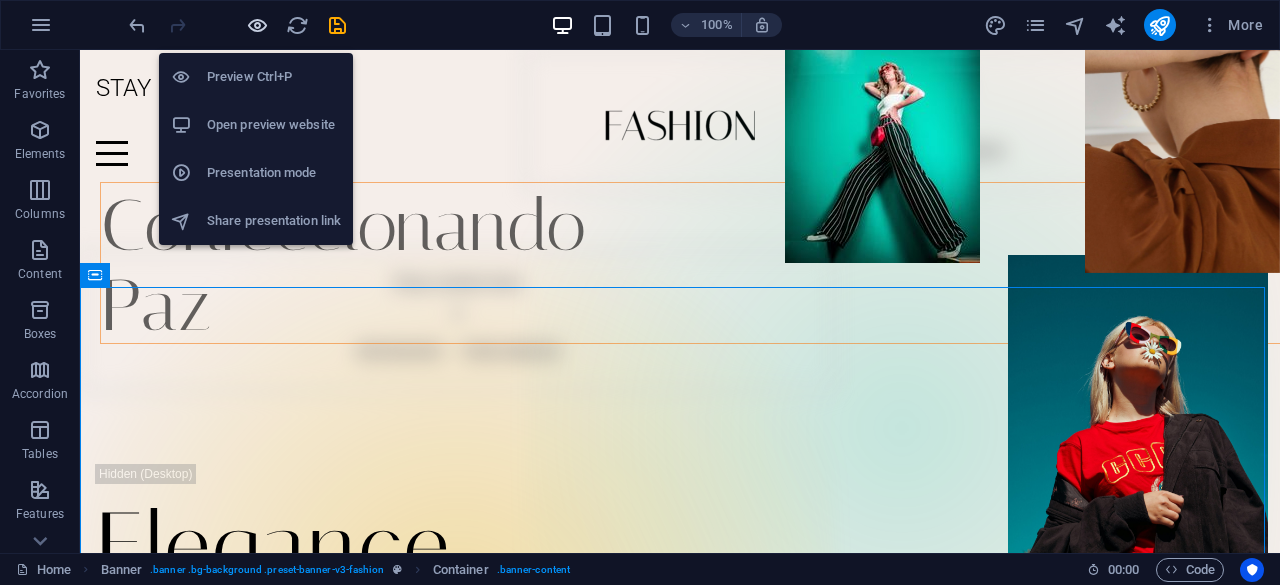 click at bounding box center (257, 25) 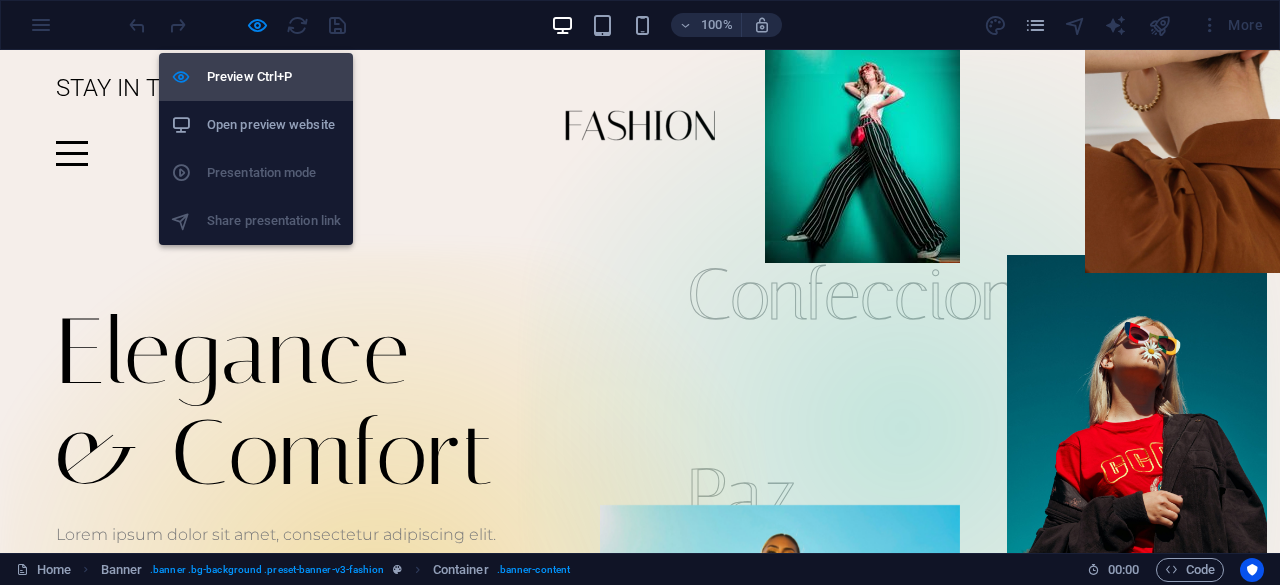 click on "Preview Ctrl+P" at bounding box center (274, 77) 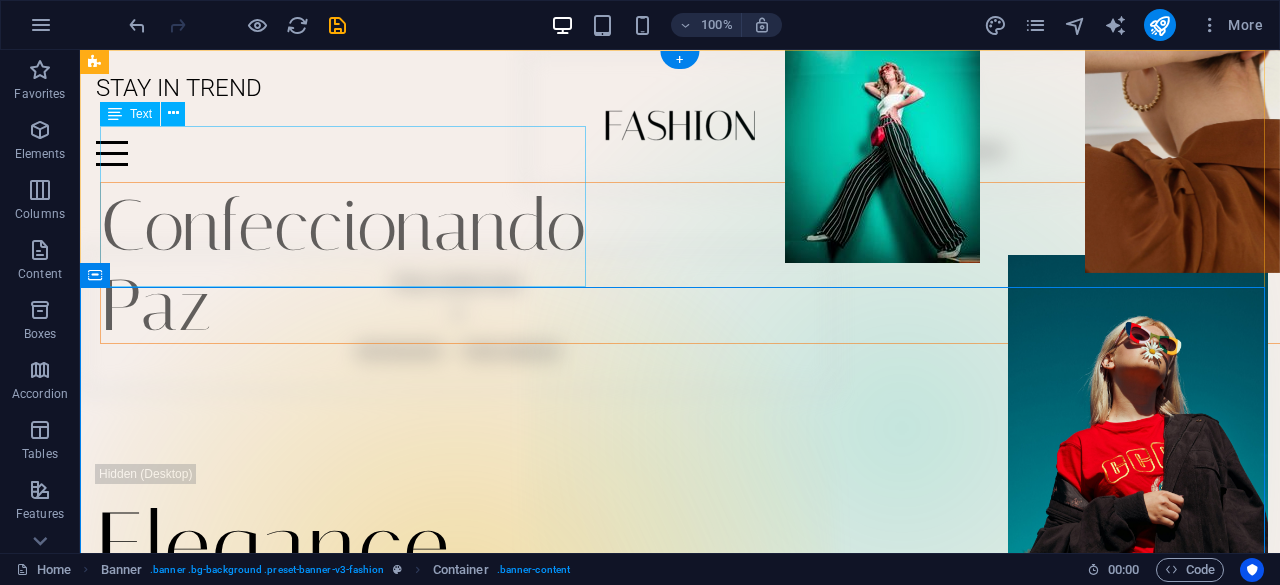 click on "Confeccionando  Paz" at bounding box center (700, 263) 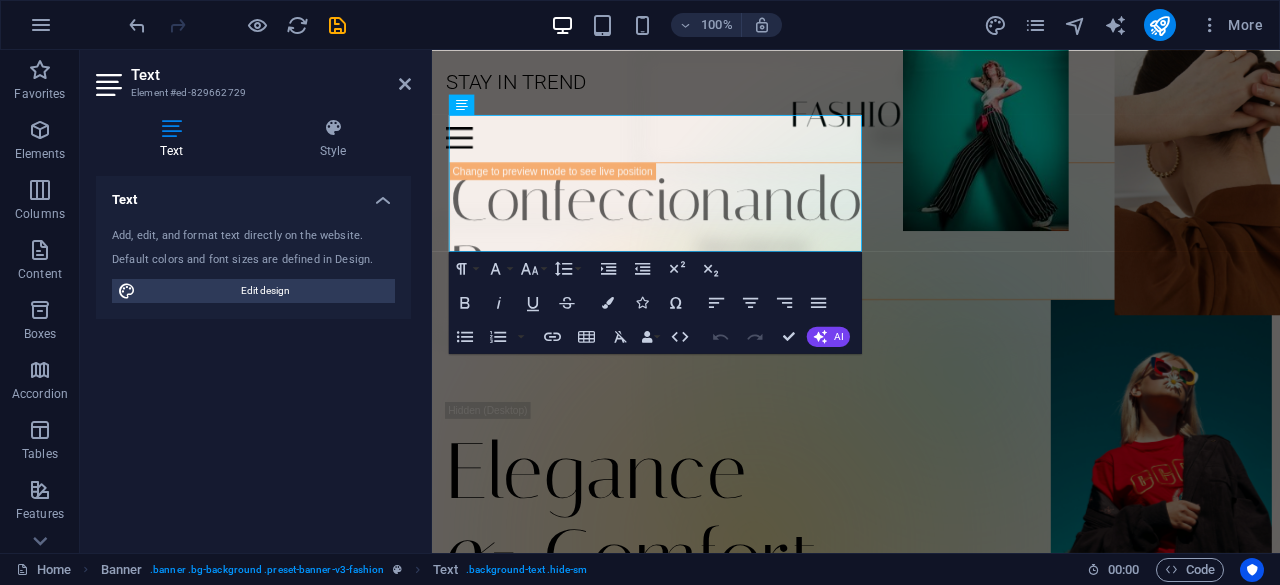 click on "Text Element #ed-829662729 Text Style Text Add, edit, and format text directly on the website. Default colors and font sizes are defined in Design. Edit design Alignment Left aligned Centered Right aligned Banner Element Layout How this element expands within the layout (Flexbox). Size Default auto px % 1/1 1/2 1/3 1/4 1/5 1/6 1/7 1/8 1/9 1/10 Grow Shrink Order Container layout Visible Visible Opacity 60 % Overflow Spacing Margin Default auto px % rem vw vh Custom Custom auto px % rem vw vh auto px % rem vw vh auto px % rem vw vh auto px % rem vw vh Padding Default px rem % vh vw Custom Custom px rem % vh vw px rem % vh vw px rem % vh vw px rem % vh vw Border Style              - Width 1 auto px rem % vh vw Custom Custom 1 auto px rem % vh vw 1 auto px rem % vh vw 1 auto px rem % vh vw 1 auto px rem % vh vw  - Color Round corners Default px rem % vh vw Custom Custom px rem % vh vw px rem % vh vw px rem % vh vw px rem % vh vw Shadow Default None Outside Inside Color X offset 0 px rem vh vw Y offset 0" at bounding box center (256, 301) 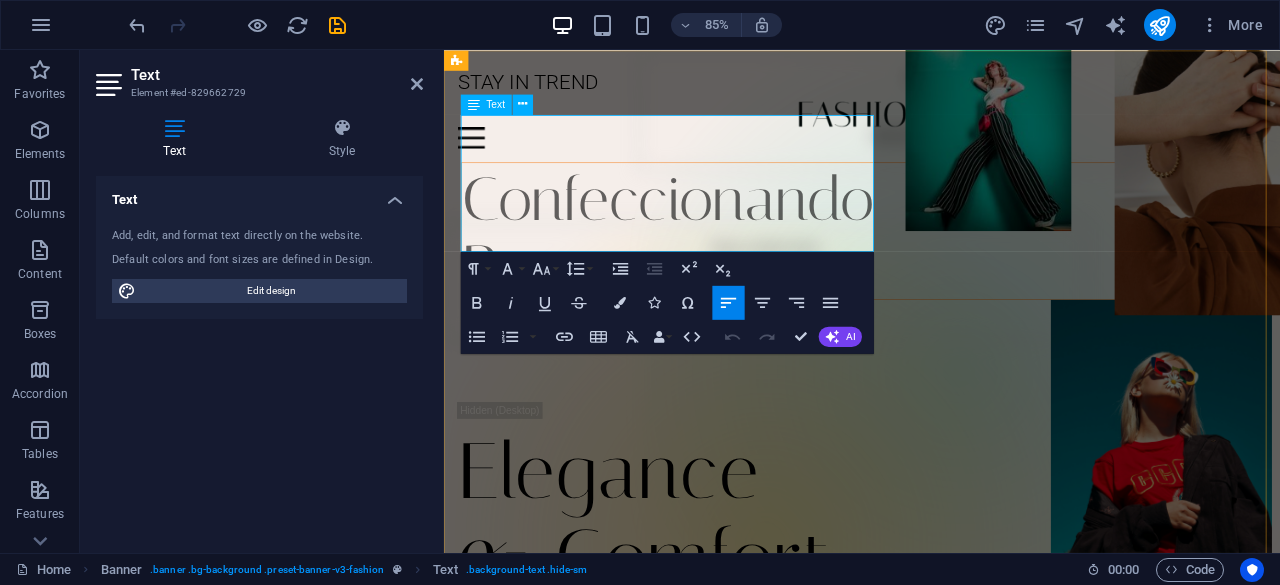 click on "Paz" at bounding box center [520, 305] 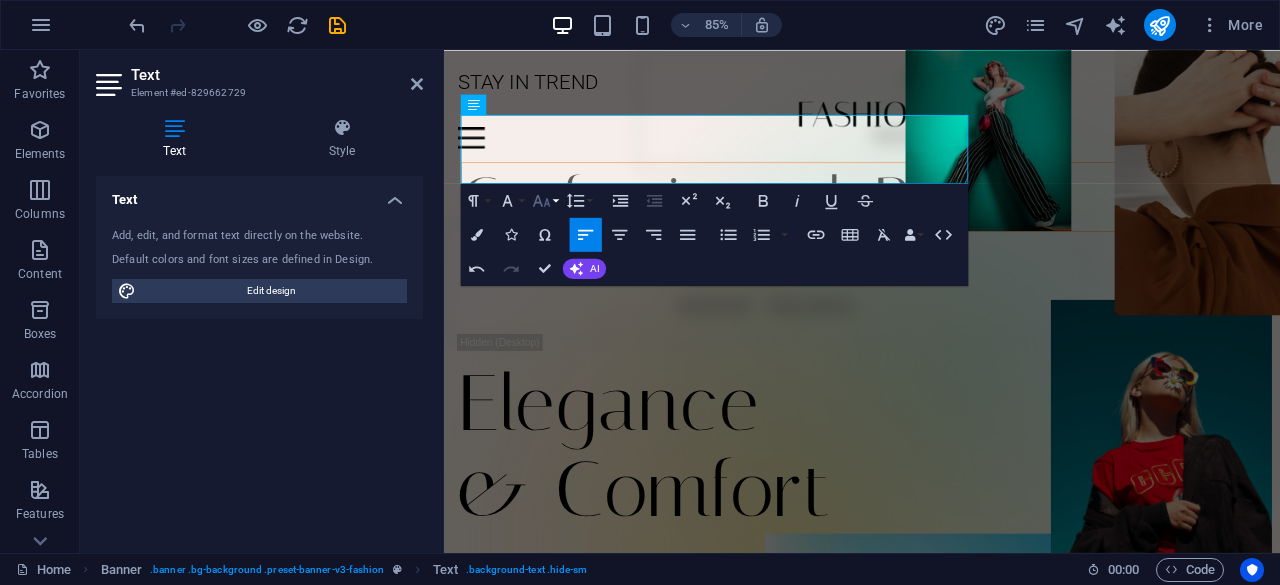 click on "Font Size" at bounding box center [545, 200] 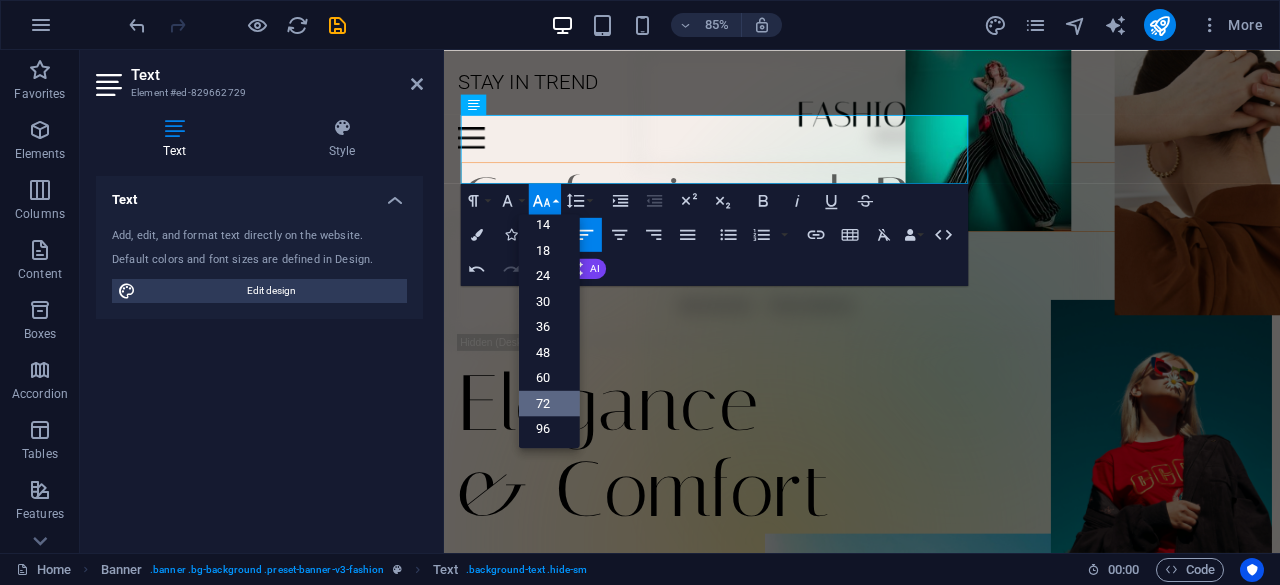 scroll, scrollTop: 160, scrollLeft: 0, axis: vertical 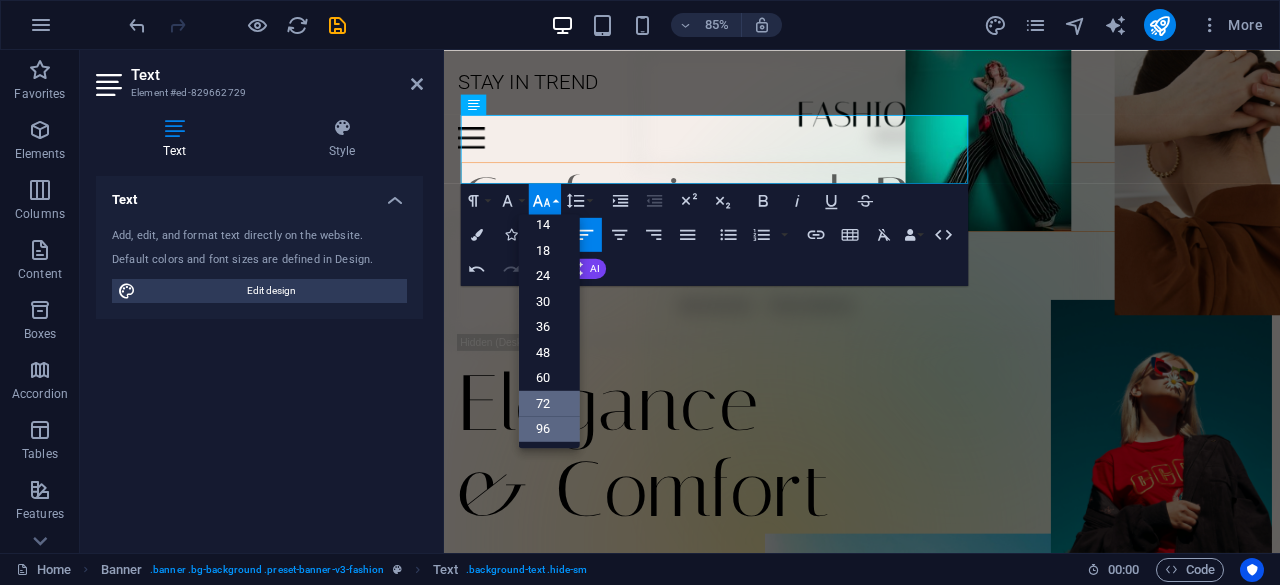 click on "96" at bounding box center (549, 429) 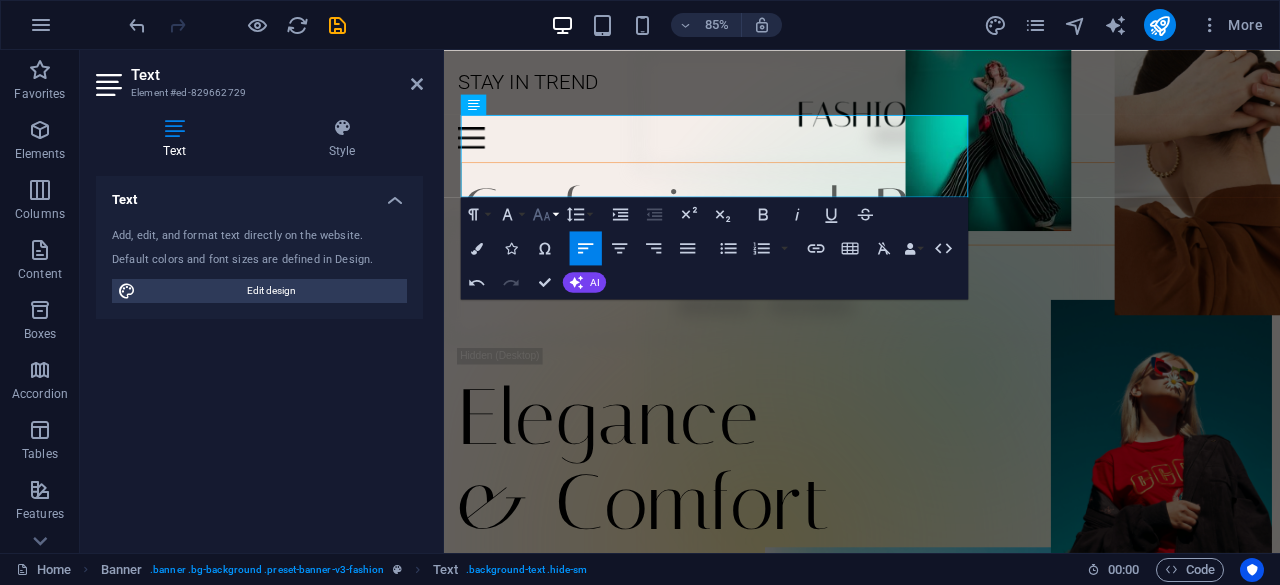 click 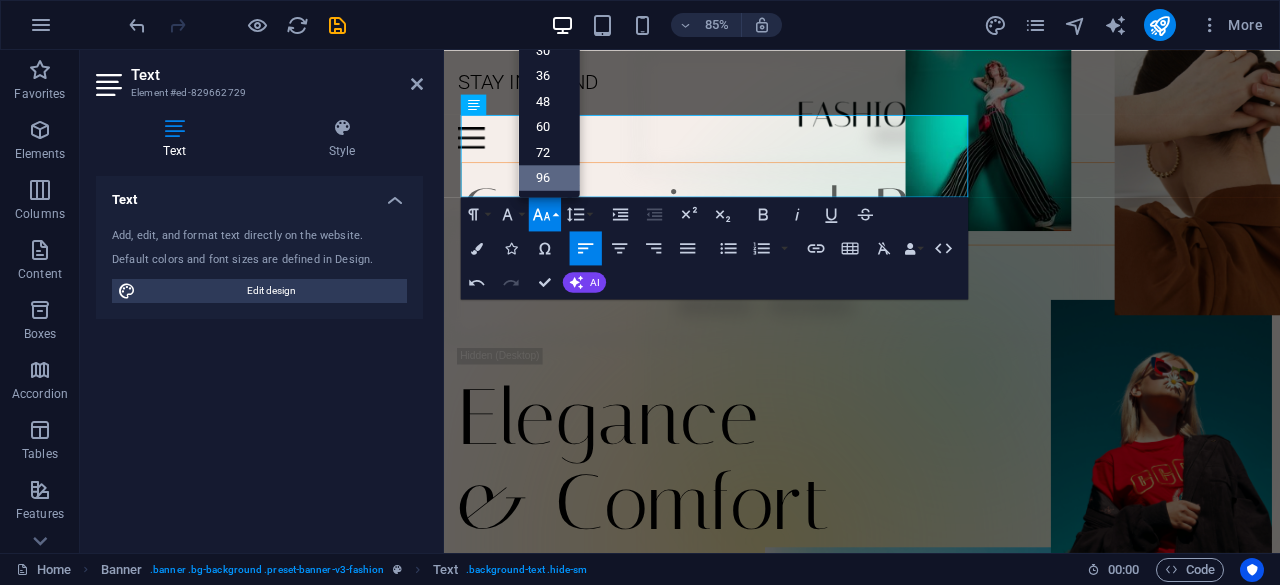 scroll, scrollTop: 160, scrollLeft: 0, axis: vertical 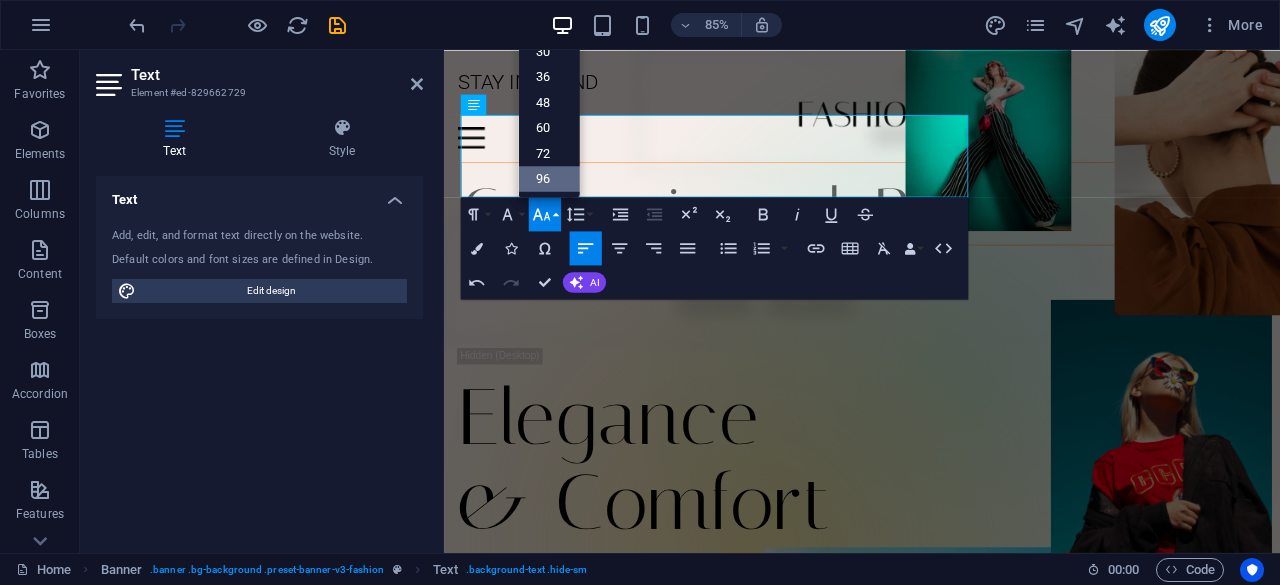 click on "96" at bounding box center (549, 178) 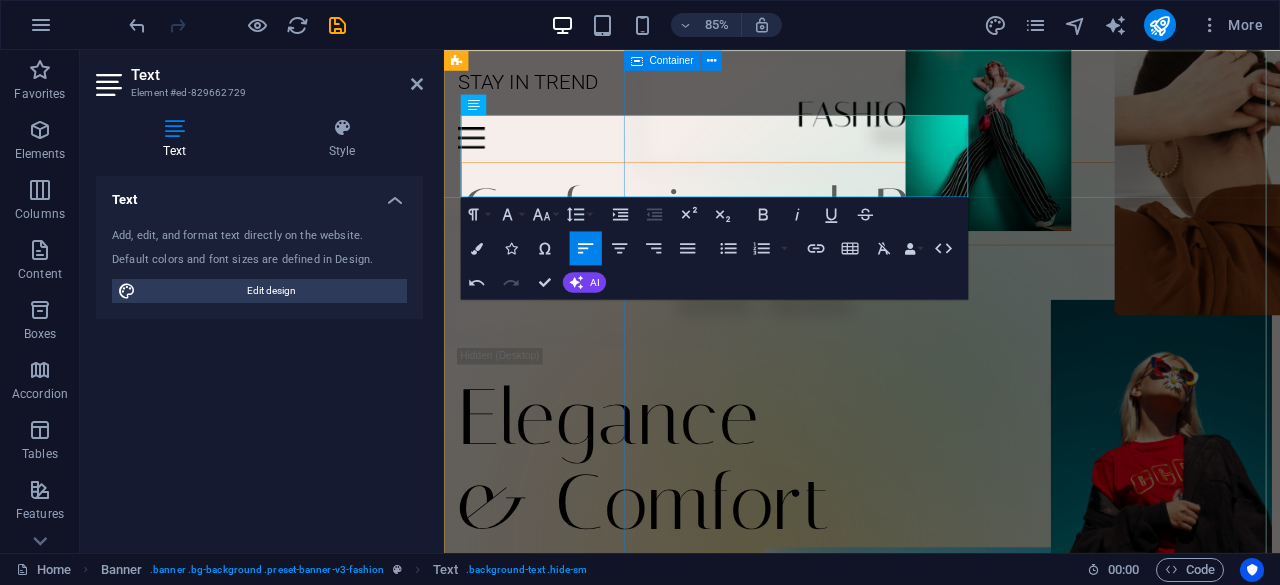 click on "Drop content here or  Add elements  Paste clipboard" at bounding box center (1050, 121) 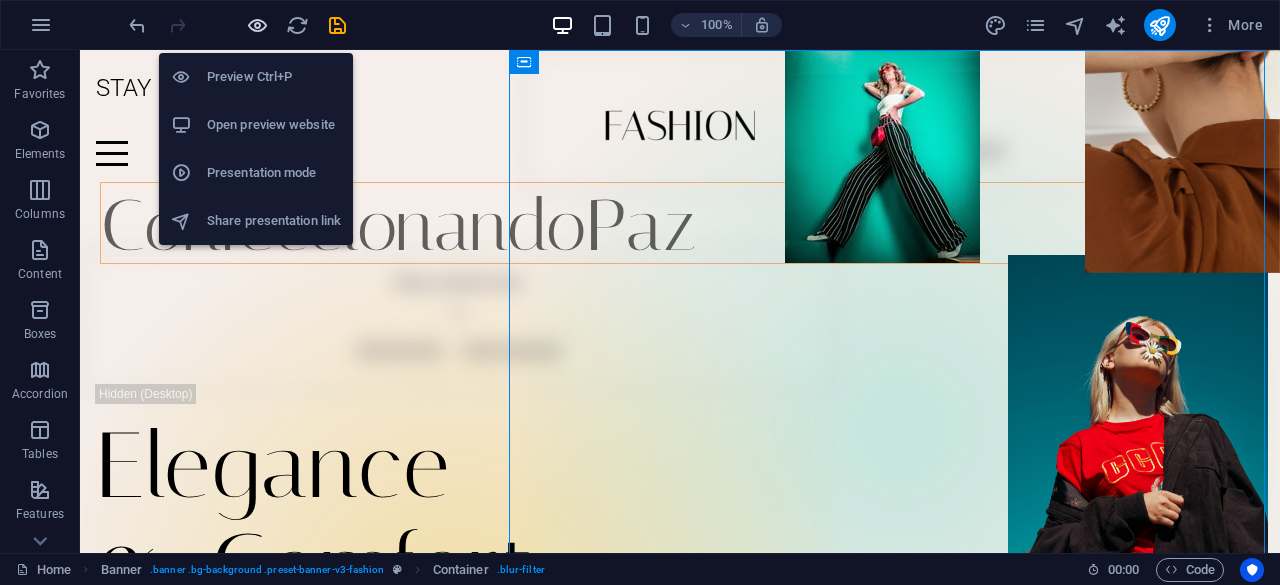 click at bounding box center (257, 25) 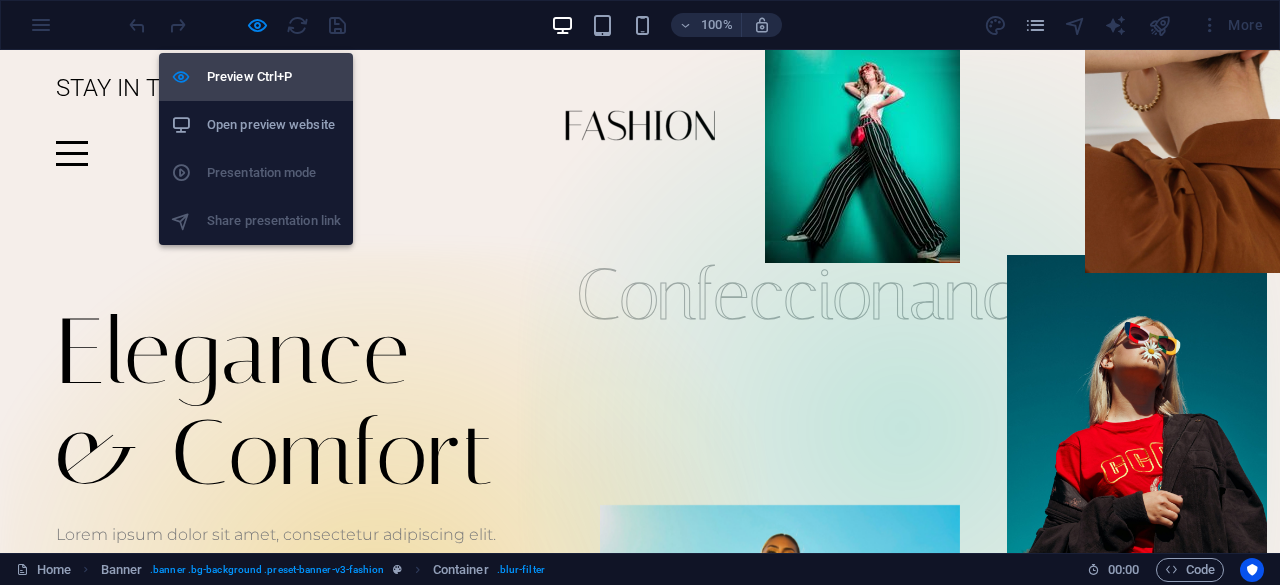 click on "Preview Ctrl+P" at bounding box center (274, 77) 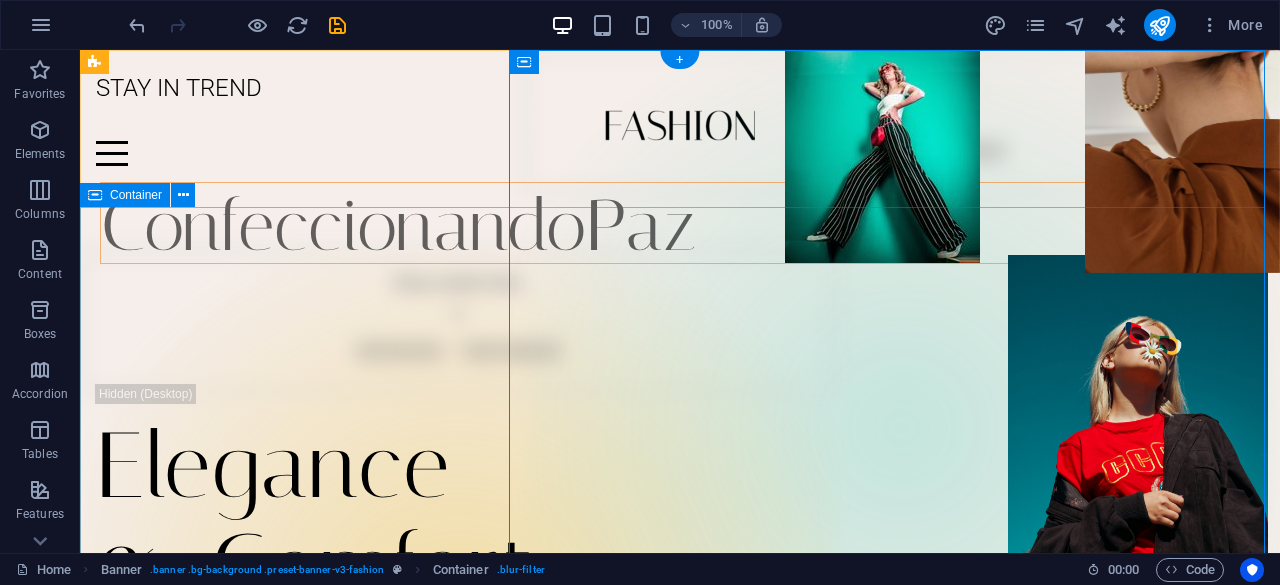 click on "Elegance & Comfort Lorem ipsum dolor sit amet, consectetur adipiscing elit.  Venenatis scelerisque at quam congue posuere Learn more" at bounding box center [680, 583] 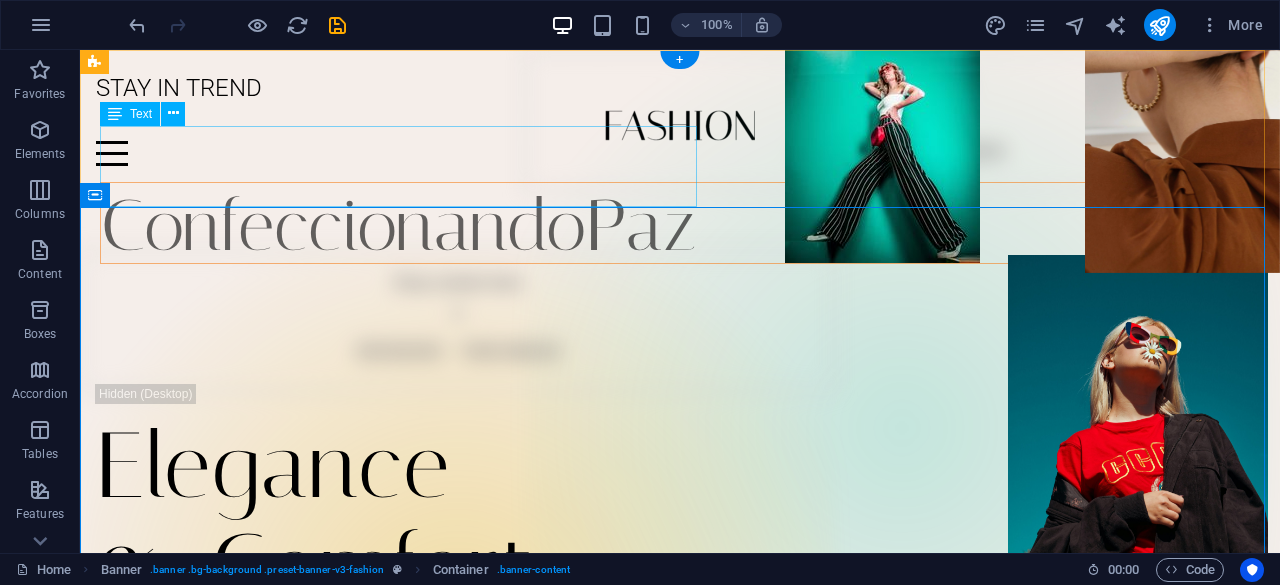 click on "Confeccionando Paz" at bounding box center (700, 223) 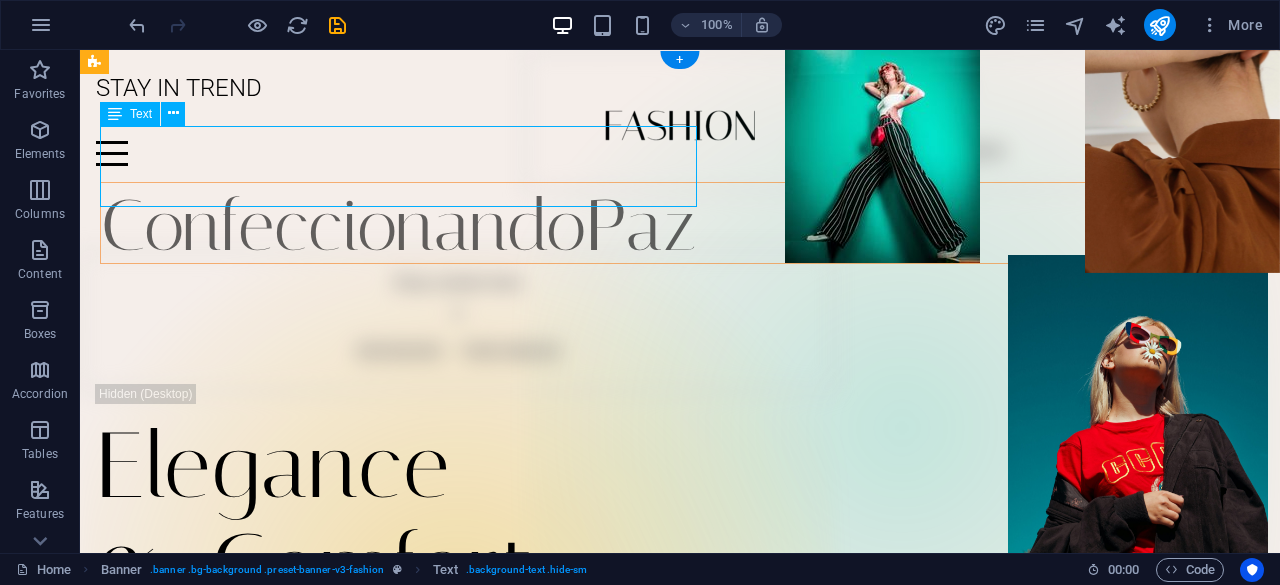 click on "Confeccionando Paz" at bounding box center (700, 223) 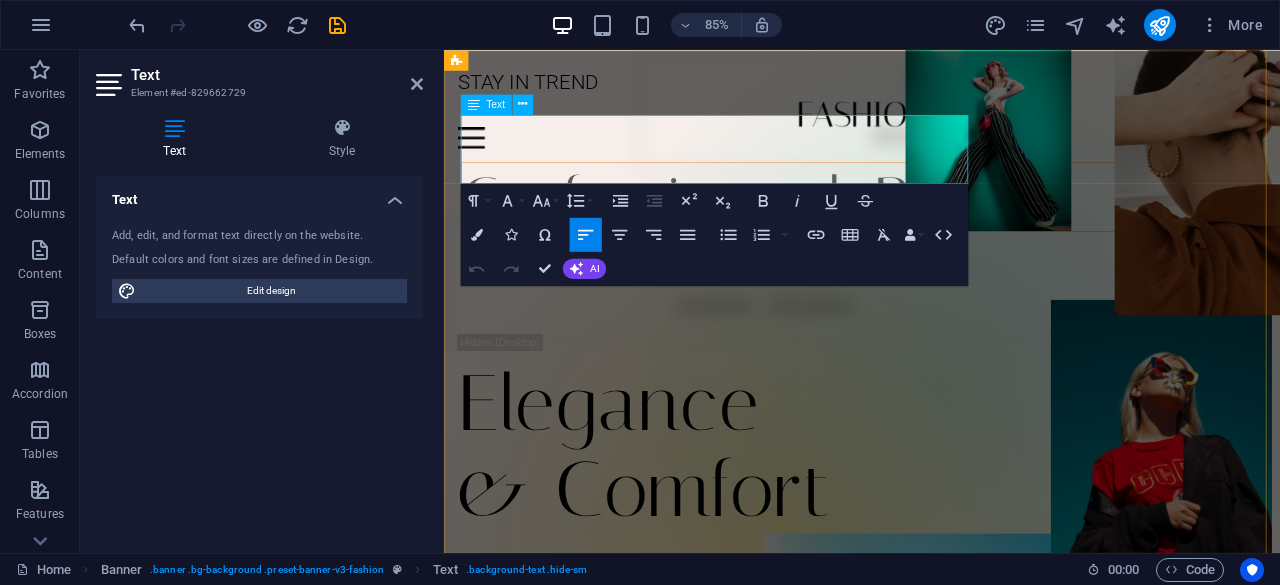 click on "Paz" at bounding box center [1005, 225] 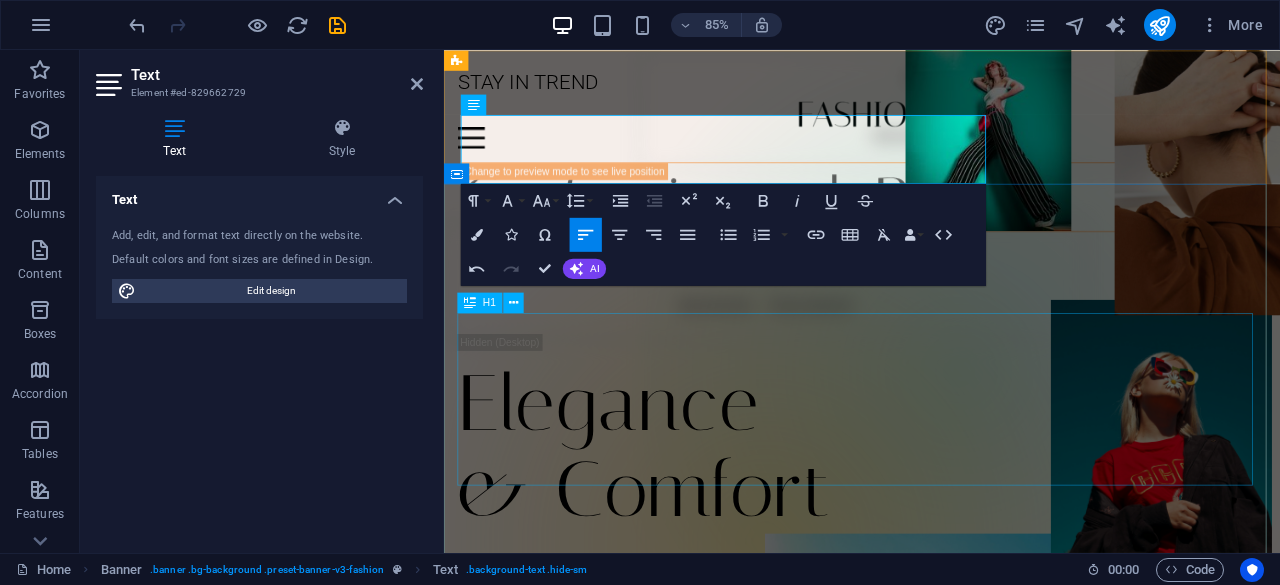 click on "Elegance & Comfort" at bounding box center (936, 517) 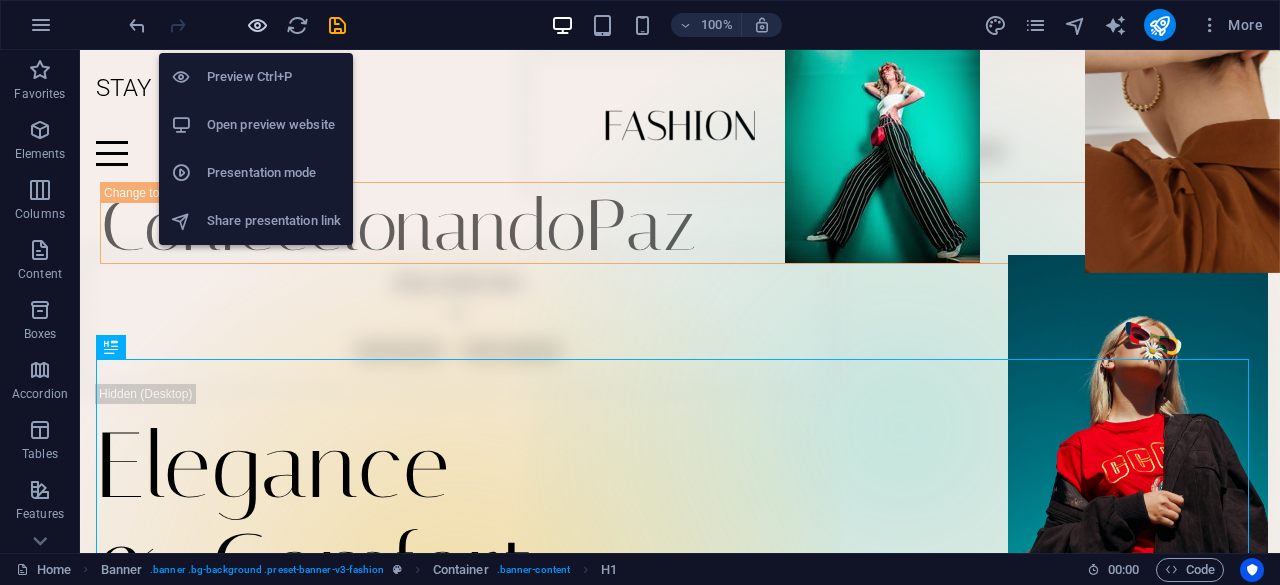 click at bounding box center [257, 25] 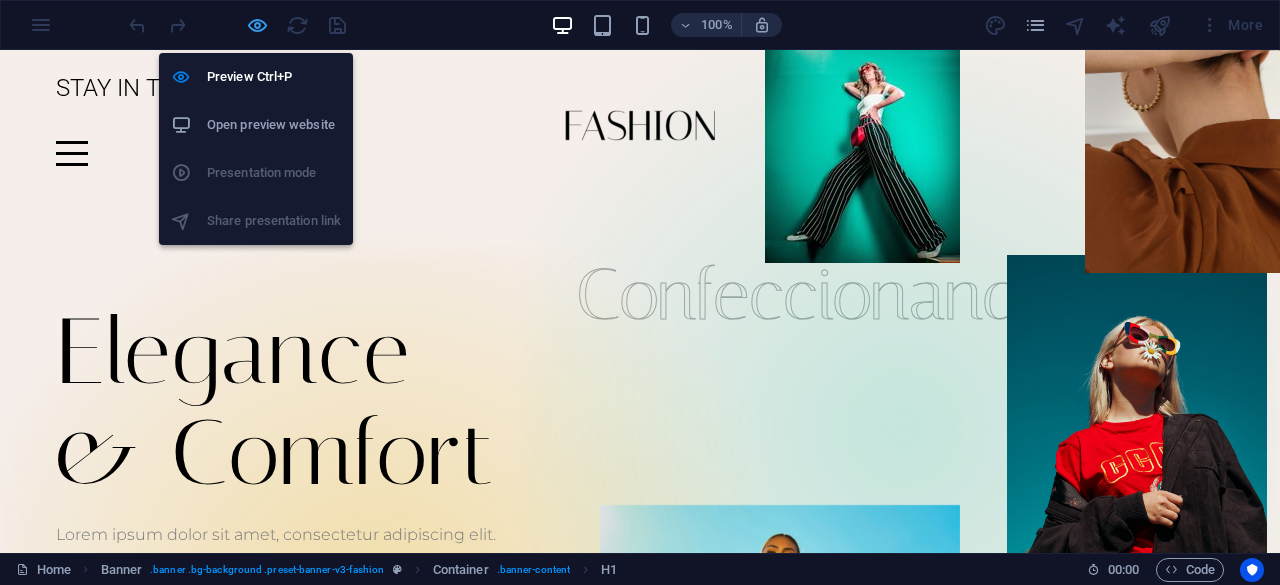 click at bounding box center (257, 25) 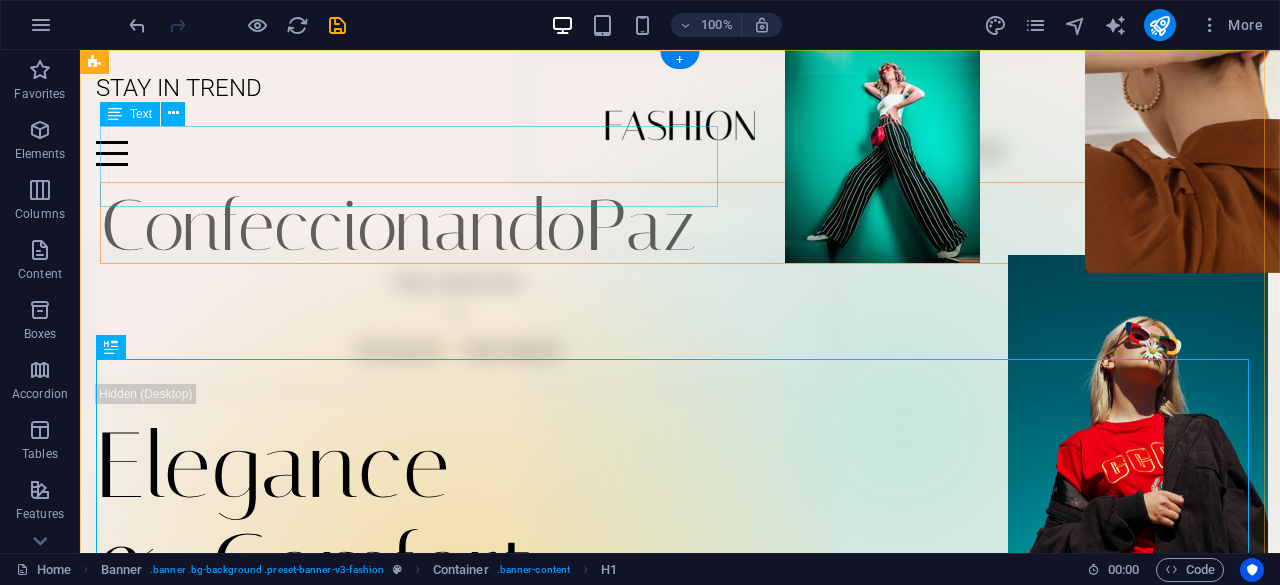 click on "Confeccionando  Paz" at bounding box center [700, 223] 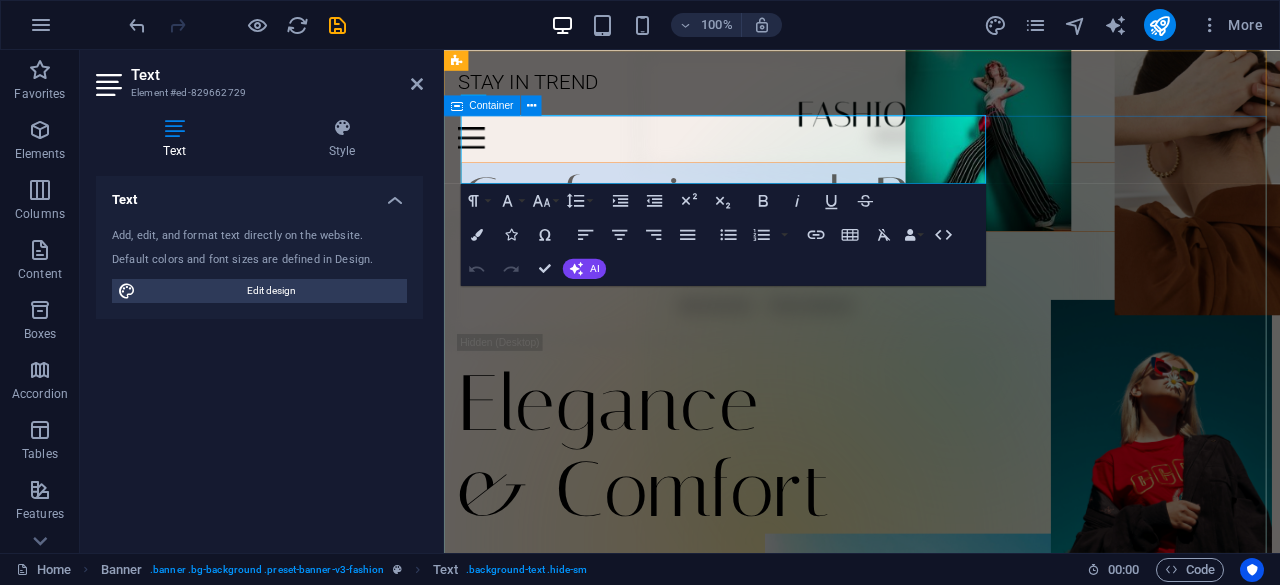 click on "Confeccionando" at bounding box center (707, 225) 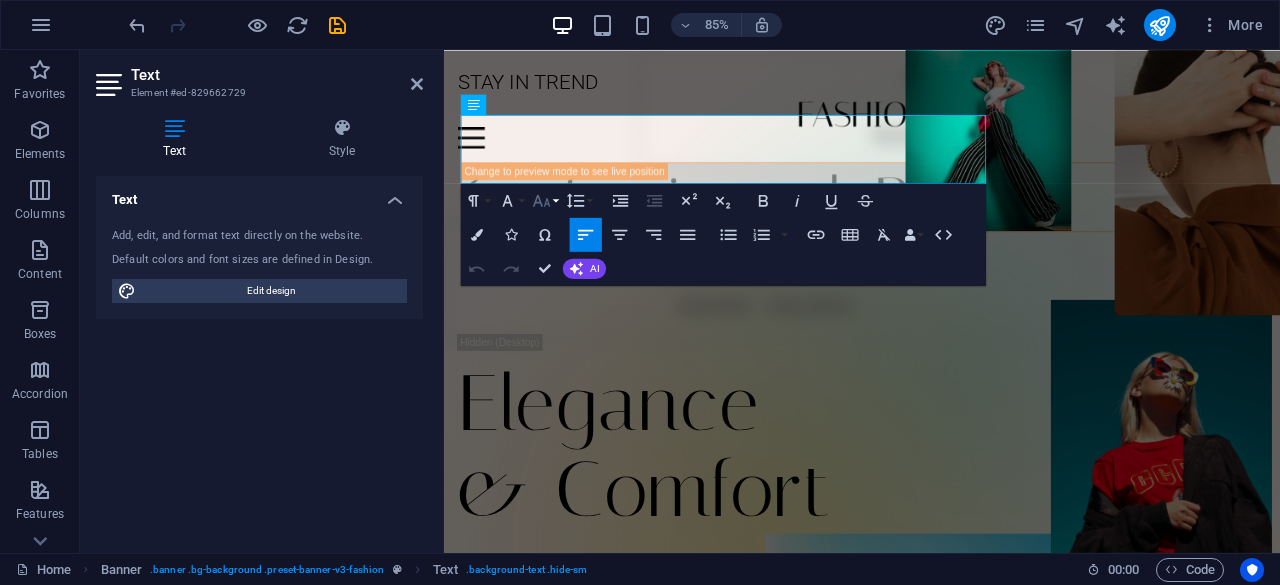 click on "Font Size" at bounding box center [545, 200] 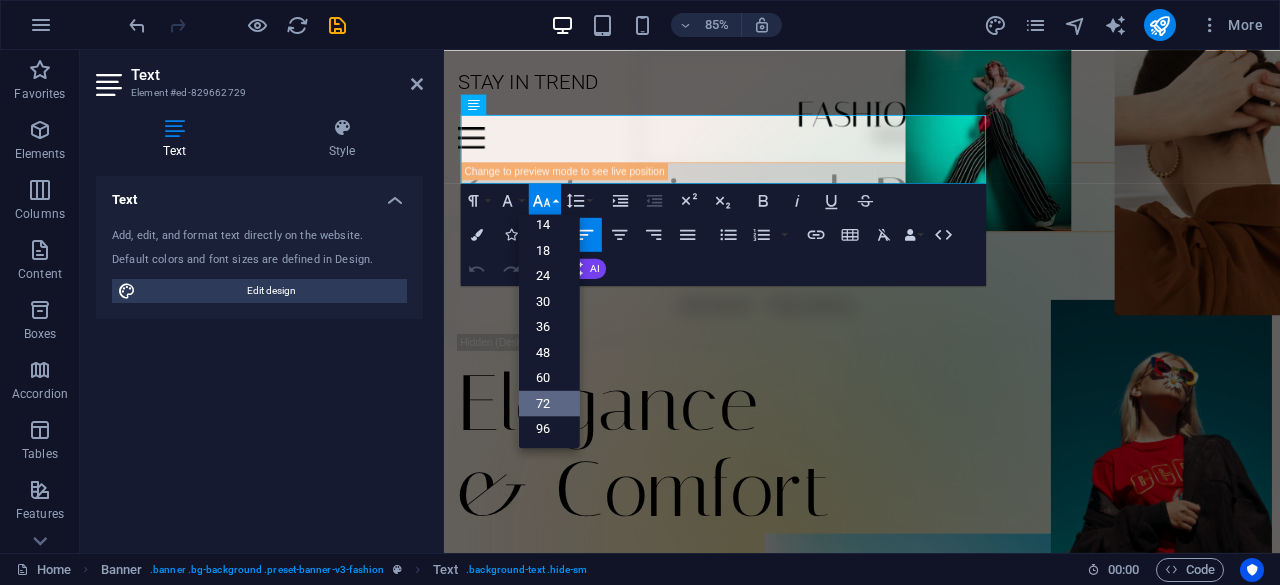 scroll, scrollTop: 160, scrollLeft: 0, axis: vertical 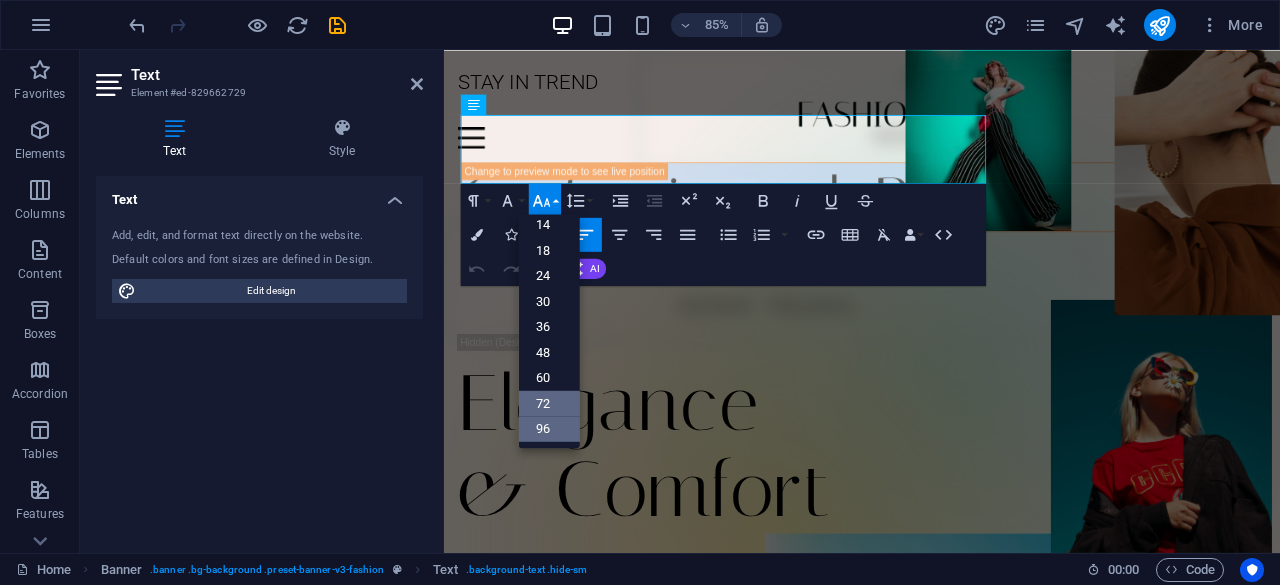 click on "96" at bounding box center (549, 429) 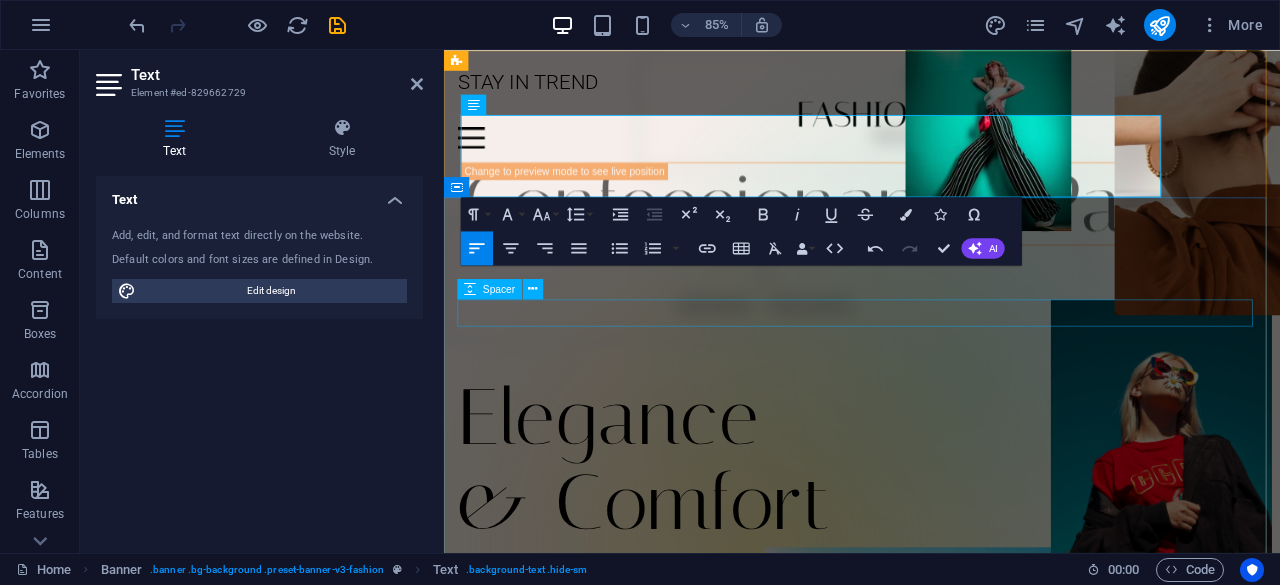 click at bounding box center [936, 416] 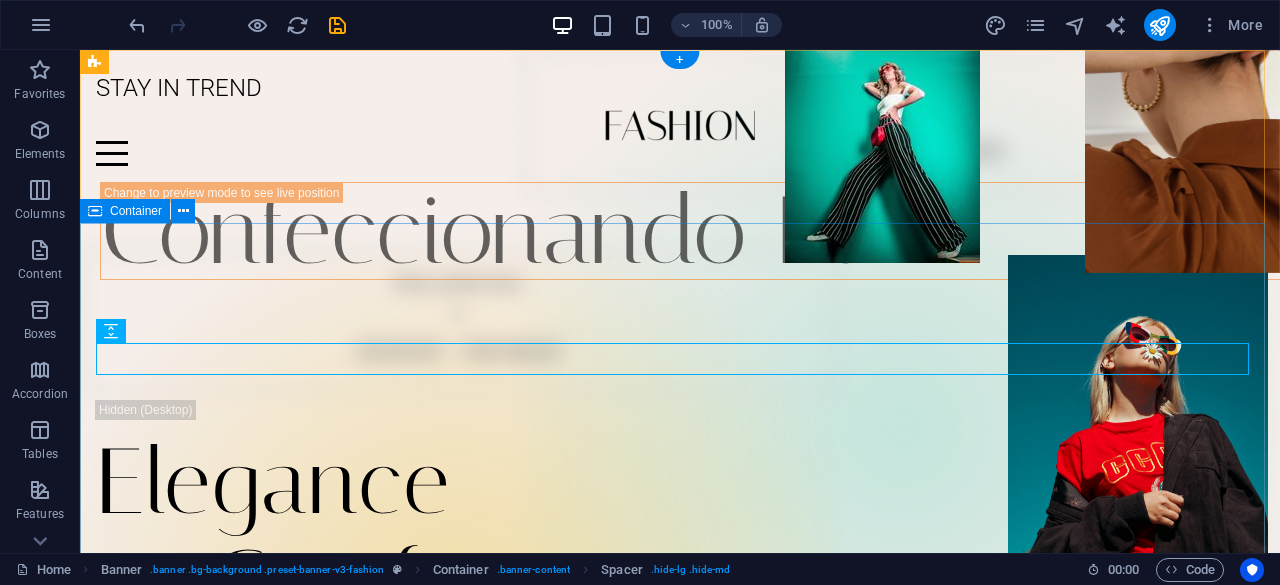 click on "Elegance & Comfort Lorem ipsum dolor sit amet, consectetur adipiscing elit.  Venenatis scelerisque at quam congue posuere Learn more" at bounding box center (680, 599) 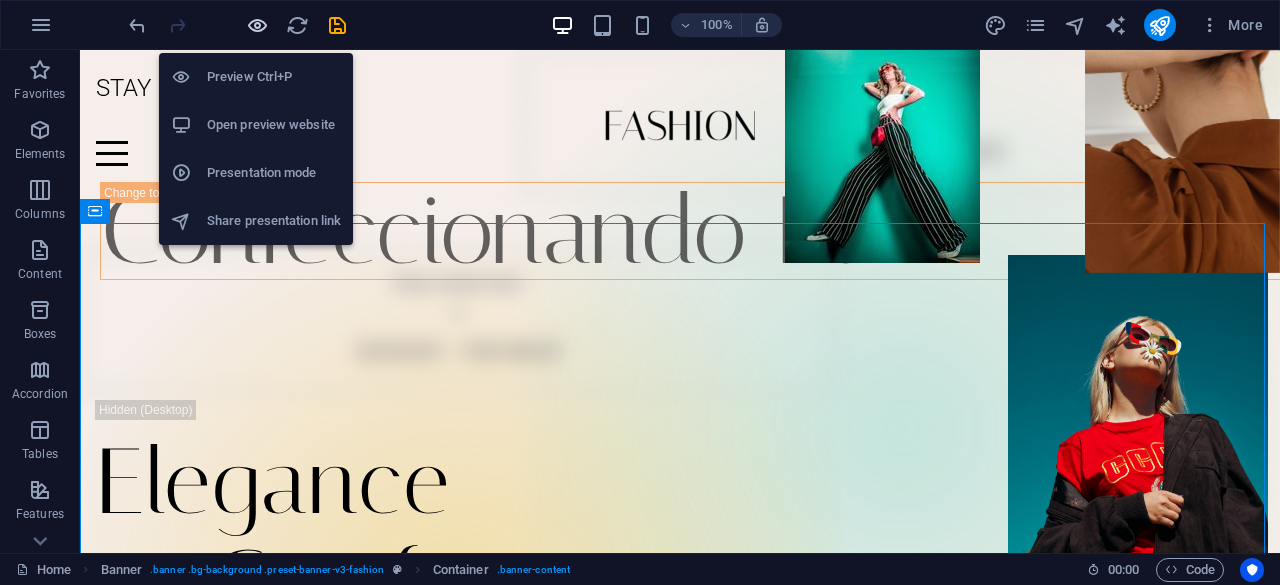 click at bounding box center (257, 25) 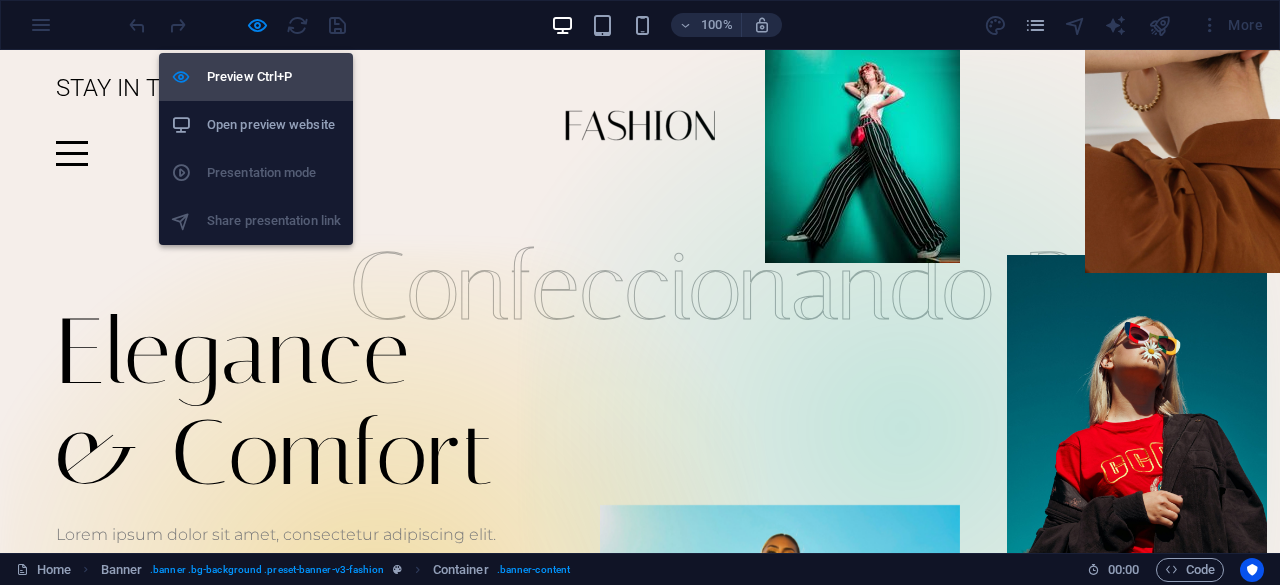 click on "Preview Ctrl+P" at bounding box center [274, 77] 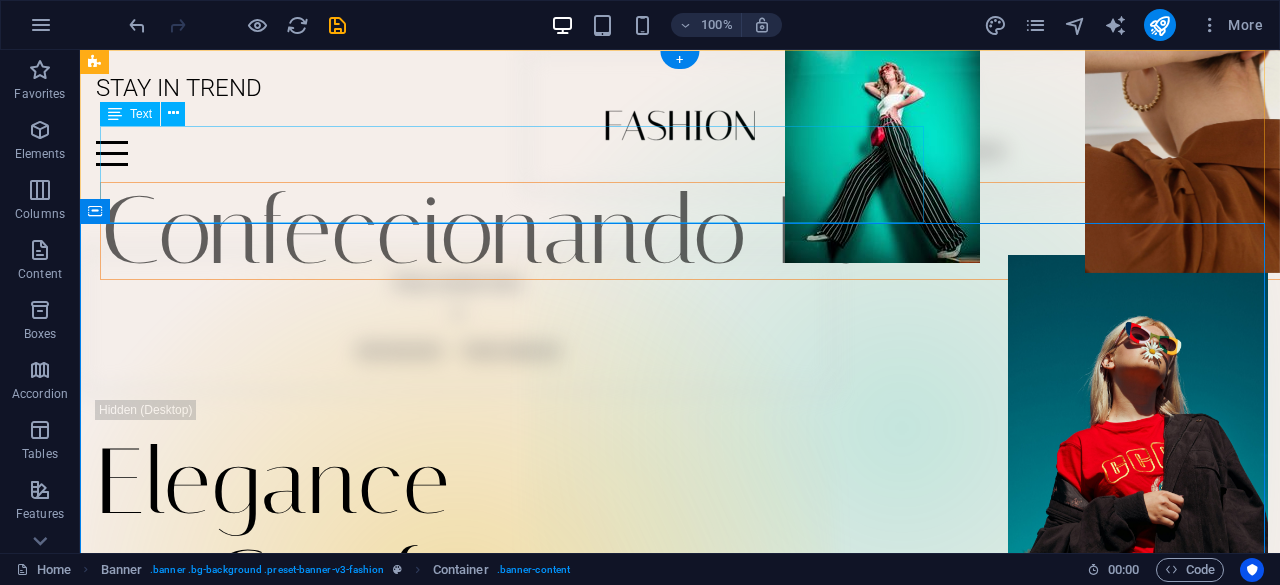 click on "Confeccionando Paz" at bounding box center (700, 231) 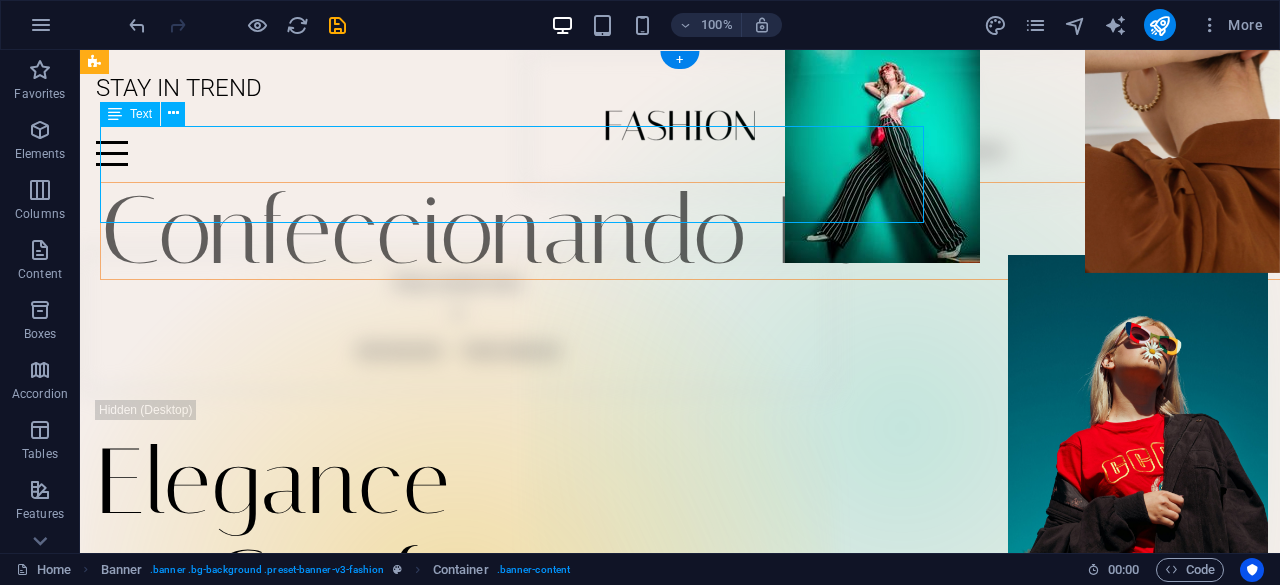 click on "Confeccionando Paz" at bounding box center [700, 231] 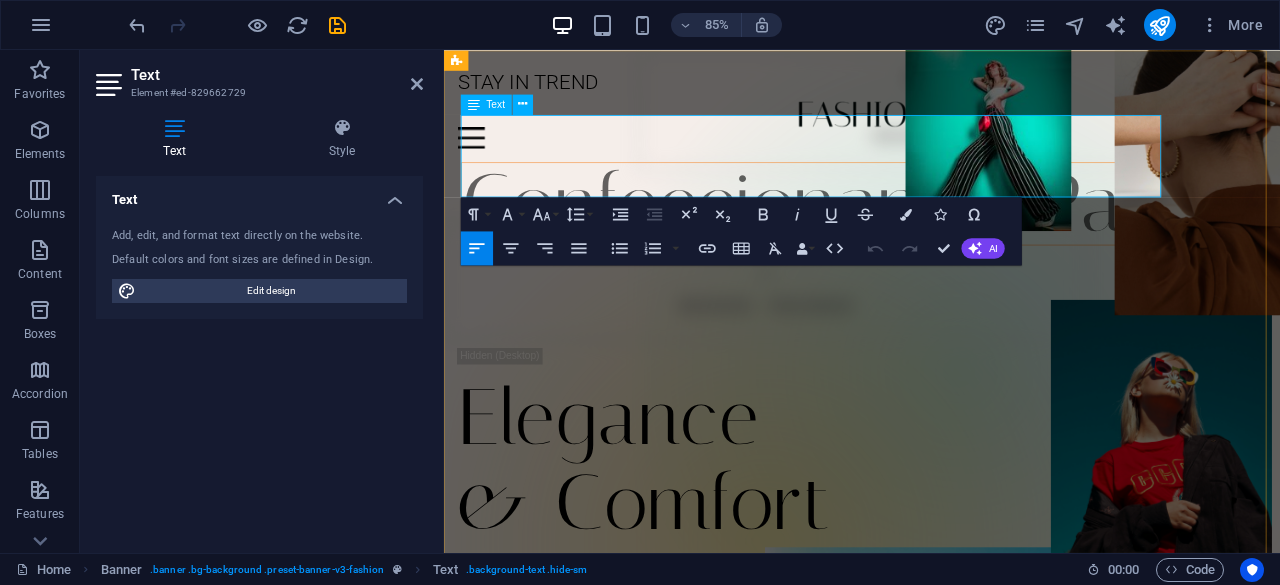 click on "Confeccionando Paz" at bounding box center [876, 230] 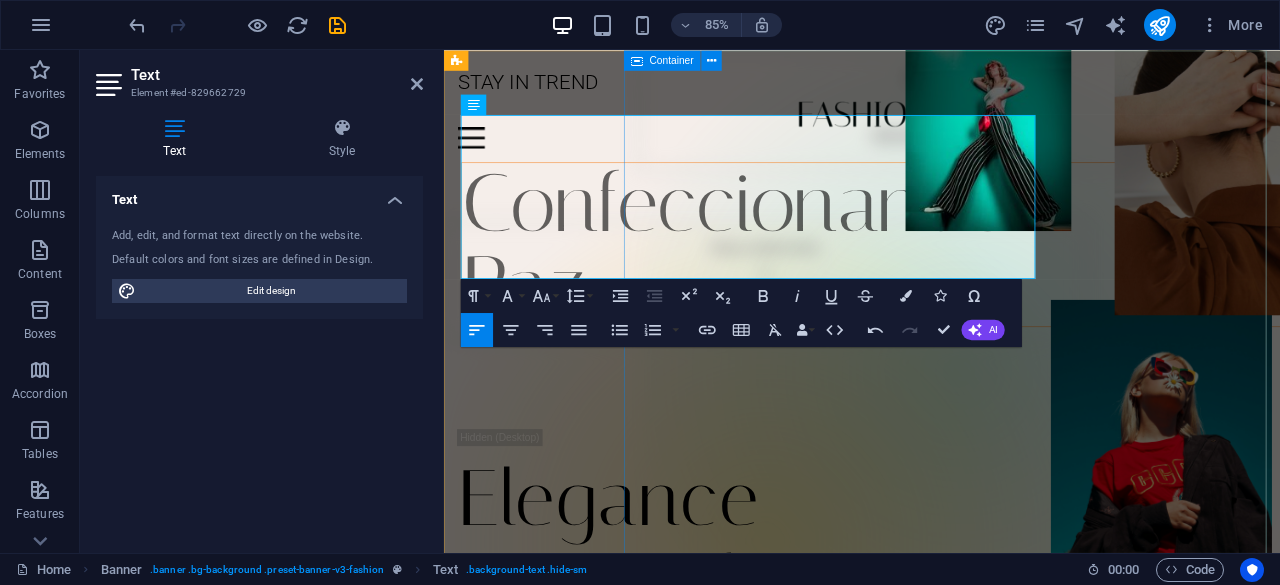 click on "Drop content here or  Add elements  Paste clipboard" at bounding box center (1050, 428) 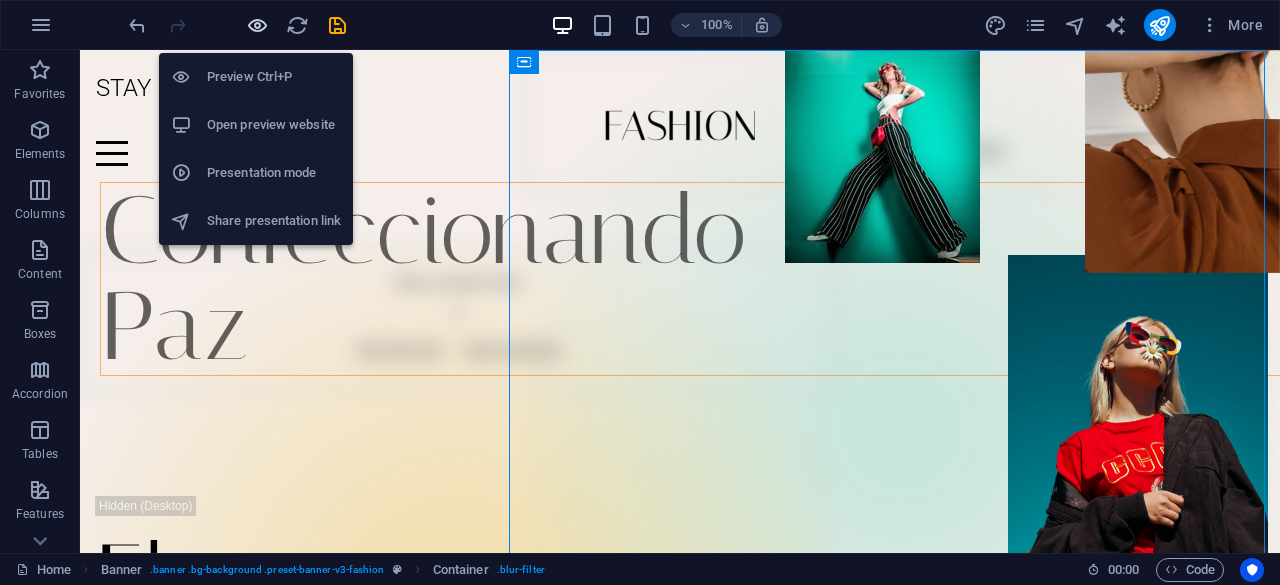 click at bounding box center (257, 25) 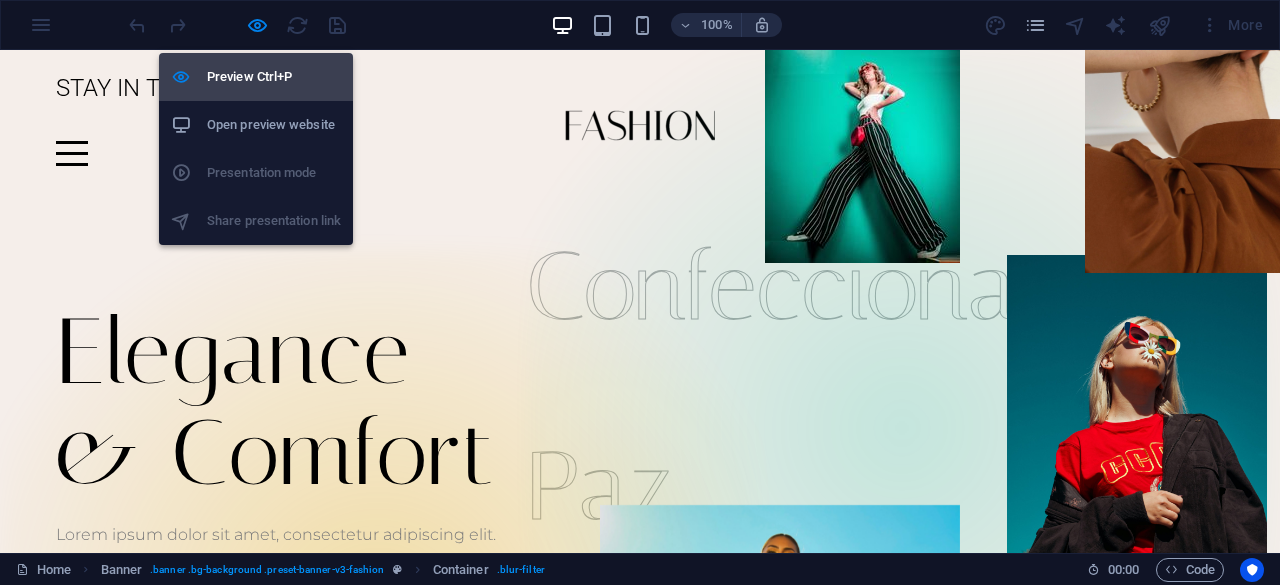 click on "Preview Ctrl+P" at bounding box center (256, 77) 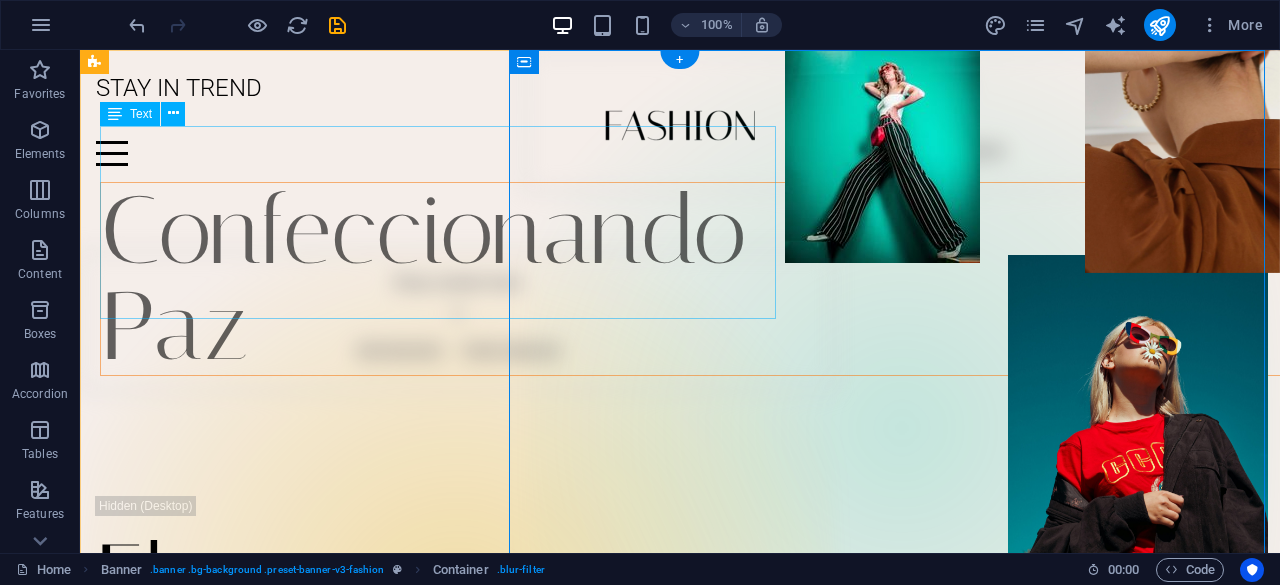click on "Confeccionando  Paz" at bounding box center [700, 279] 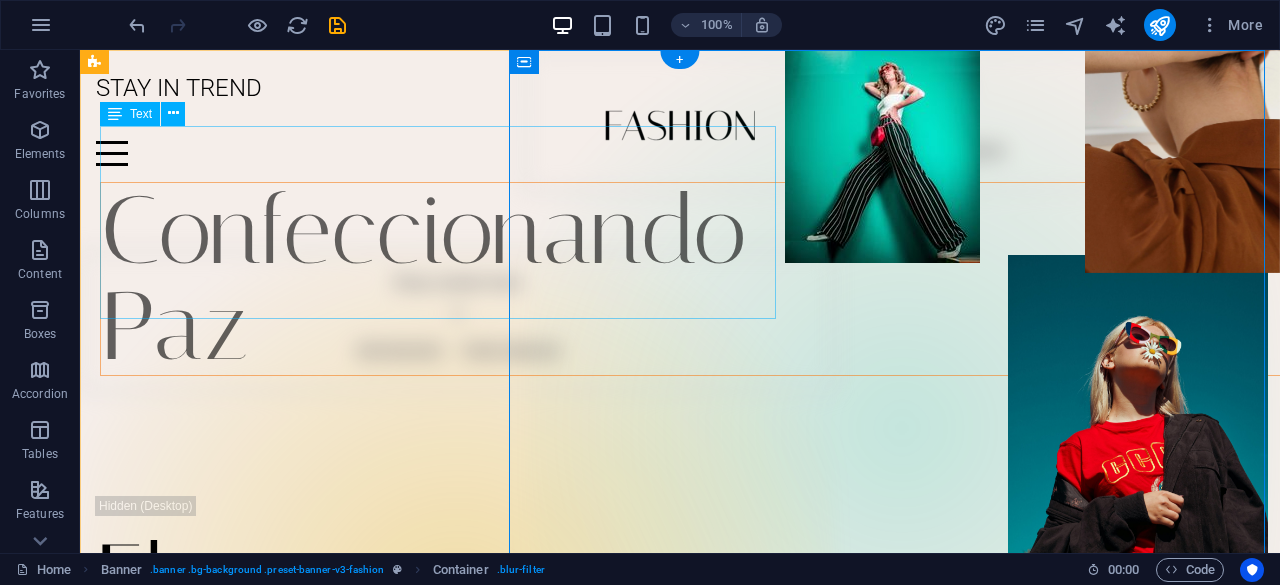 click on "Confeccionando  Paz" at bounding box center [700, 279] 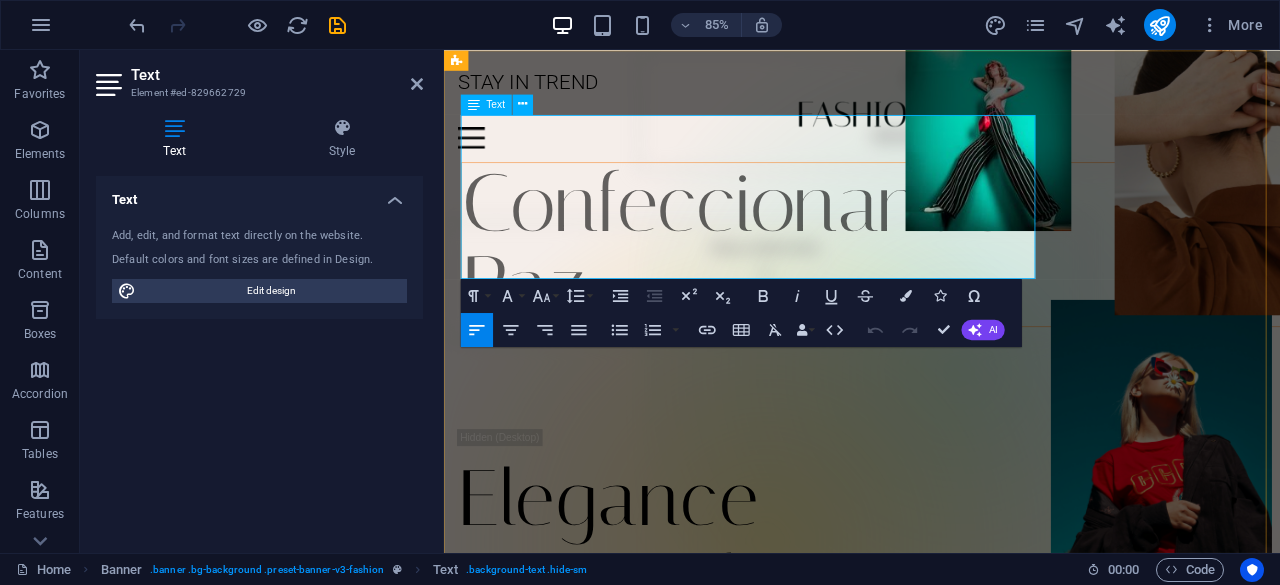 click on "Paz" at bounding box center [539, 326] 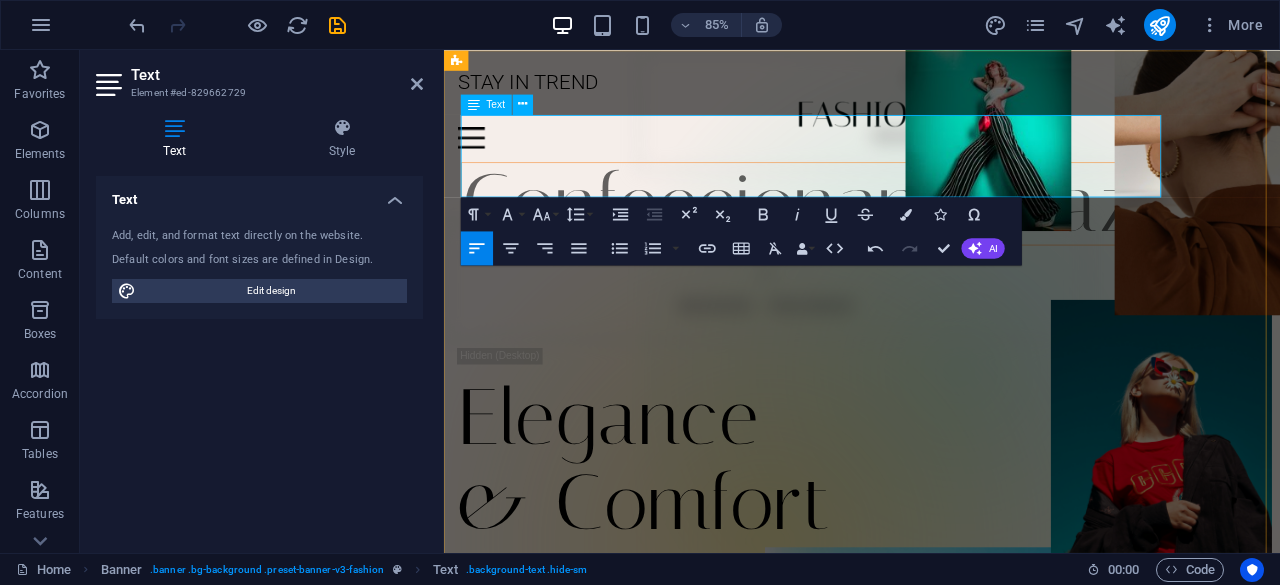 click on "Confeccionando" at bounding box center (788, 230) 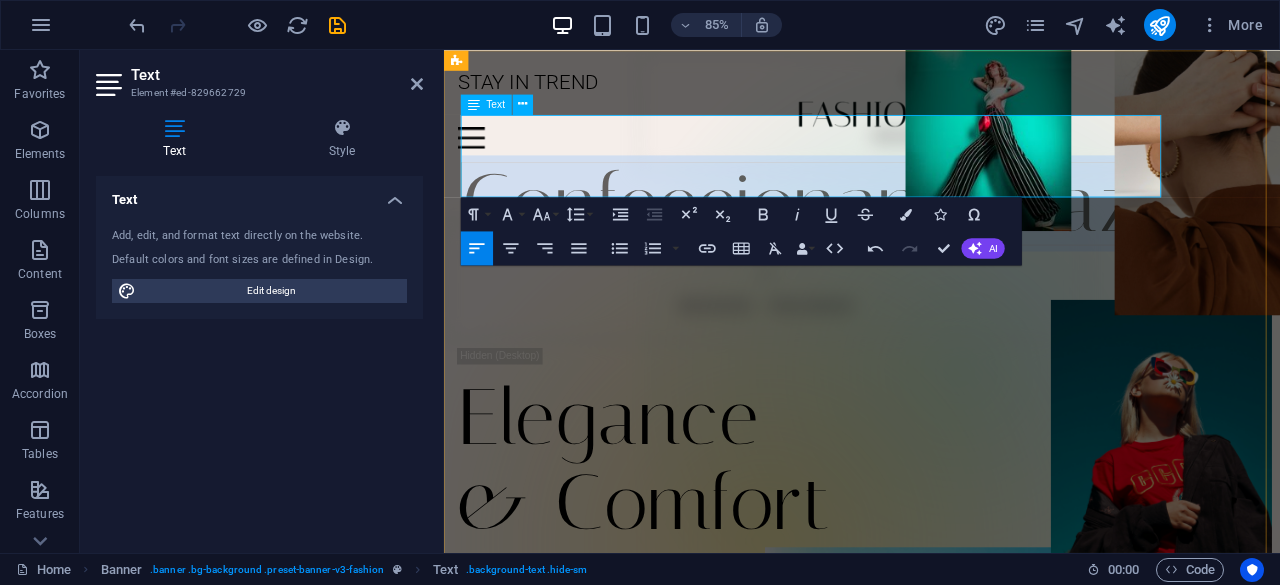 click on "Confeccionando" at bounding box center (788, 230) 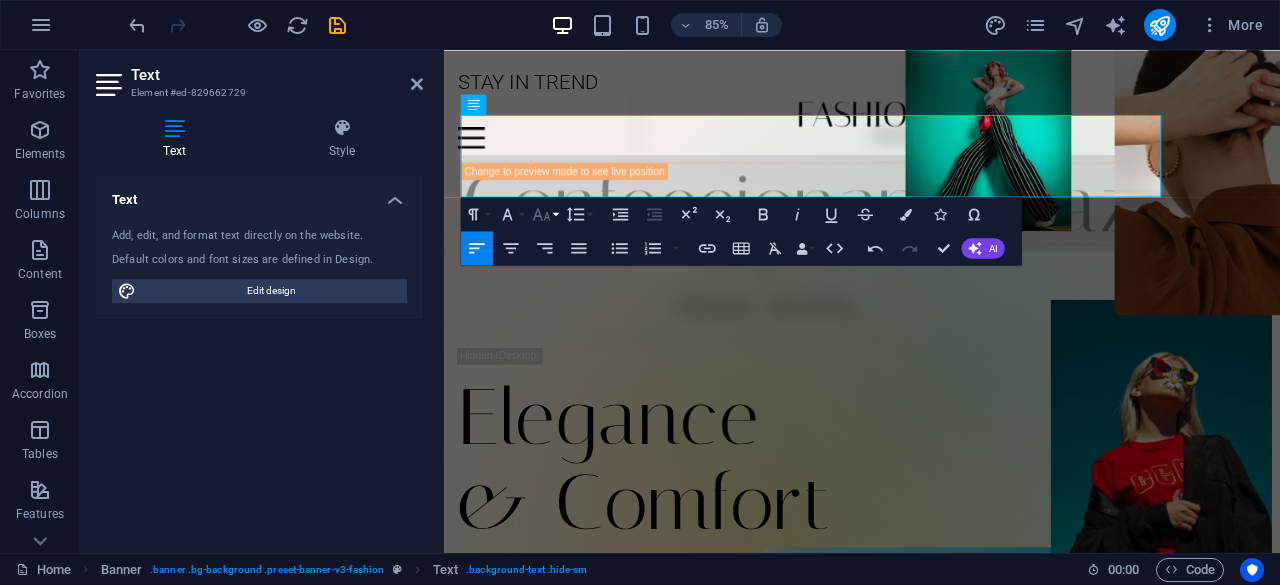 click on "Font Size" at bounding box center (545, 214) 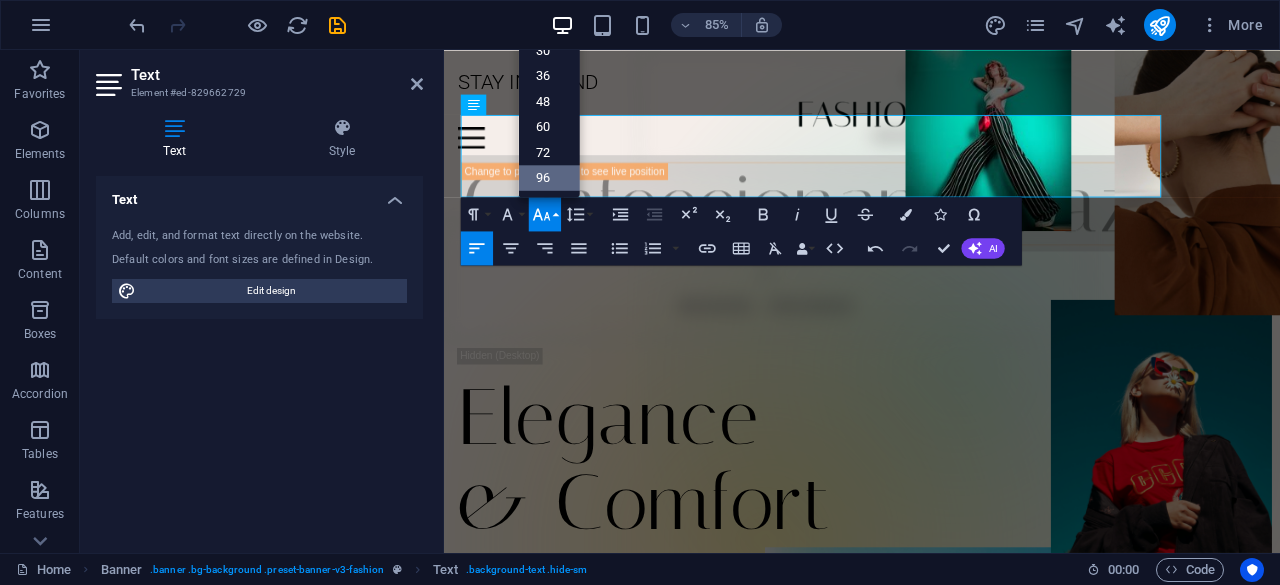 scroll, scrollTop: 160, scrollLeft: 0, axis: vertical 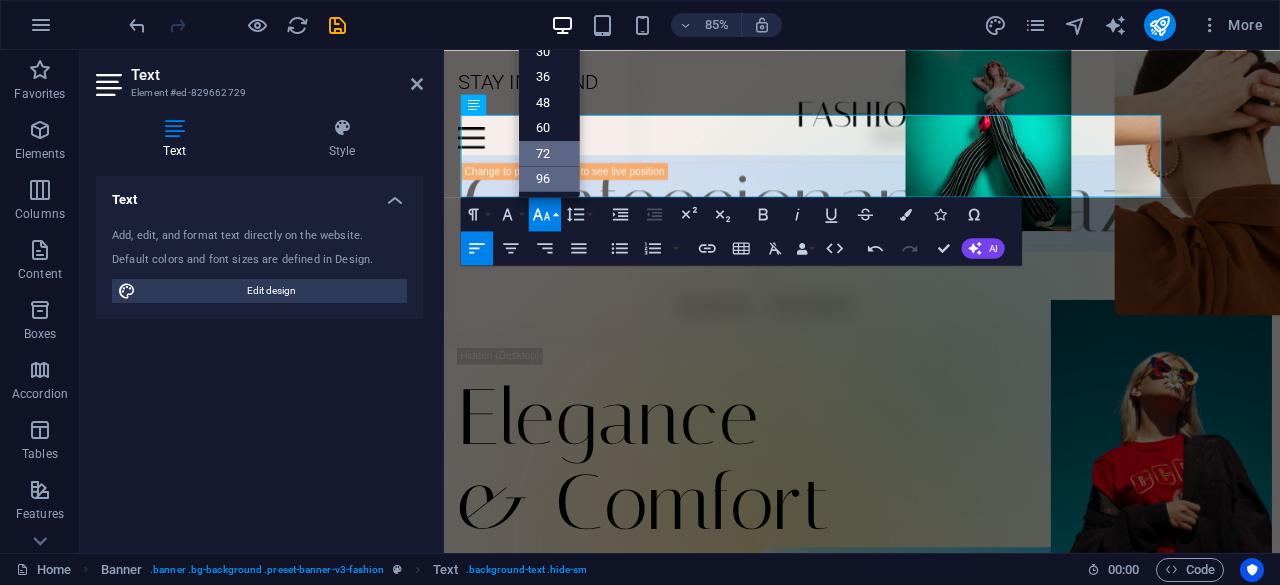 click on "72" at bounding box center (549, 153) 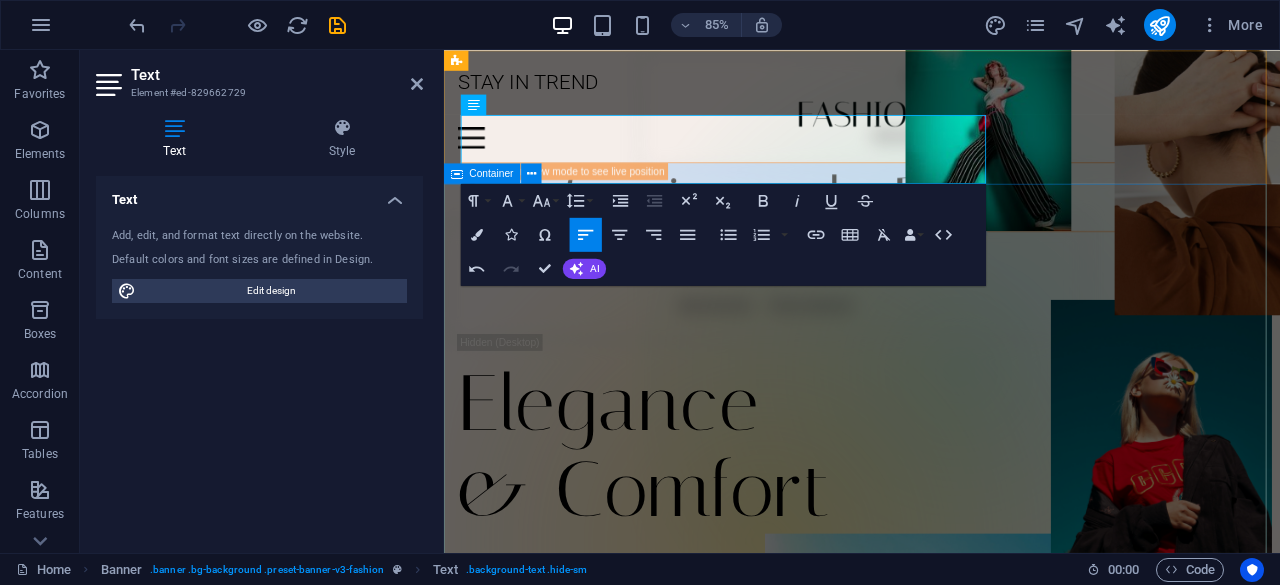 click on "Elegance & Comfort Lorem ipsum dolor sit amet, consectetur adipiscing elit.  Venenatis scelerisque at quam congue posuere Learn more" at bounding box center [936, 583] 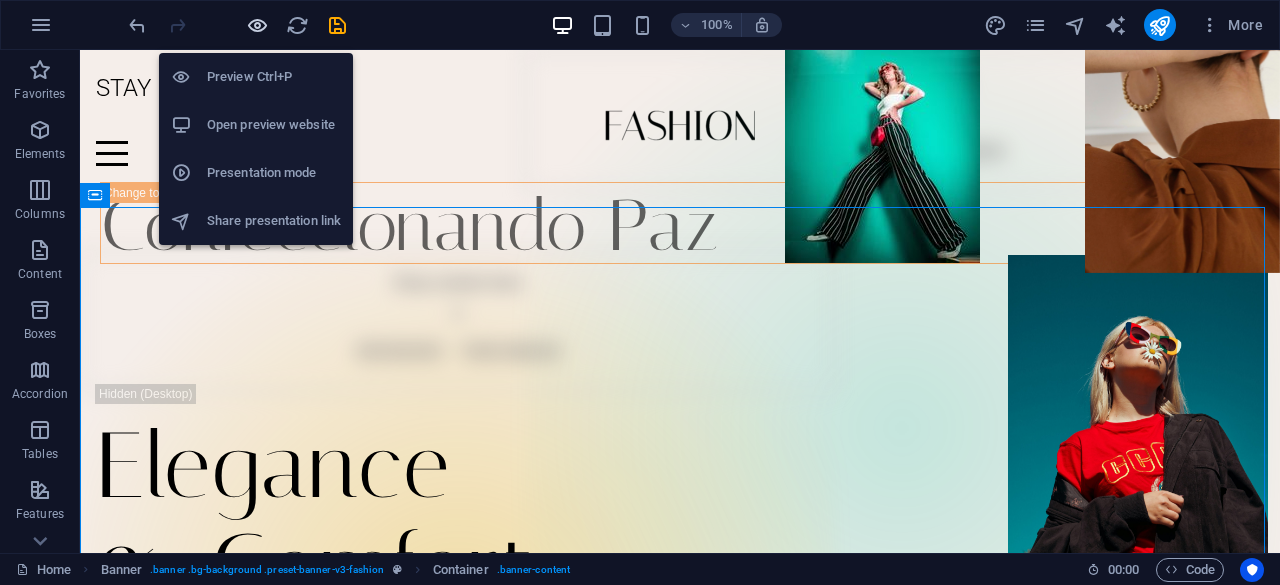 click at bounding box center [257, 25] 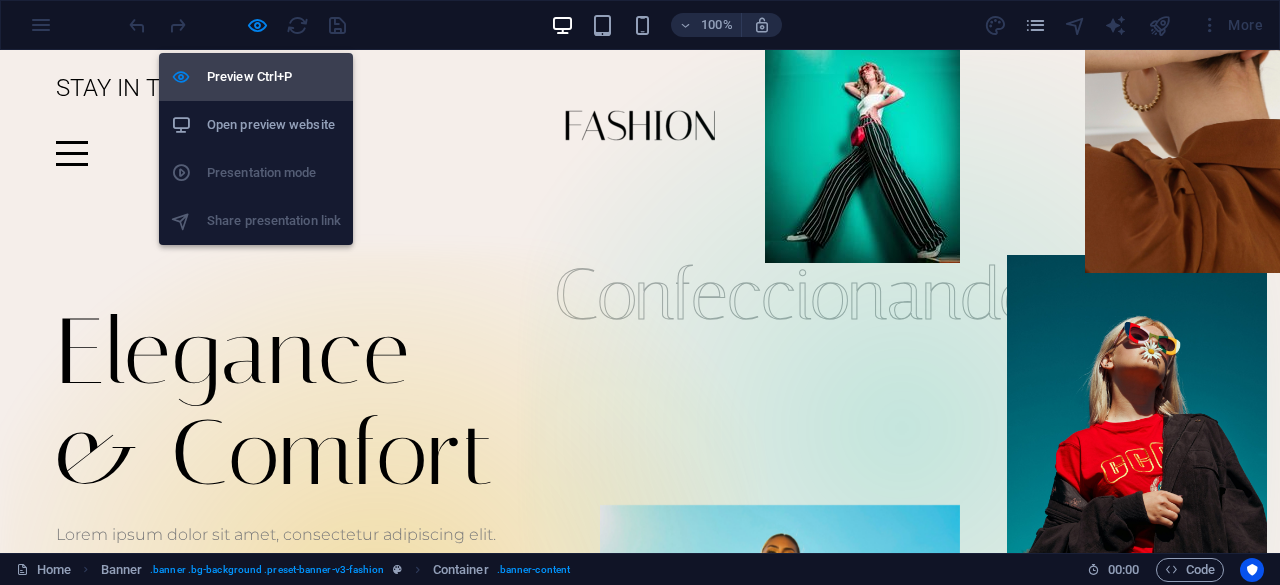 click on "Preview Ctrl+P" at bounding box center (274, 77) 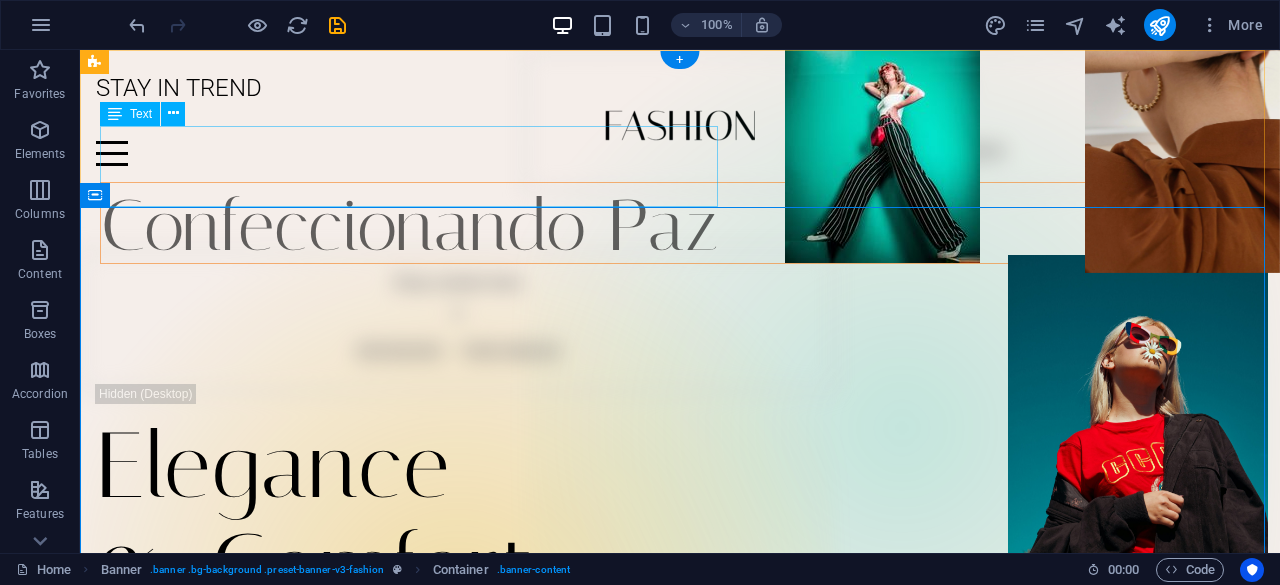 click on "Confeccionando Paz" at bounding box center [700, 223] 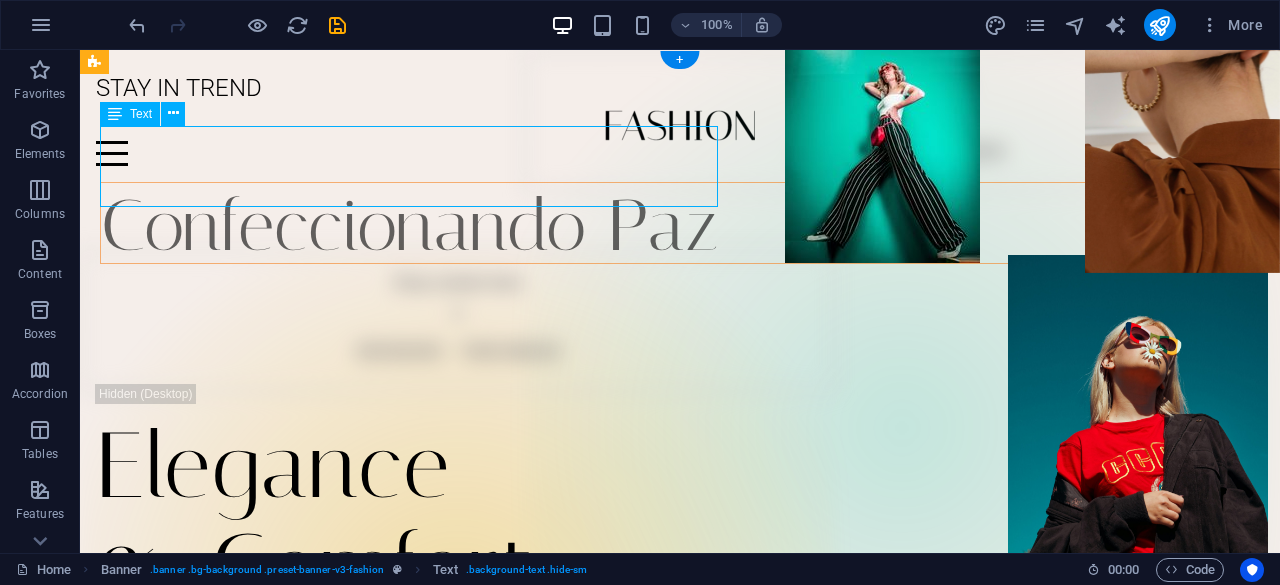 click on "Confeccionando Paz" at bounding box center (700, 223) 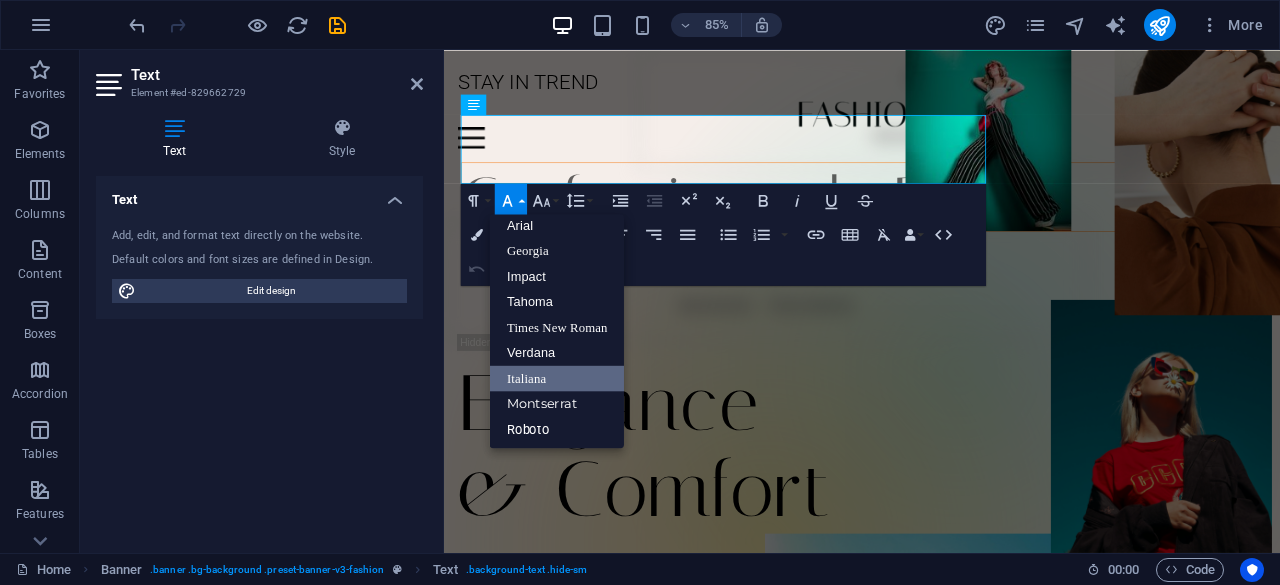scroll, scrollTop: 10, scrollLeft: 0, axis: vertical 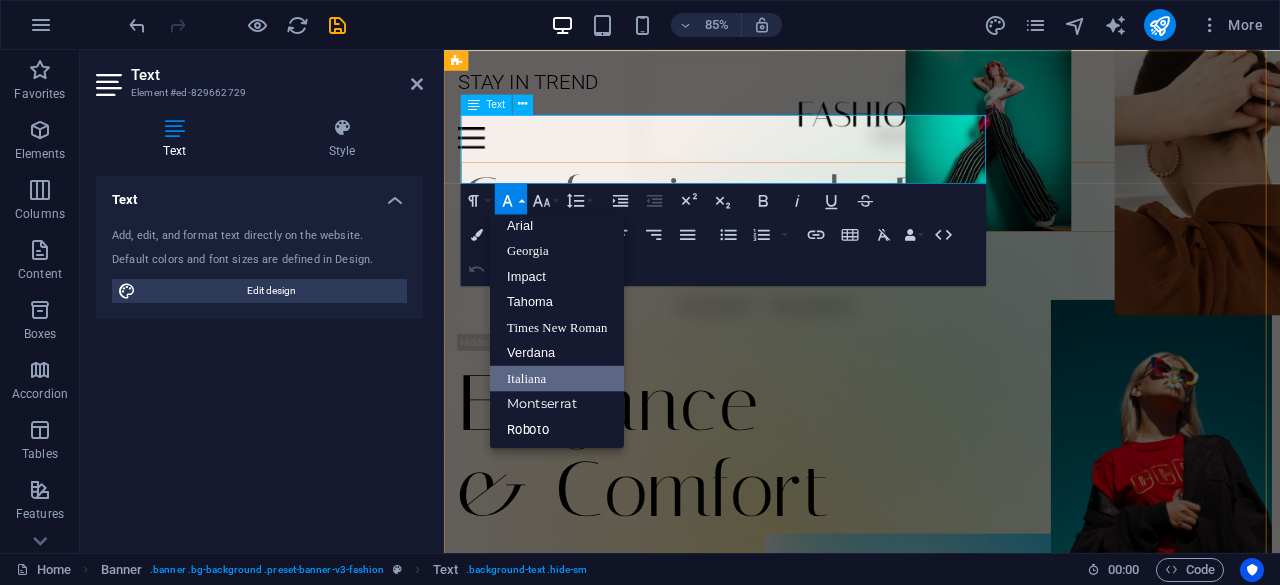 click on "Confeccionando Paz" at bounding box center (774, 225) 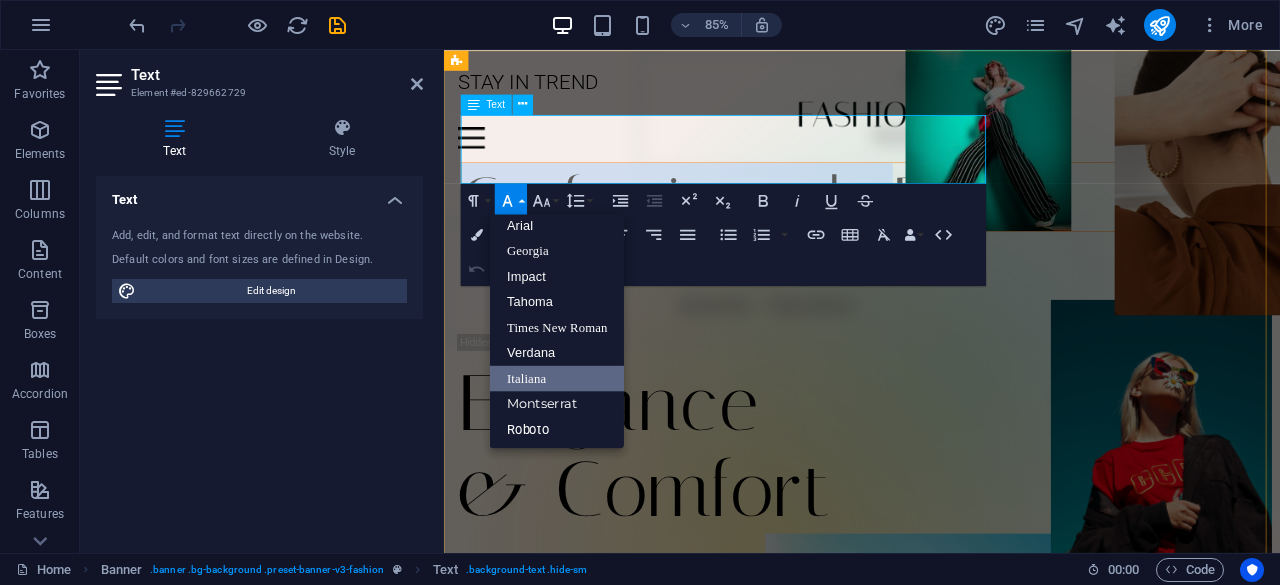 click on "Confeccionando Paz" at bounding box center [774, 225] 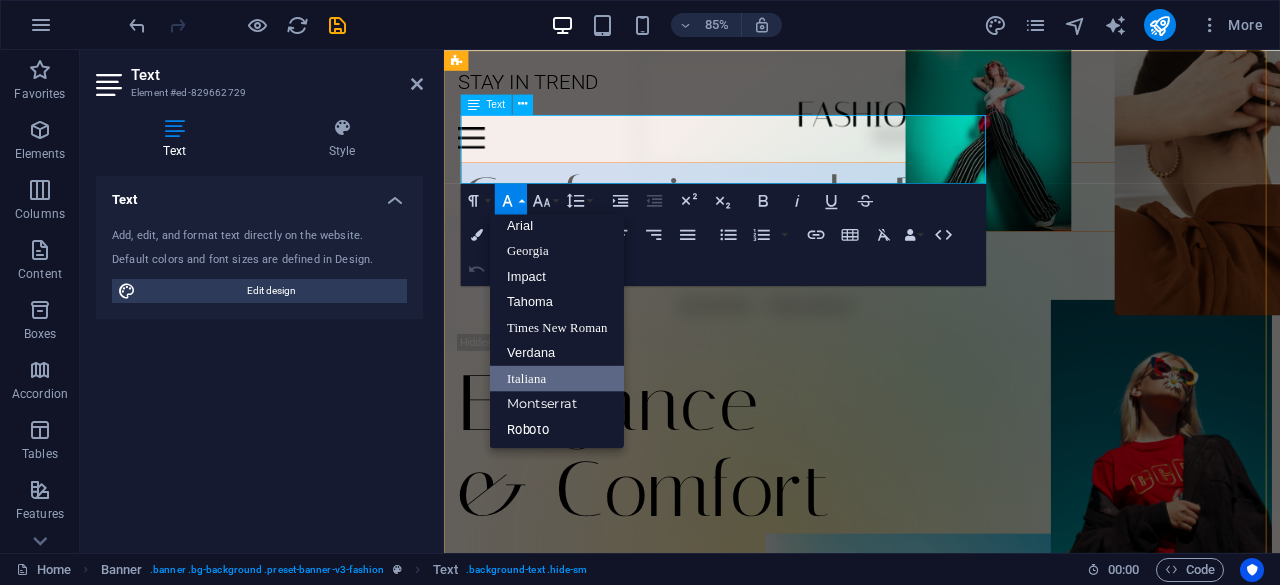 click on "Confeccionando Paz" at bounding box center [774, 225] 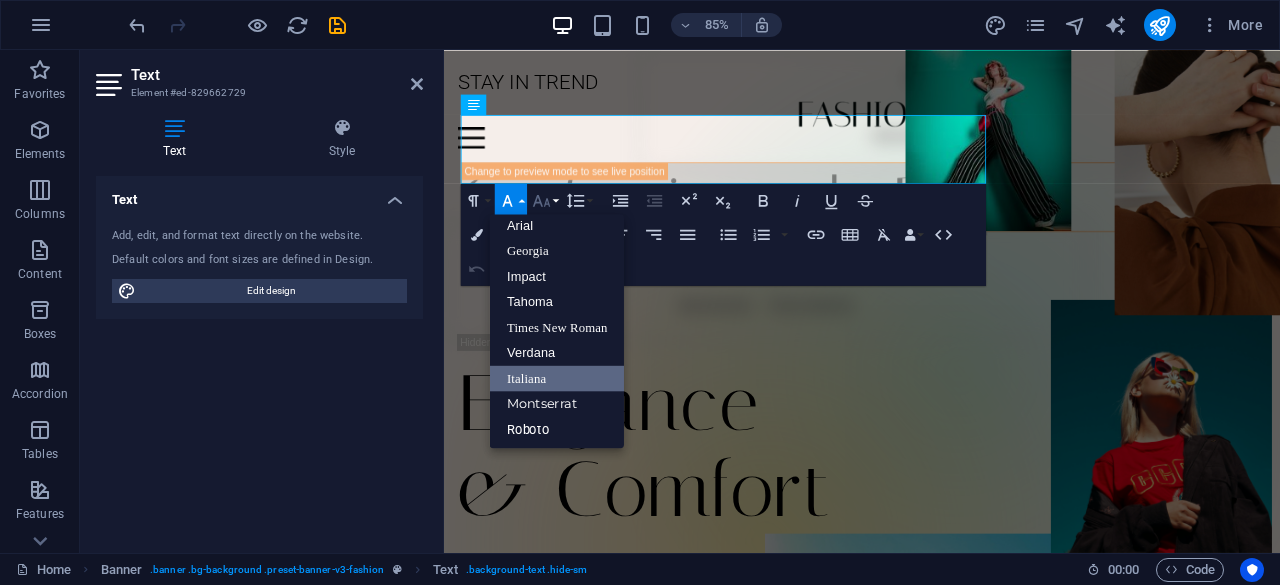 click on "Font Size" at bounding box center [545, 200] 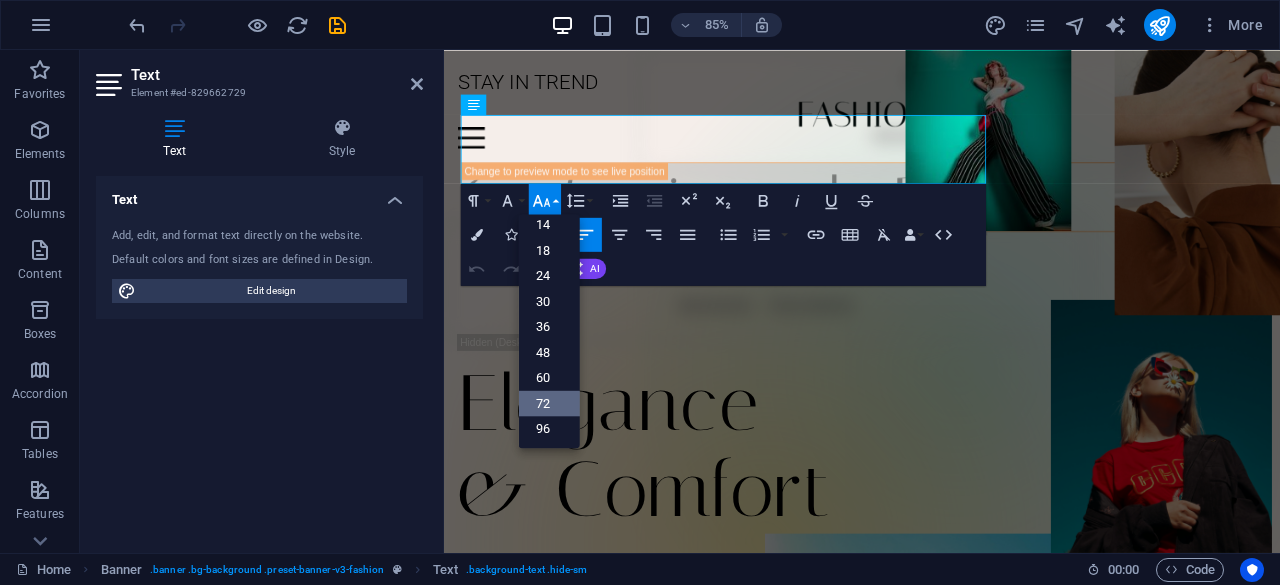 scroll, scrollTop: 160, scrollLeft: 0, axis: vertical 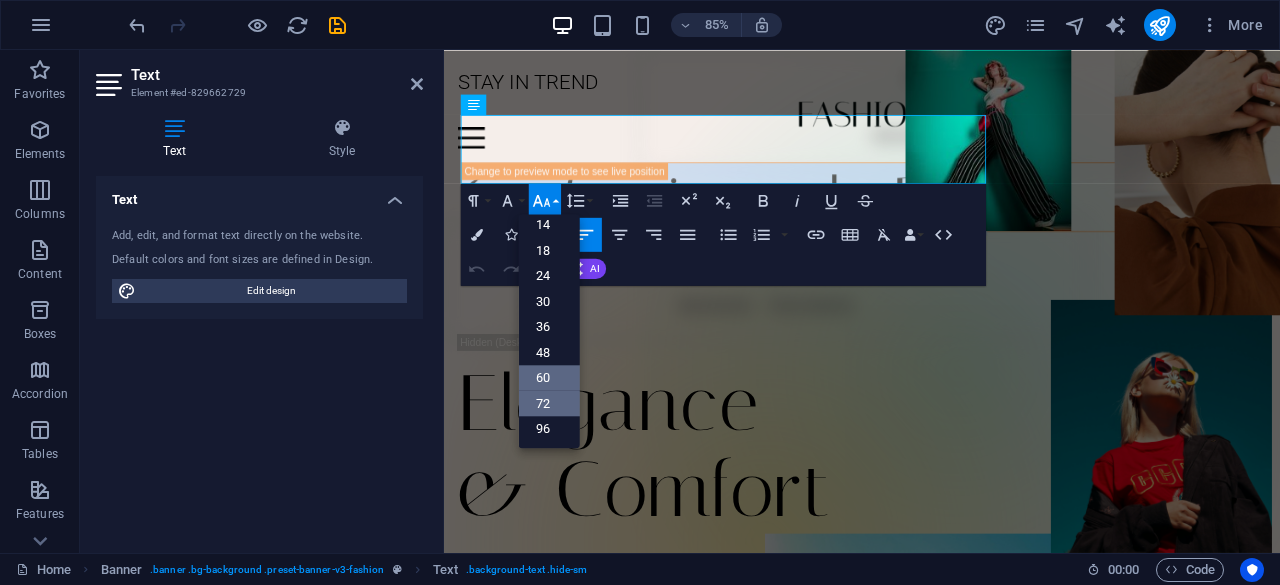 click on "60" at bounding box center (549, 378) 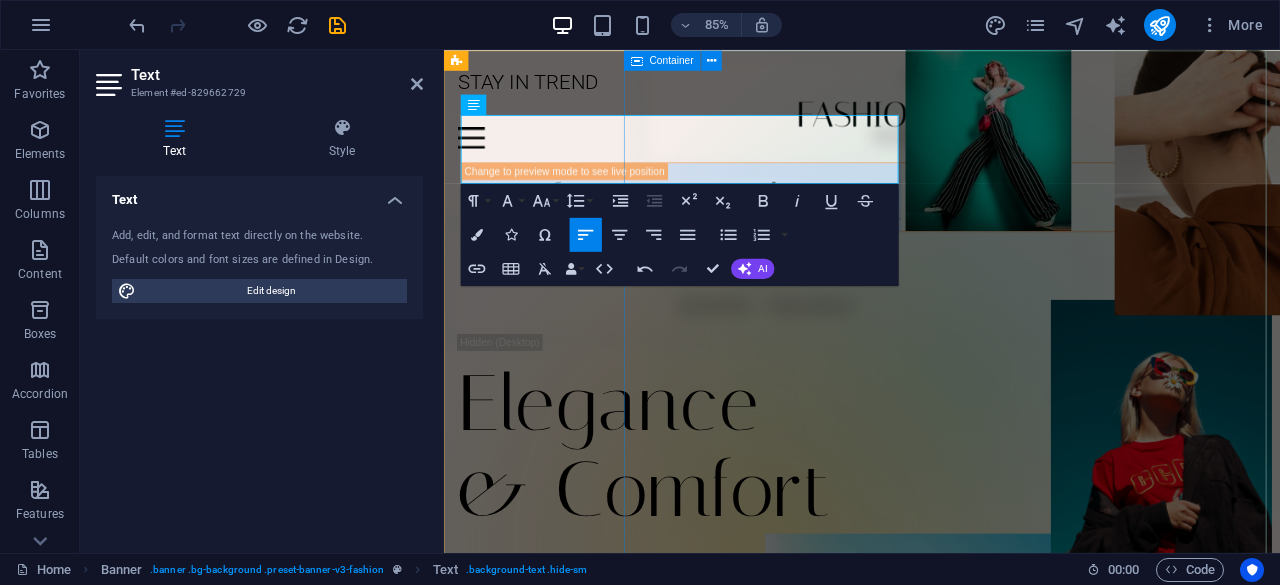 click on "Drop content here or  Add elements  Paste clipboard" at bounding box center [1050, 121] 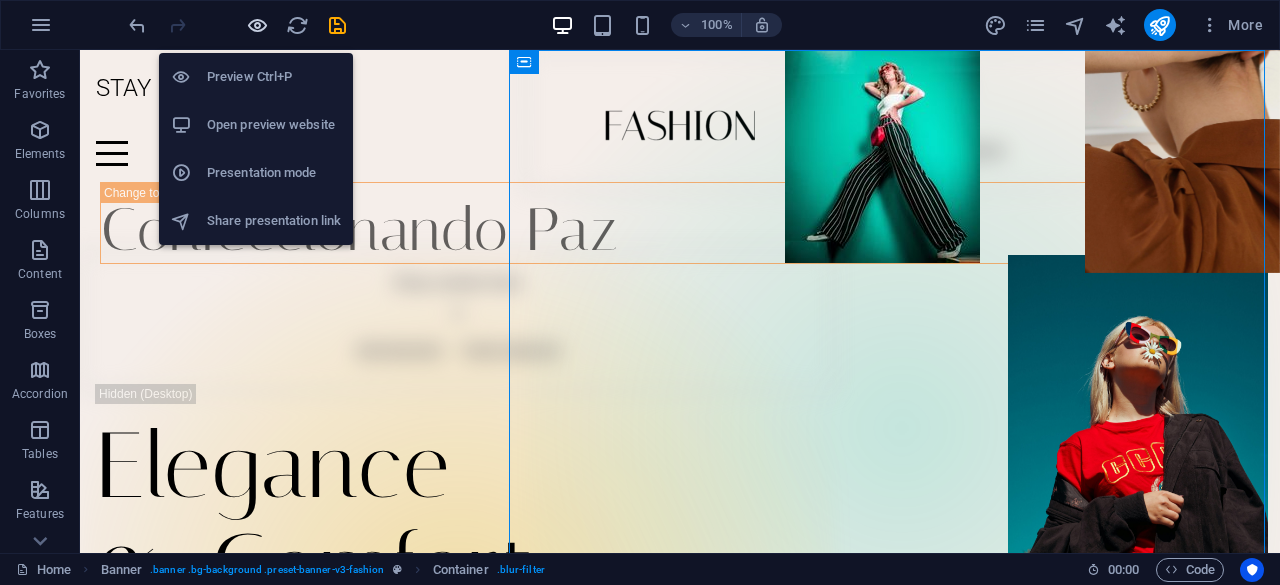 click at bounding box center [257, 25] 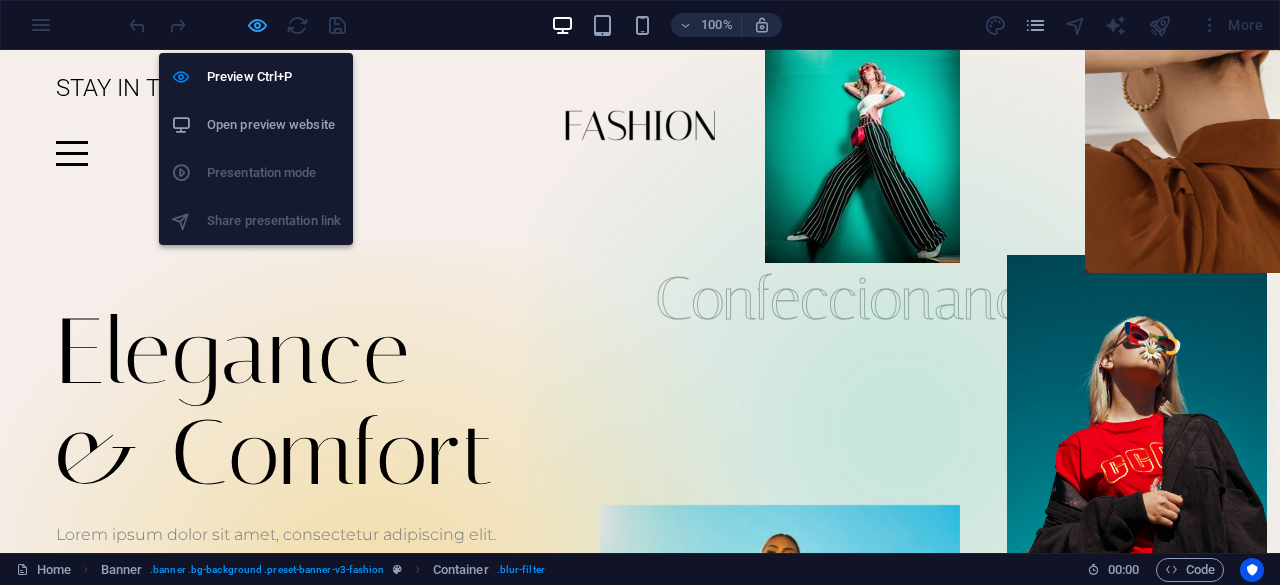 click at bounding box center (257, 25) 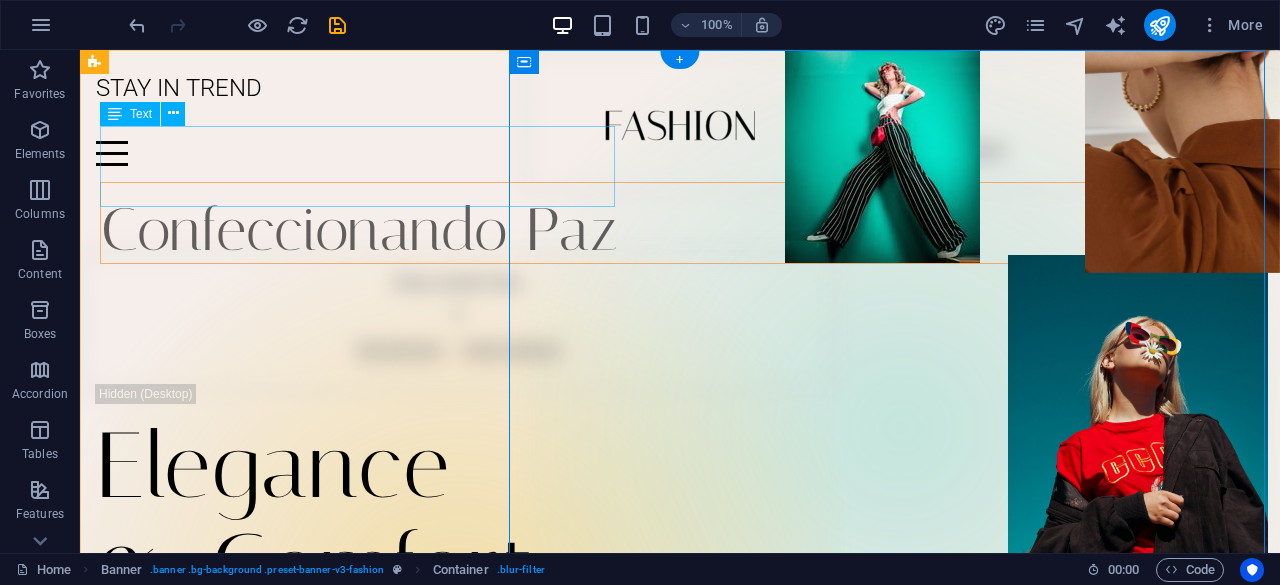 click on "Confeccionando Paz" at bounding box center (700, 223) 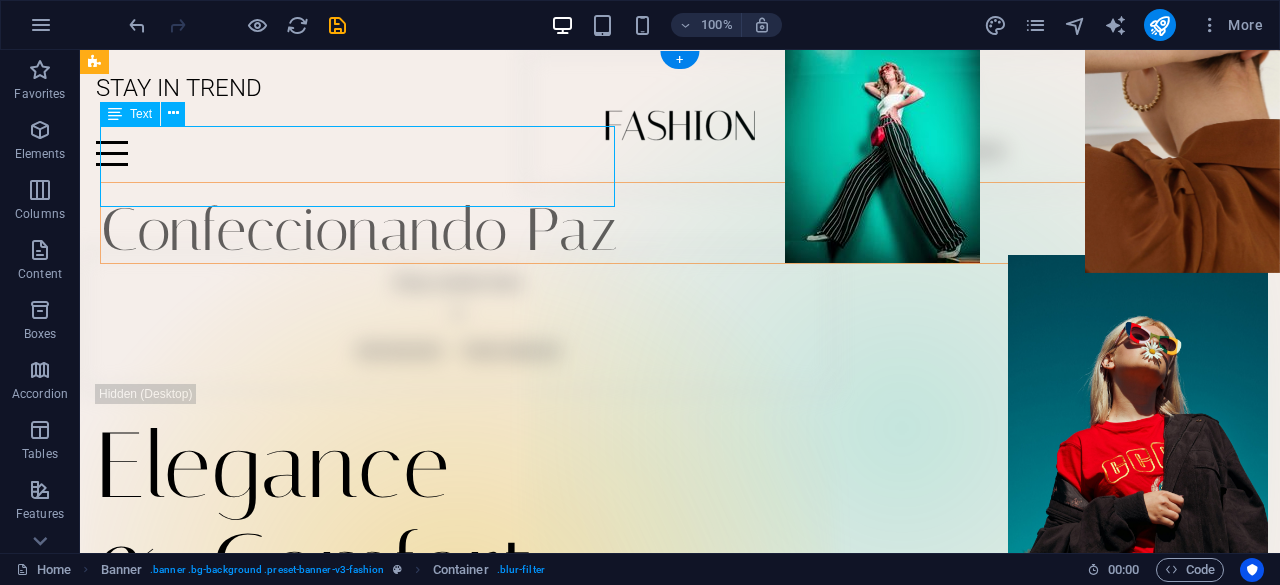 click on "Confeccionando Paz" at bounding box center [700, 223] 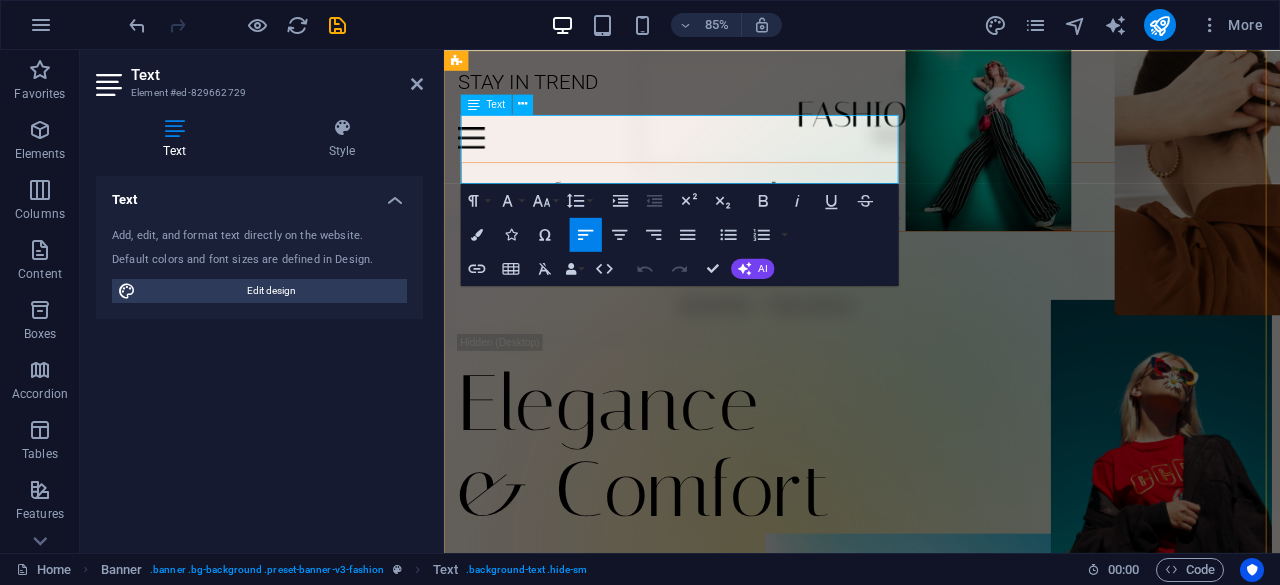 click on "Confeccionando Paz" at bounding box center [723, 229] 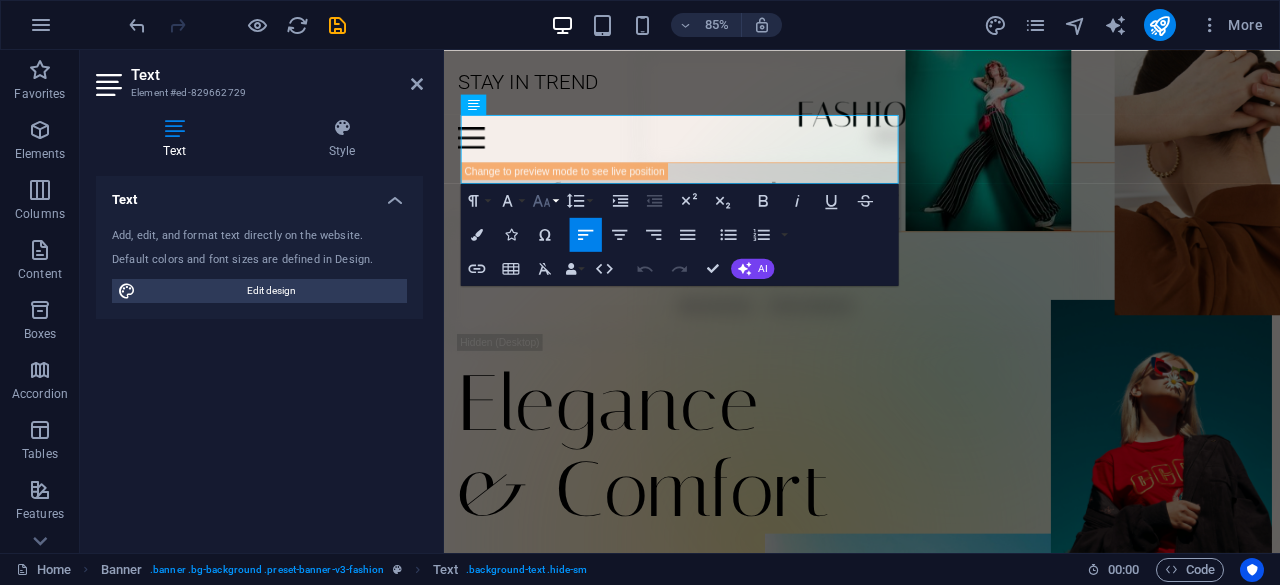 click on "Font Size" at bounding box center [545, 200] 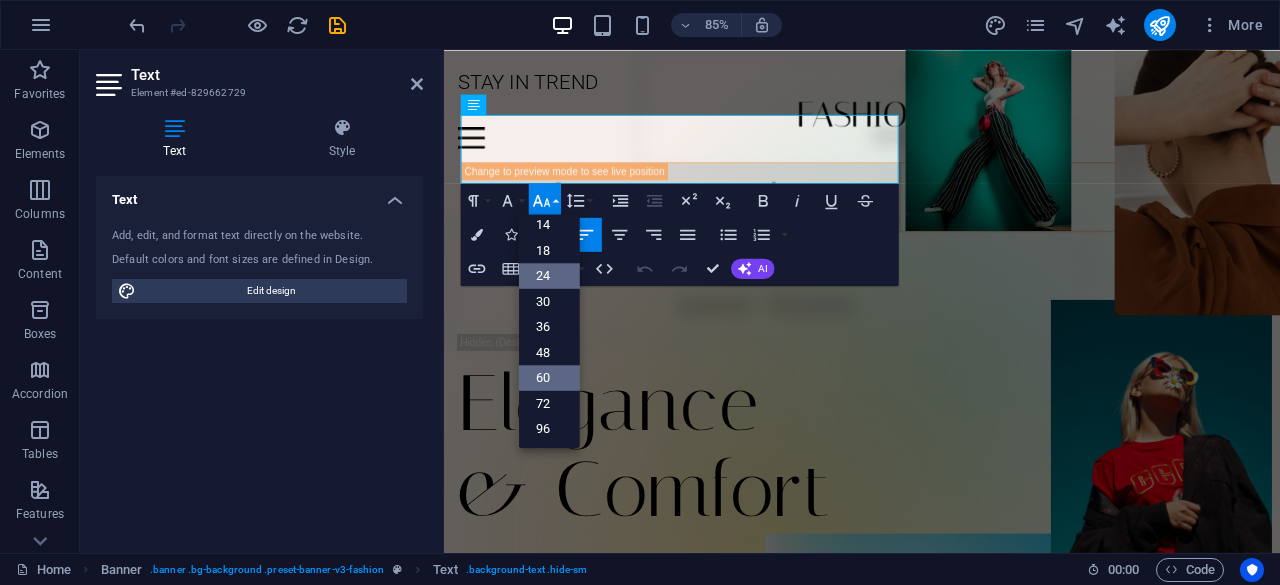 scroll, scrollTop: 160, scrollLeft: 0, axis: vertical 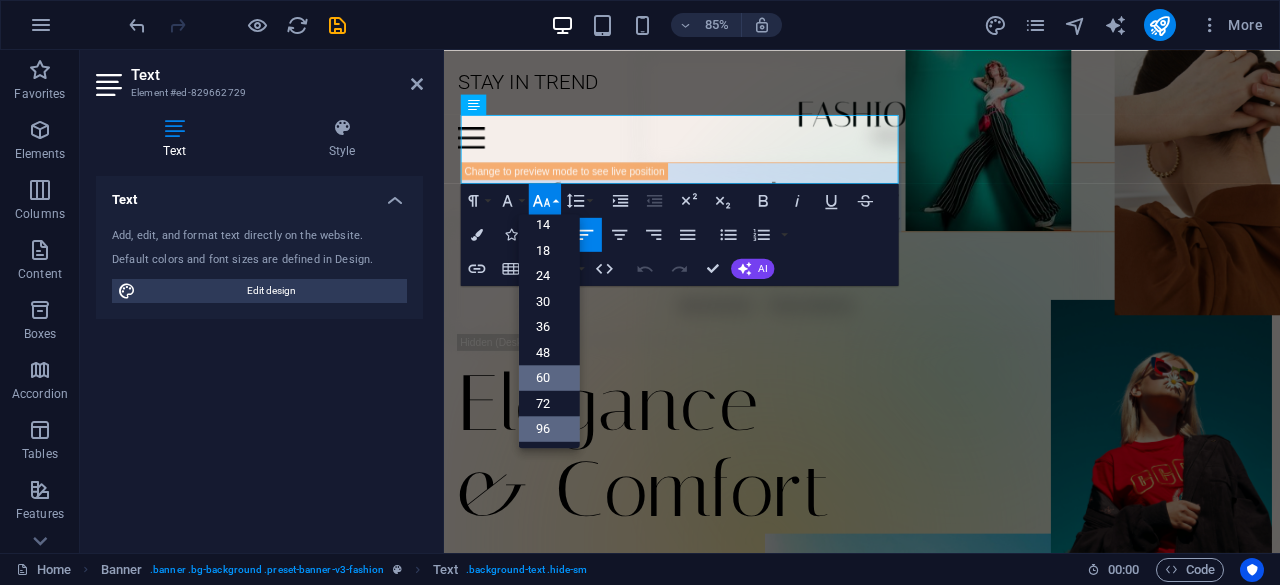 click on "96" at bounding box center [549, 429] 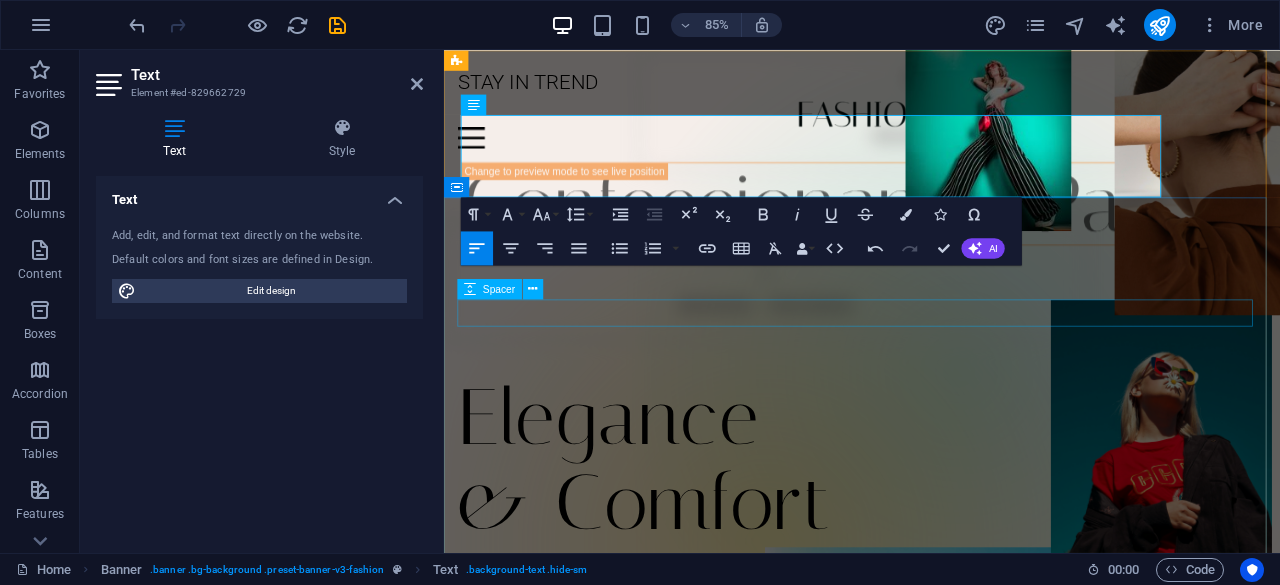 click at bounding box center [936, 416] 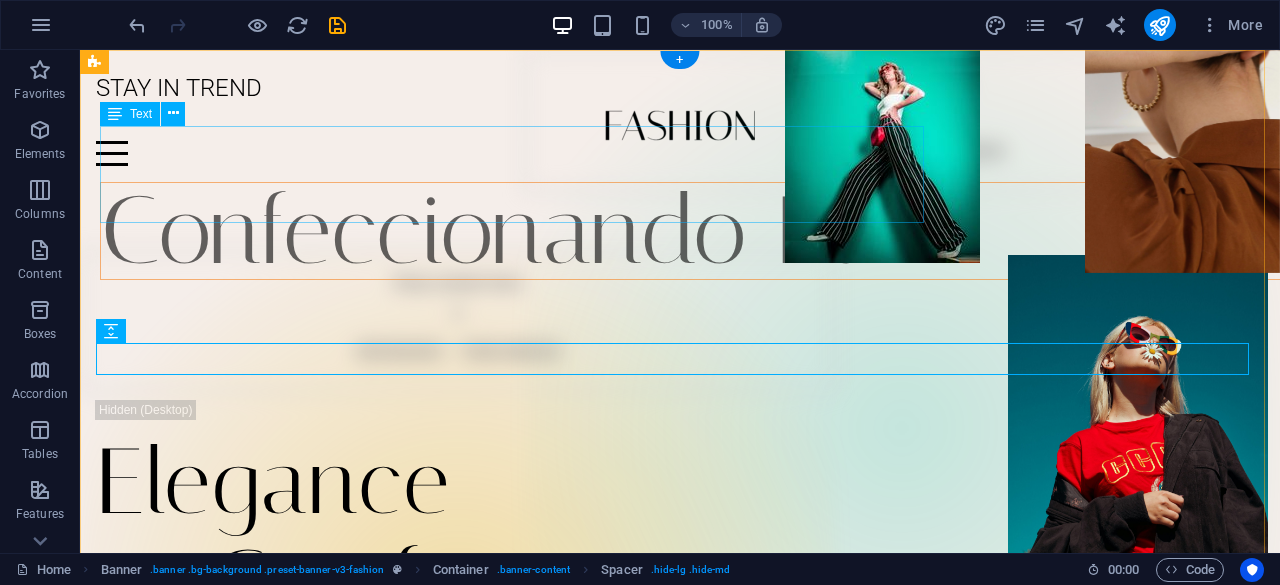 click on "Confeccionando Paz" at bounding box center [700, 231] 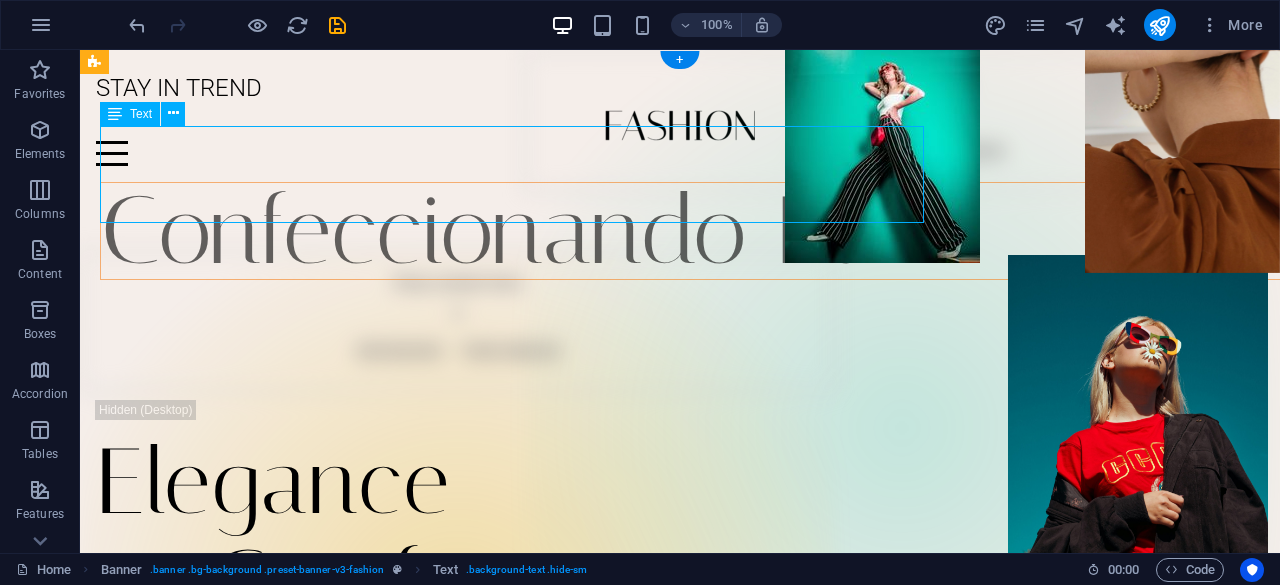 click on "Confeccionando Paz" at bounding box center [700, 231] 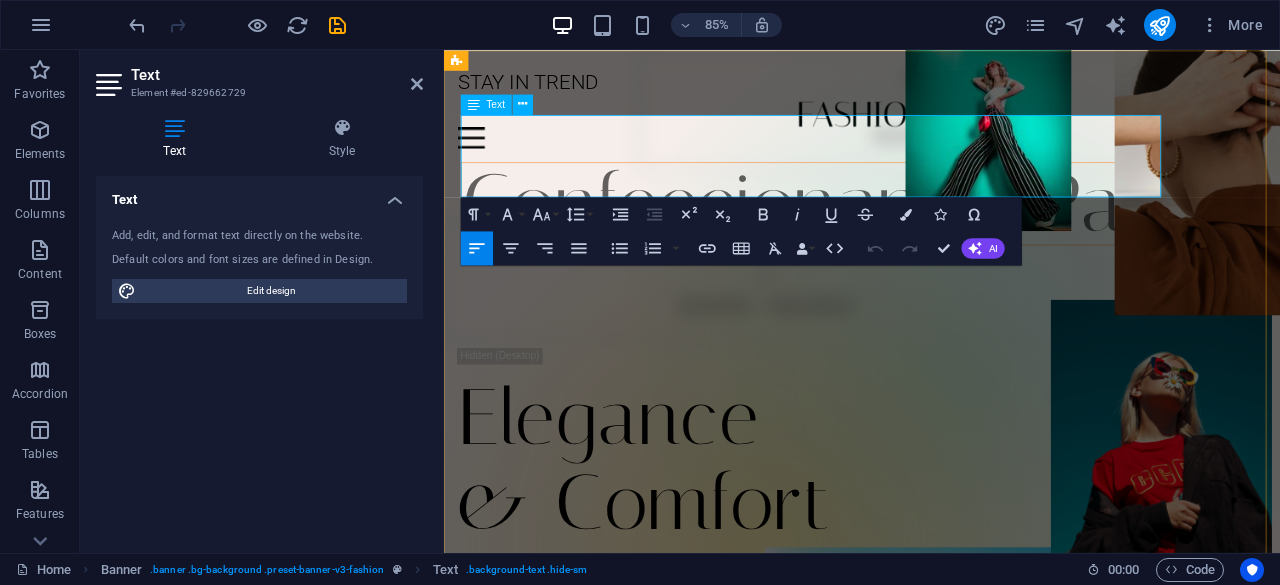 click on "Confeccionando Paz" at bounding box center [876, 230] 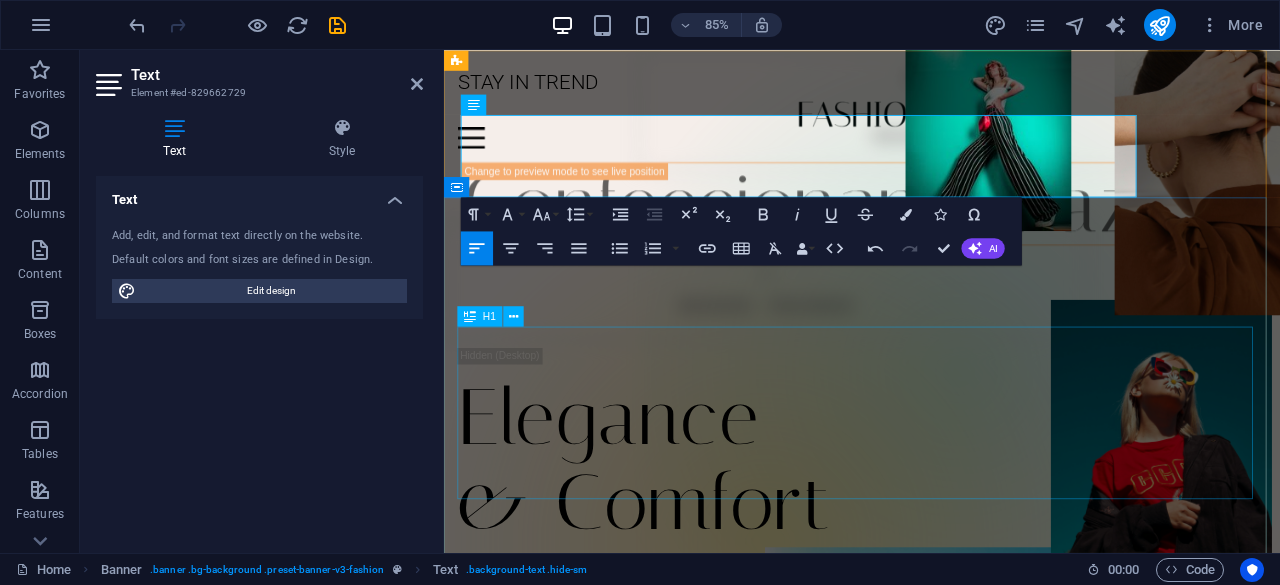 click on "Elegance & Comfort" at bounding box center (936, 533) 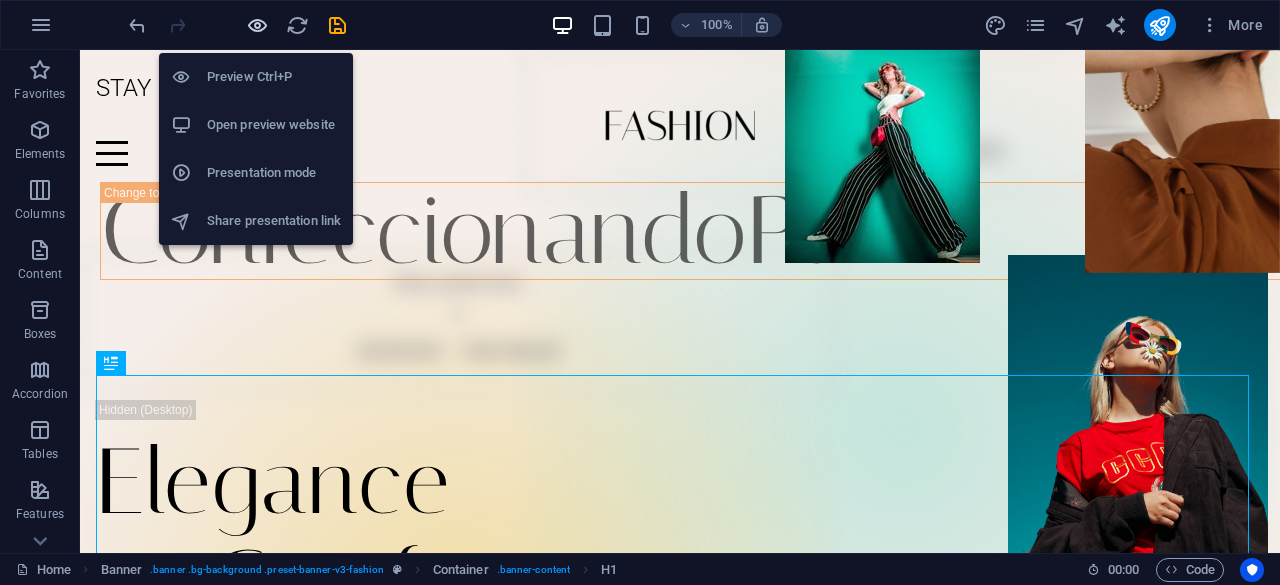 click at bounding box center [257, 25] 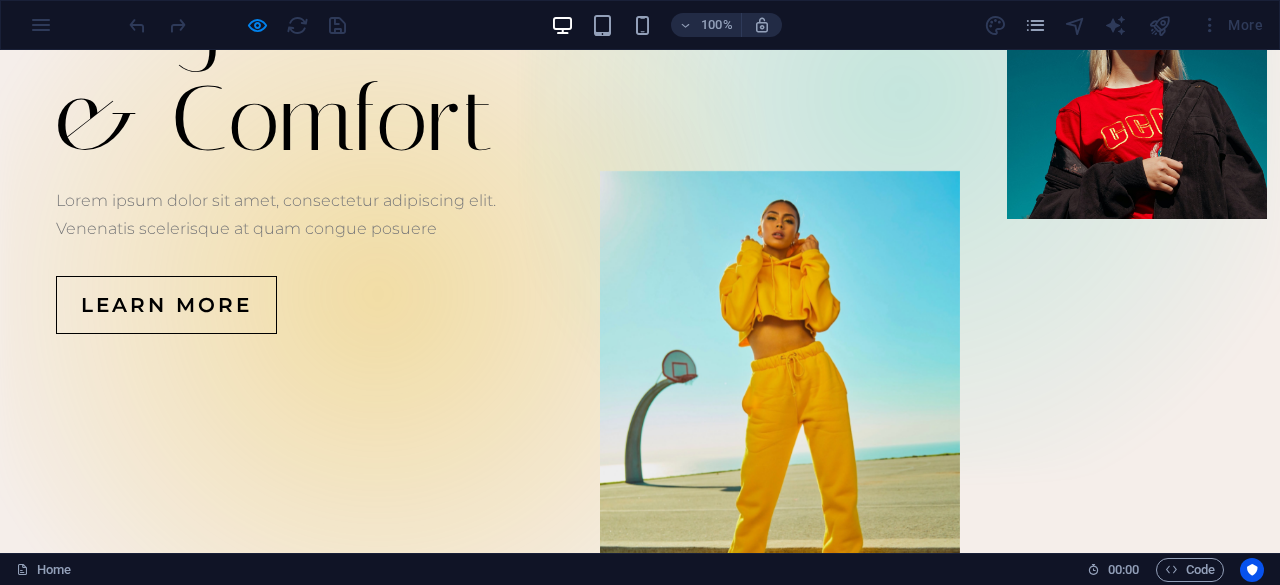 scroll, scrollTop: 0, scrollLeft: 0, axis: both 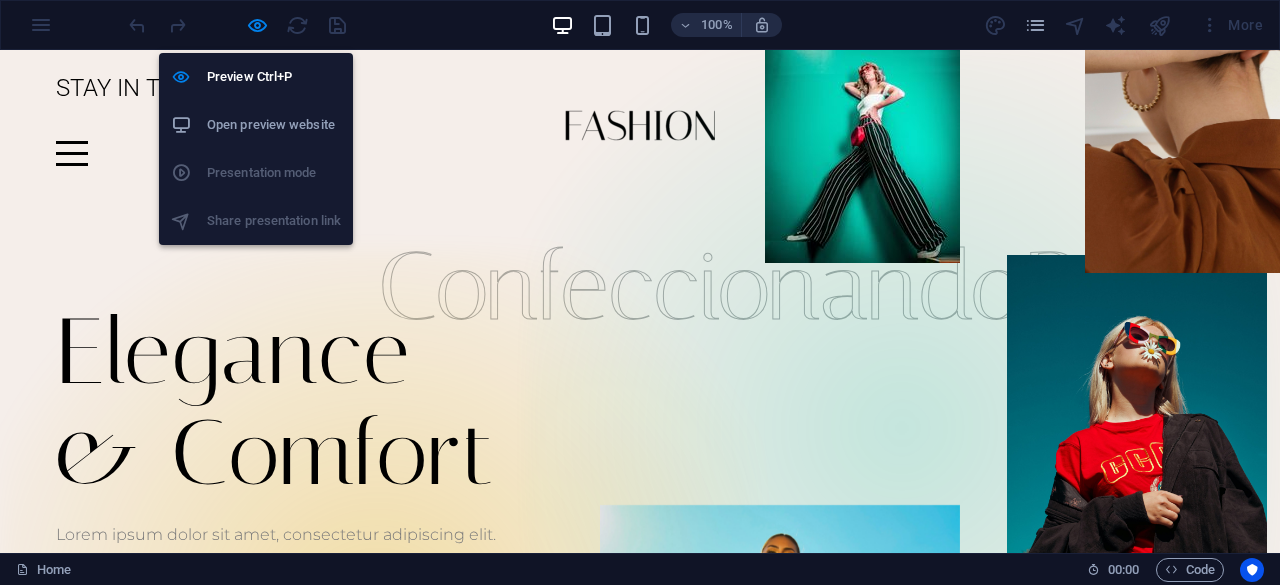 click at bounding box center (257, 25) 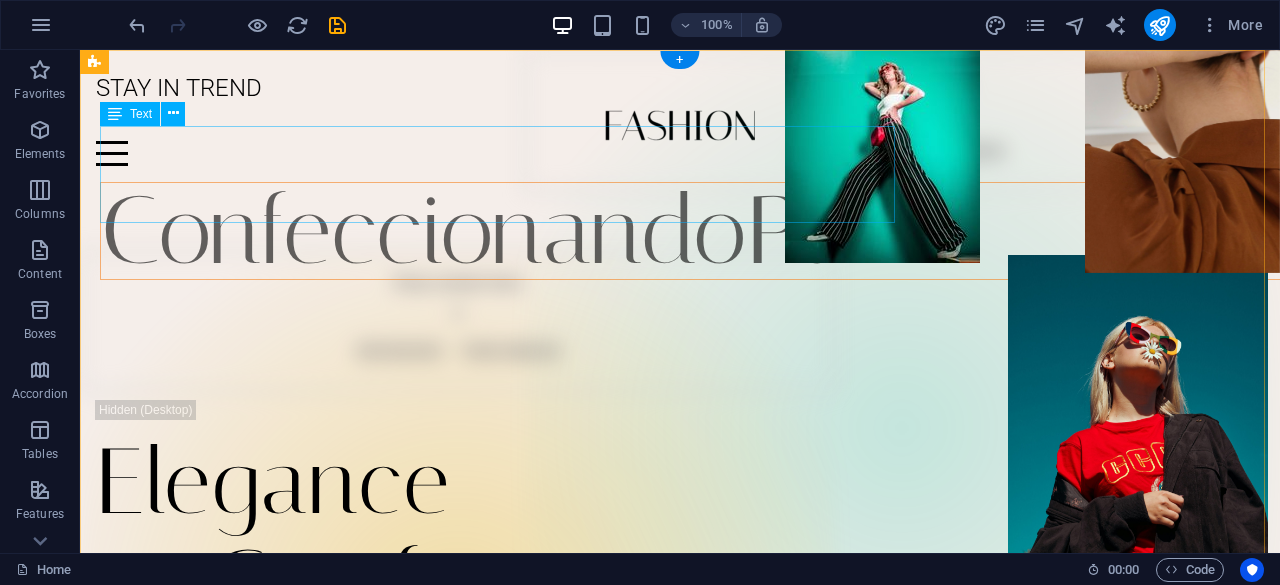 click on "ConfeccionandoPaz" at bounding box center (700, 231) 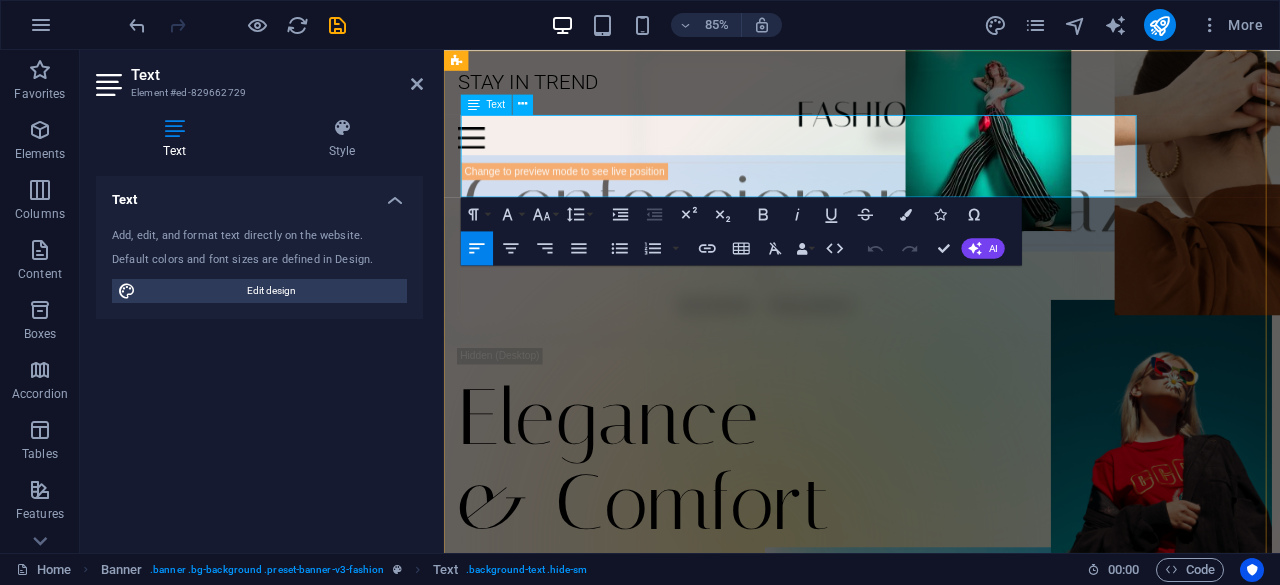 click at bounding box center (474, 104) 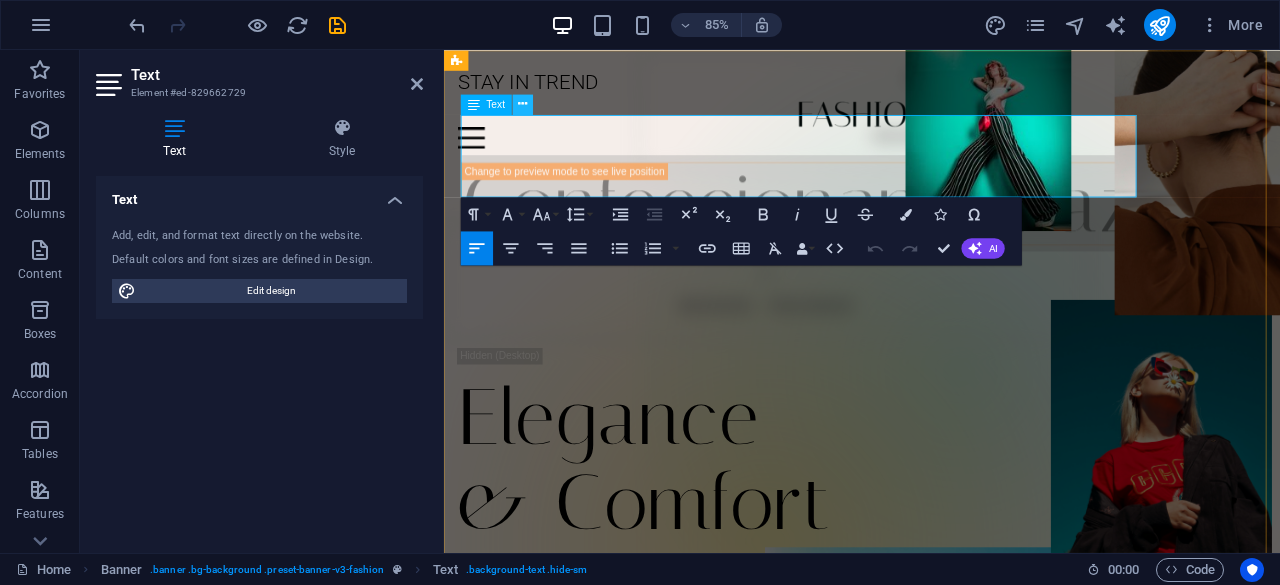 click at bounding box center [523, 104] 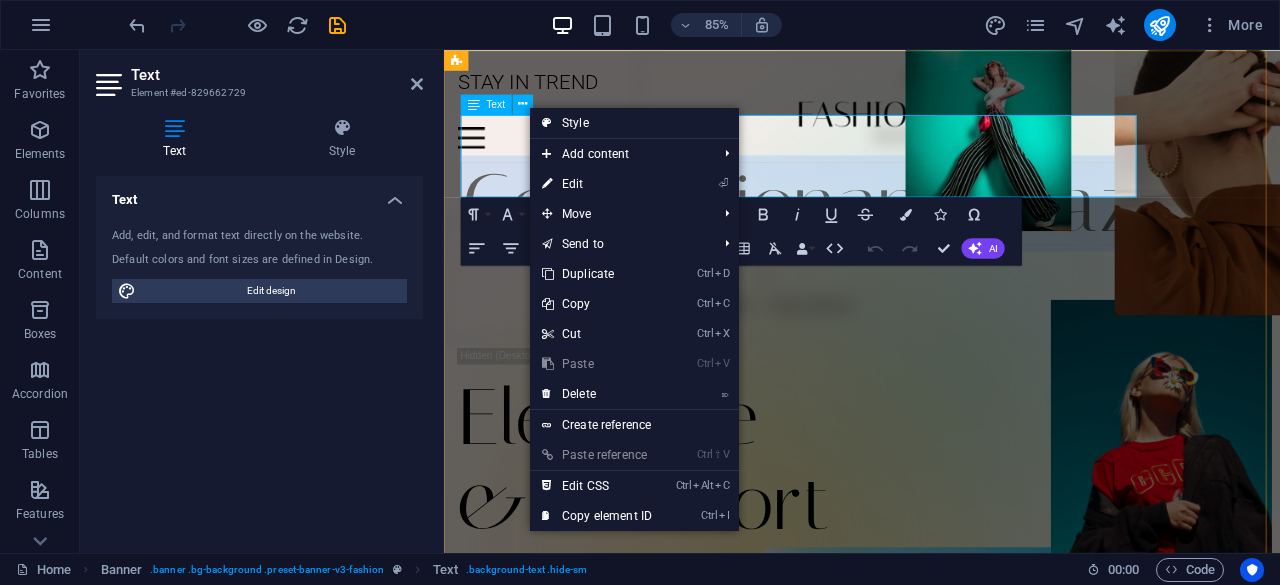 click on "ConfeccionandoPaz" at bounding box center [862, 230] 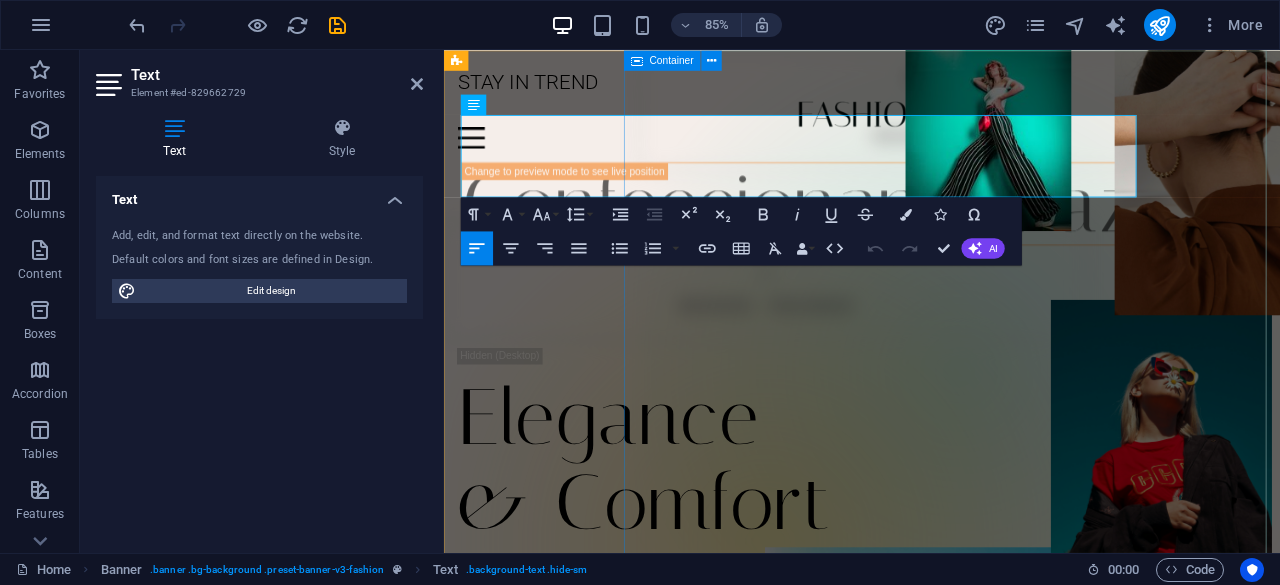 click on "Drop content here or  Add elements  Paste clipboard" at bounding box center [1050, 428] 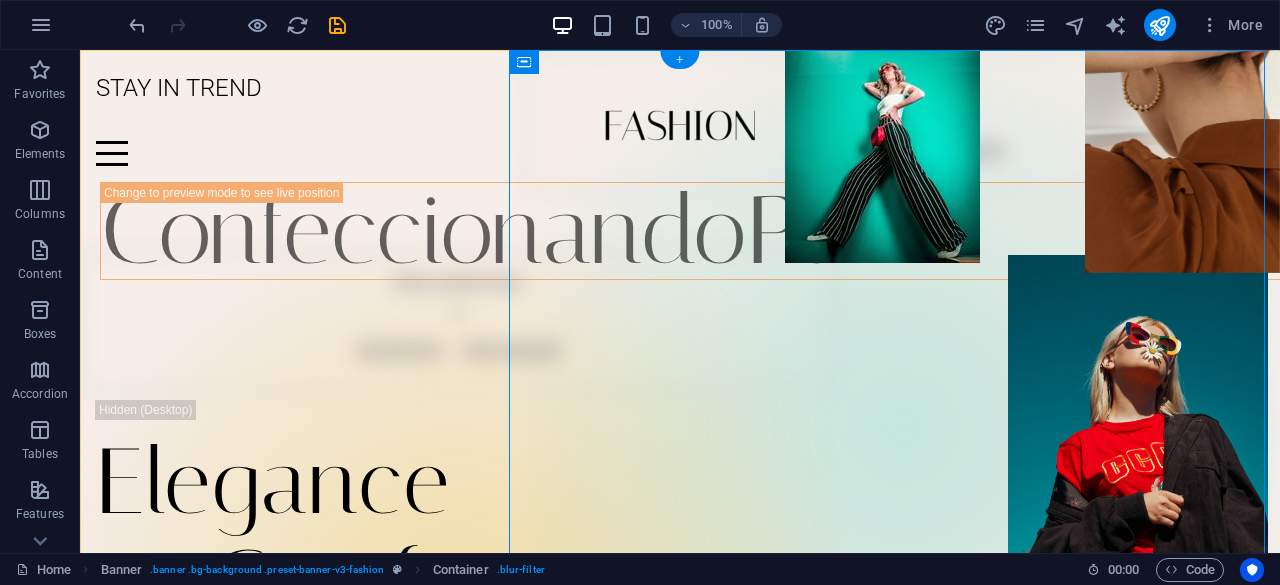 click on "+" at bounding box center (679, 60) 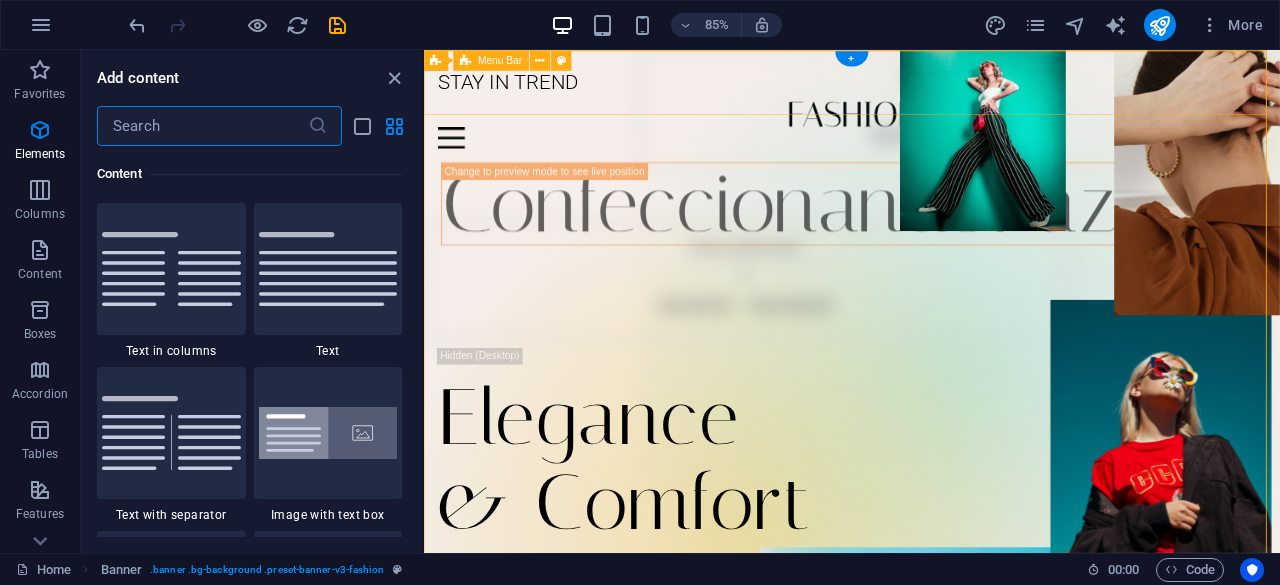 scroll, scrollTop: 3499, scrollLeft: 0, axis: vertical 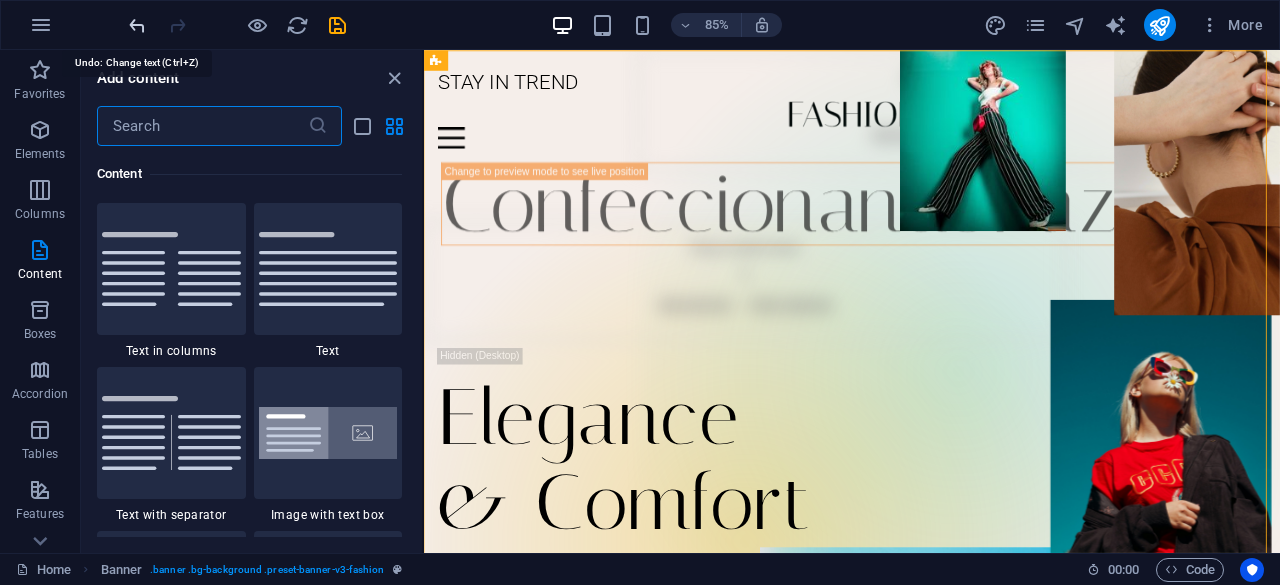 click at bounding box center (137, 25) 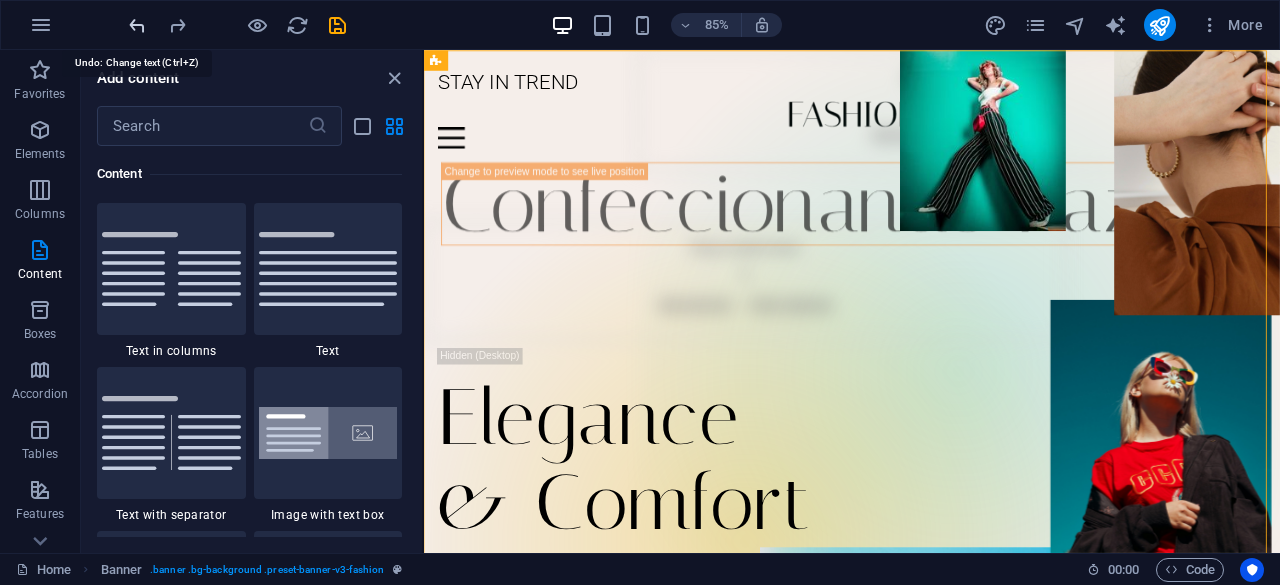 click at bounding box center [137, 25] 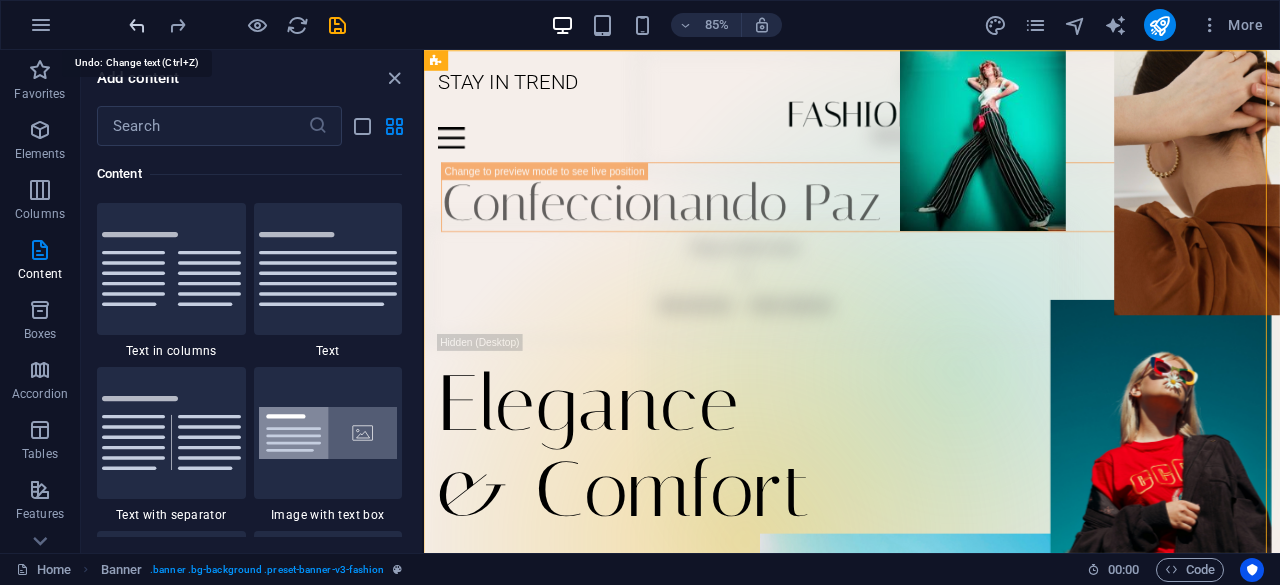 click at bounding box center [137, 25] 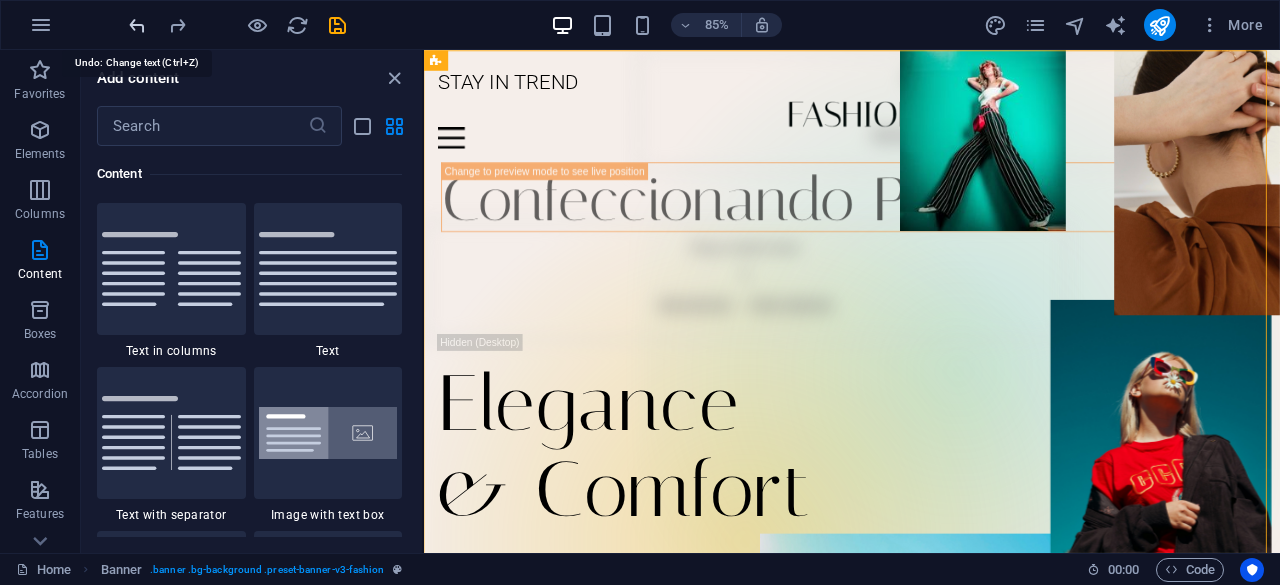 click at bounding box center (137, 25) 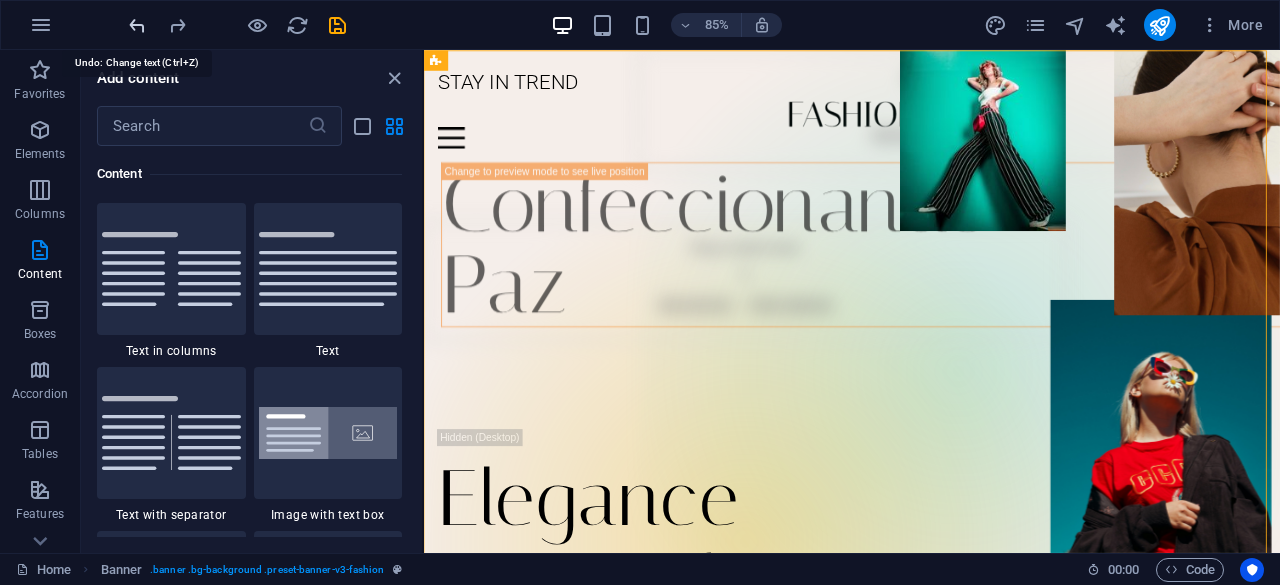 click at bounding box center (137, 25) 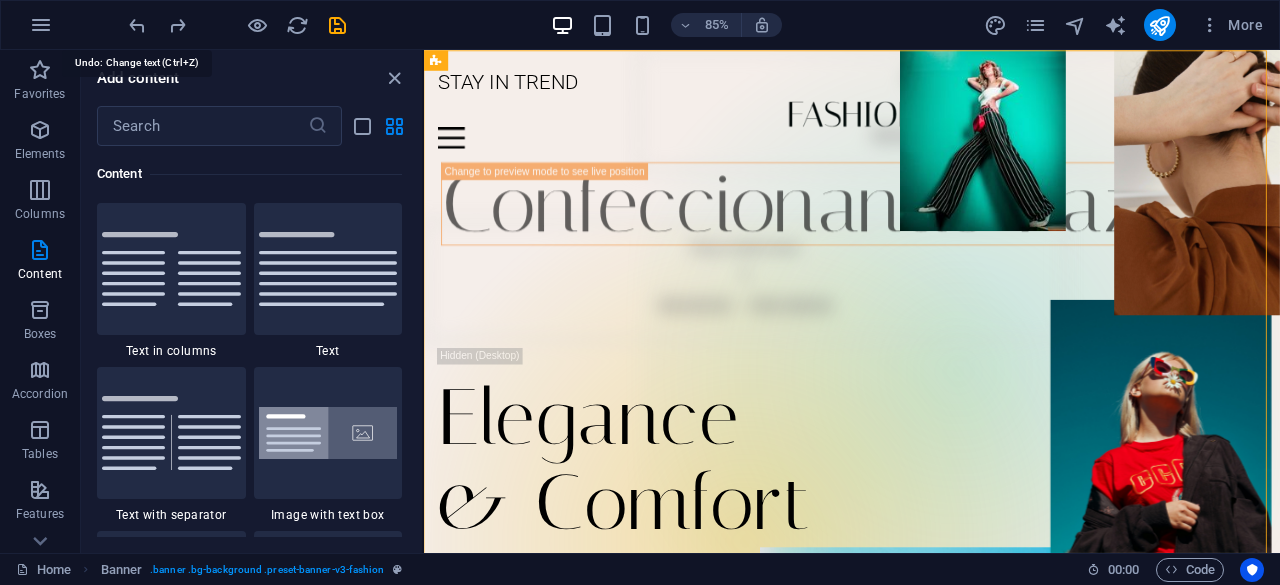 click at bounding box center [237, 25] 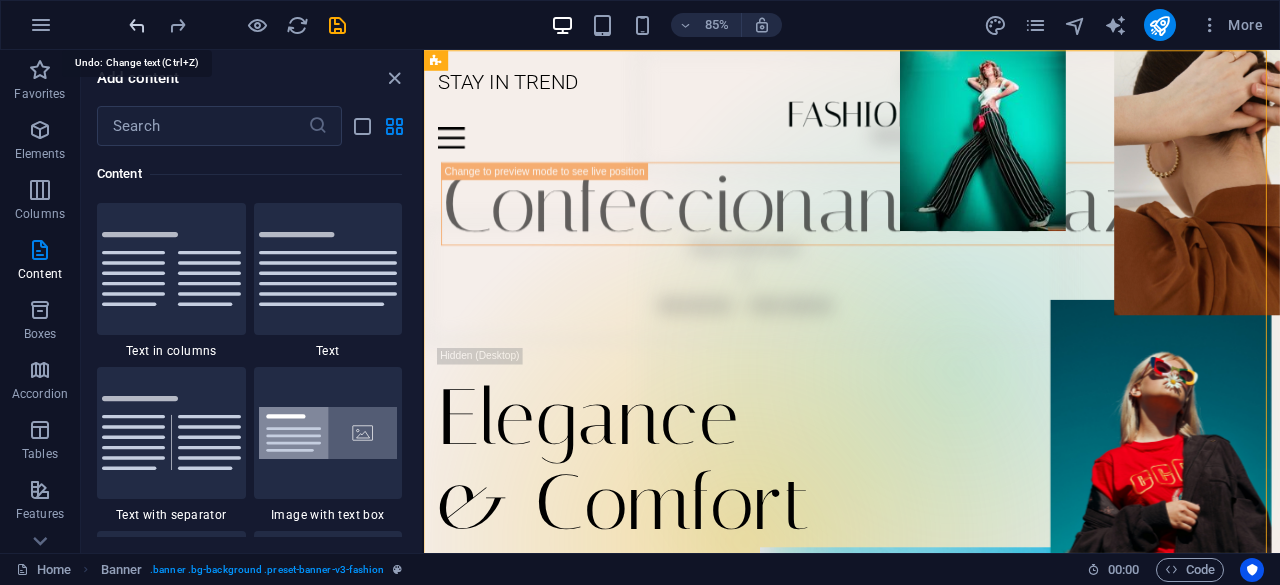 click at bounding box center [137, 25] 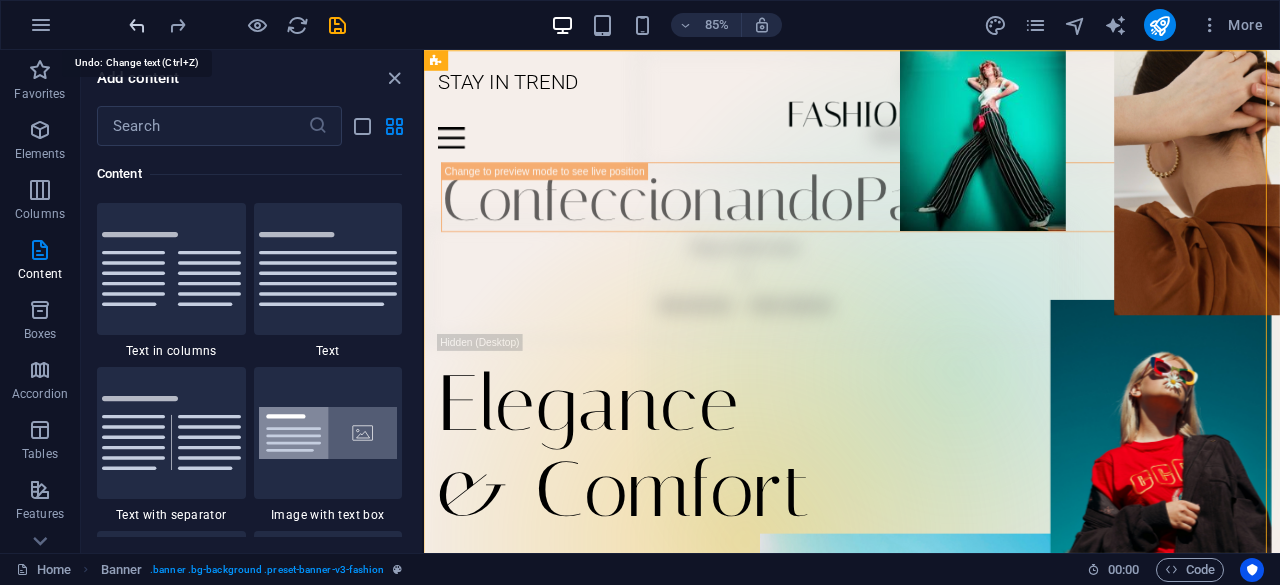 click at bounding box center [137, 25] 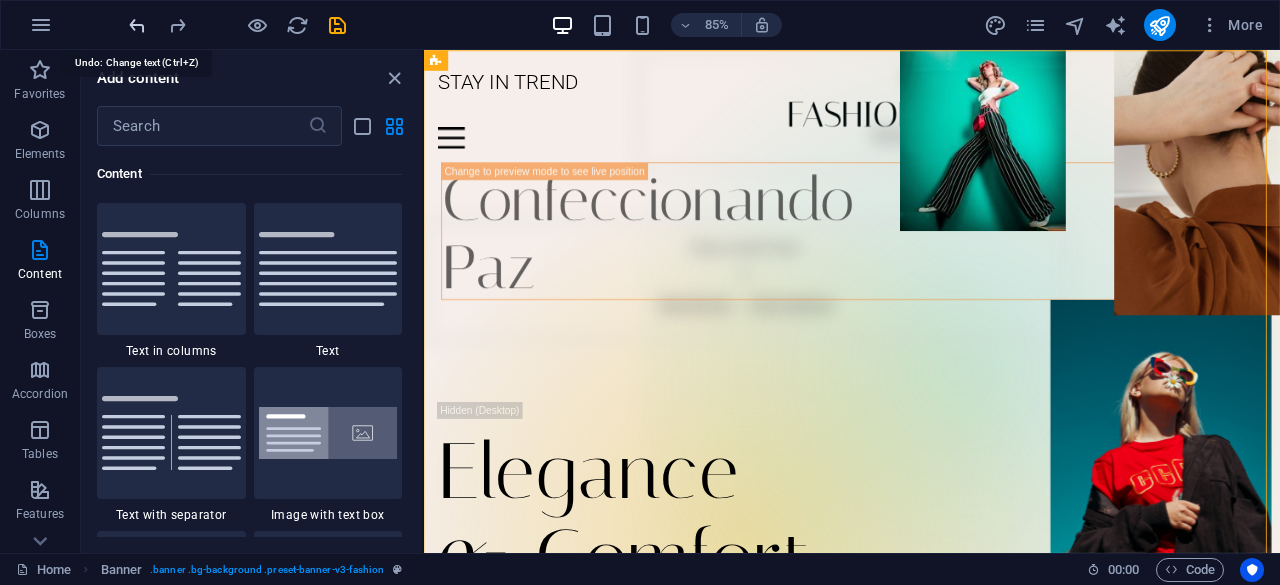 click at bounding box center [137, 25] 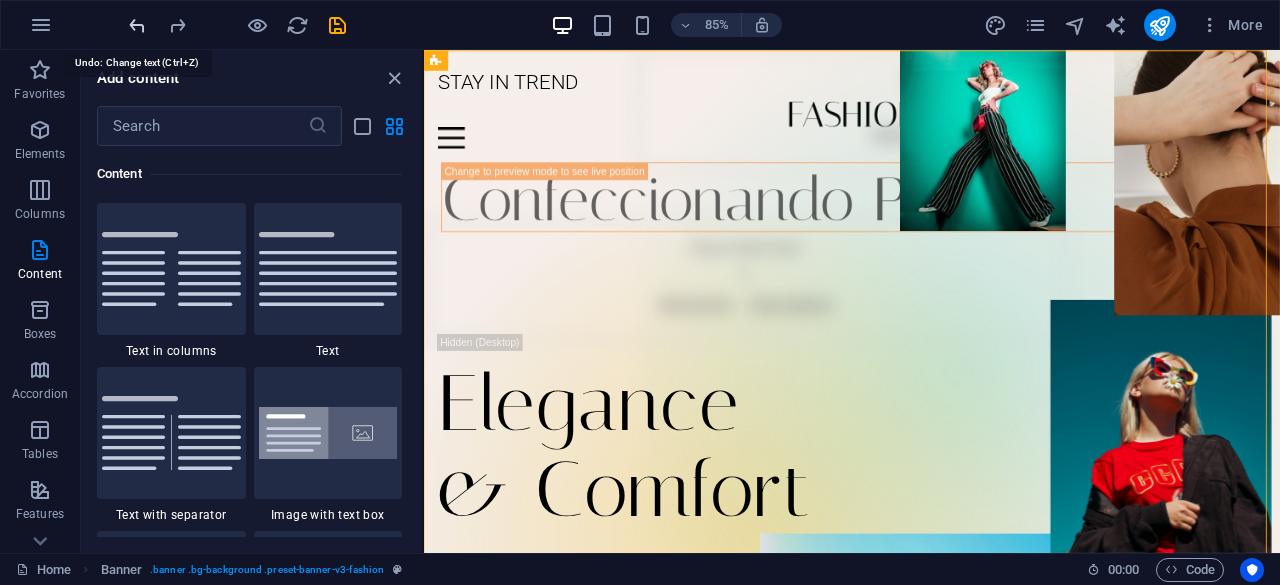 click at bounding box center [137, 25] 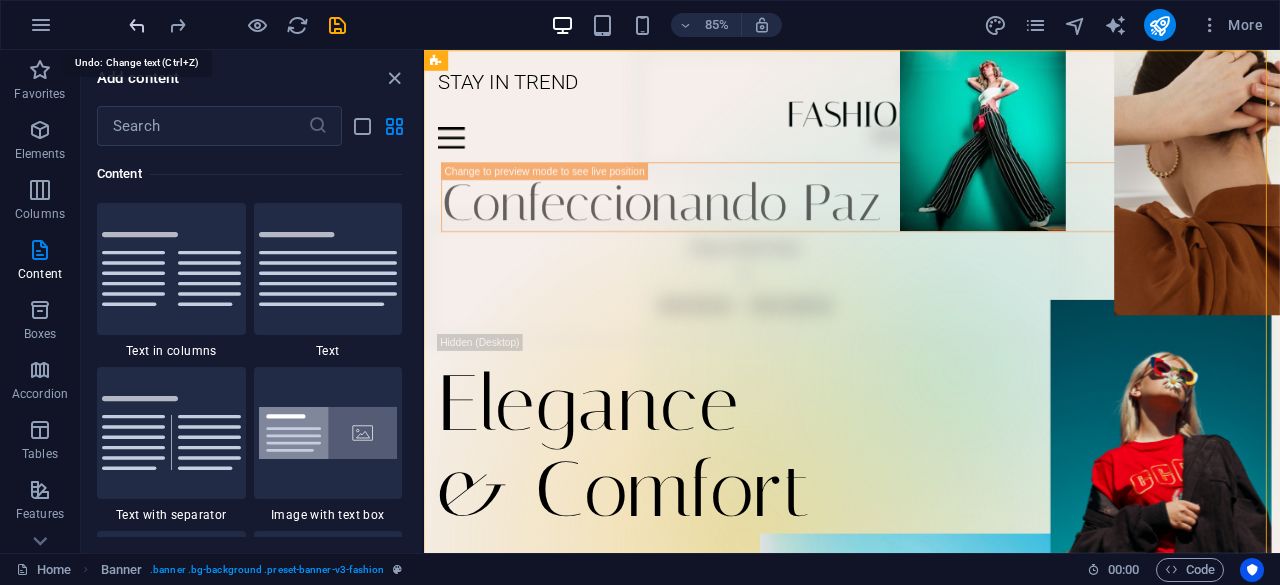 click at bounding box center [137, 25] 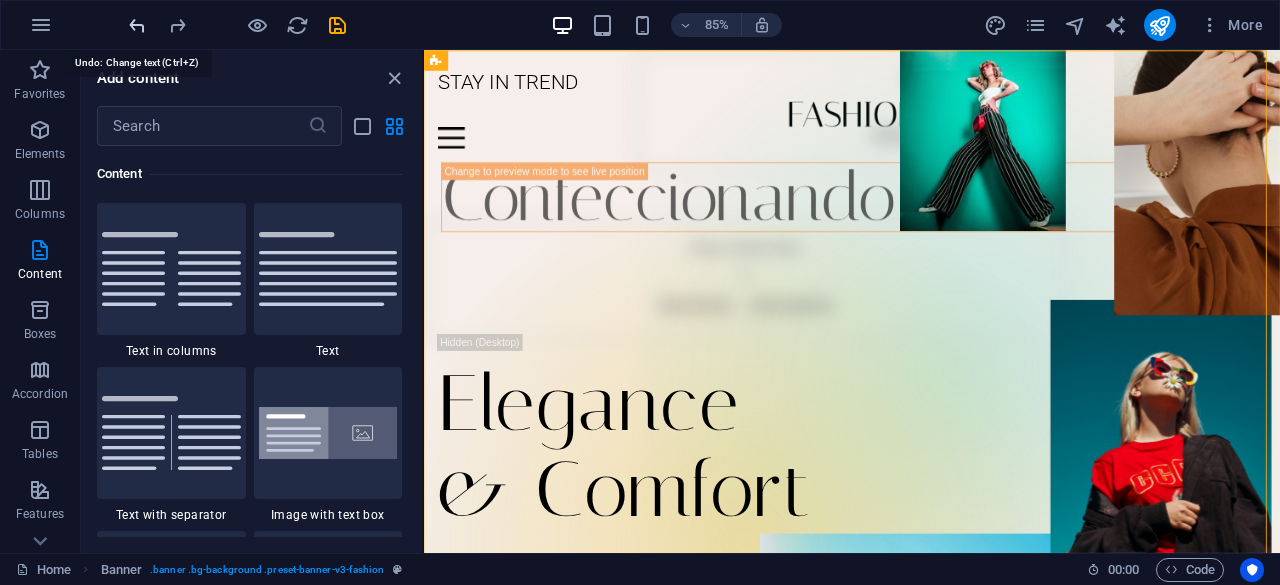 click at bounding box center [137, 25] 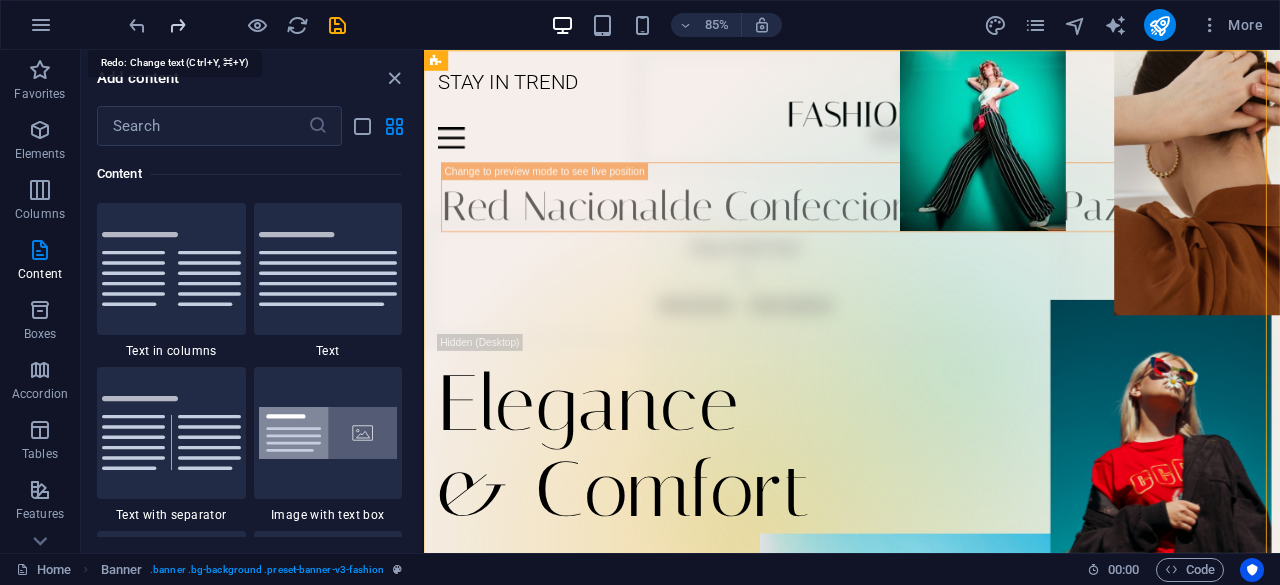 click at bounding box center (177, 25) 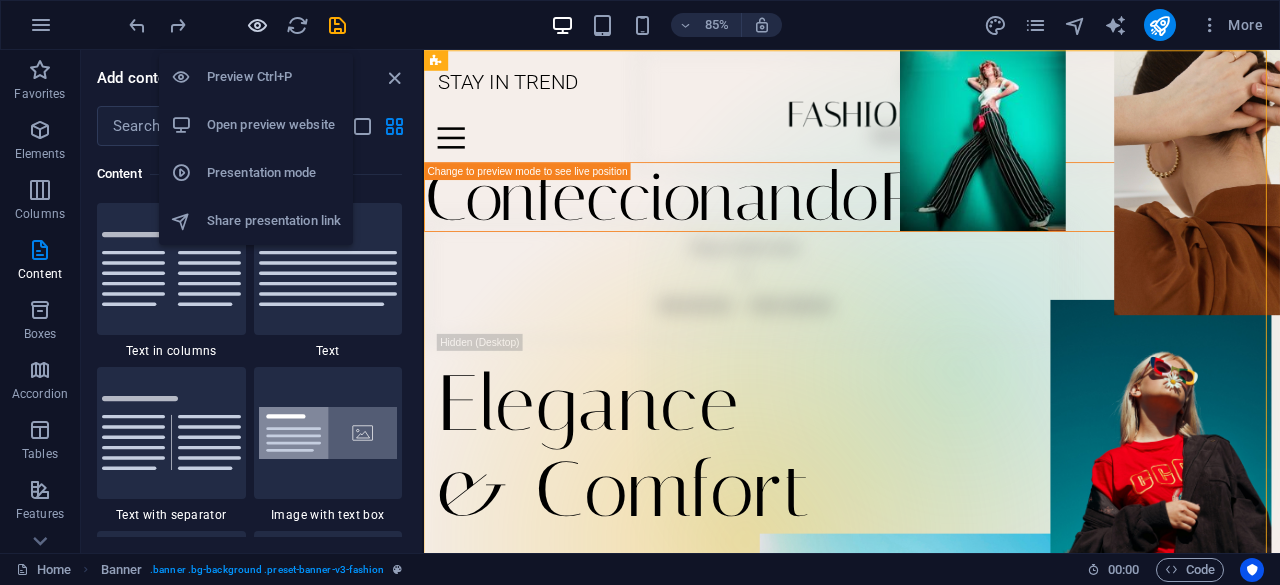 click at bounding box center (257, 25) 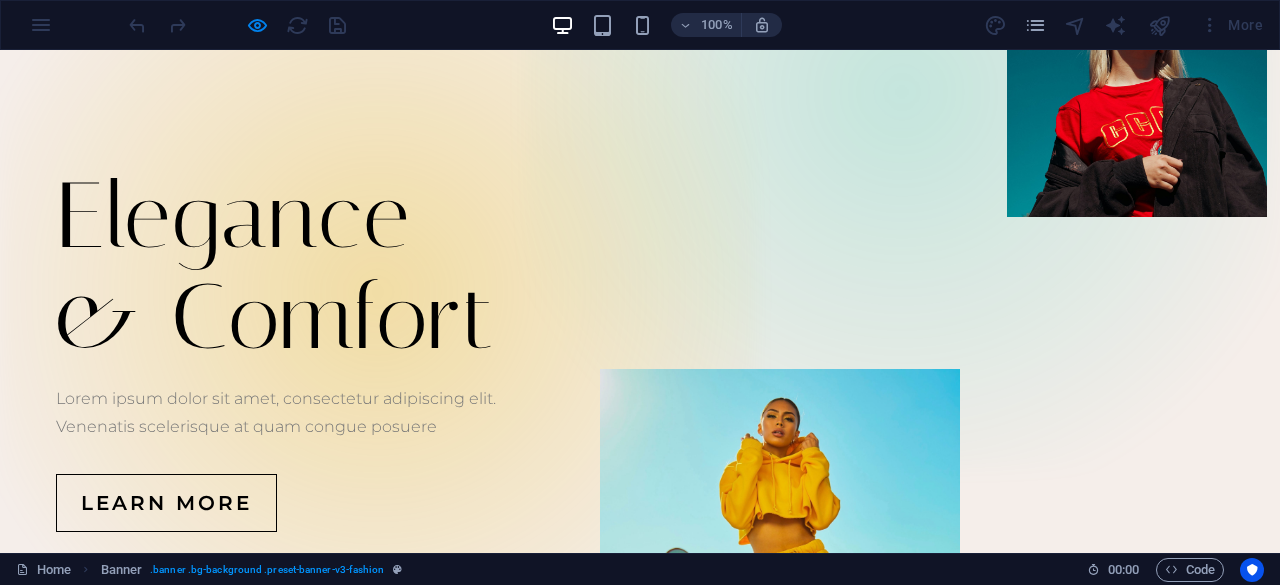 scroll, scrollTop: 0, scrollLeft: 0, axis: both 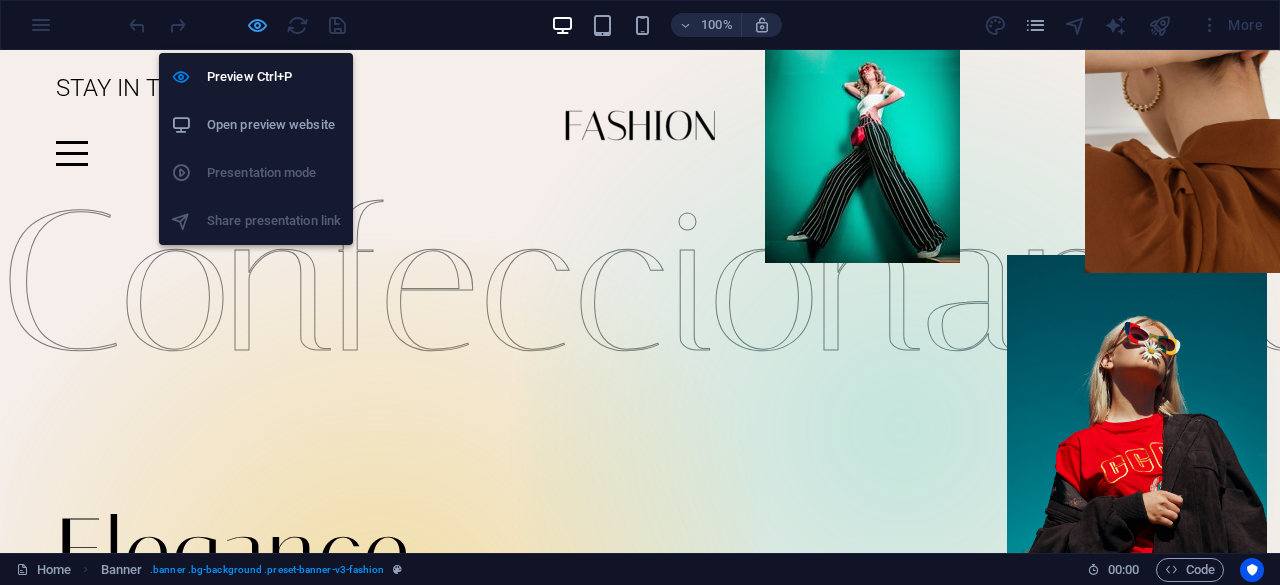 click at bounding box center (257, 25) 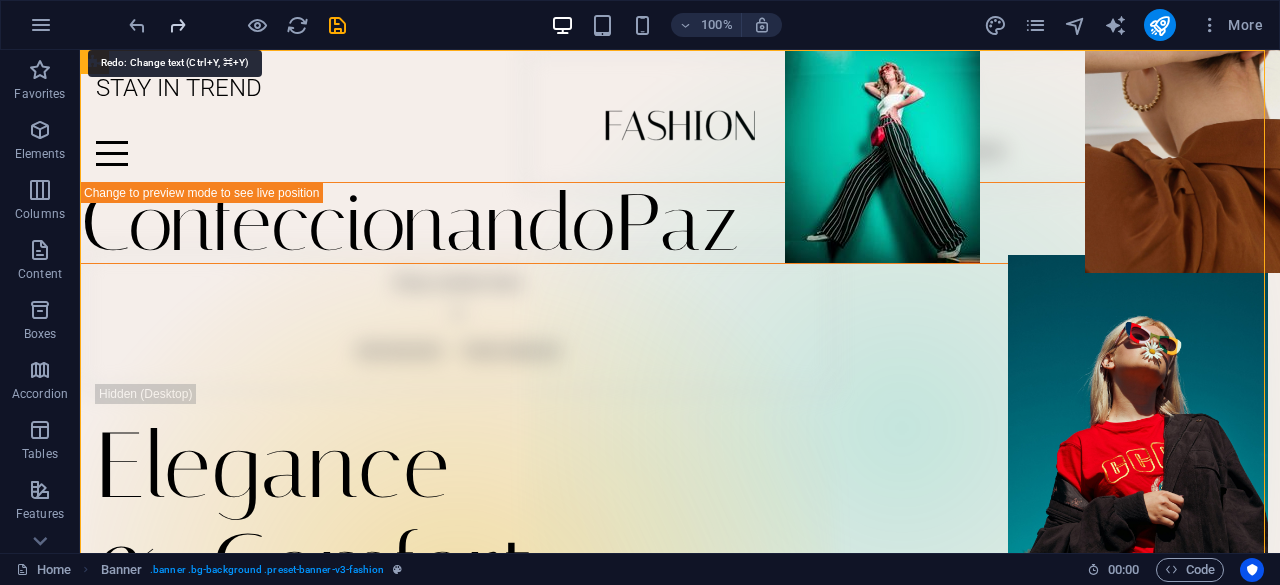 click at bounding box center (177, 25) 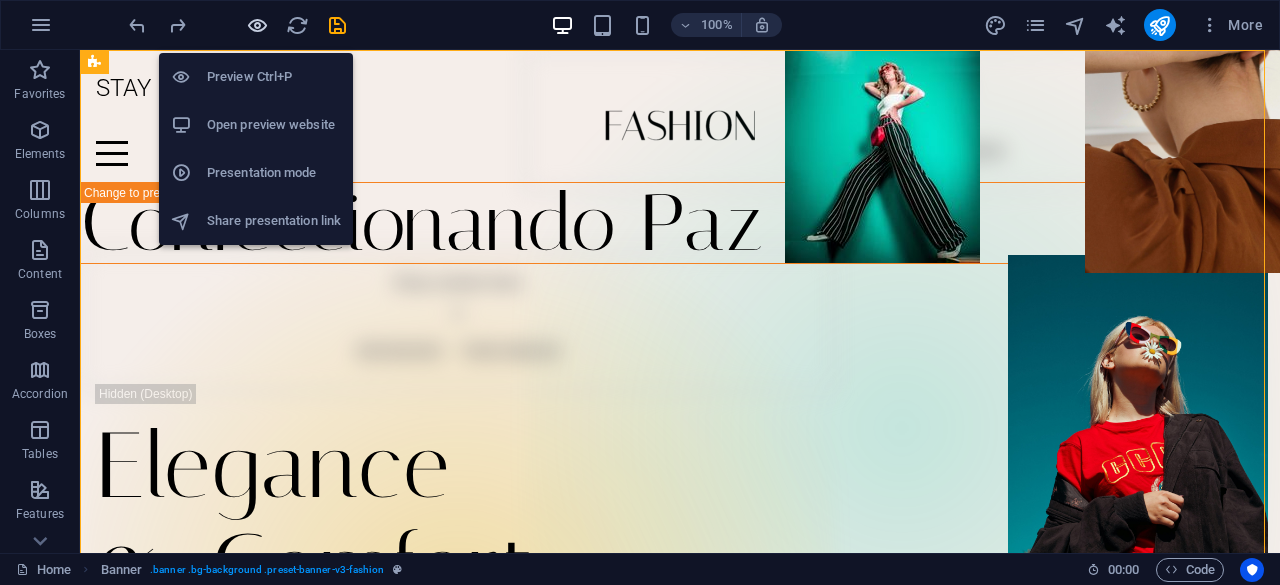 click at bounding box center [257, 25] 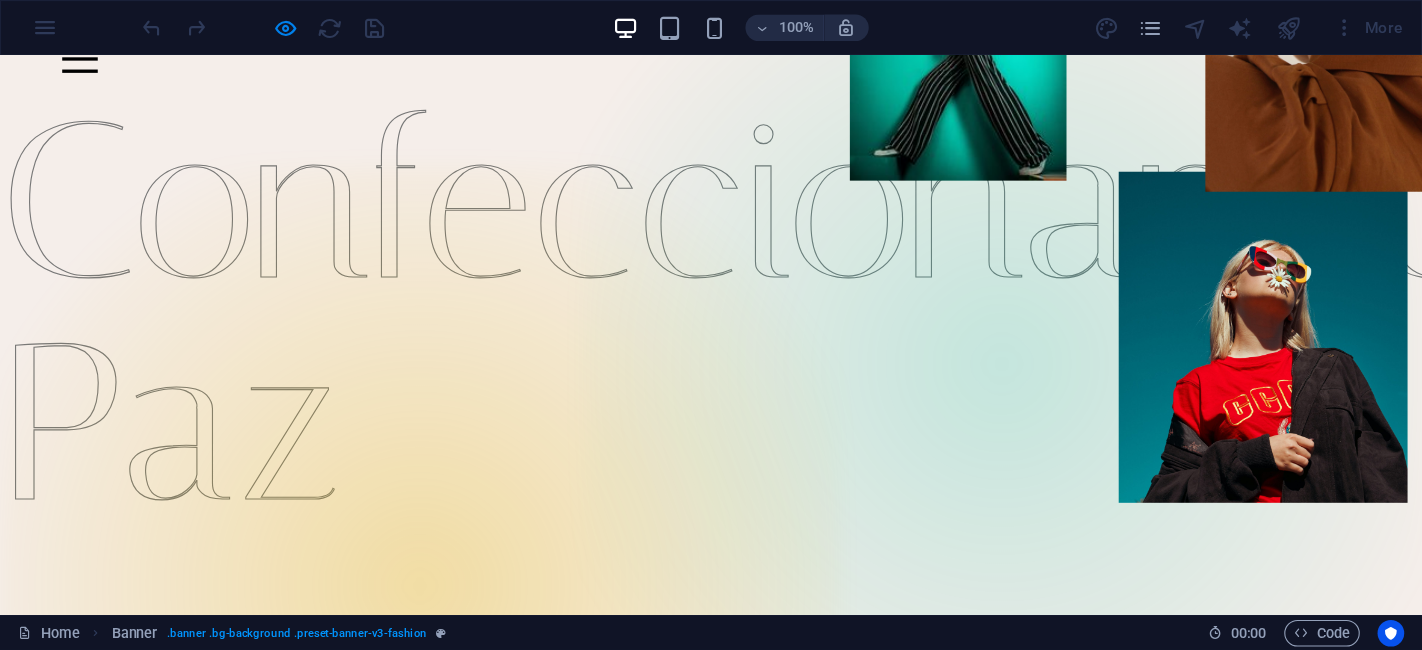 scroll, scrollTop: 0, scrollLeft: 0, axis: both 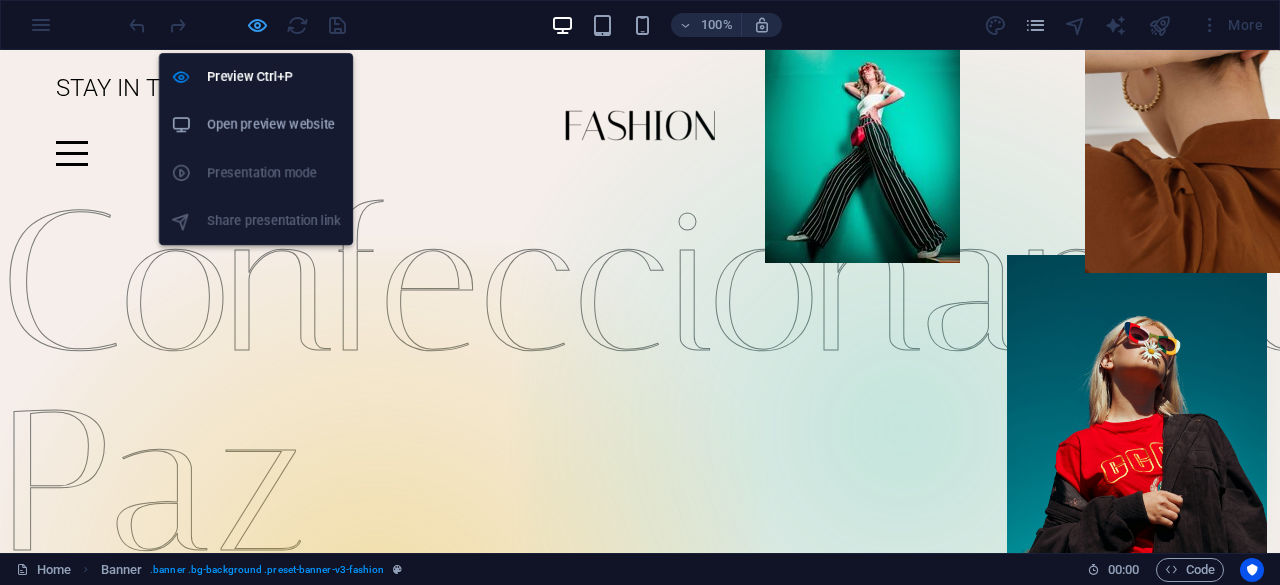click at bounding box center (257, 25) 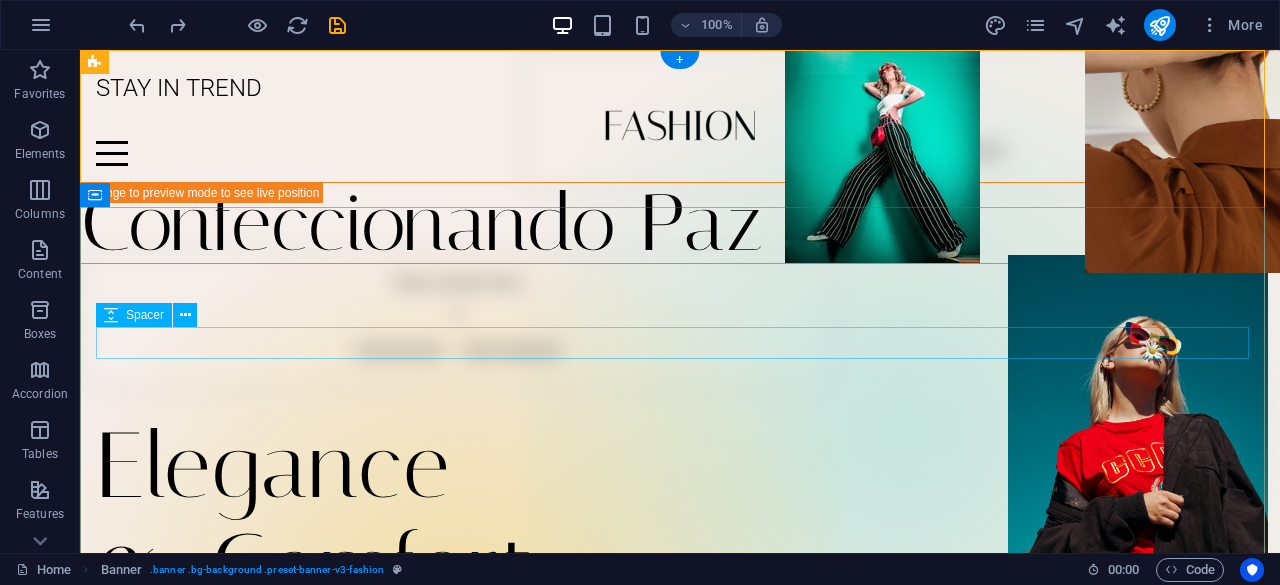 click at bounding box center (680, 400) 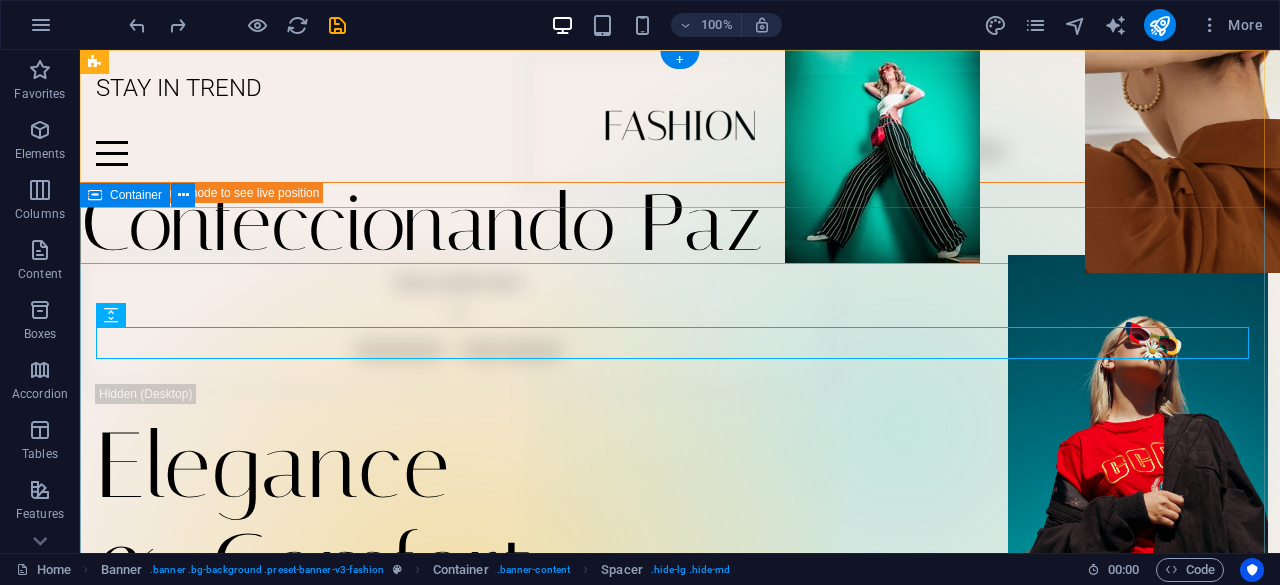 click on "Elegance & Comfort Lorem ipsum dolor sit amet, consectetur adipiscing elit.  Venenatis scelerisque at quam congue posuere Learn more" at bounding box center (680, 583) 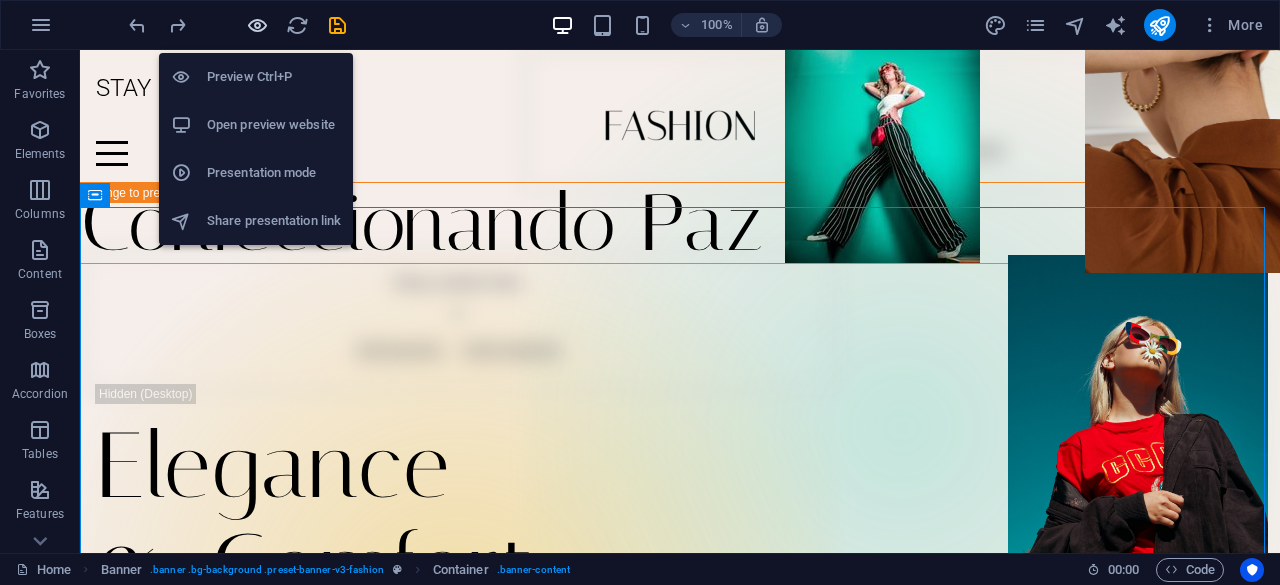 click at bounding box center (257, 25) 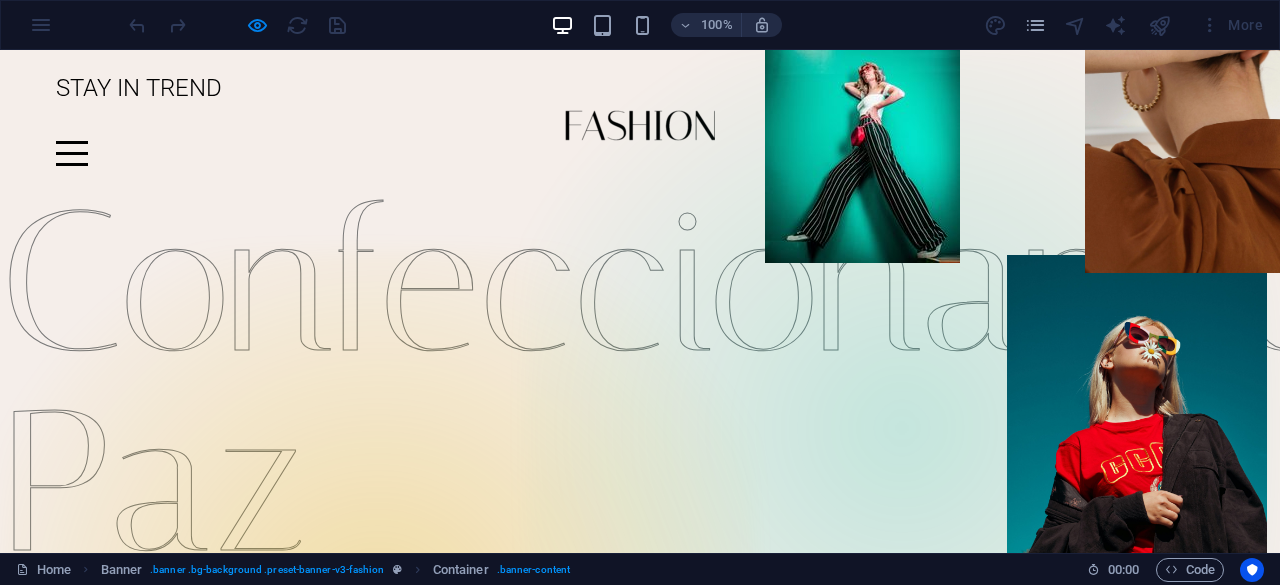 type 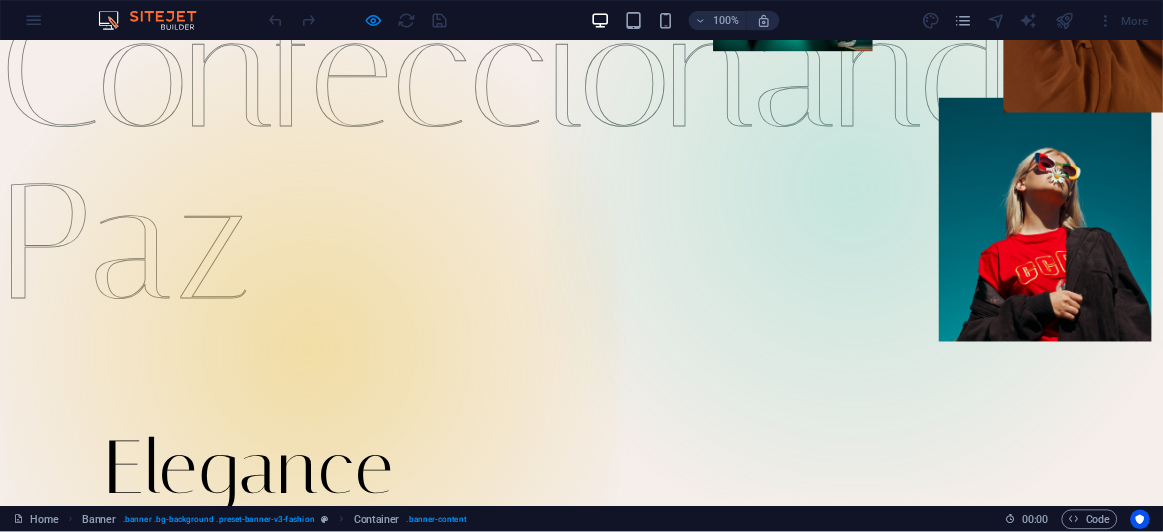 scroll, scrollTop: 0, scrollLeft: 0, axis: both 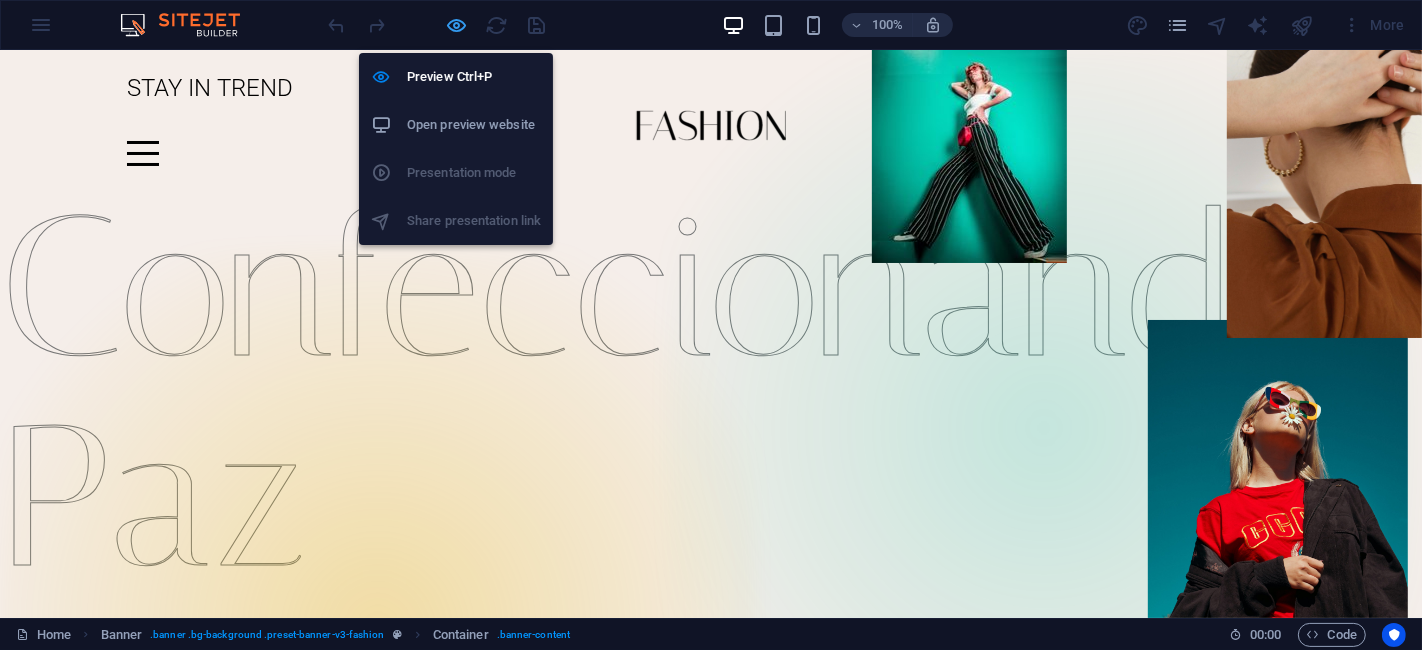 click at bounding box center (457, 25) 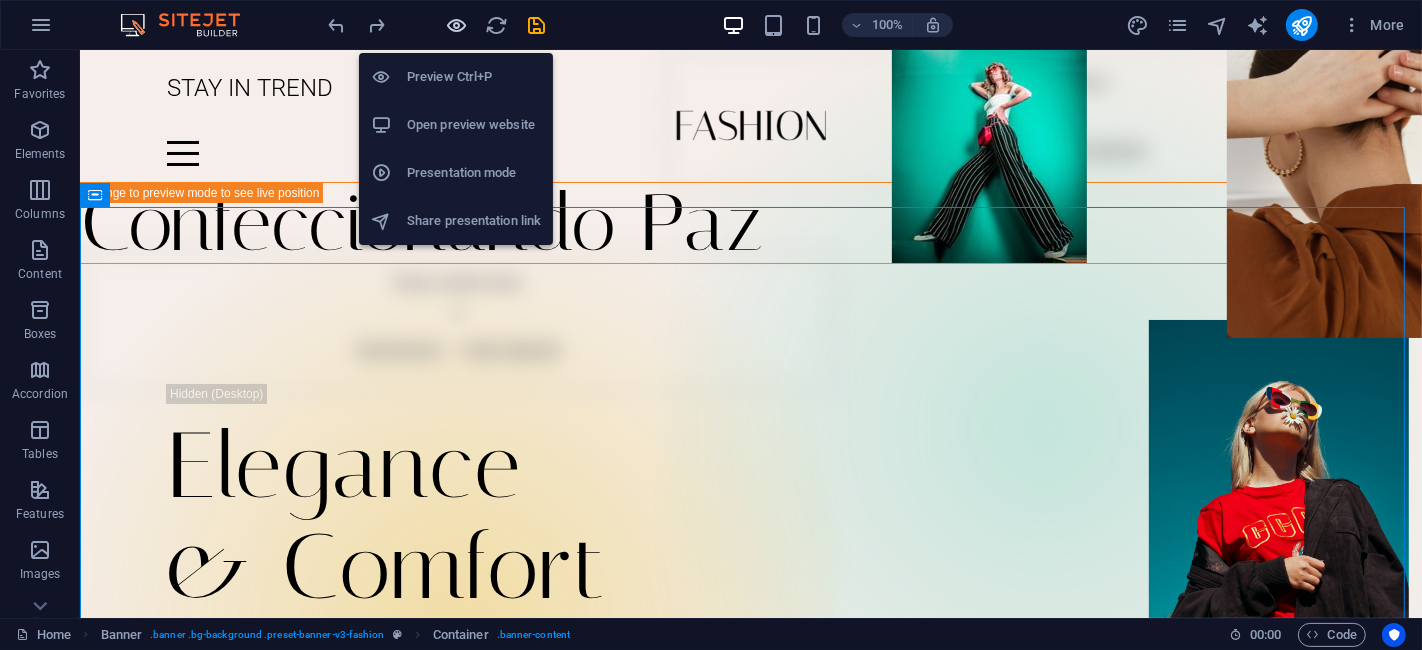 click at bounding box center [457, 25] 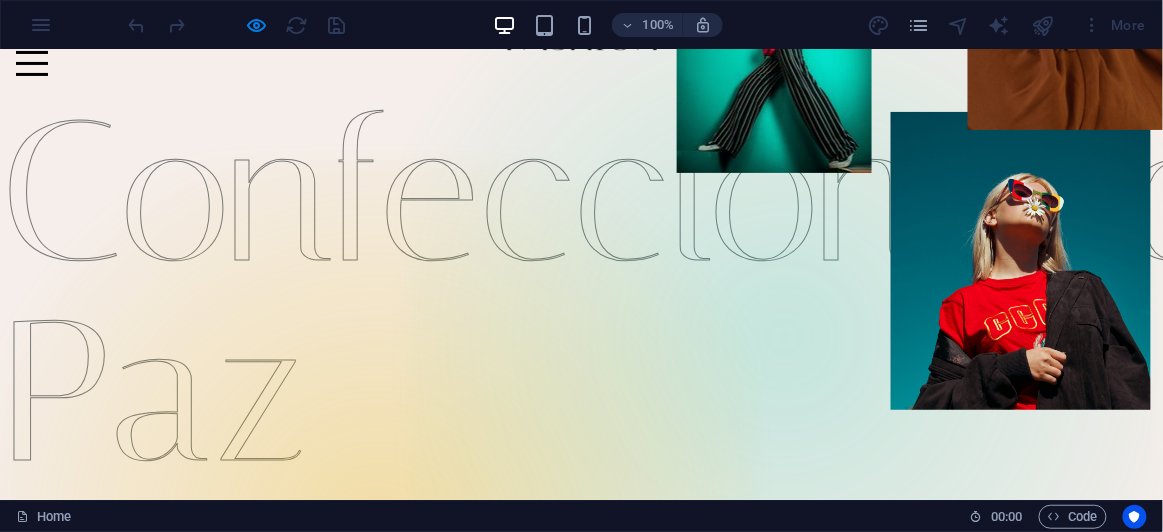 scroll, scrollTop: 0, scrollLeft: 0, axis: both 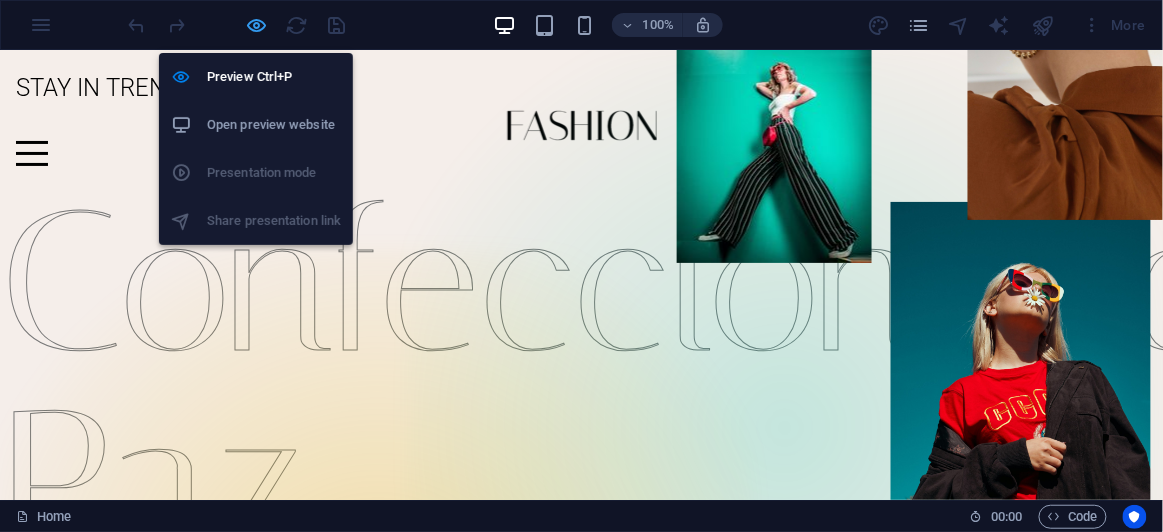 click at bounding box center (257, 25) 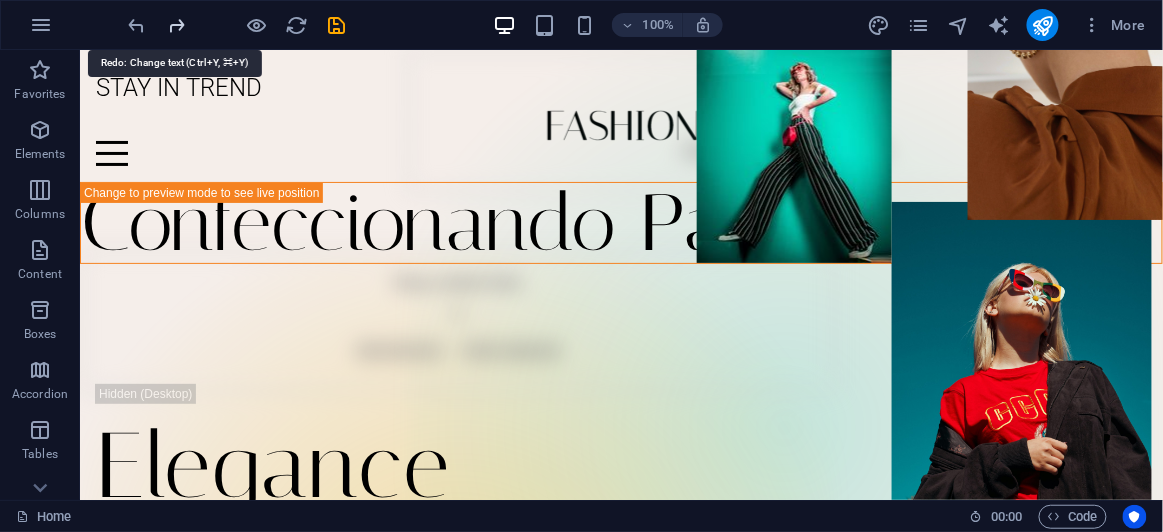 click at bounding box center [177, 25] 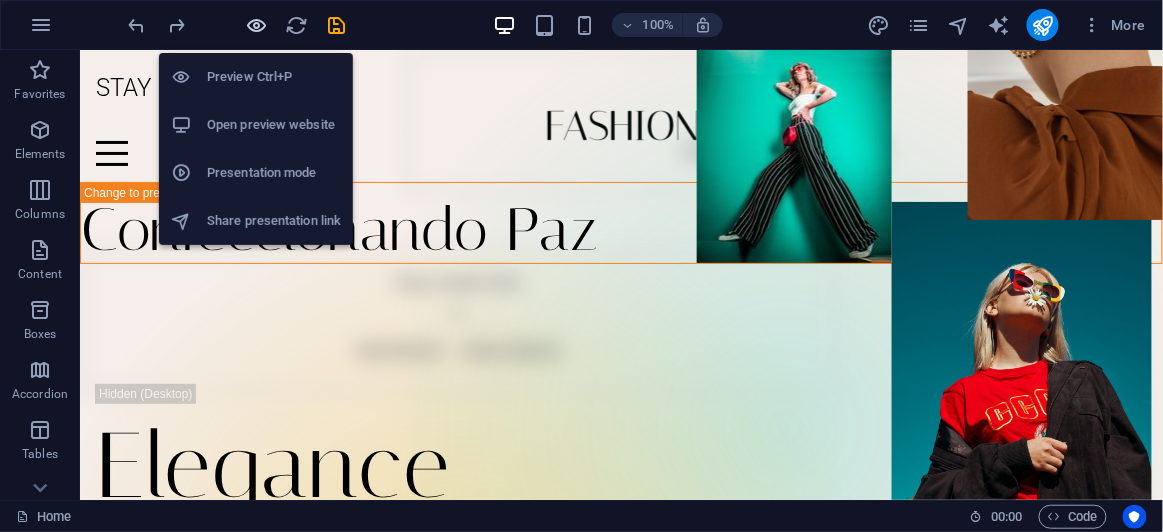 click at bounding box center [257, 25] 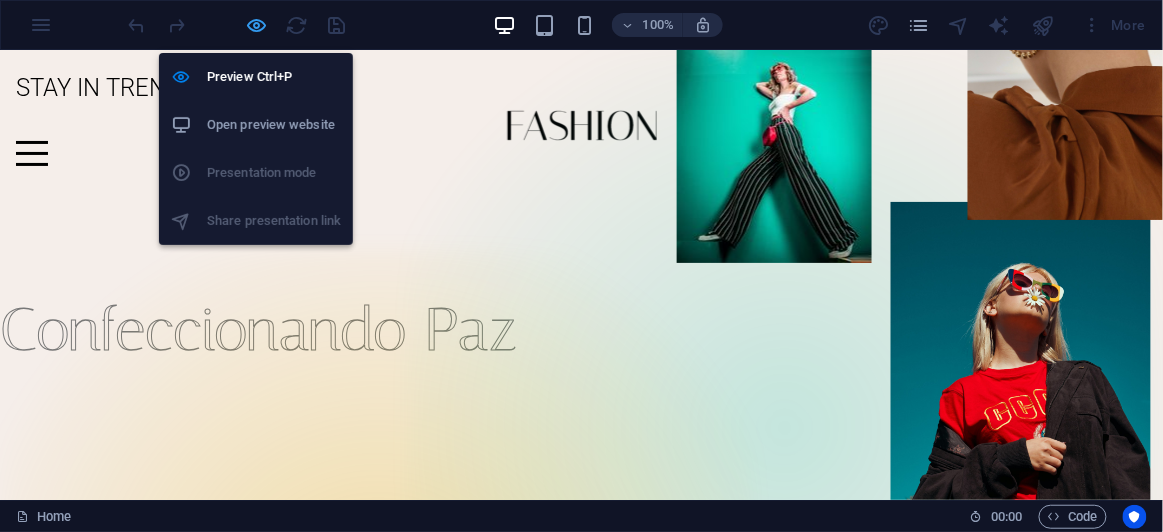 click at bounding box center (257, 25) 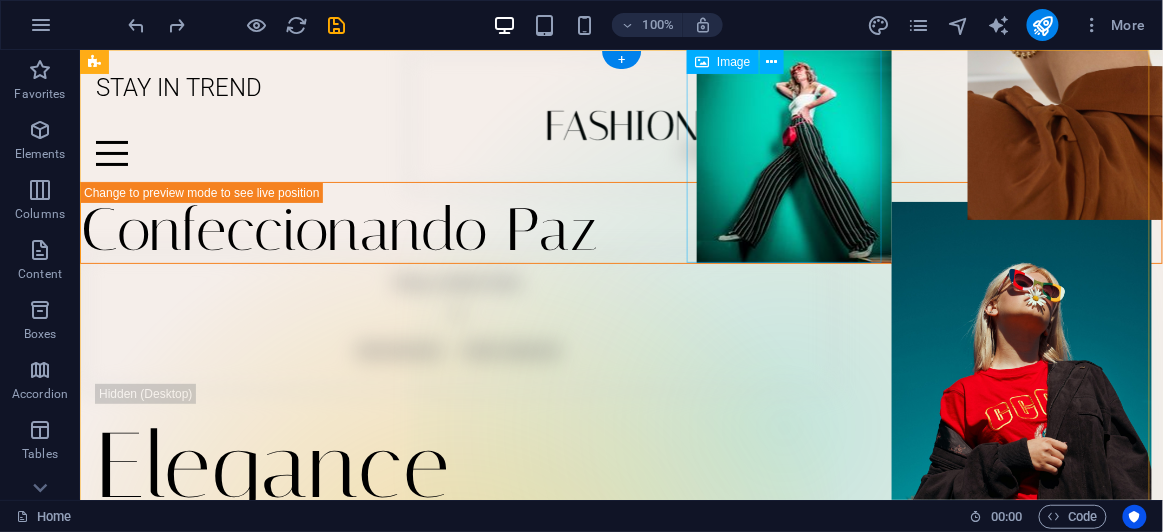 click at bounding box center (793, 155) 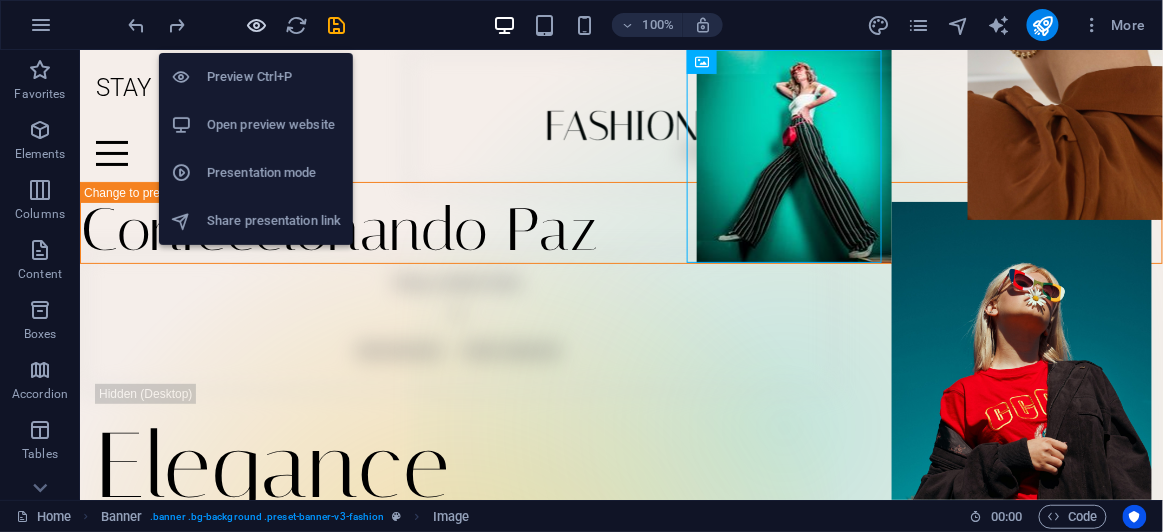 click at bounding box center (257, 25) 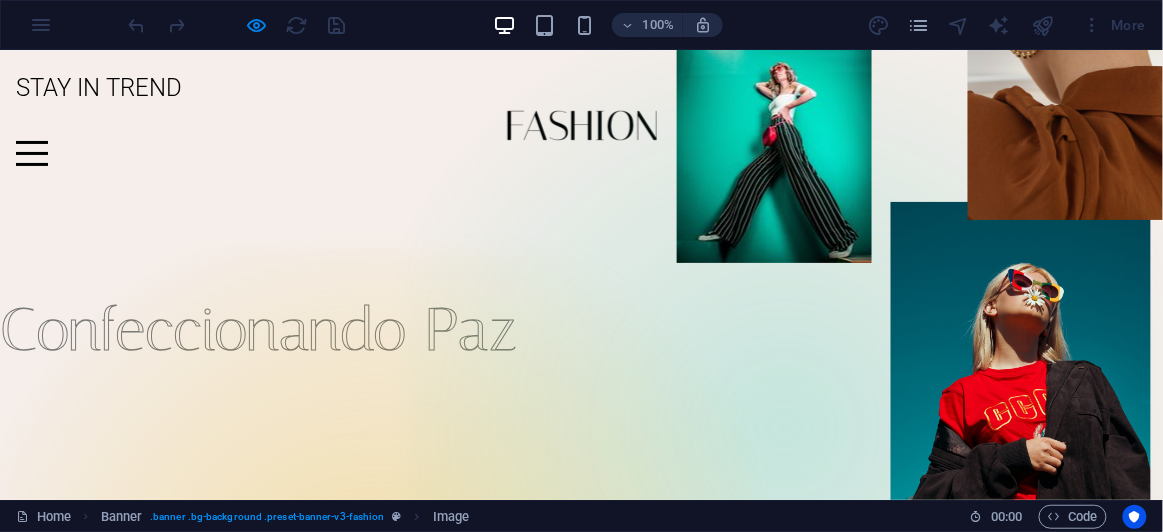 click at bounding box center [774, 155] 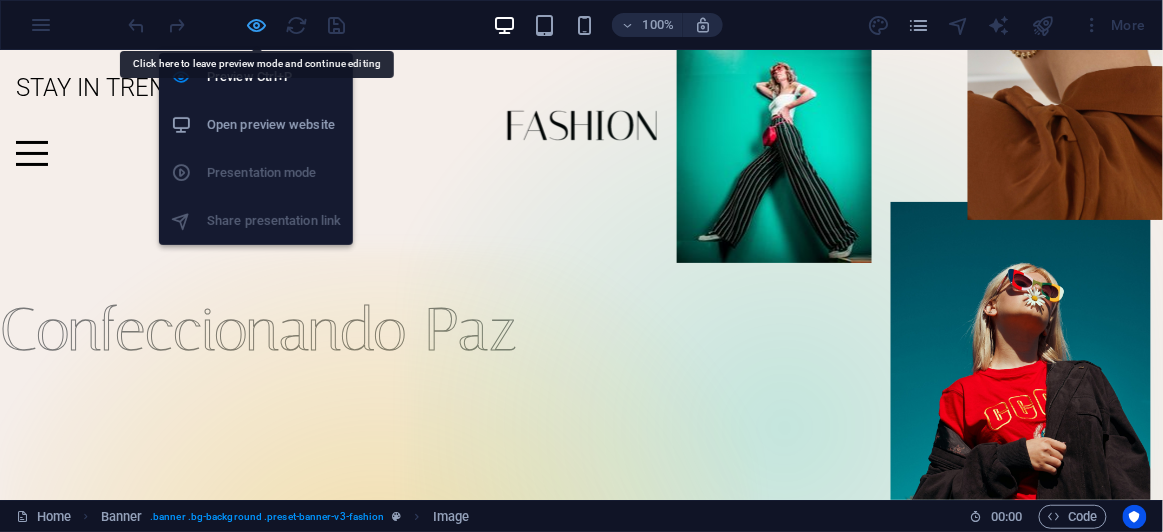 click at bounding box center [257, 25] 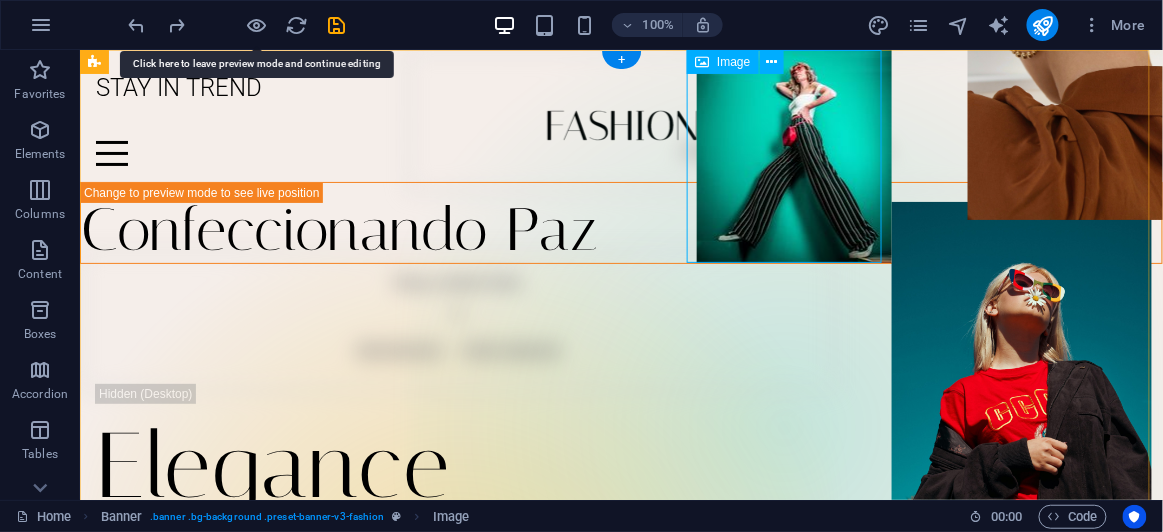 click at bounding box center [793, 155] 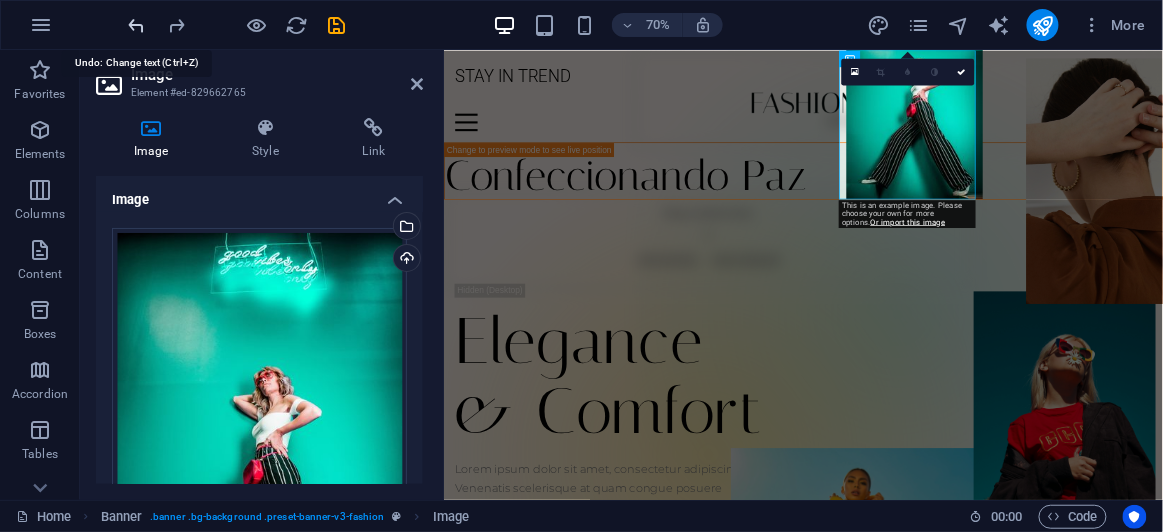 click at bounding box center [137, 25] 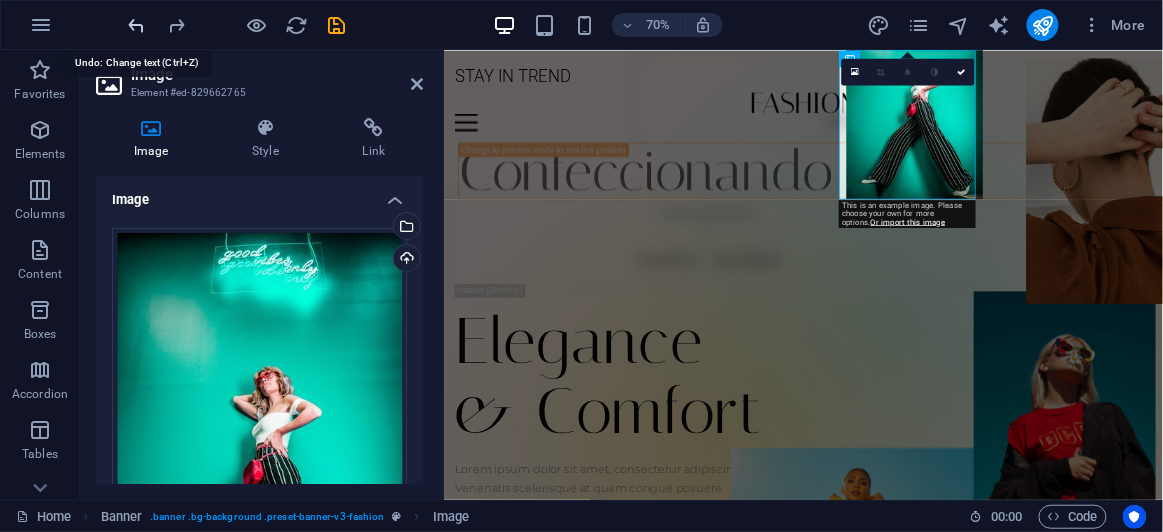 click at bounding box center (137, 25) 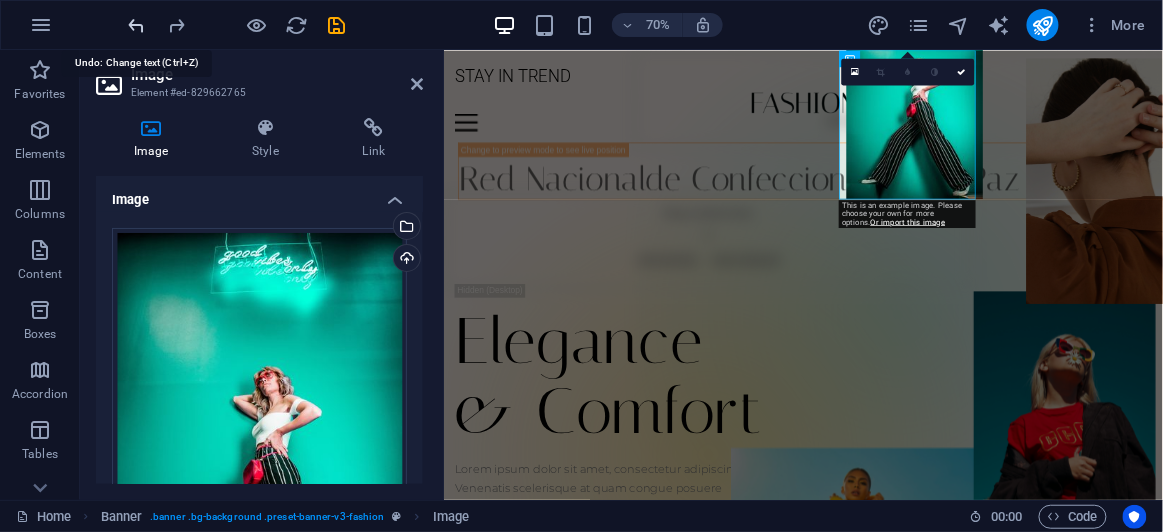 click at bounding box center (137, 25) 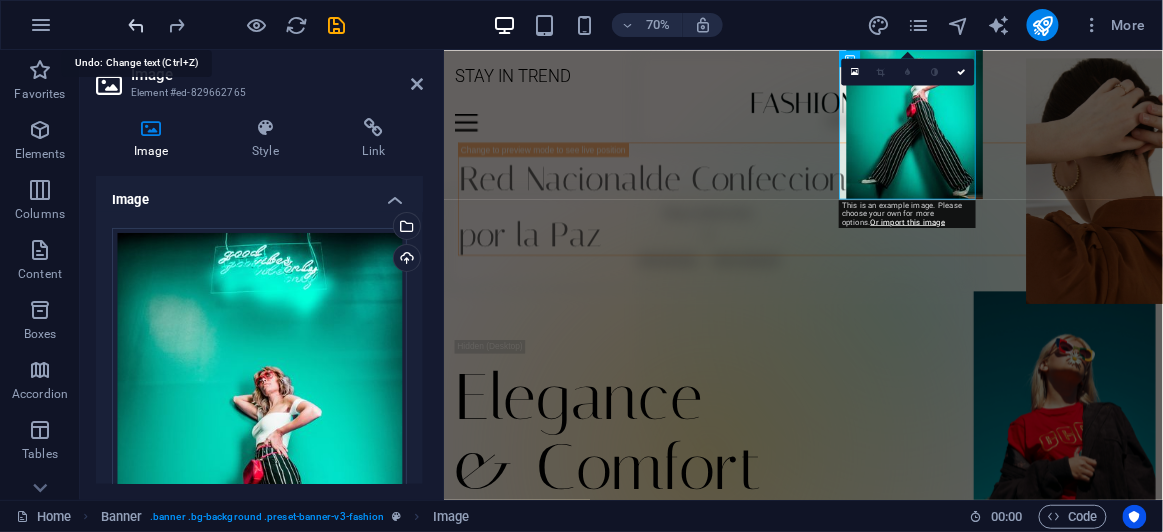 click at bounding box center (137, 25) 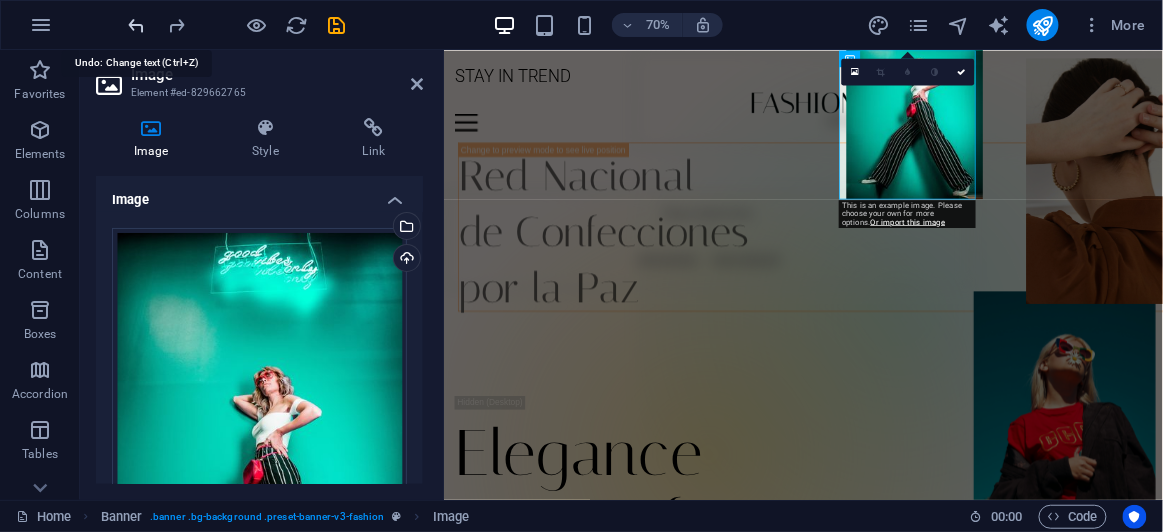 click at bounding box center (137, 25) 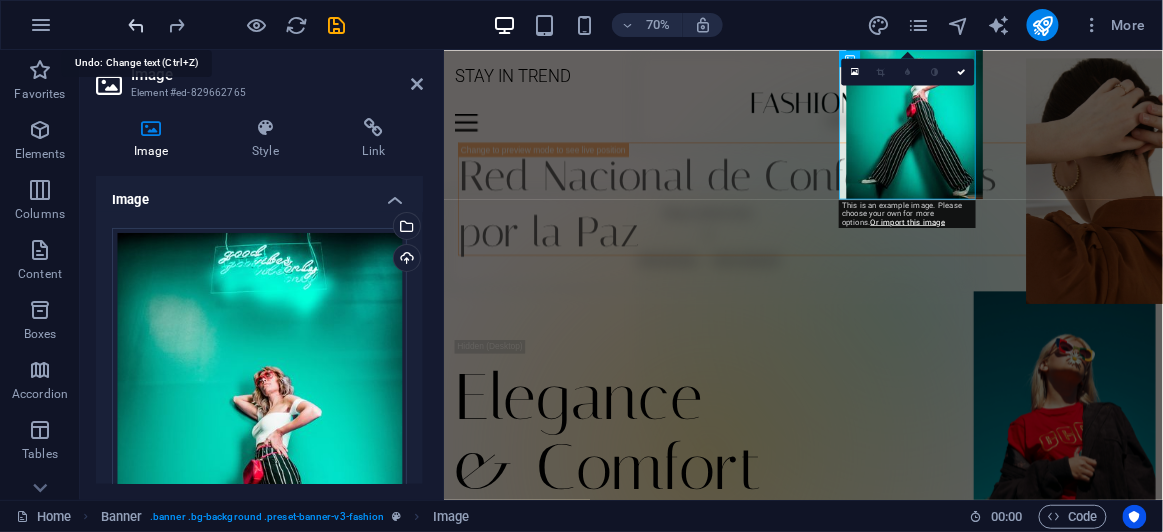 click at bounding box center [137, 25] 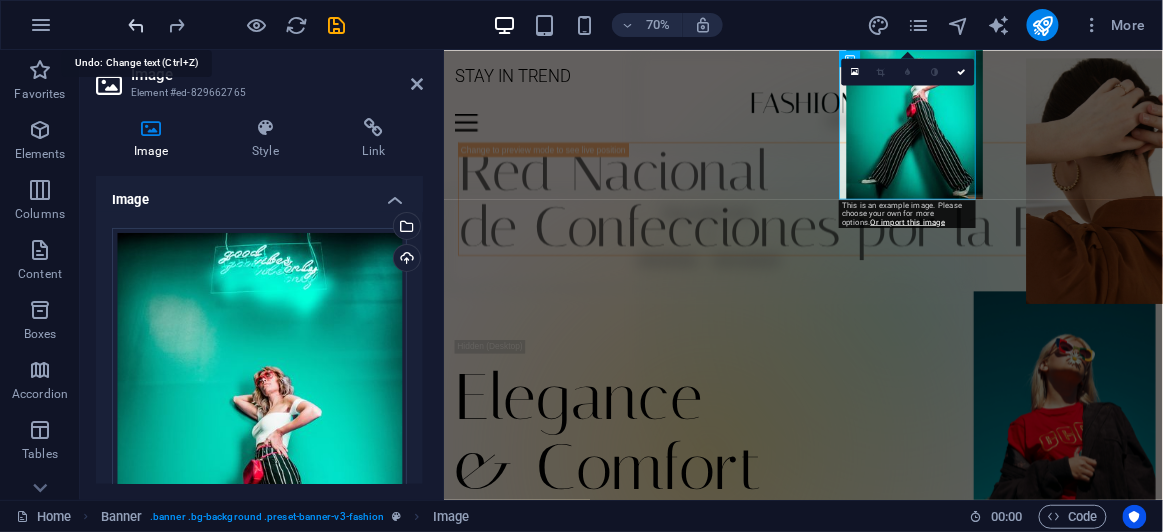click at bounding box center [137, 25] 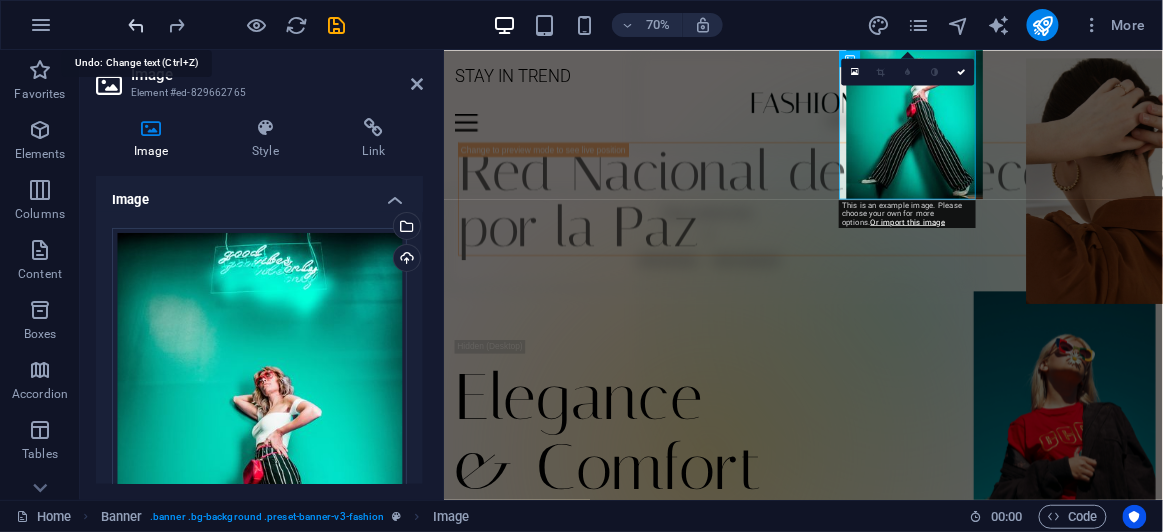 click at bounding box center [137, 25] 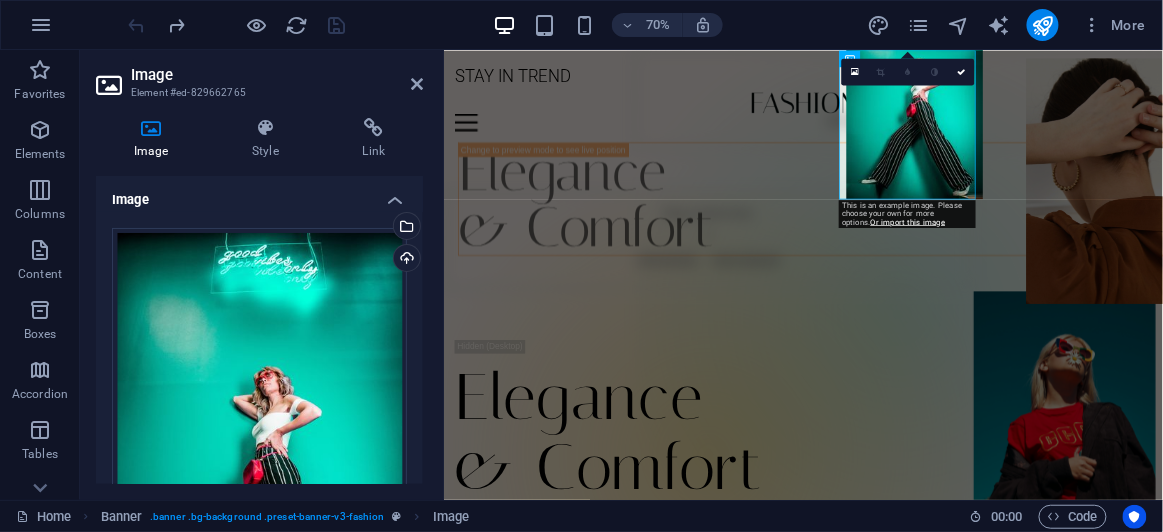 click at bounding box center [237, 25] 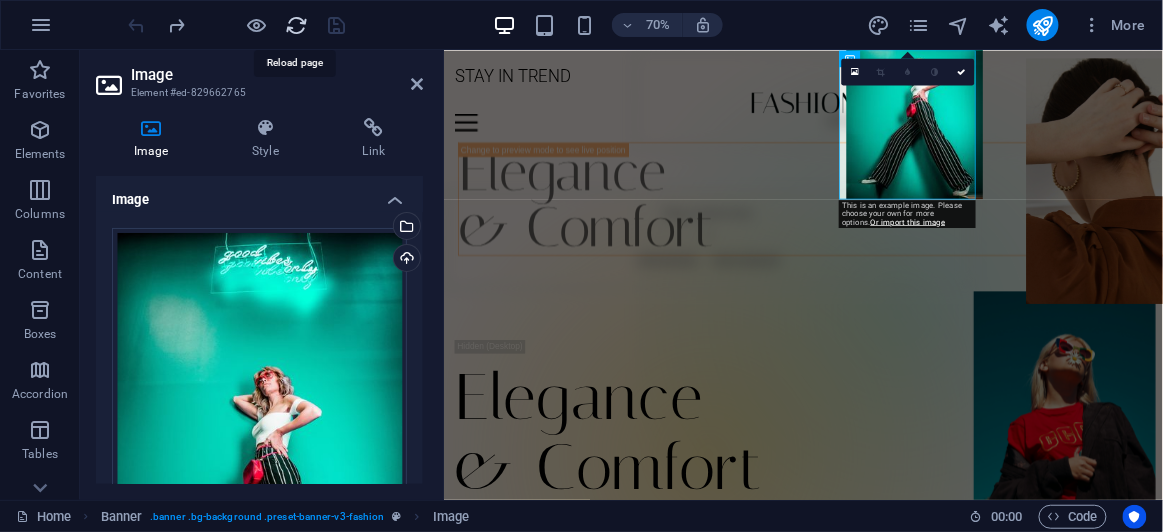 click at bounding box center (297, 25) 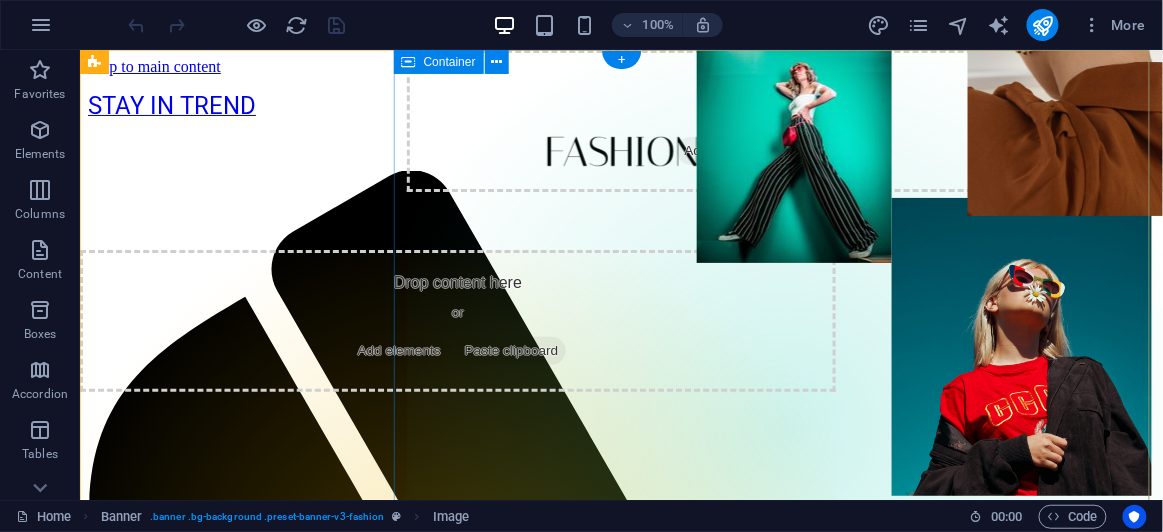 scroll, scrollTop: 0, scrollLeft: 0, axis: both 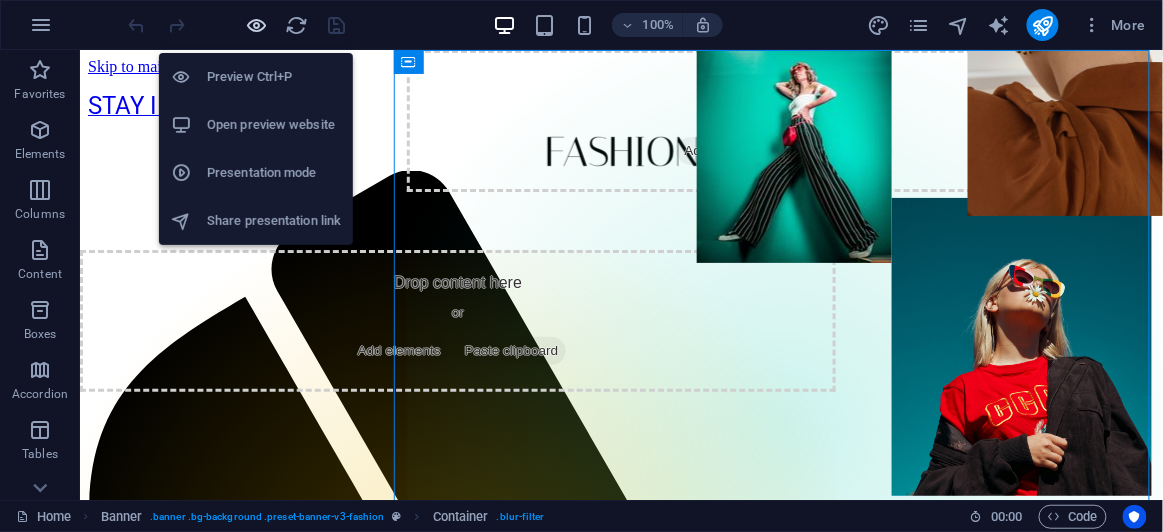 click at bounding box center (257, 25) 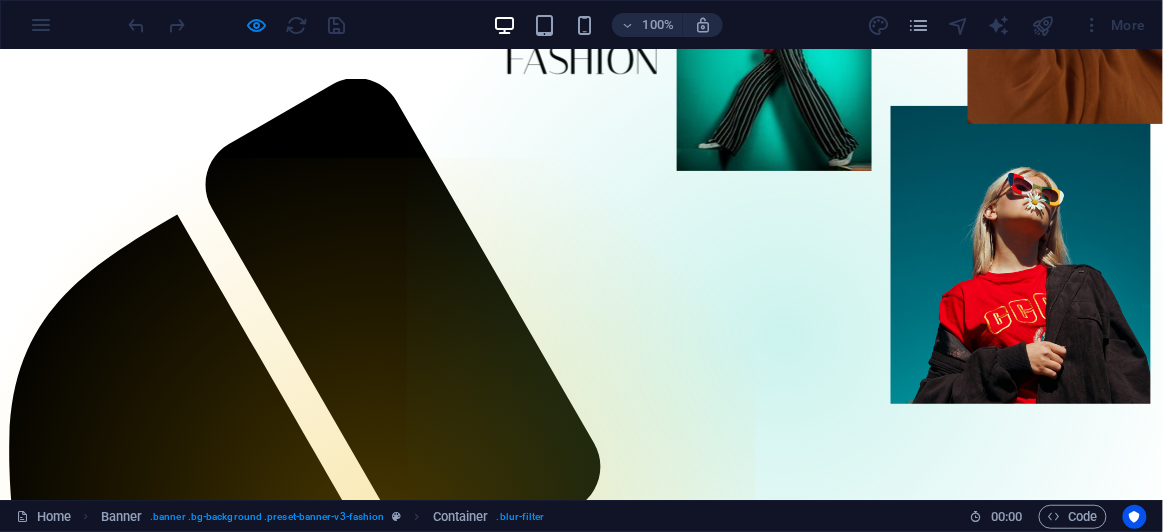 scroll, scrollTop: 0, scrollLeft: 0, axis: both 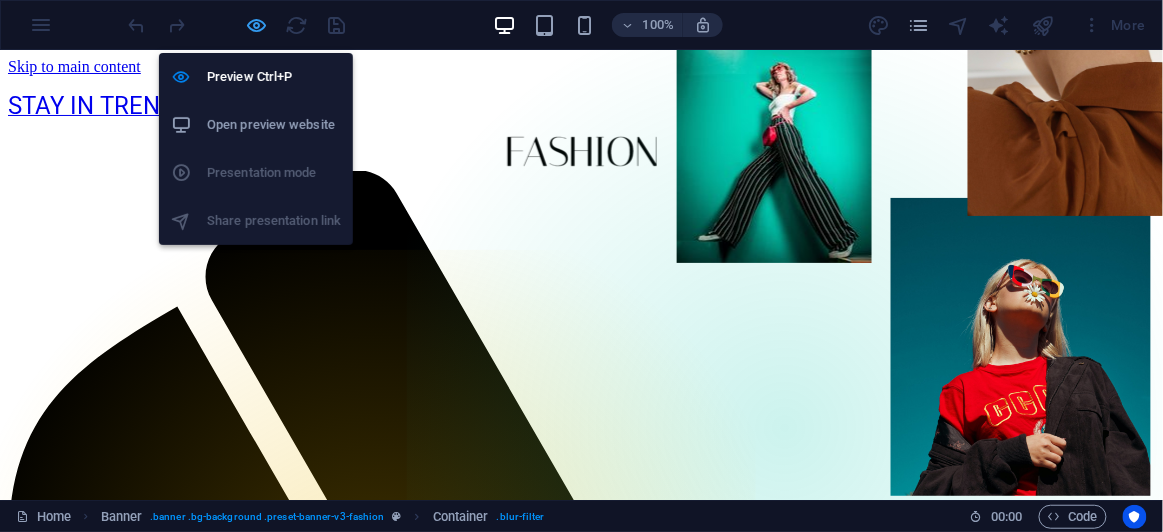 click at bounding box center [257, 25] 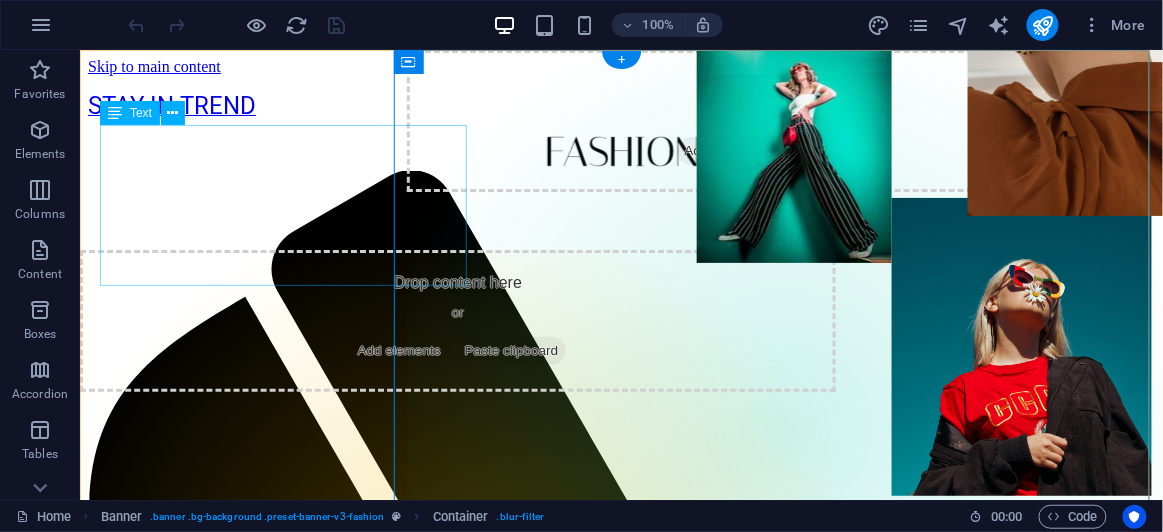 click on "Elegance & Comfort" at bounding box center (1038, 181) 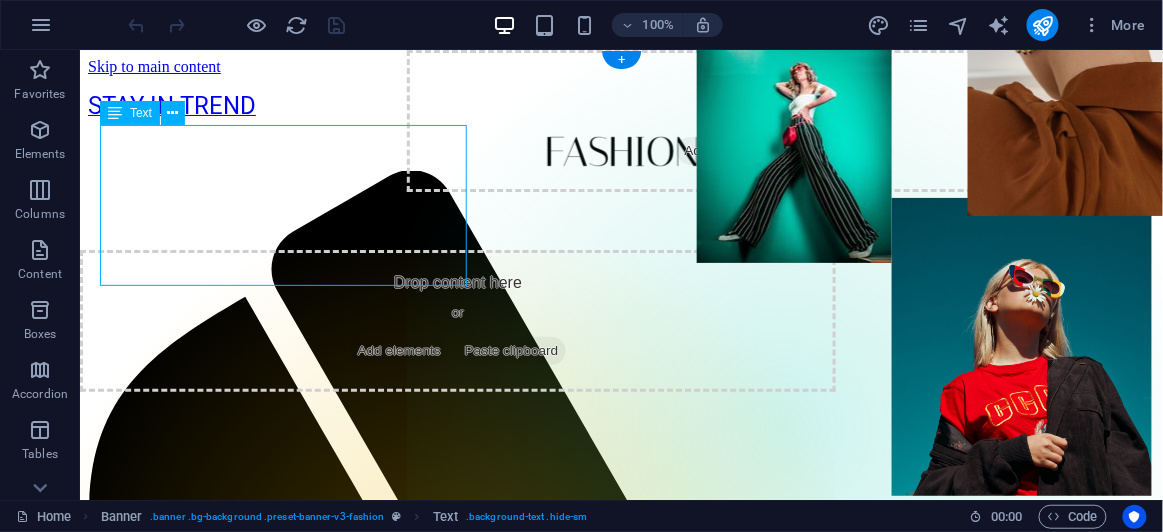 click on "Elegance & Comfort" at bounding box center [1038, 181] 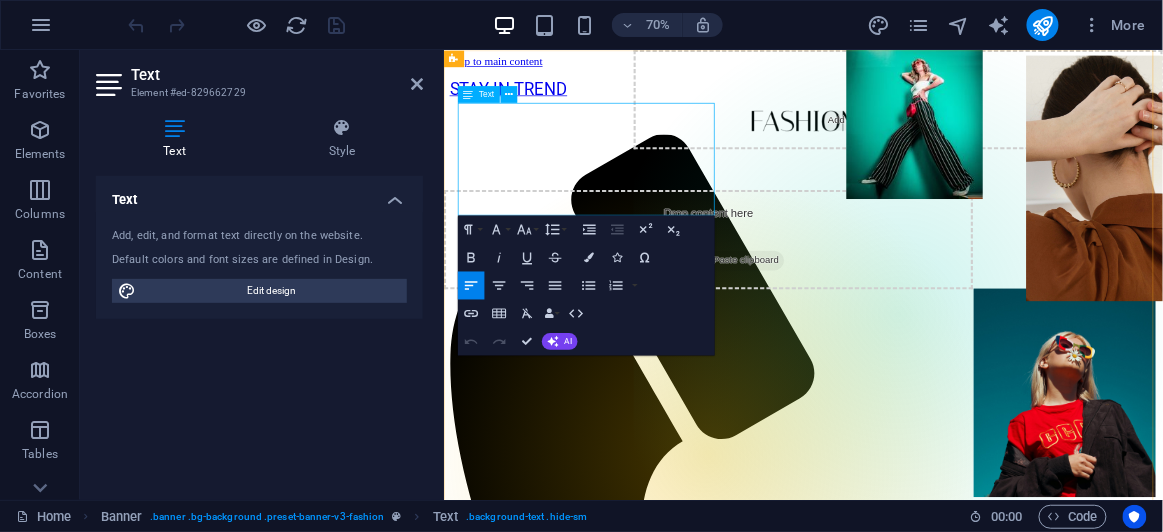 click on "& Comfort" at bounding box center [1352, 237] 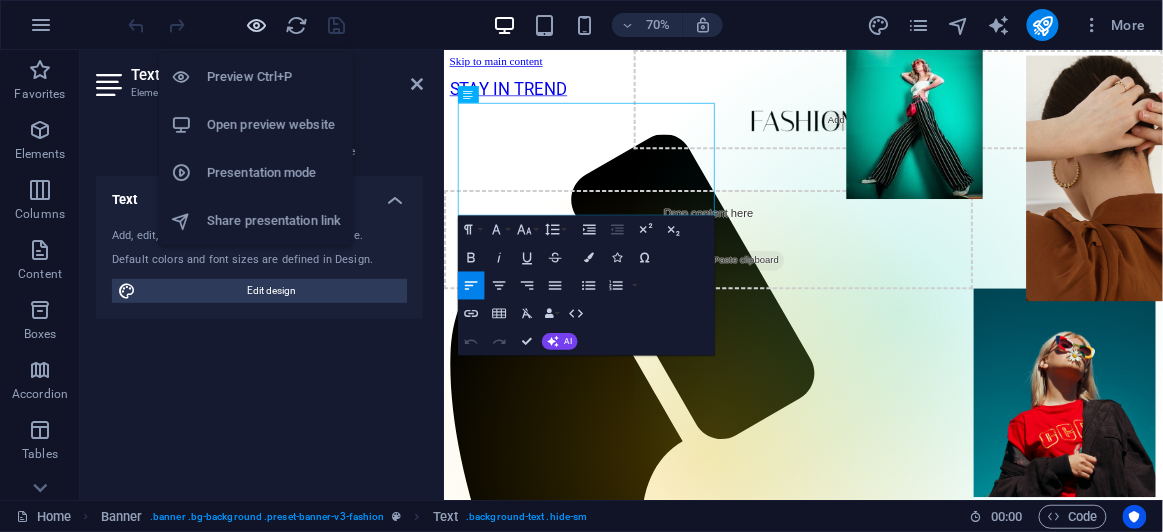 click at bounding box center (257, 25) 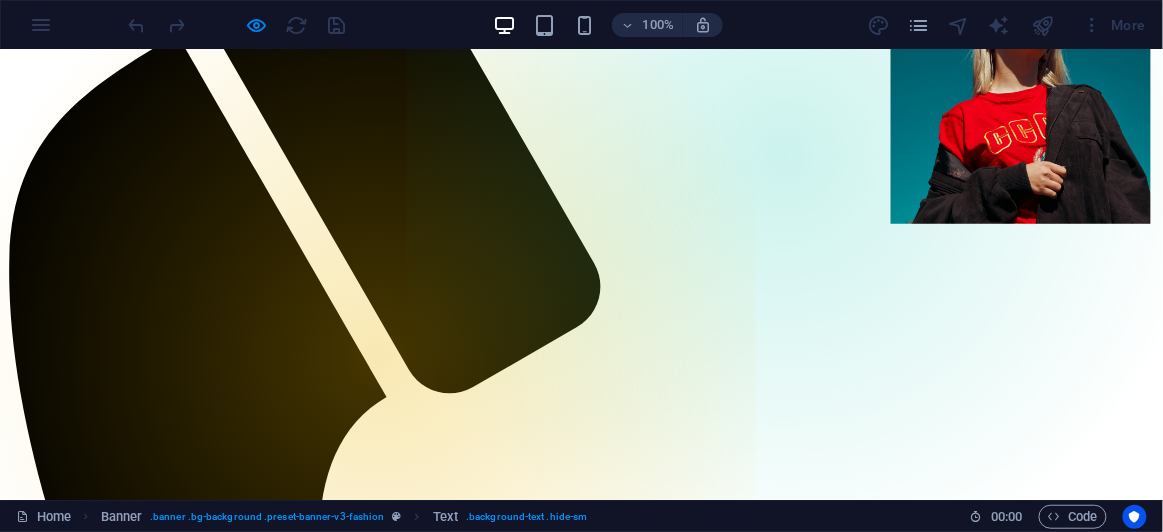 scroll, scrollTop: 90, scrollLeft: 0, axis: vertical 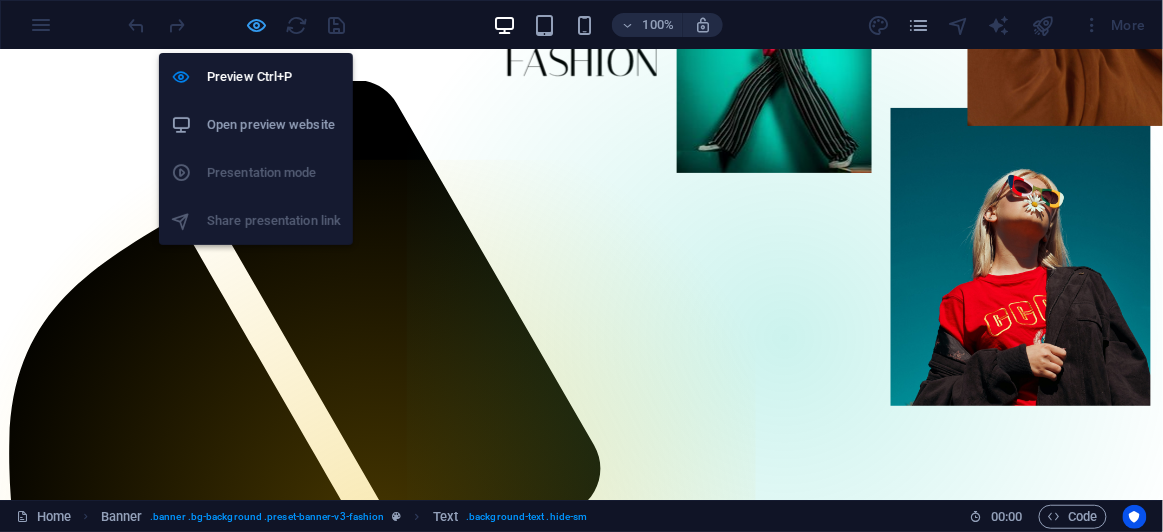 click at bounding box center (257, 25) 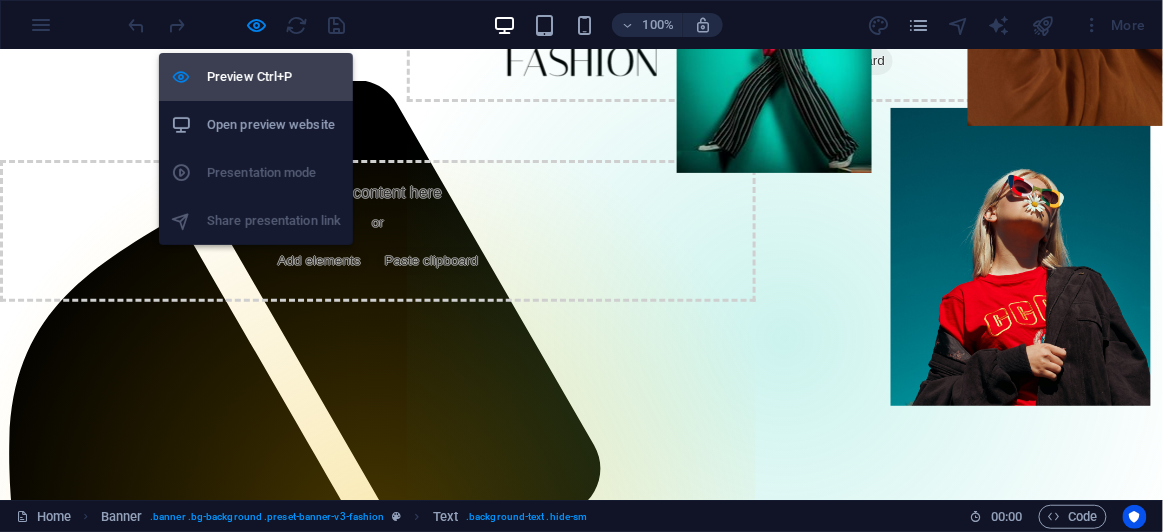 scroll, scrollTop: 0, scrollLeft: 0, axis: both 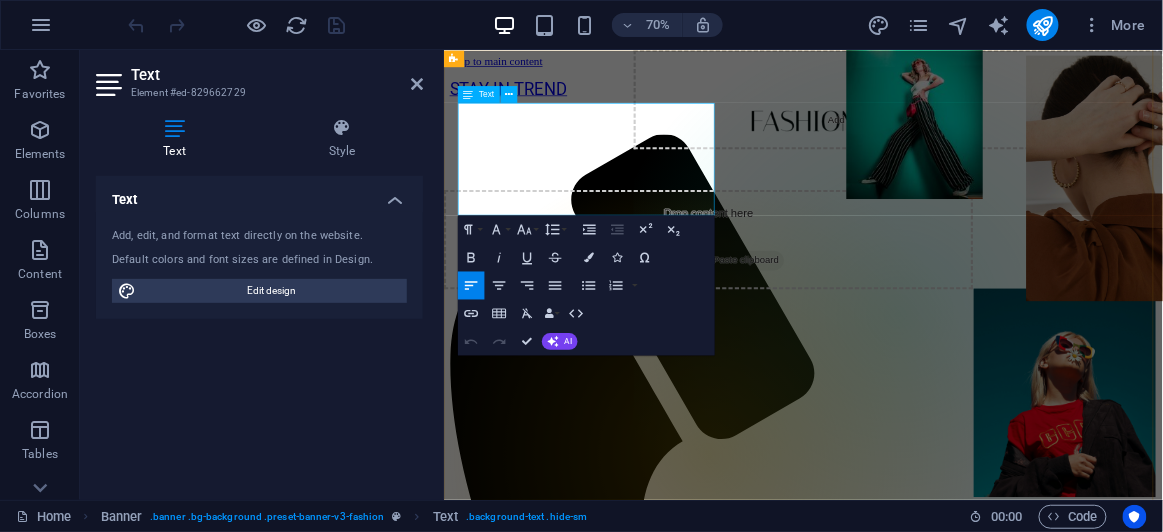 click on "Elegance" at bounding box center (1352, 203) 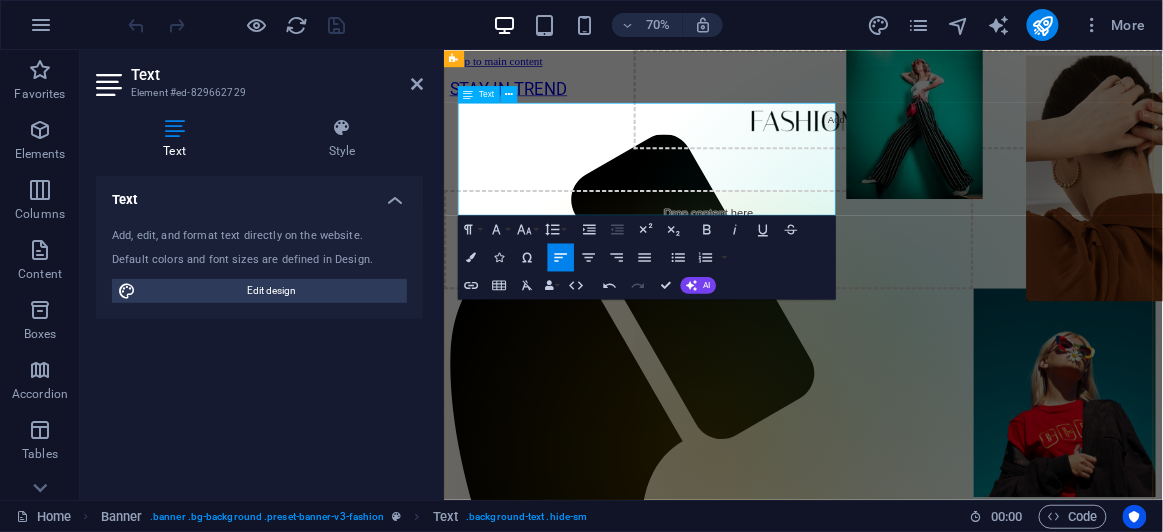 drag, startPoint x: 818, startPoint y: 262, endPoint x: 484, endPoint y: 253, distance: 334.12125 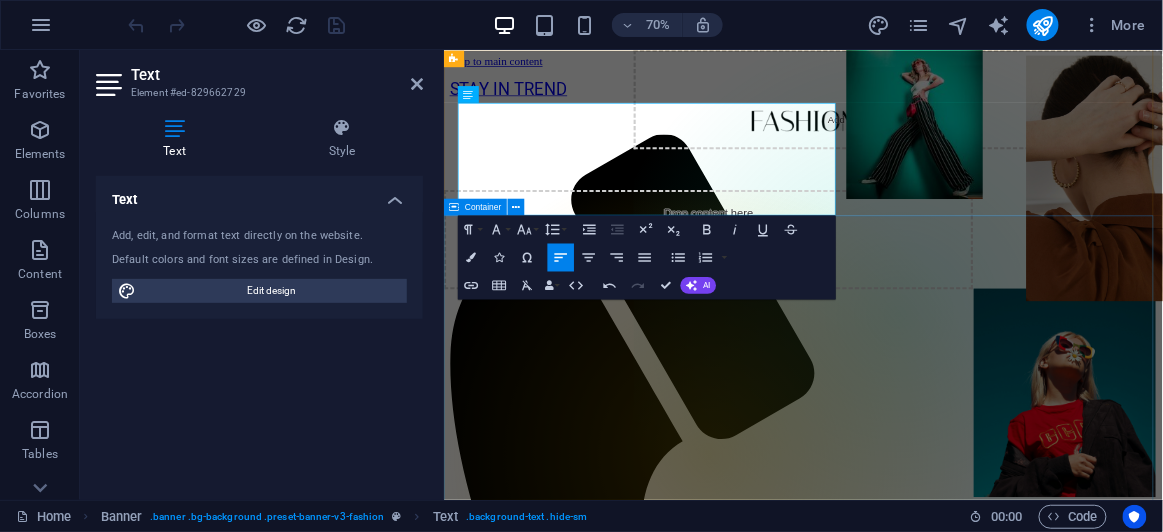 click on "Elegance & Comfort Lorem ipsum dolor sit amet, consectetur adipiscing elit.  Venenatis scelerisque at quam congue posuere Learn more" at bounding box center [956, 1802] 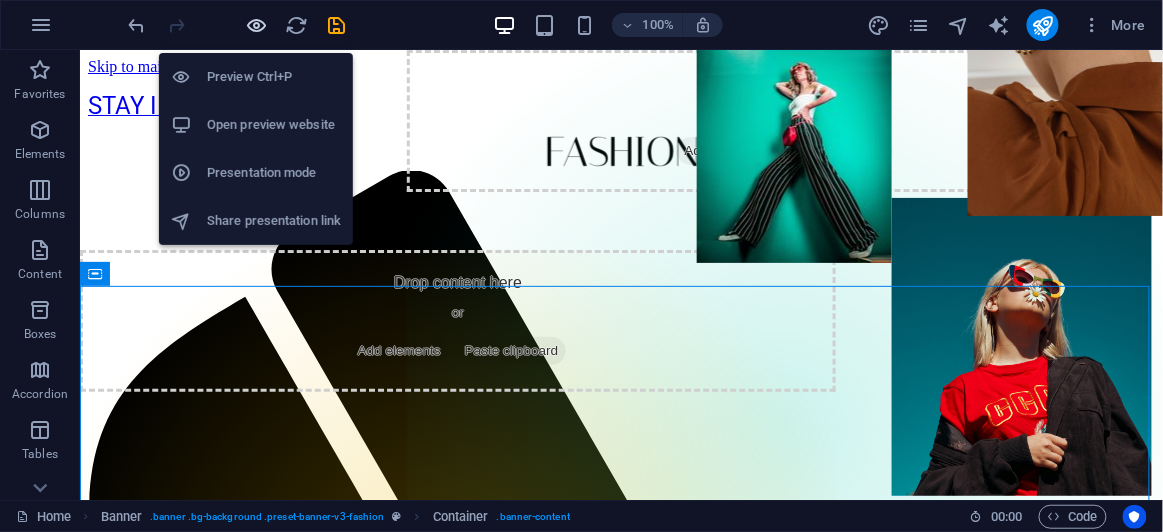 click at bounding box center (257, 25) 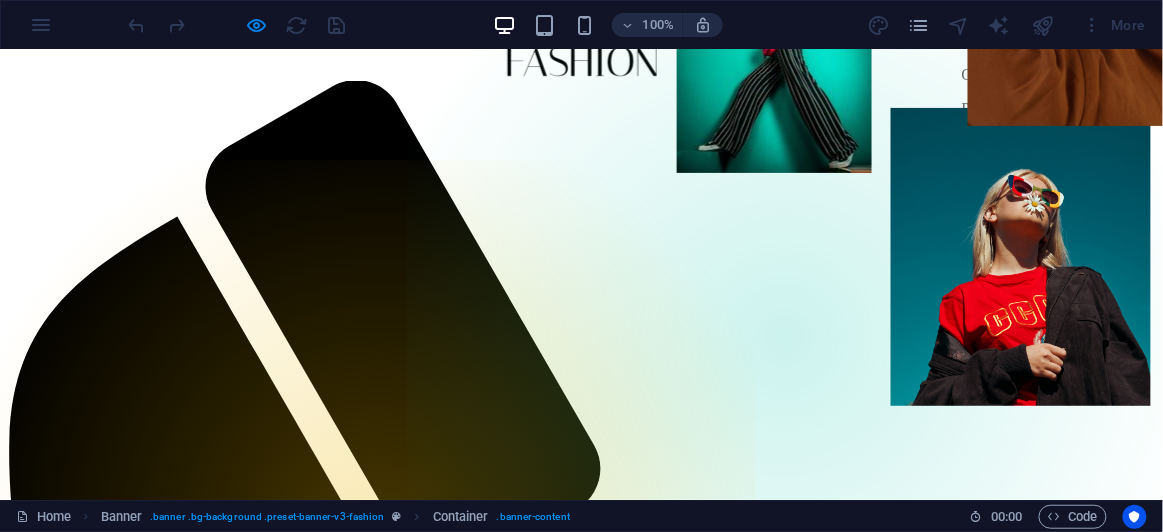 scroll, scrollTop: 0, scrollLeft: 0, axis: both 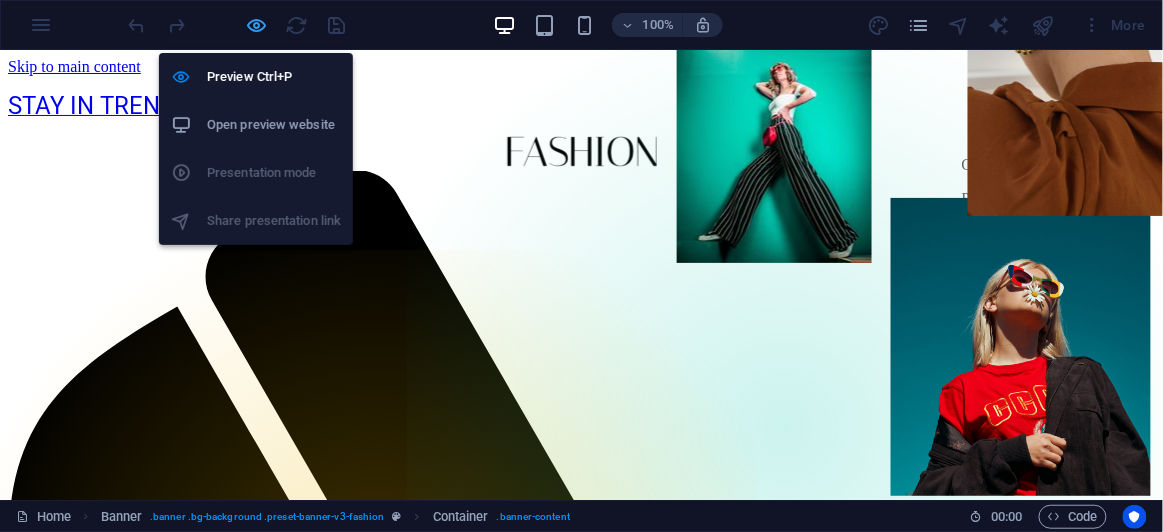 click at bounding box center [257, 25] 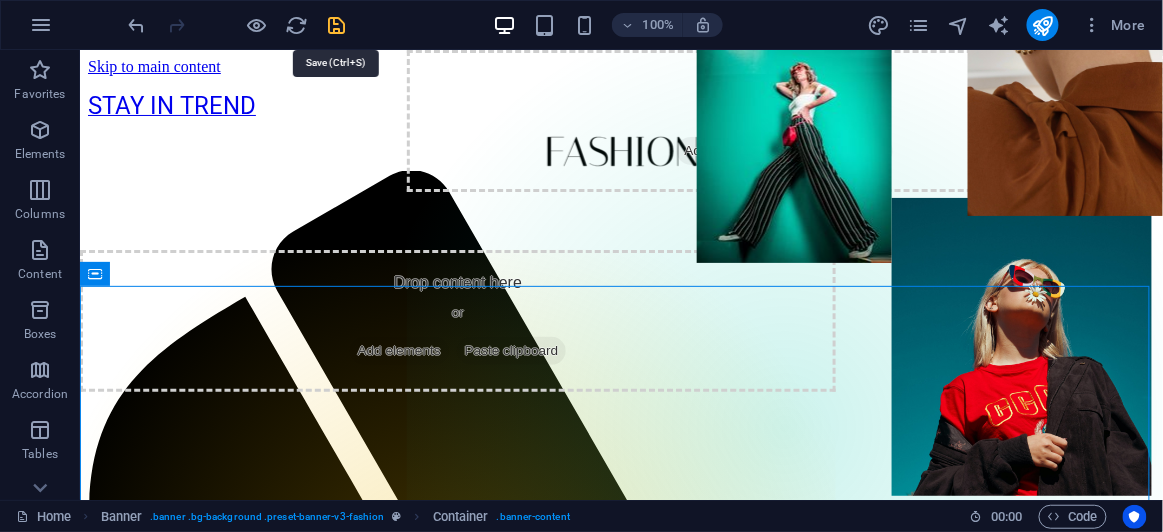 click at bounding box center (337, 25) 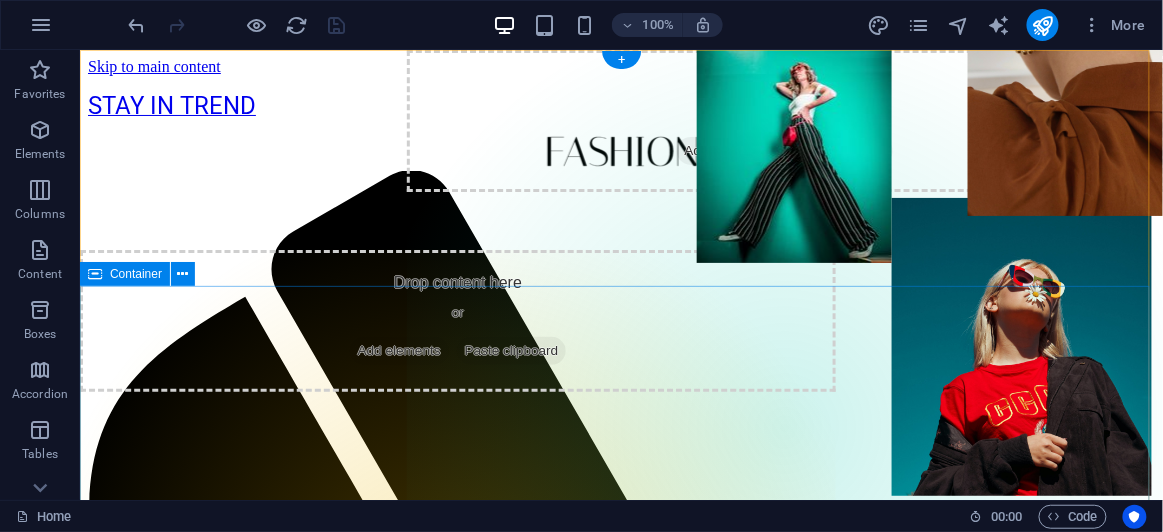 click on "Elegance & Comfort Lorem ipsum dolor sit amet, consectetur adipiscing elit.  Venenatis scelerisque at quam congue posuere Learn more" at bounding box center [620, 1876] 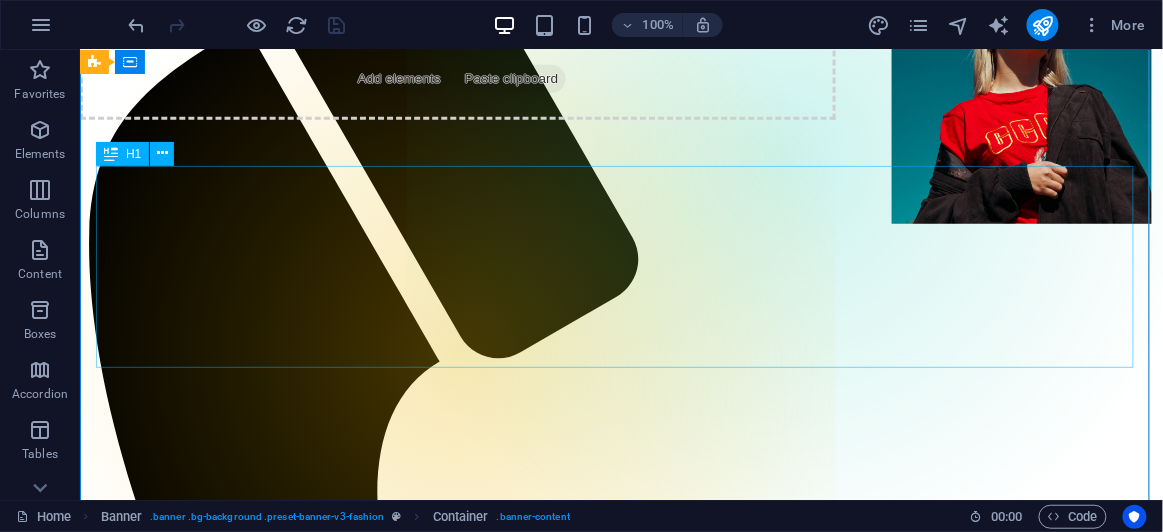 scroll, scrollTop: 0, scrollLeft: 0, axis: both 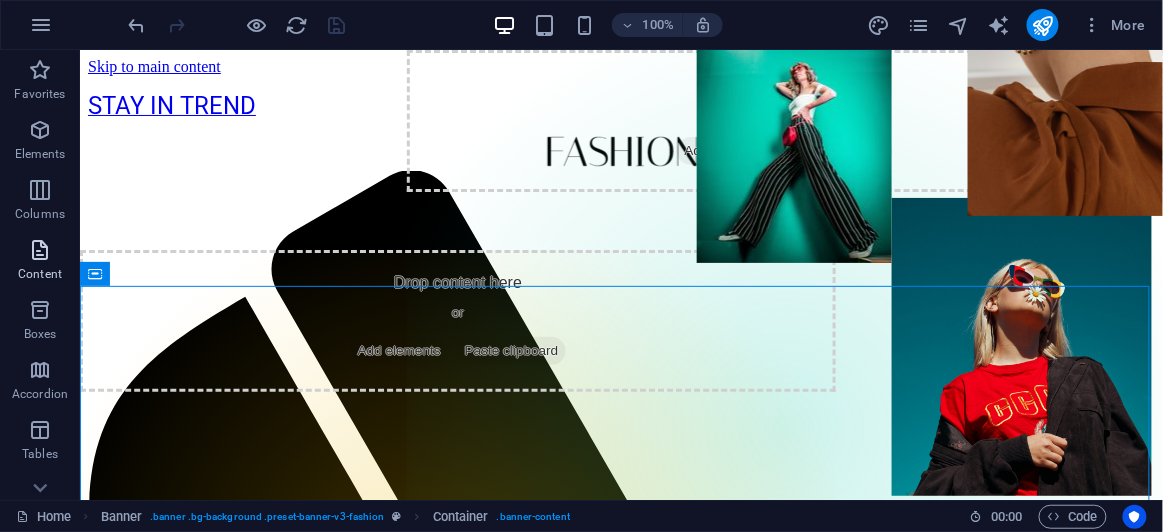 click on "Content" at bounding box center (40, 274) 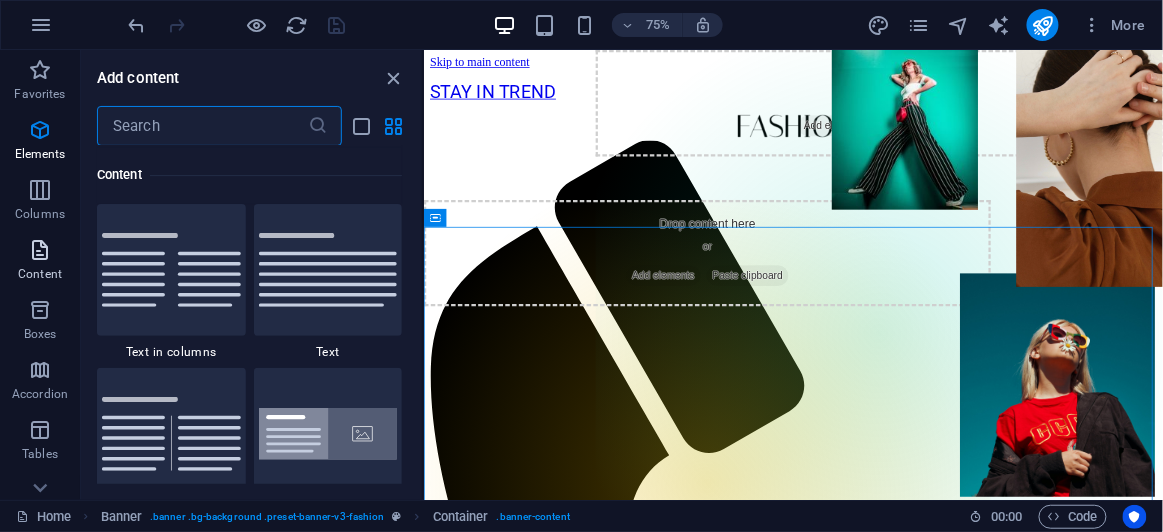 scroll, scrollTop: 3498, scrollLeft: 0, axis: vertical 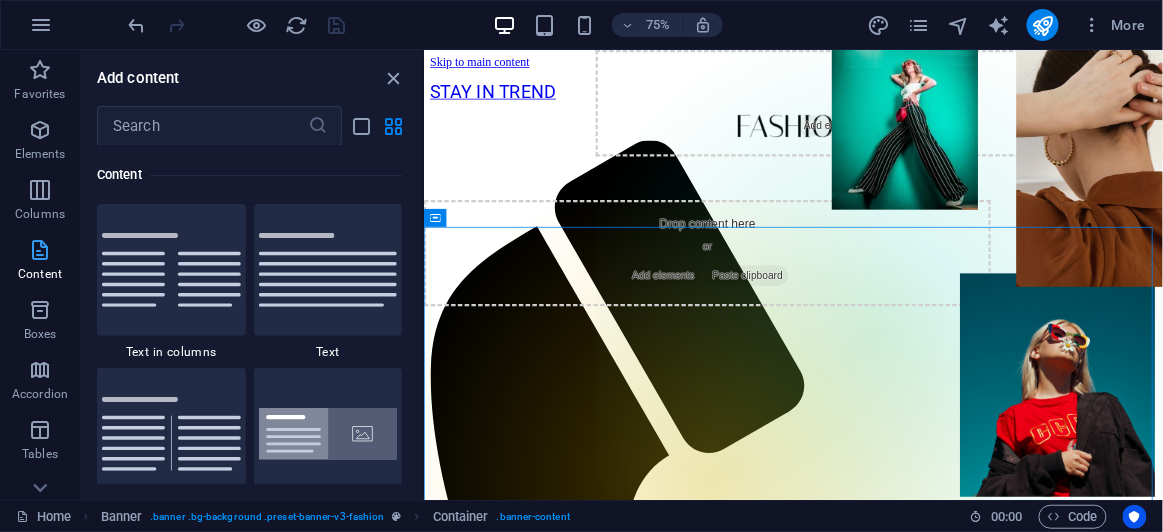 click on "Content" at bounding box center (40, 262) 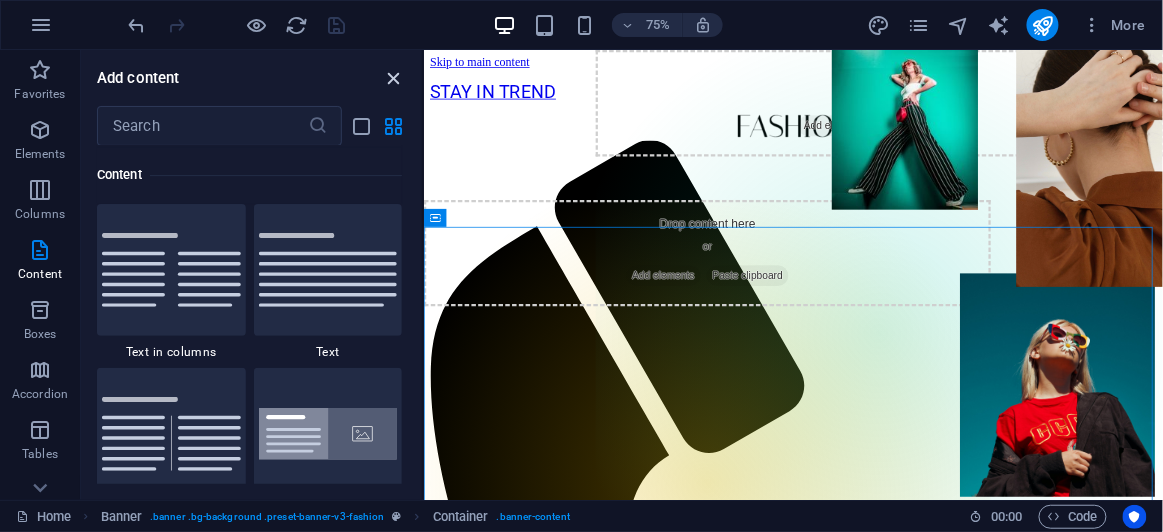 click at bounding box center (394, 78) 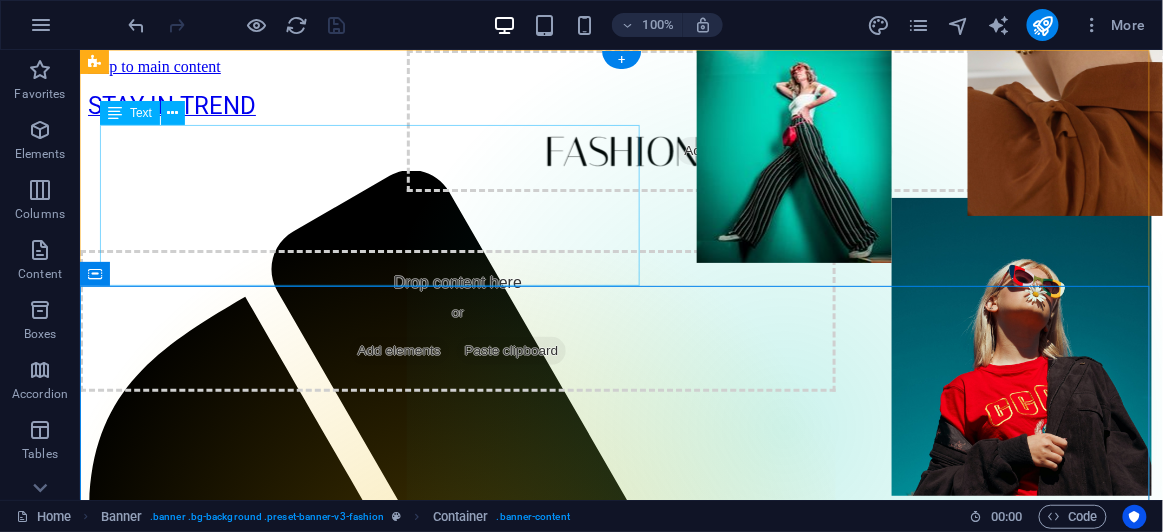 click on "Confeccionando Paz" at bounding box center (1021, 181) 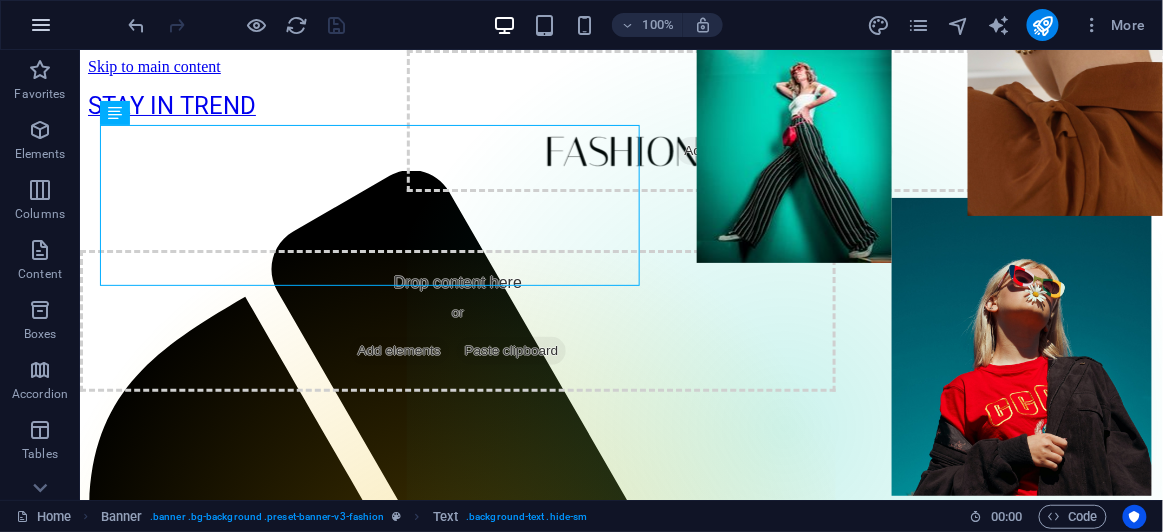 click at bounding box center [41, 25] 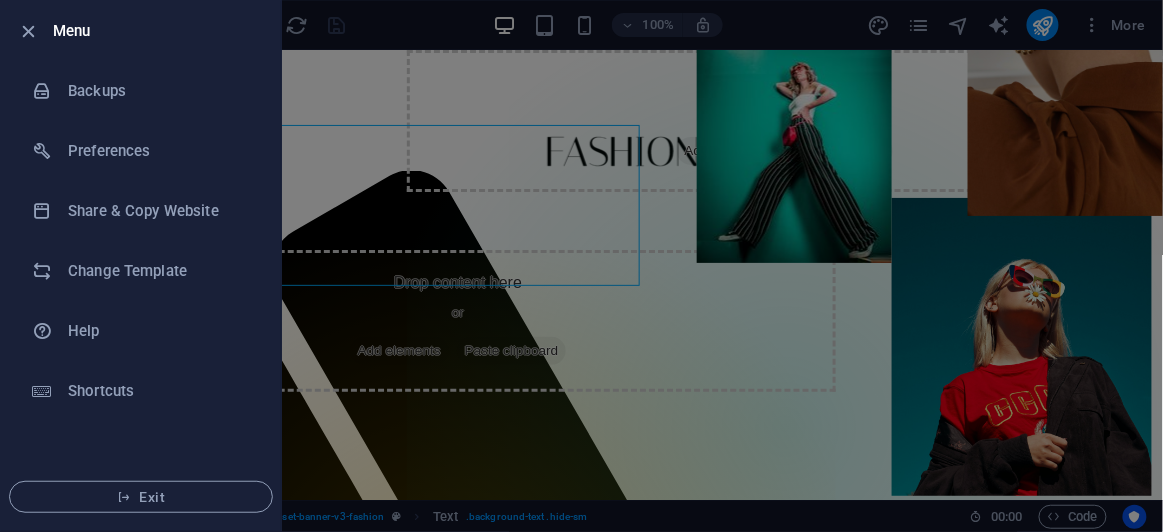 click at bounding box center (581, 266) 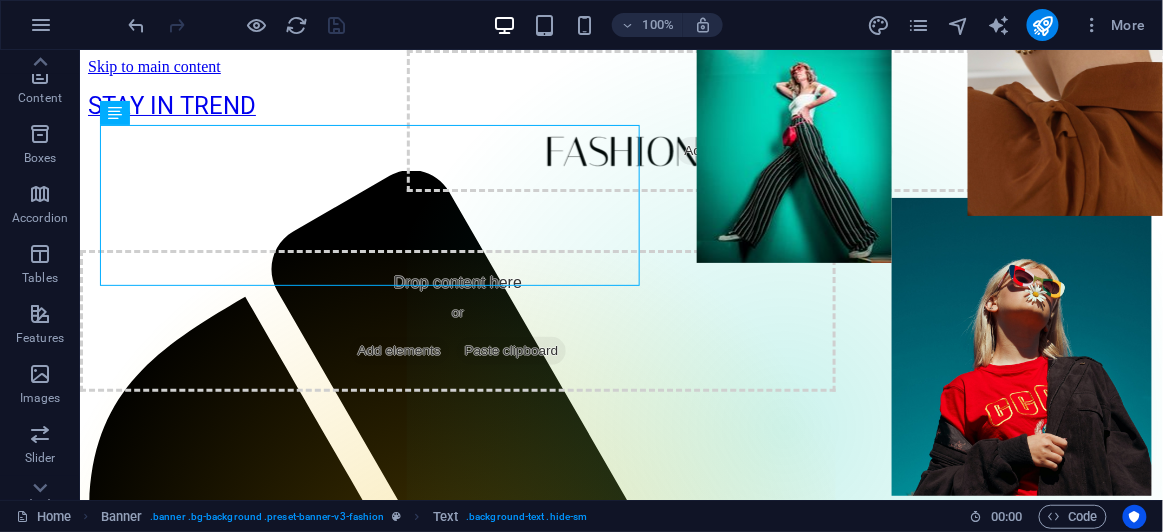 scroll, scrollTop: 0, scrollLeft: 0, axis: both 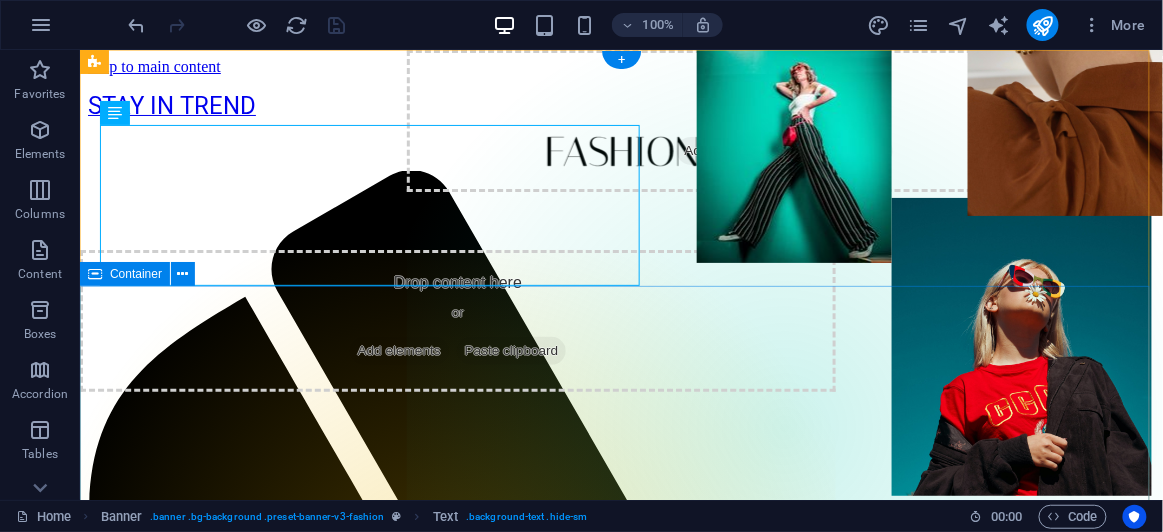 click on "Elegance & Comfort Lorem ipsum dolor sit amet, consectetur adipiscing elit.  Venenatis scelerisque at quam congue posuere Learn more" at bounding box center [620, 1876] 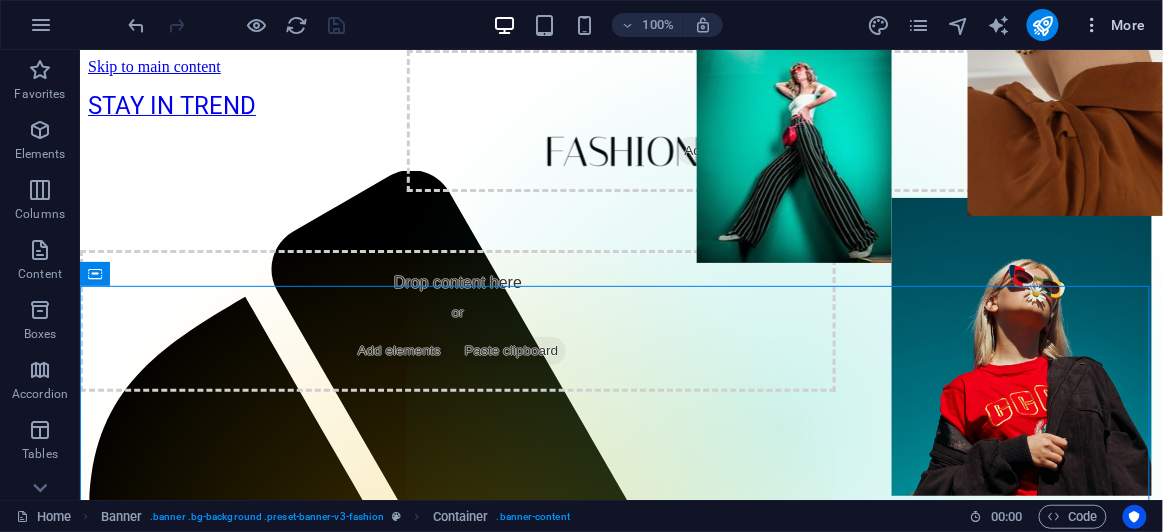 click on "More" at bounding box center [1114, 25] 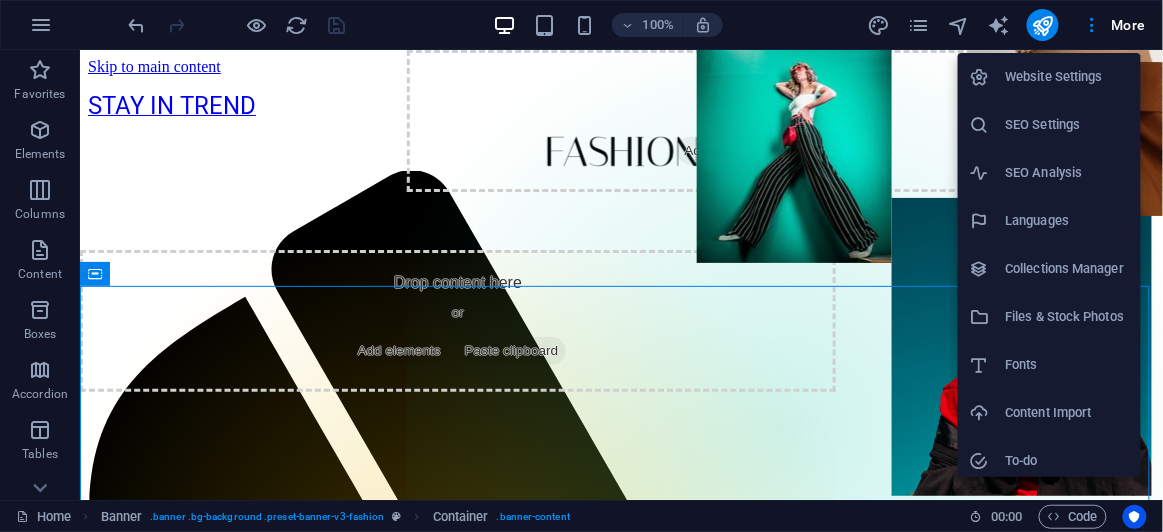 click at bounding box center (581, 266) 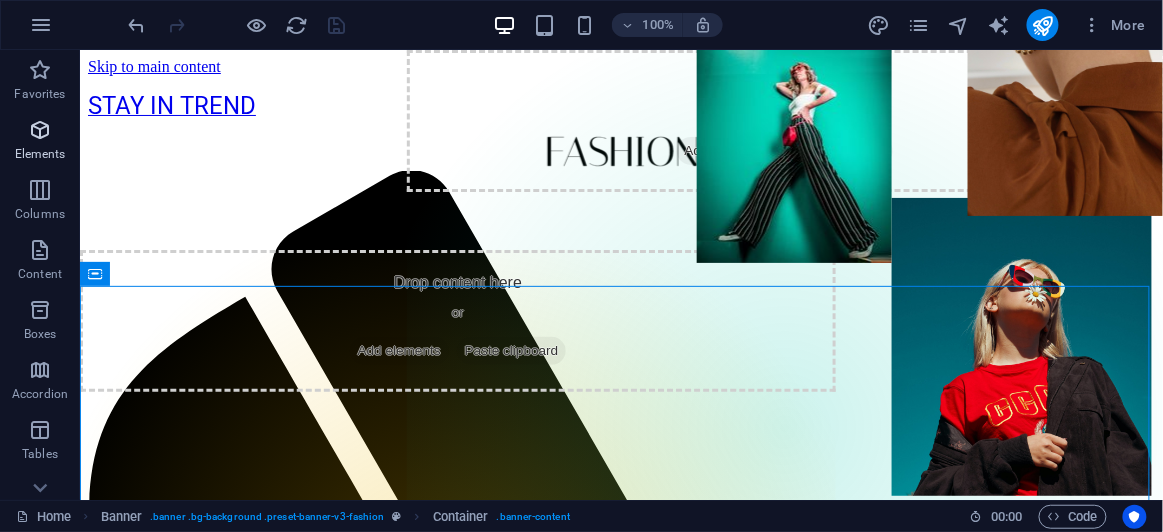 click on "Elements" at bounding box center [40, 154] 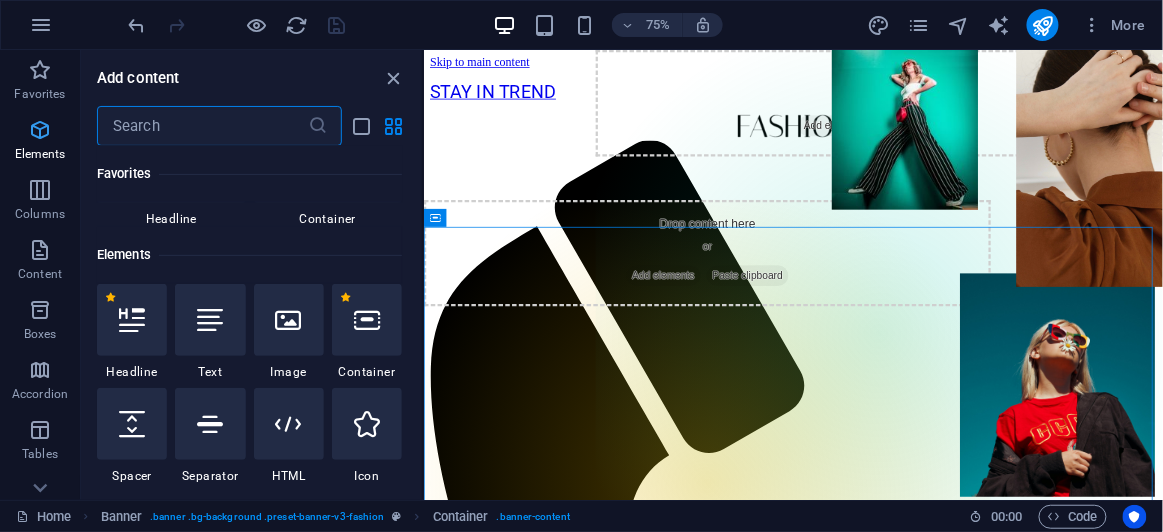 scroll, scrollTop: 212, scrollLeft: 0, axis: vertical 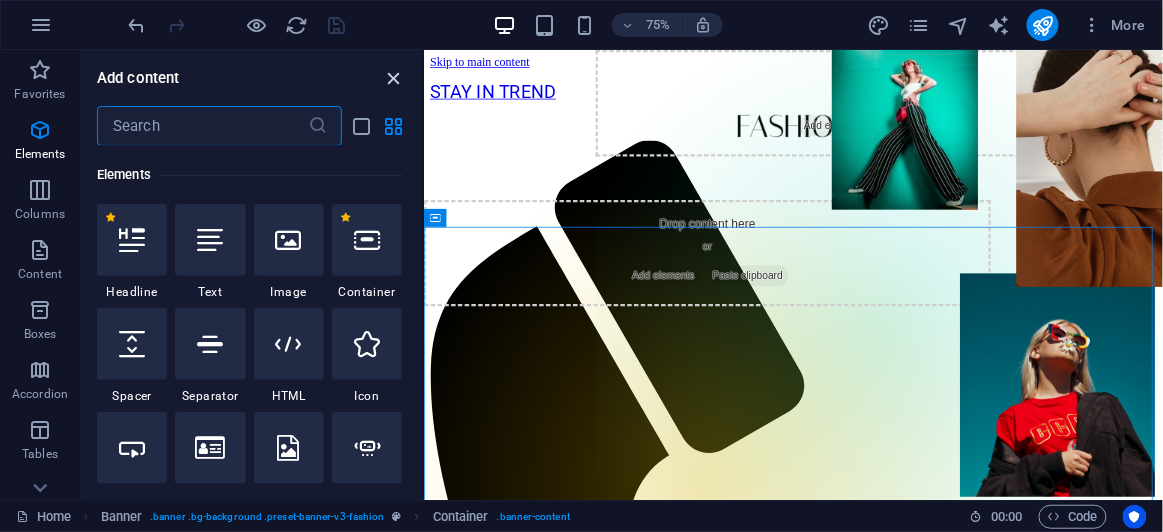 click at bounding box center [394, 78] 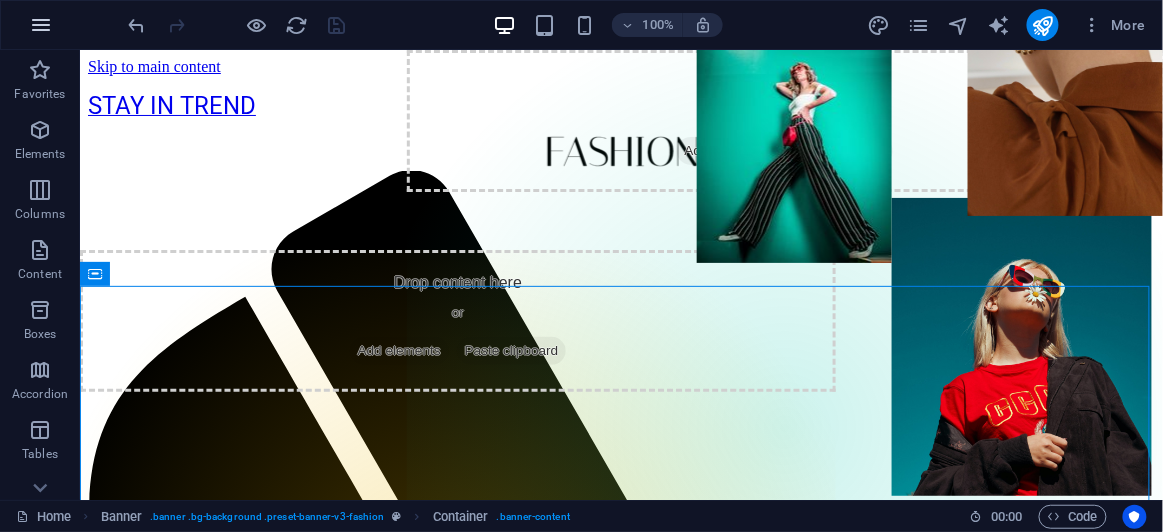 click at bounding box center [41, 25] 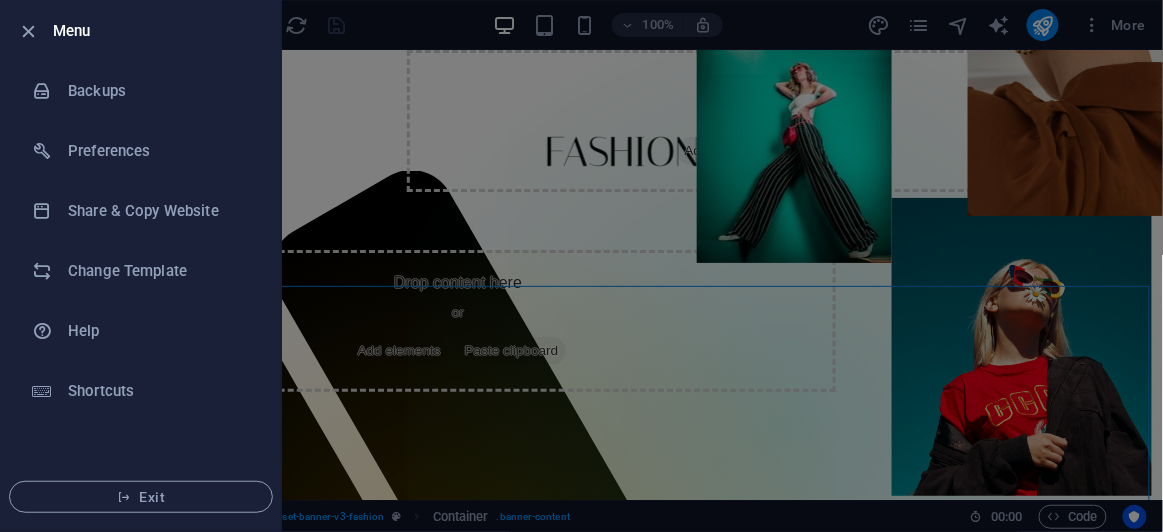 click on "Menu" at bounding box center [159, 31] 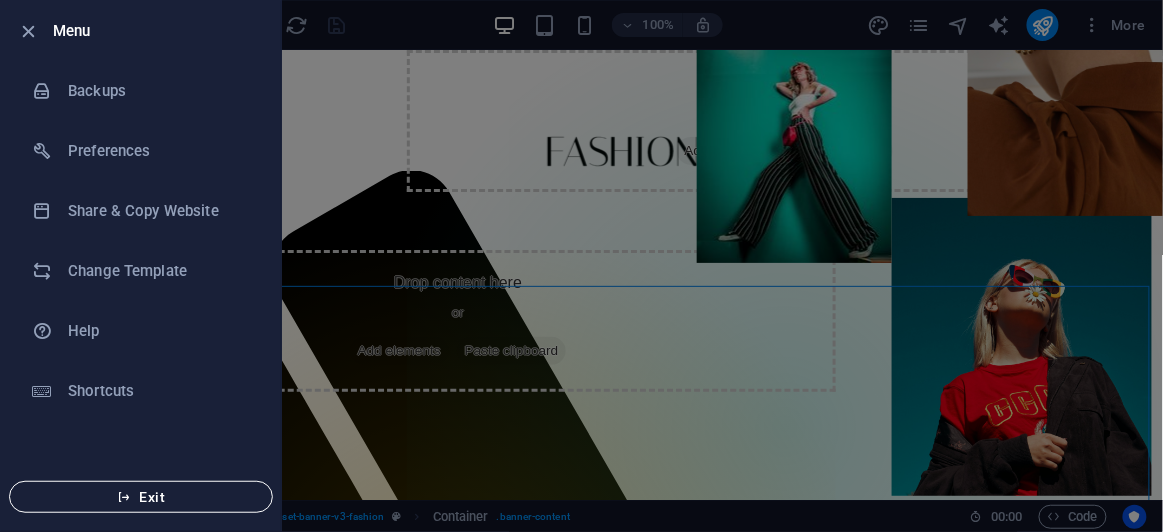 click on "Exit" at bounding box center [141, 497] 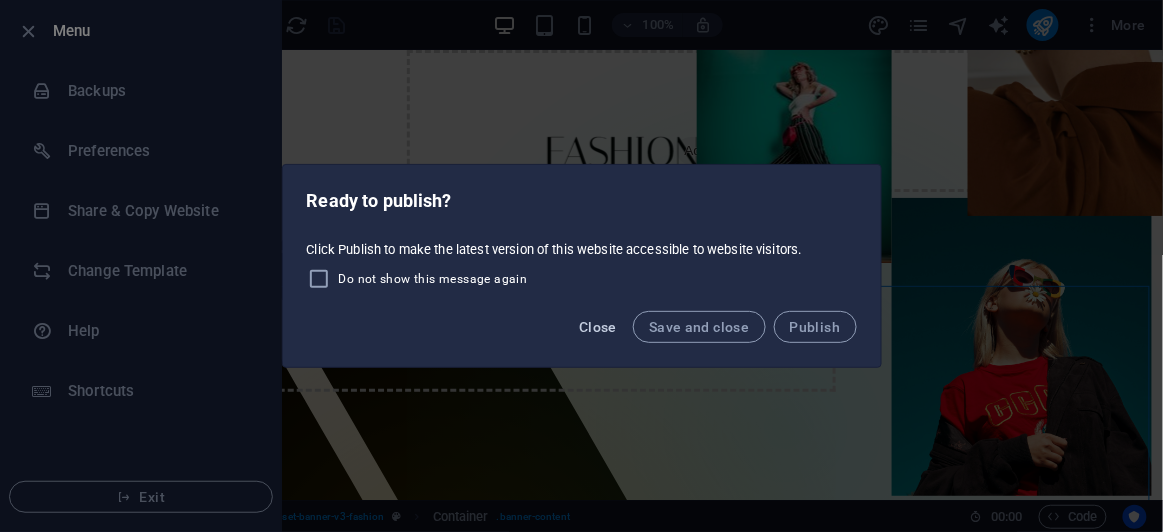 click on "Close" at bounding box center (598, 327) 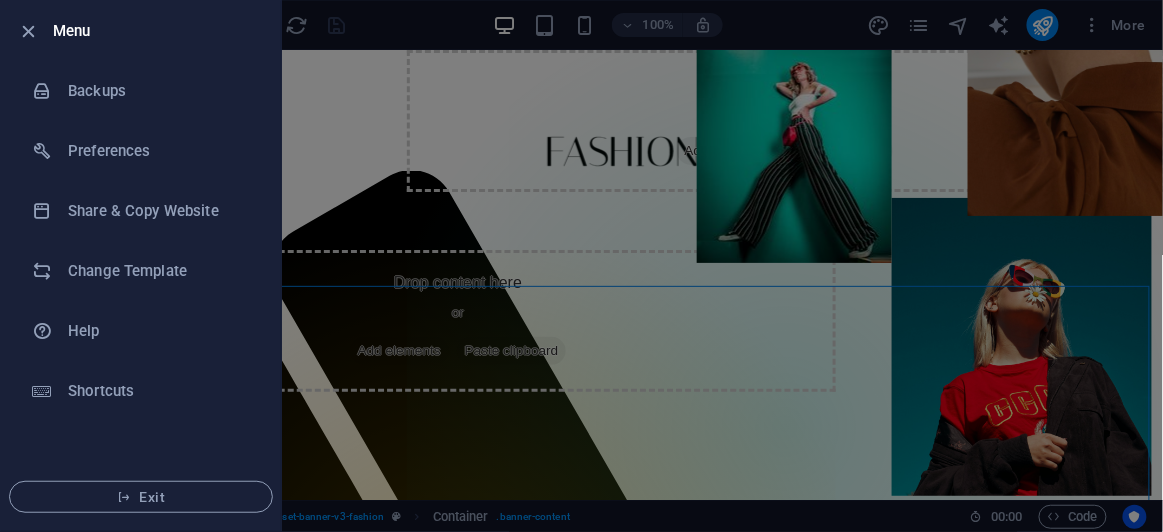 click at bounding box center [581, 266] 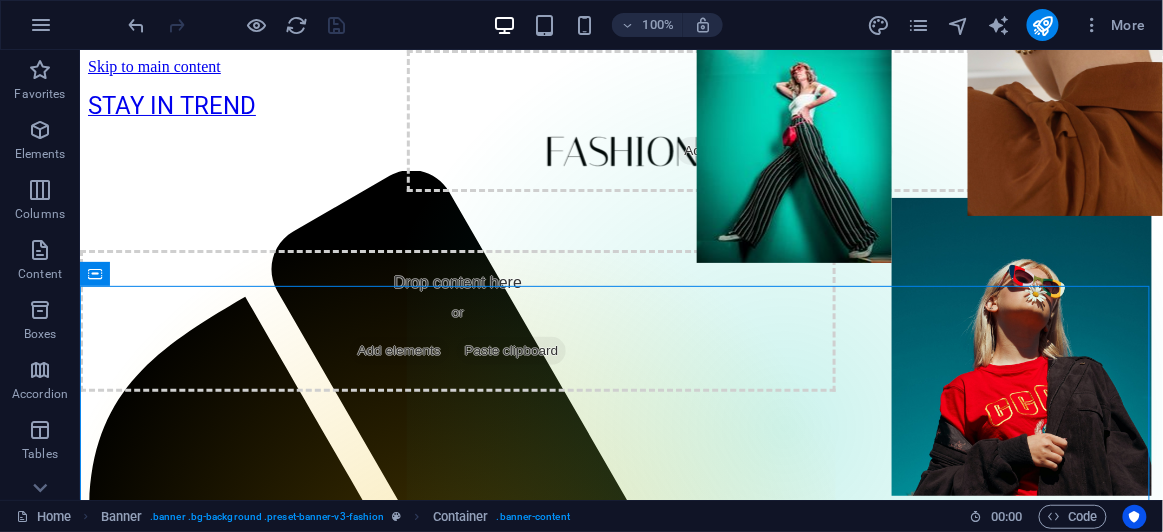 click at bounding box center [237, 25] 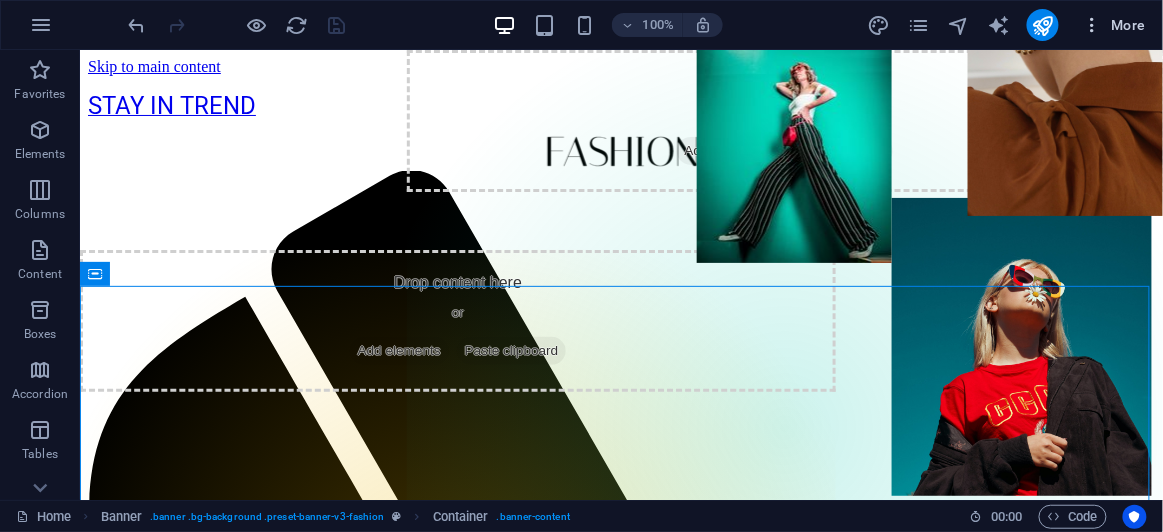 click on "More" at bounding box center (1114, 25) 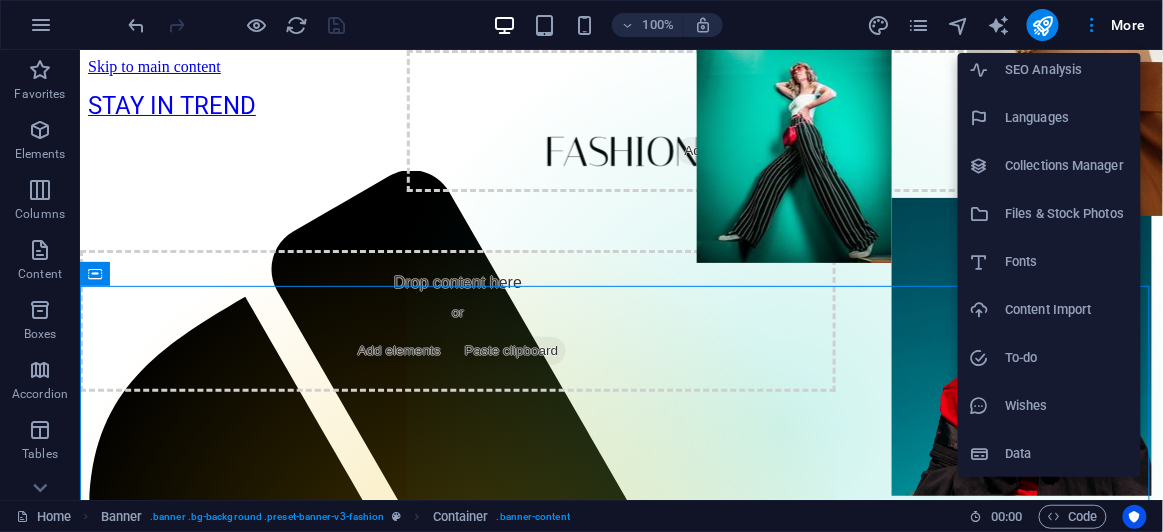 scroll, scrollTop: 0, scrollLeft: 0, axis: both 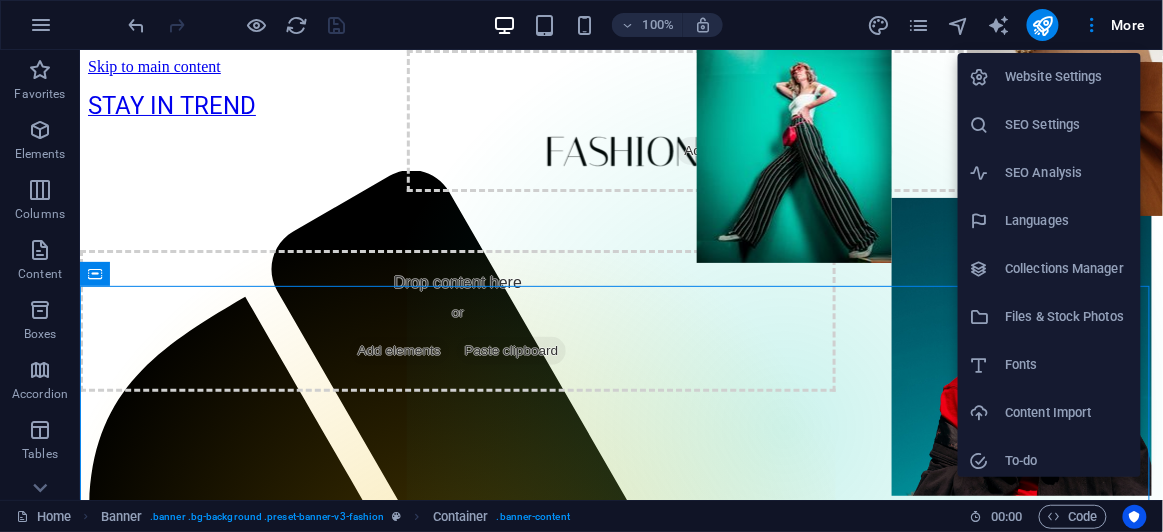 click at bounding box center (581, 266) 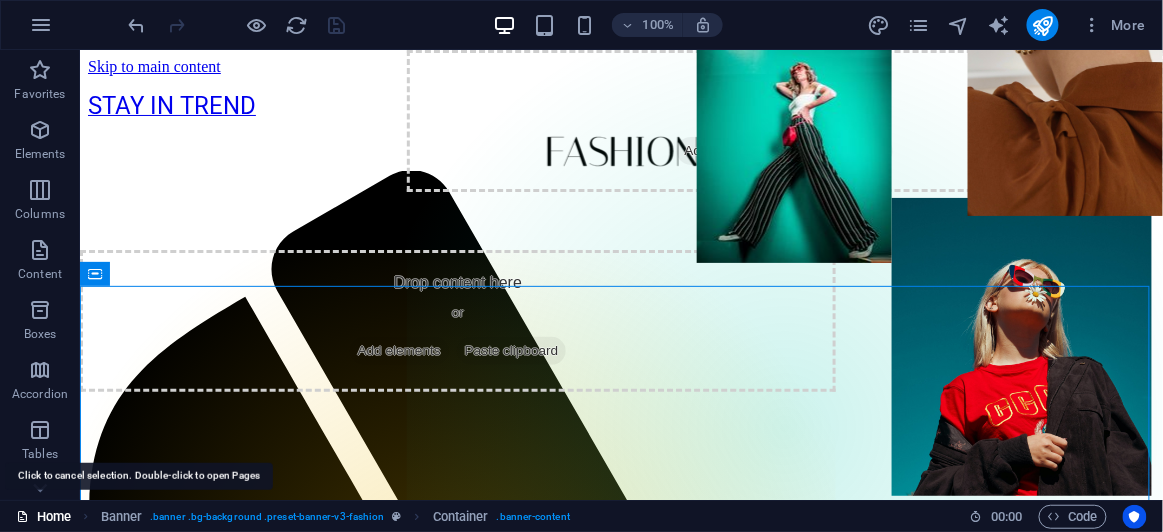 click on "Home" at bounding box center [43, 517] 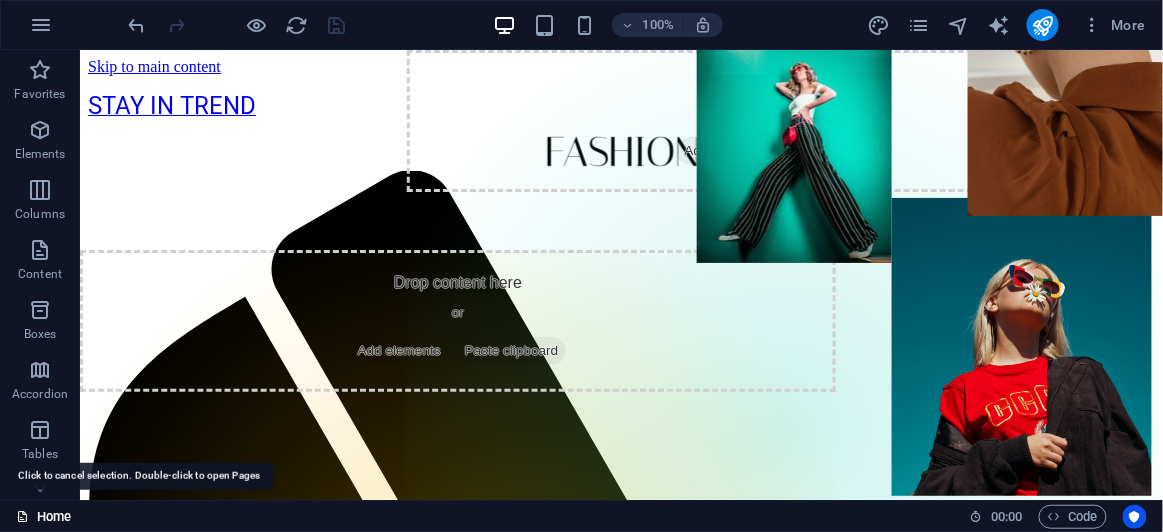 click on "Home" at bounding box center [43, 517] 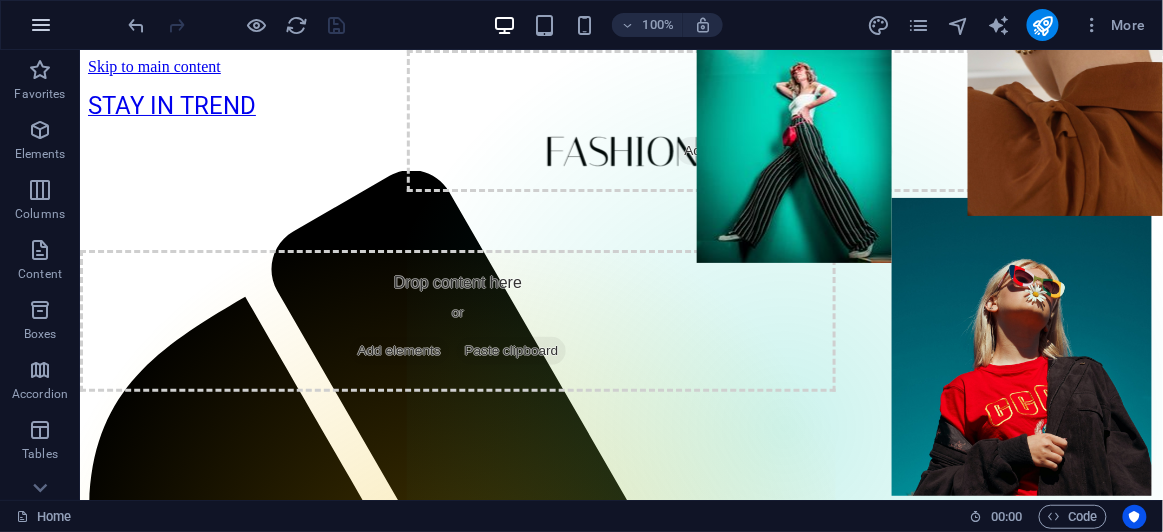 click at bounding box center [41, 25] 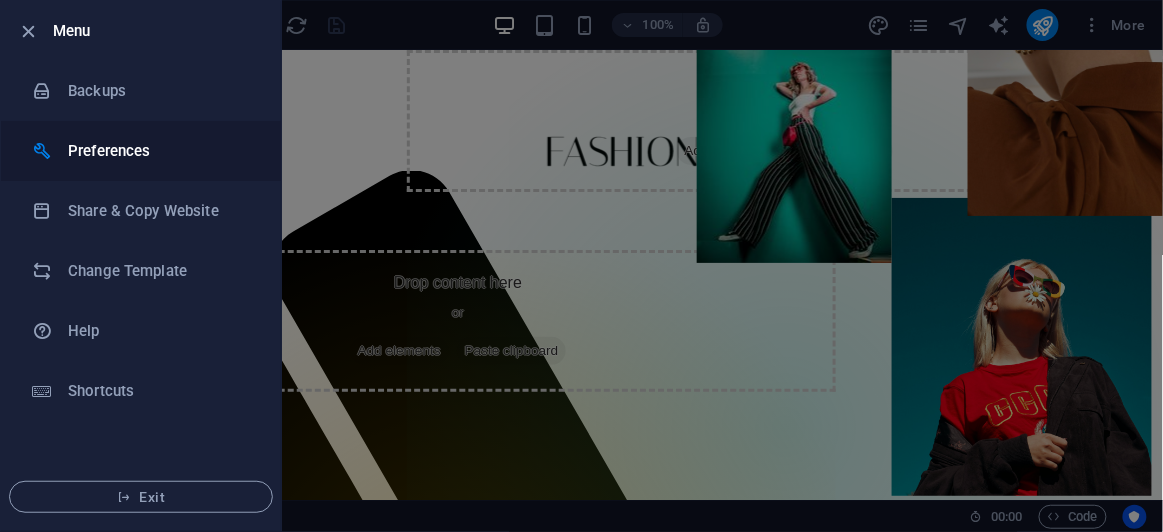 click on "Preferences" at bounding box center (160, 151) 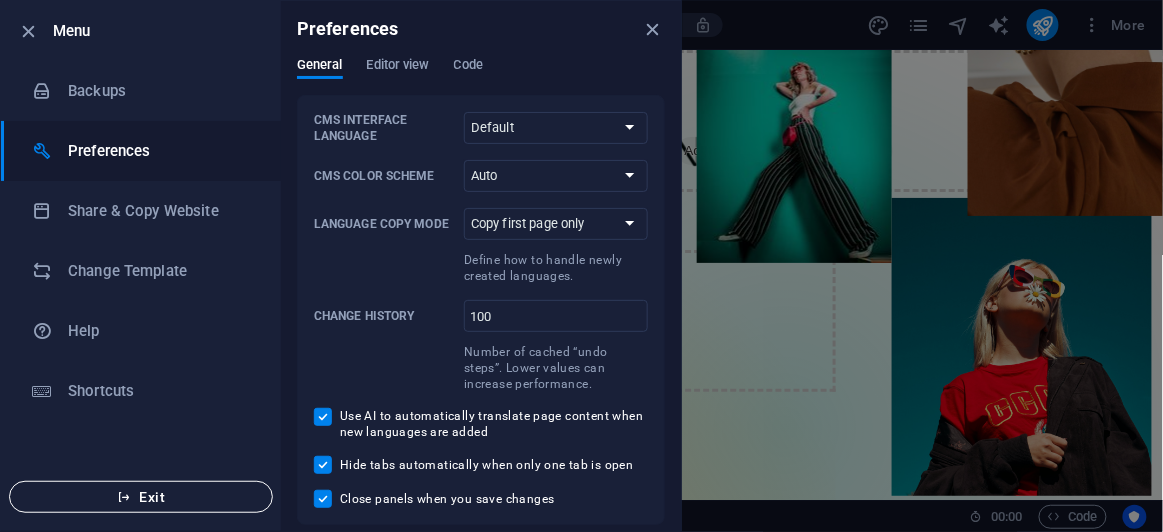 click on "Exit" at bounding box center (141, 497) 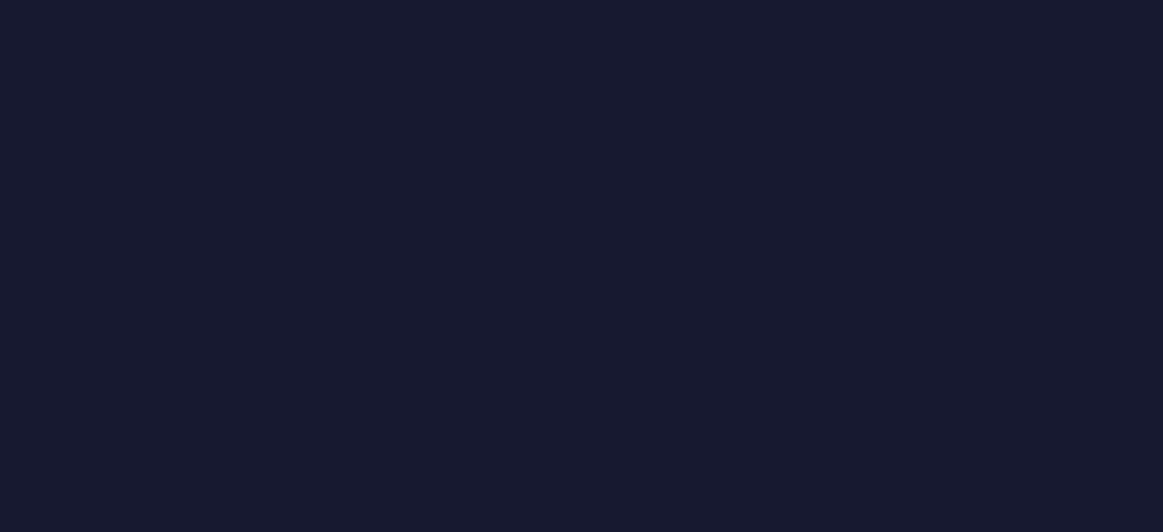 scroll, scrollTop: 0, scrollLeft: 0, axis: both 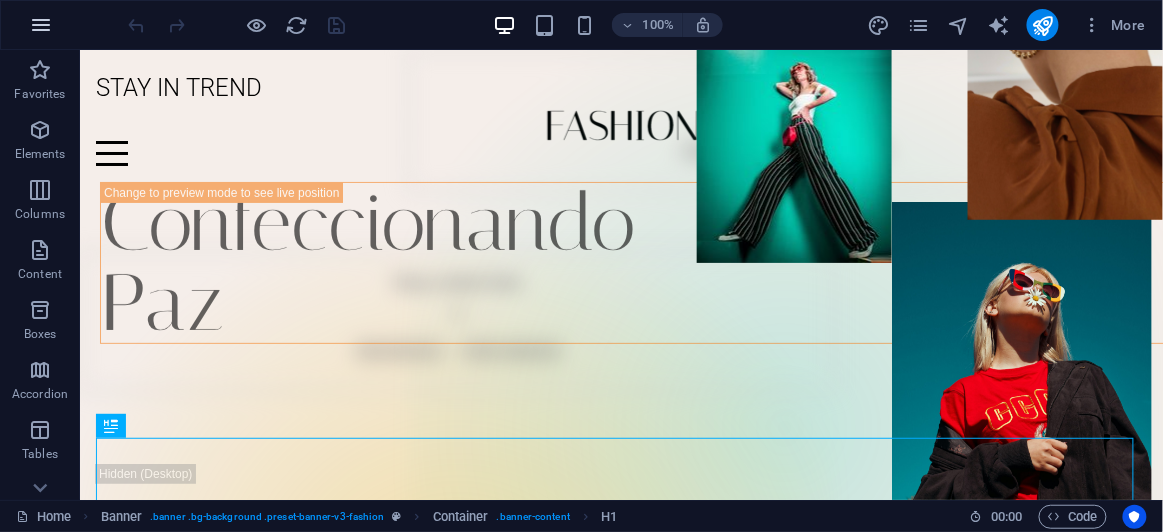 click at bounding box center (41, 25) 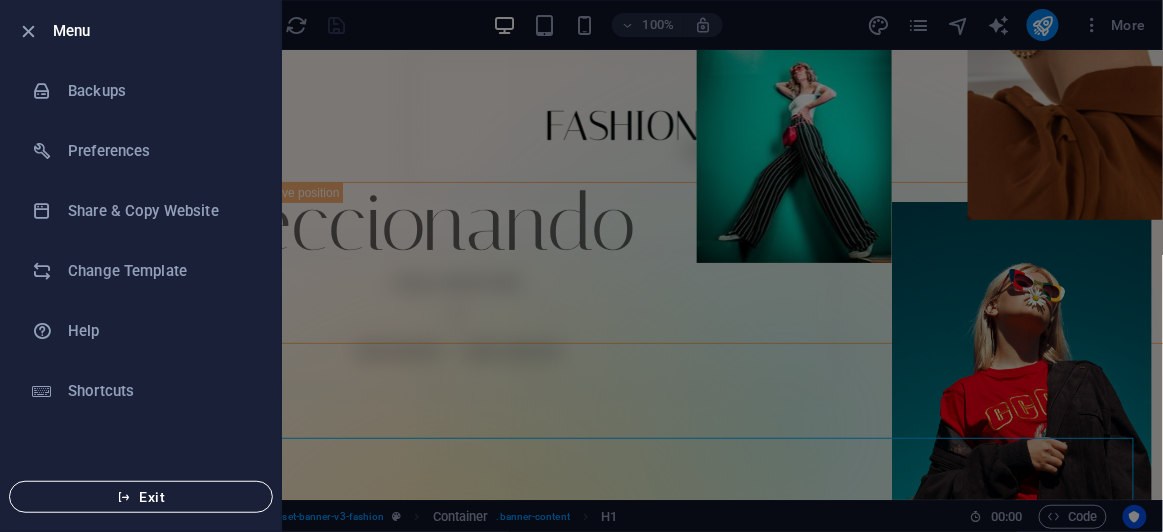 click on "Exit" at bounding box center (141, 497) 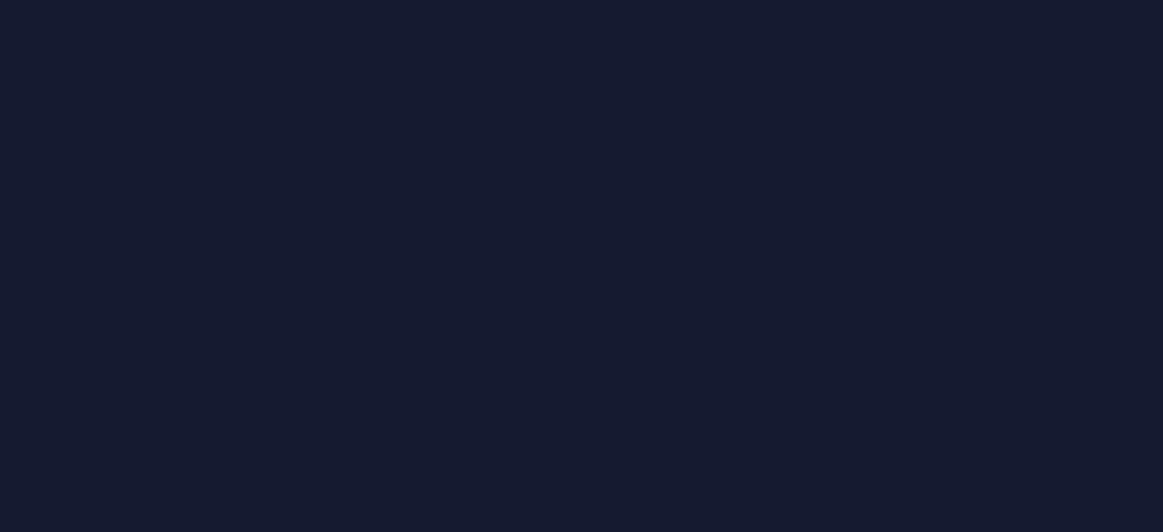 scroll, scrollTop: 0, scrollLeft: 0, axis: both 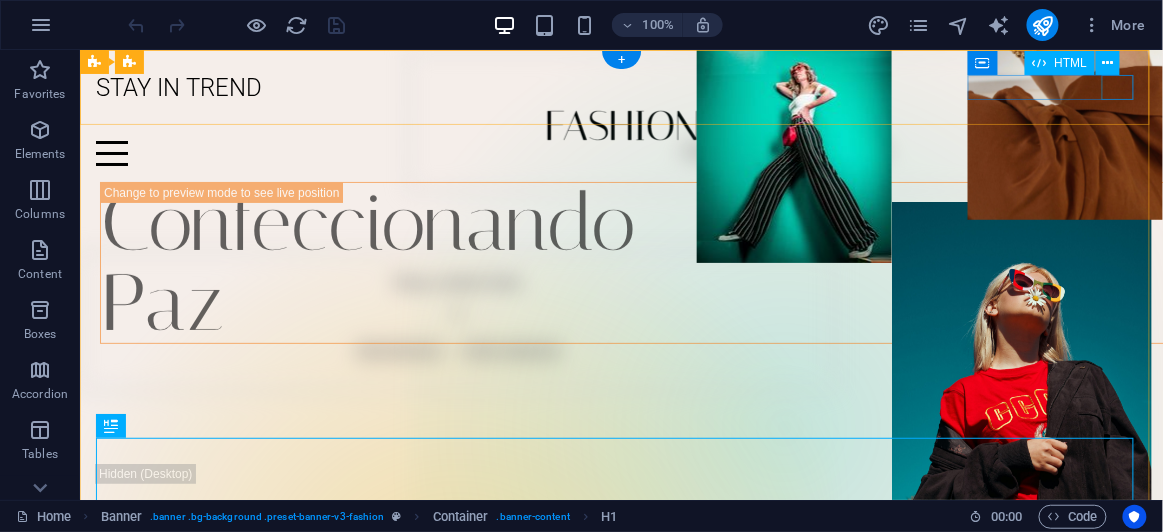 click at bounding box center (620, 152) 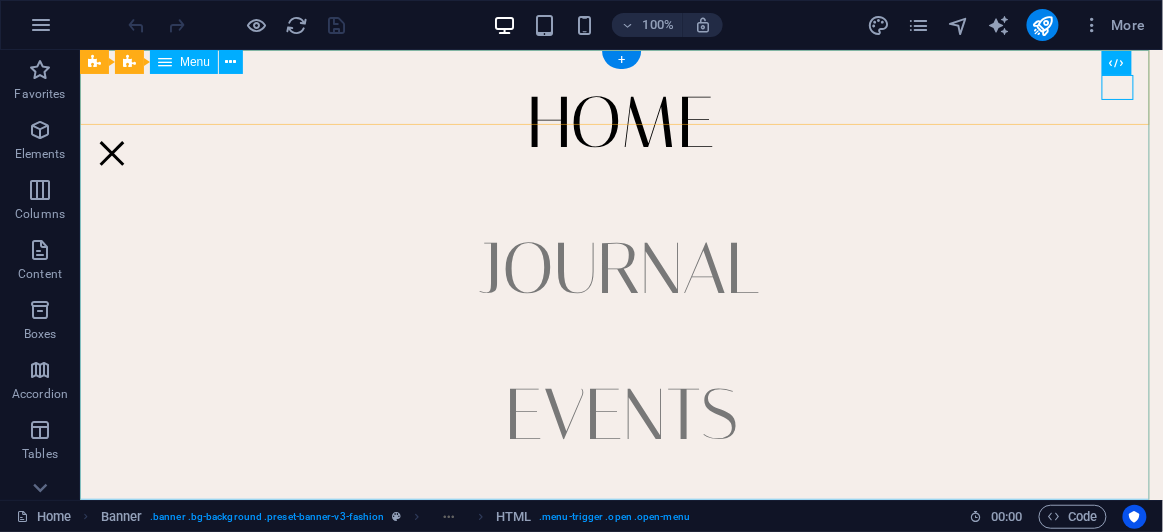 click on "Home Journal Events Brand Partnerships Location Contact" at bounding box center [620, 274] 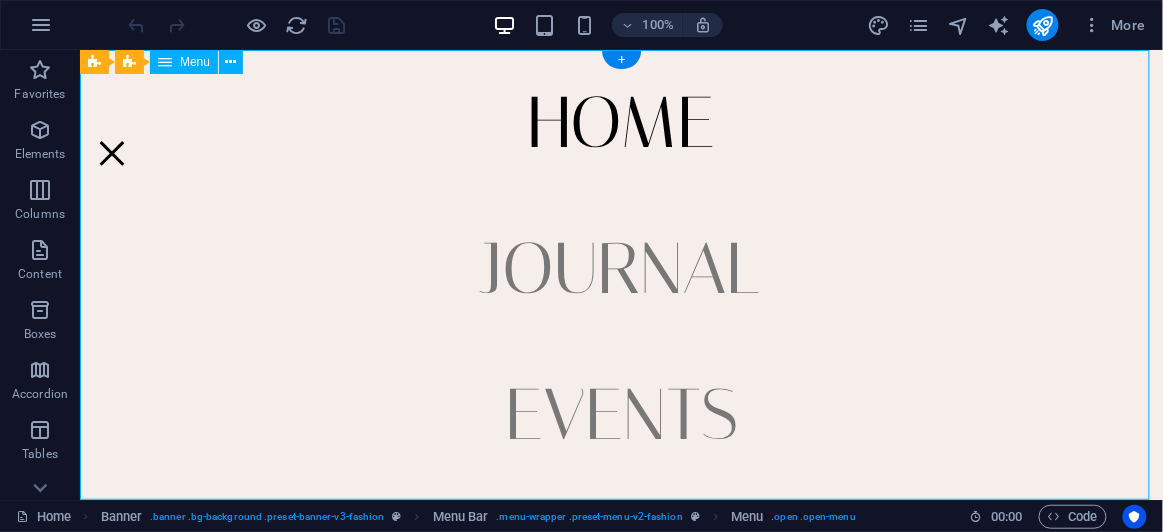 click on "Home Journal Events Brand Partnerships Location Contact" at bounding box center (620, 274) 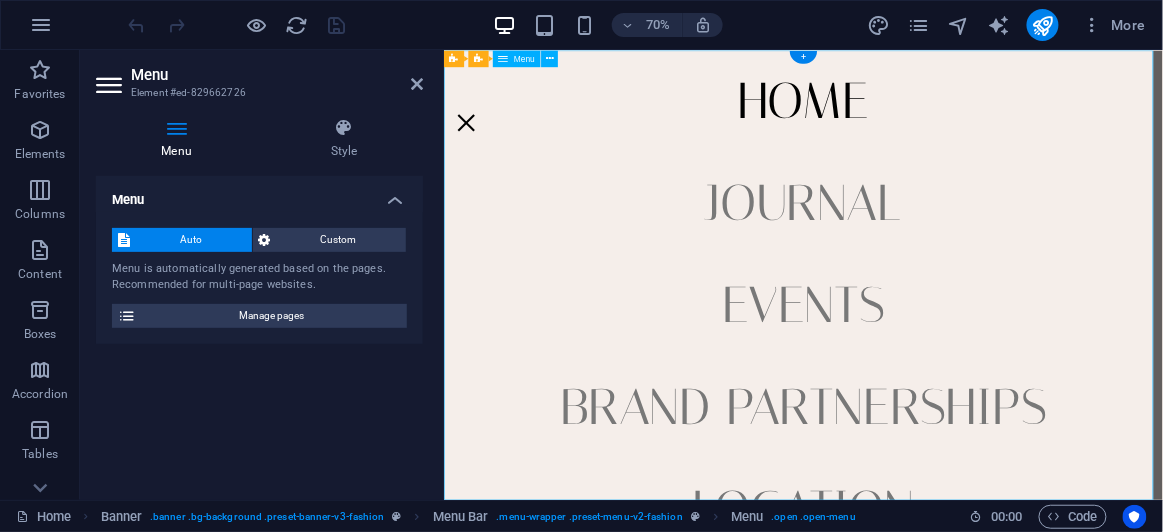 click on "Home Journal Events Brand Partnerships Location Contact" at bounding box center (956, 370) 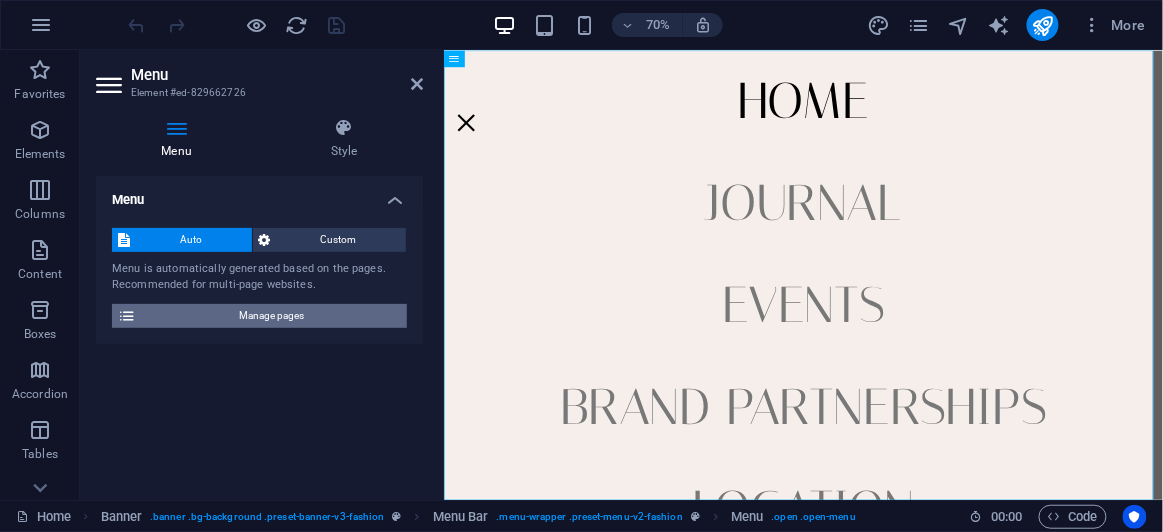 click on "Manage pages" at bounding box center (271, 316) 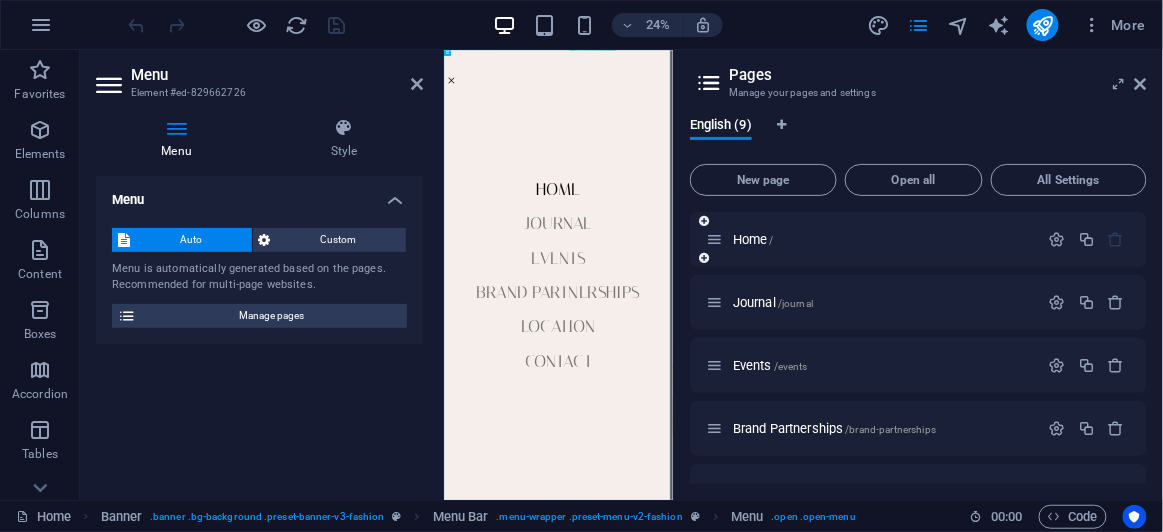 click on "Home /" at bounding box center (872, 239) 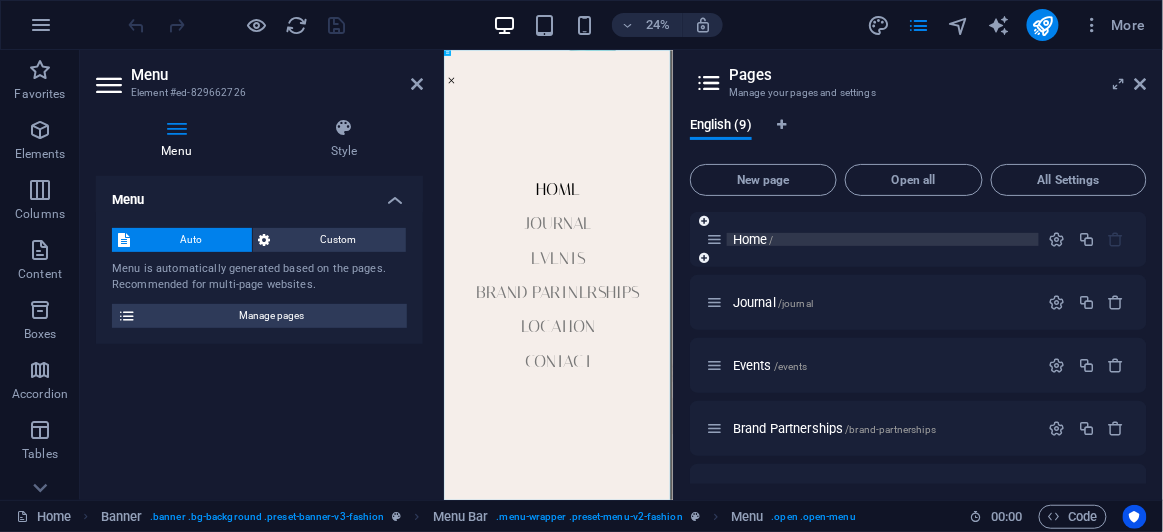 click on "Home /" at bounding box center (753, 239) 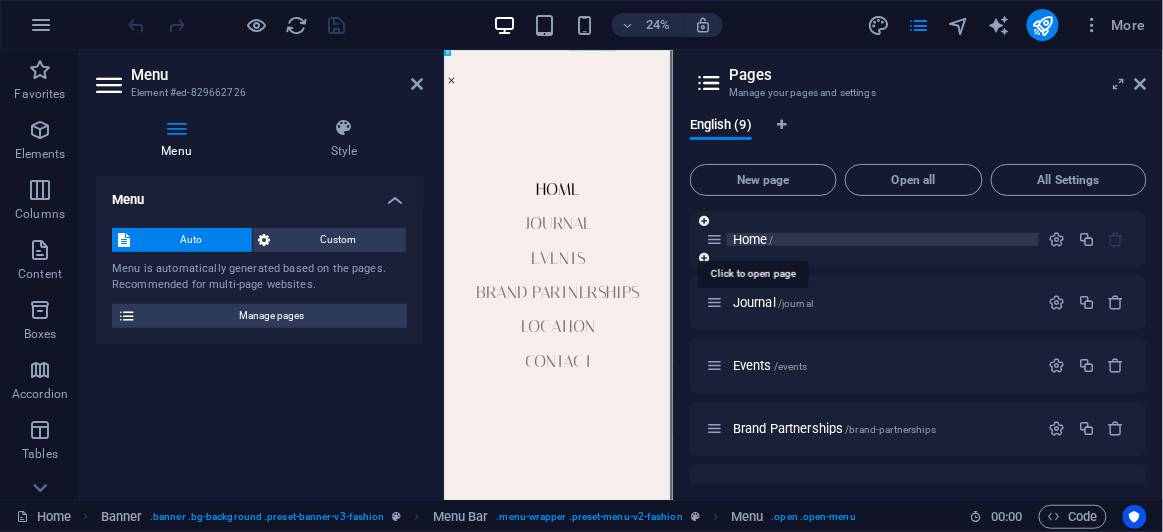click on "Home /" at bounding box center (753, 239) 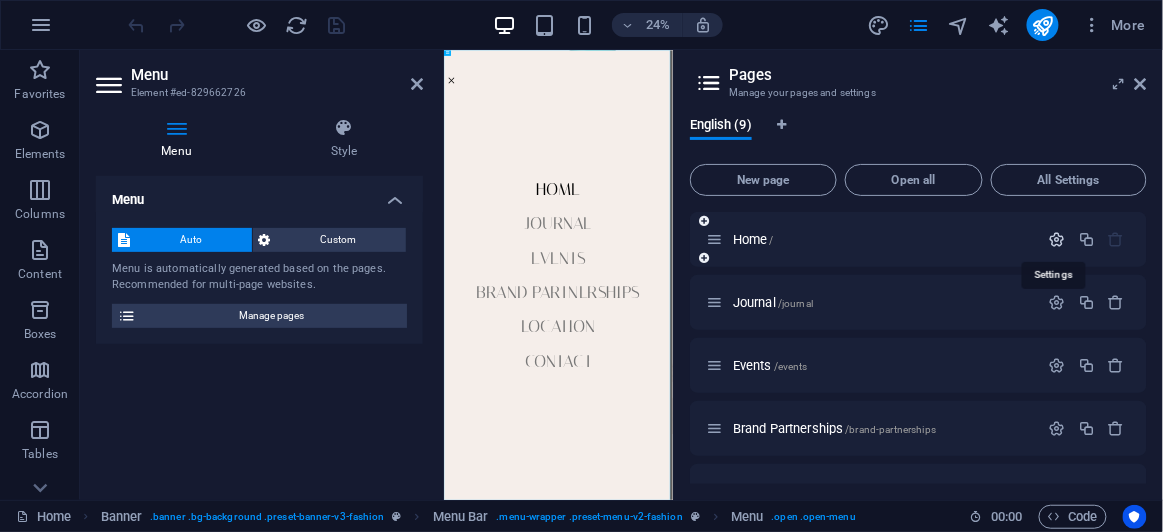 click at bounding box center (1057, 239) 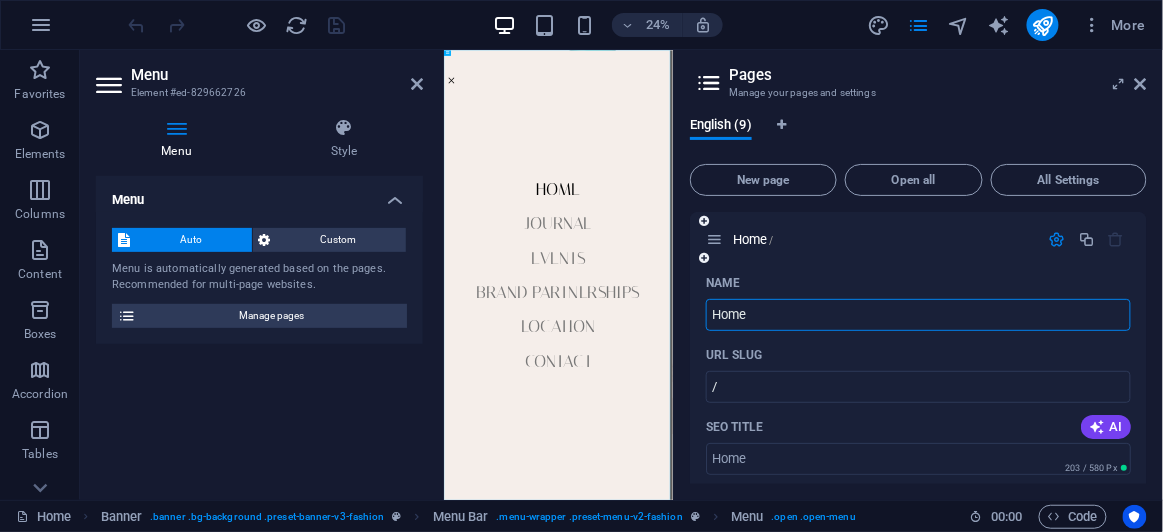 click on "Home" at bounding box center (918, 315) 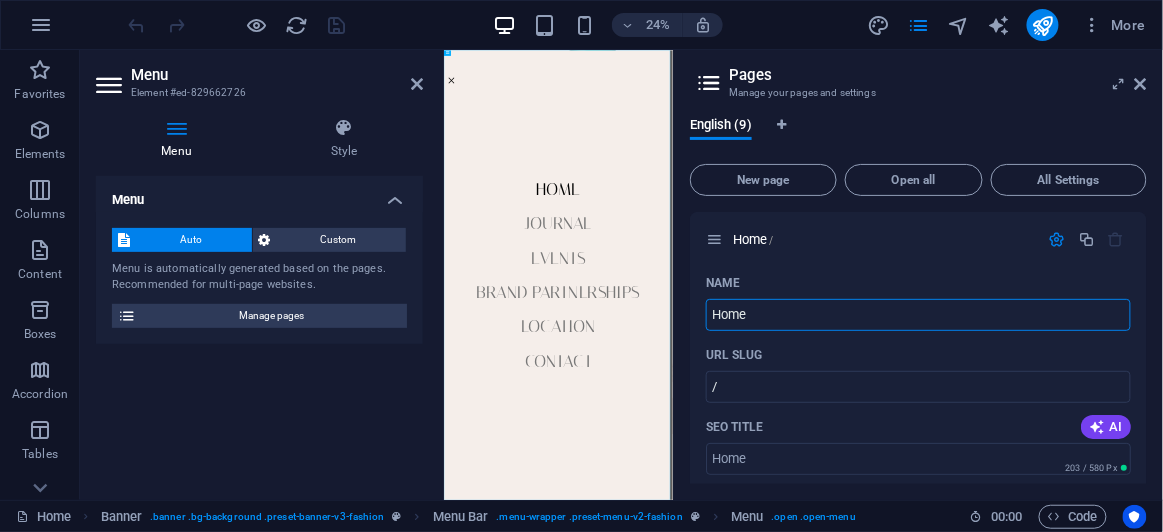 click on "English (9)" at bounding box center (918, 137) 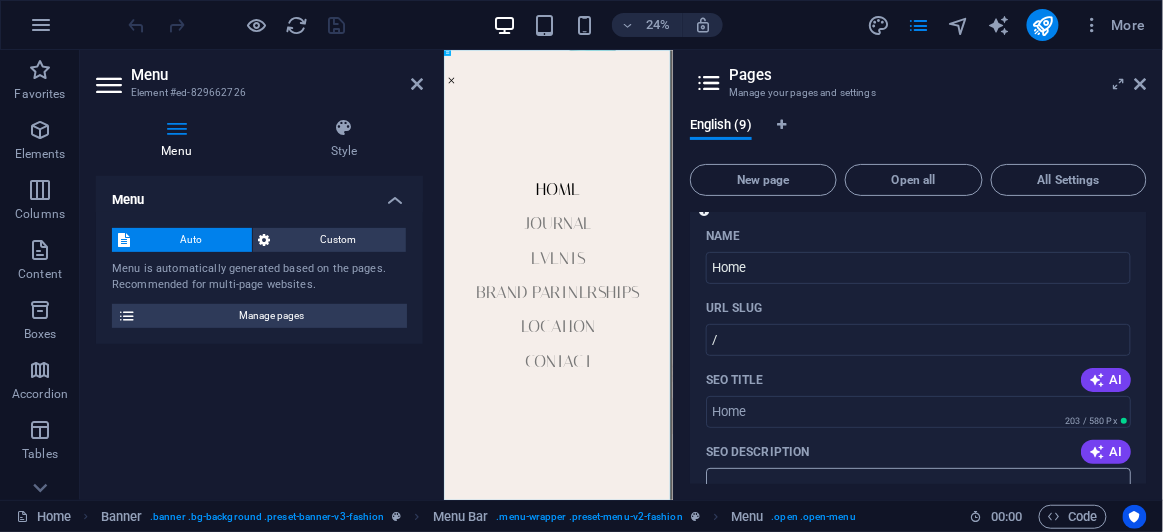scroll, scrollTop: 0, scrollLeft: 0, axis: both 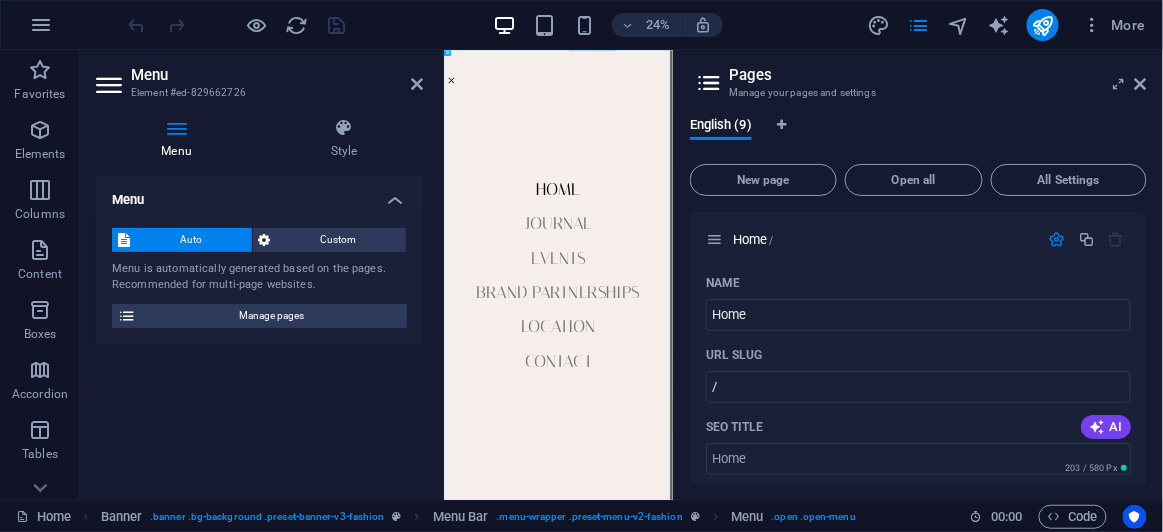 click on "English (9)" at bounding box center (918, 137) 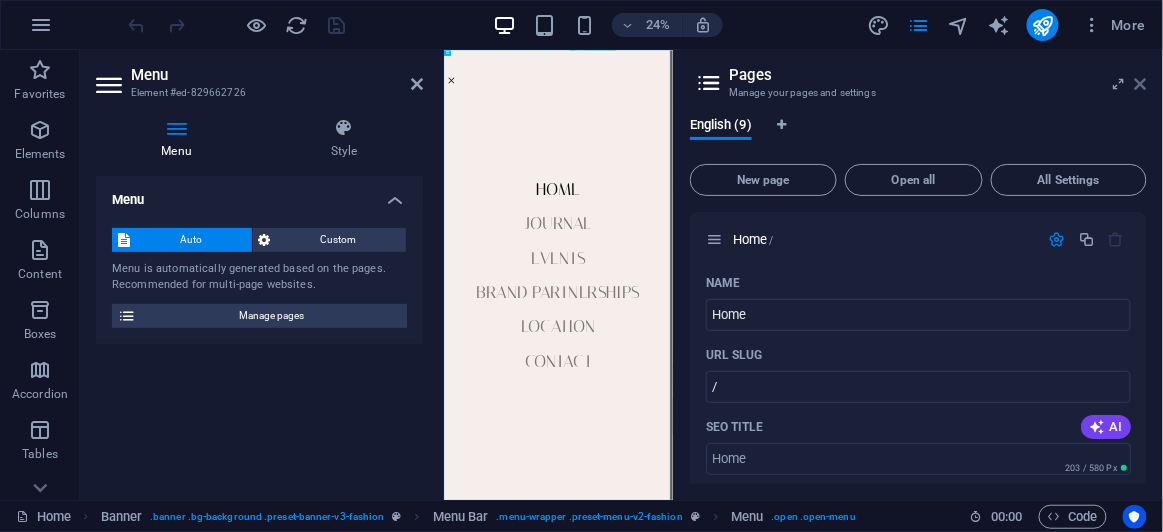 click at bounding box center [1141, 84] 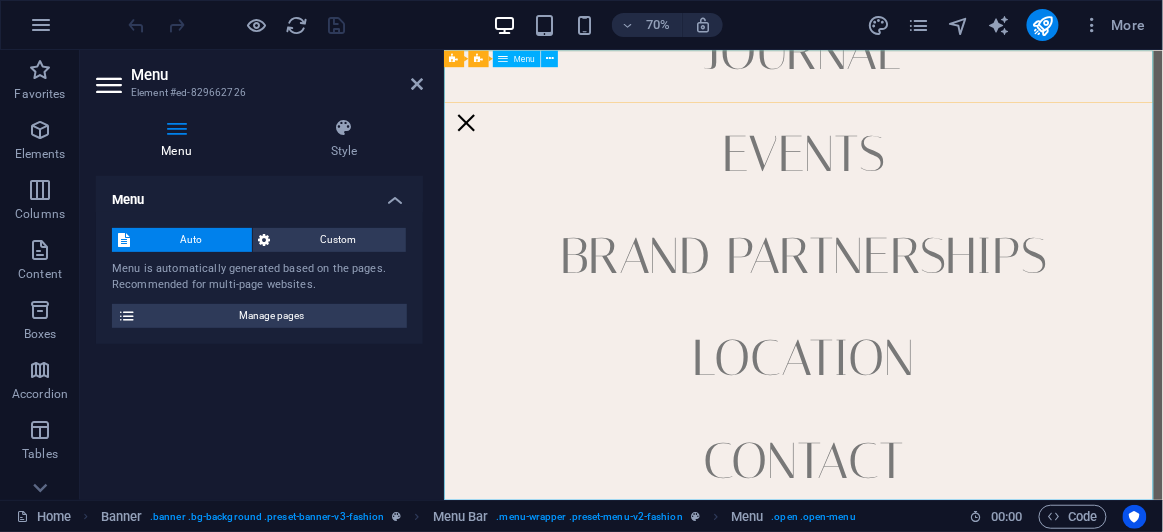 scroll, scrollTop: 0, scrollLeft: 0, axis: both 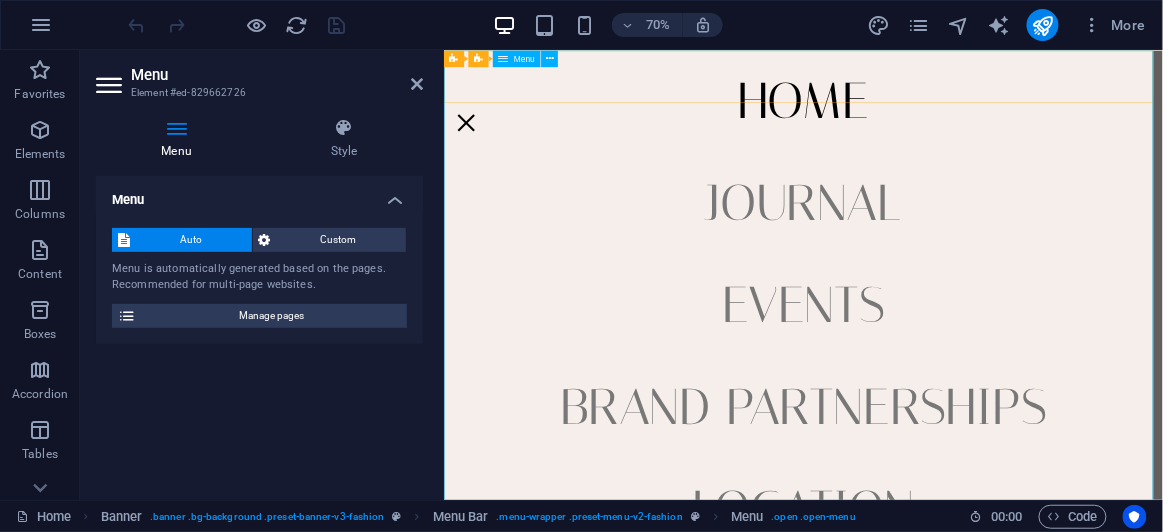 click on "Home Journal Events Brand Partnerships Location Contact" at bounding box center (956, 370) 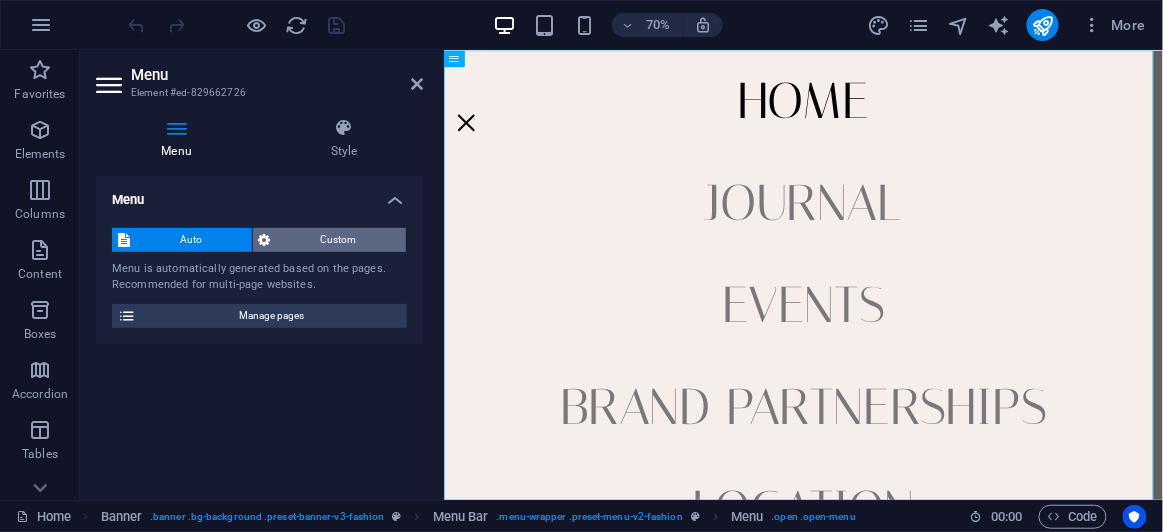 click on "Custom" at bounding box center [339, 240] 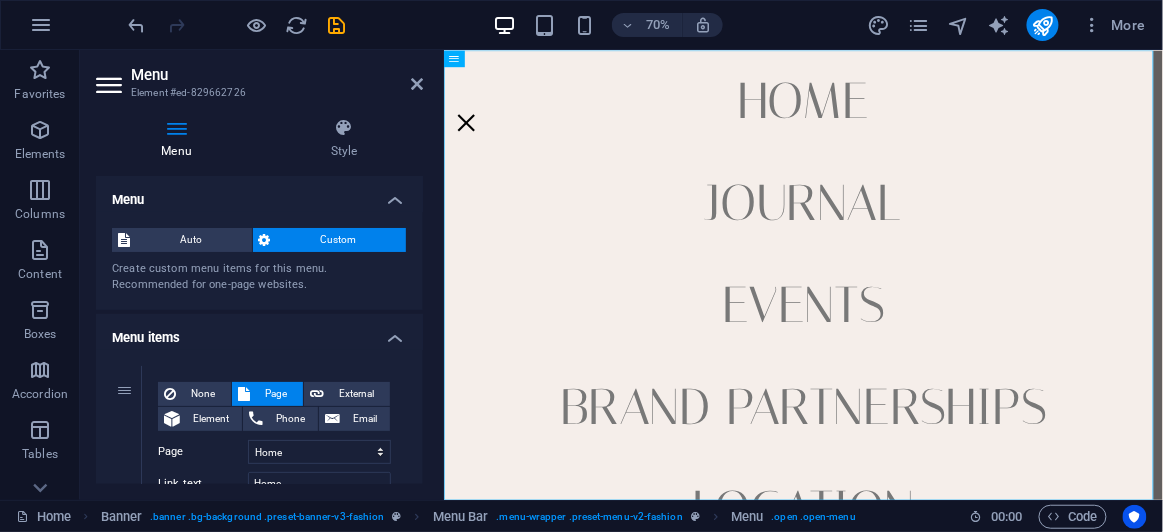 scroll, scrollTop: 181, scrollLeft: 0, axis: vertical 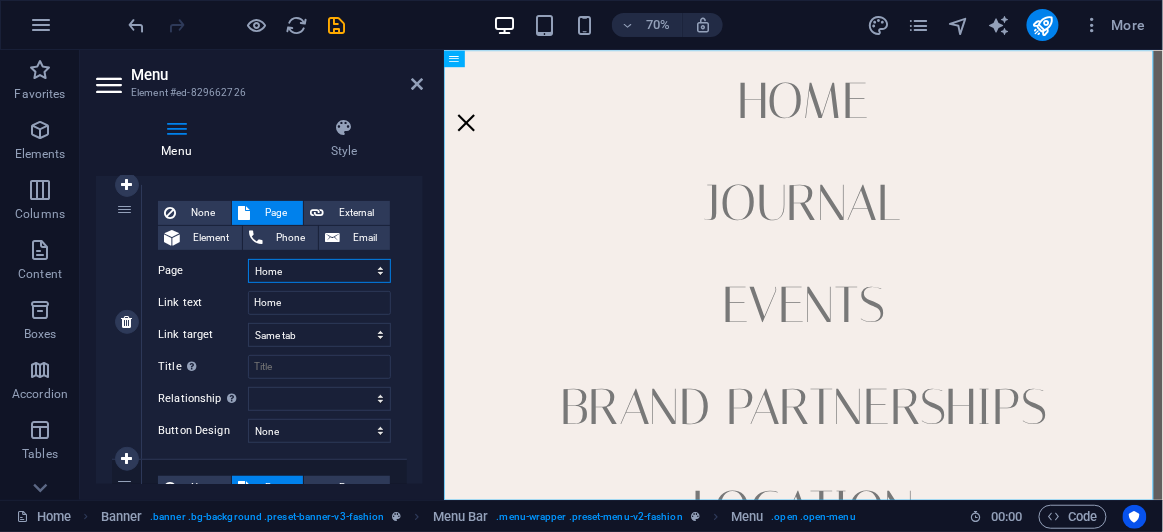 click on "Home Journal Events Brand Partnerships Location Contact Legal Notice Privacy" at bounding box center (319, 271) 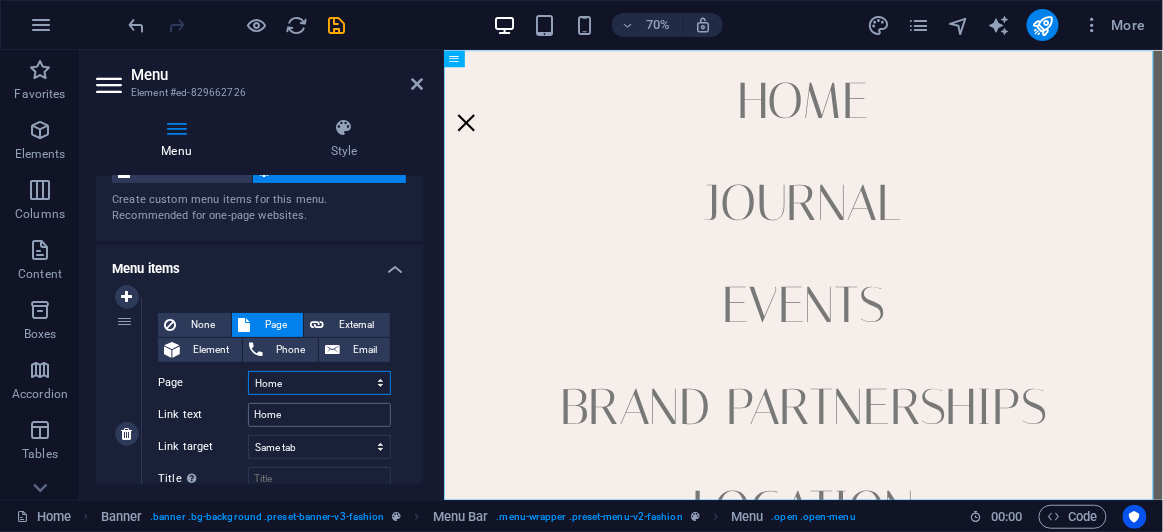 scroll, scrollTop: 0, scrollLeft: 0, axis: both 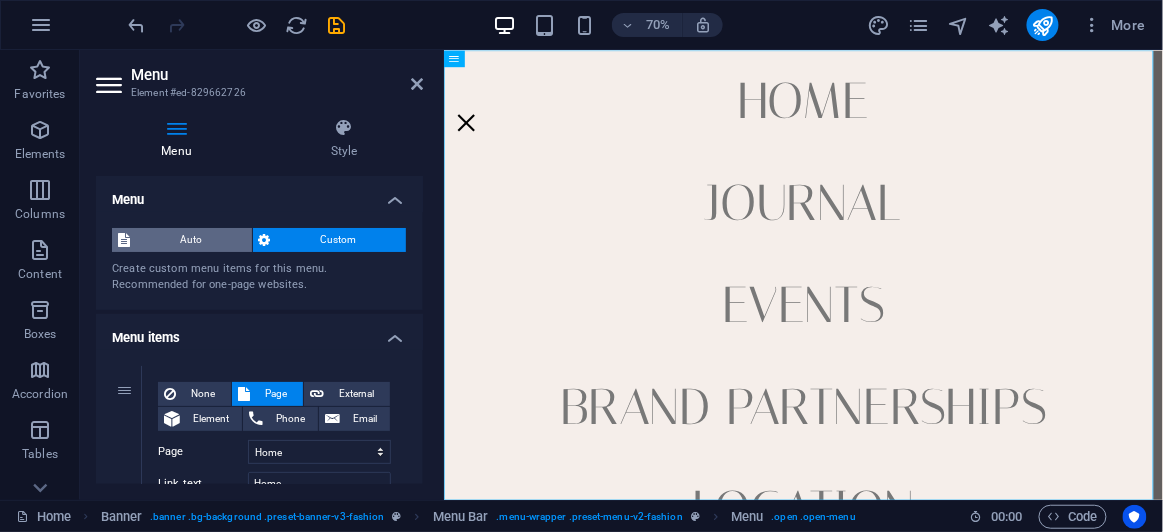 click on "Auto" at bounding box center [191, 240] 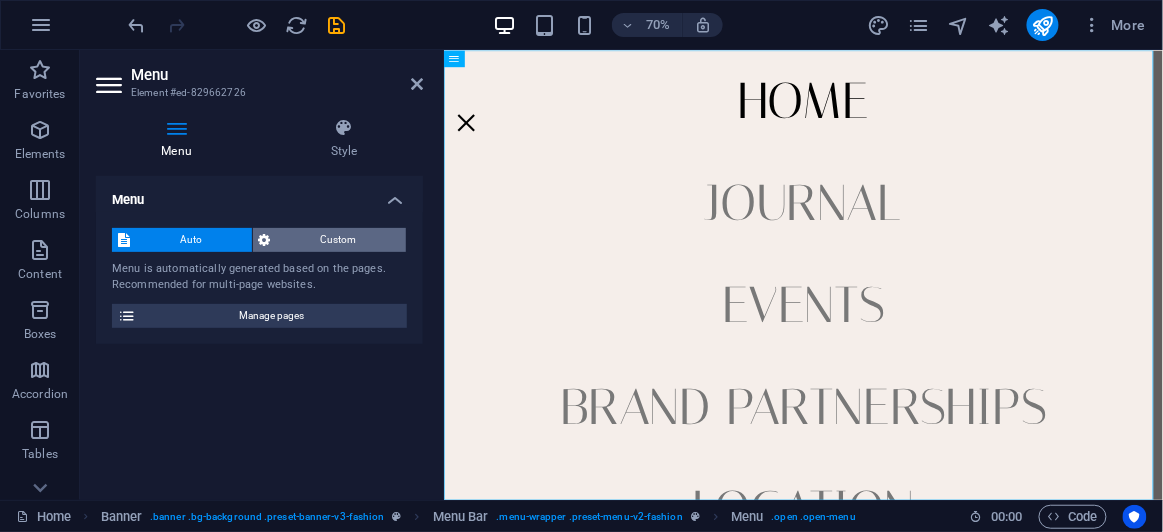 click on "Custom" at bounding box center (339, 240) 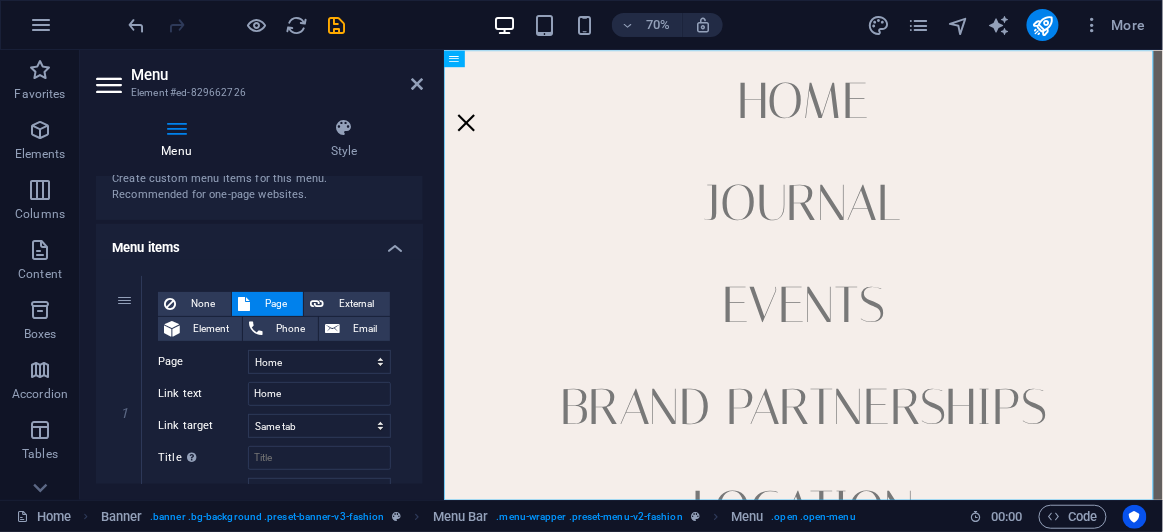 scroll, scrollTop: 272, scrollLeft: 0, axis: vertical 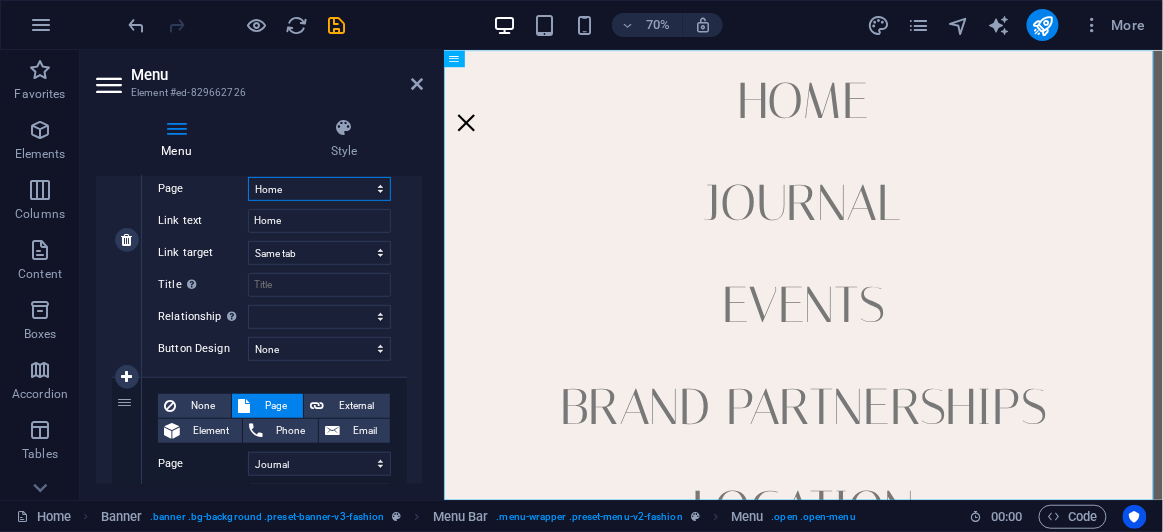 click on "Home Journal Events Brand Partnerships Location Contact Legal Notice Privacy" at bounding box center (319, 189) 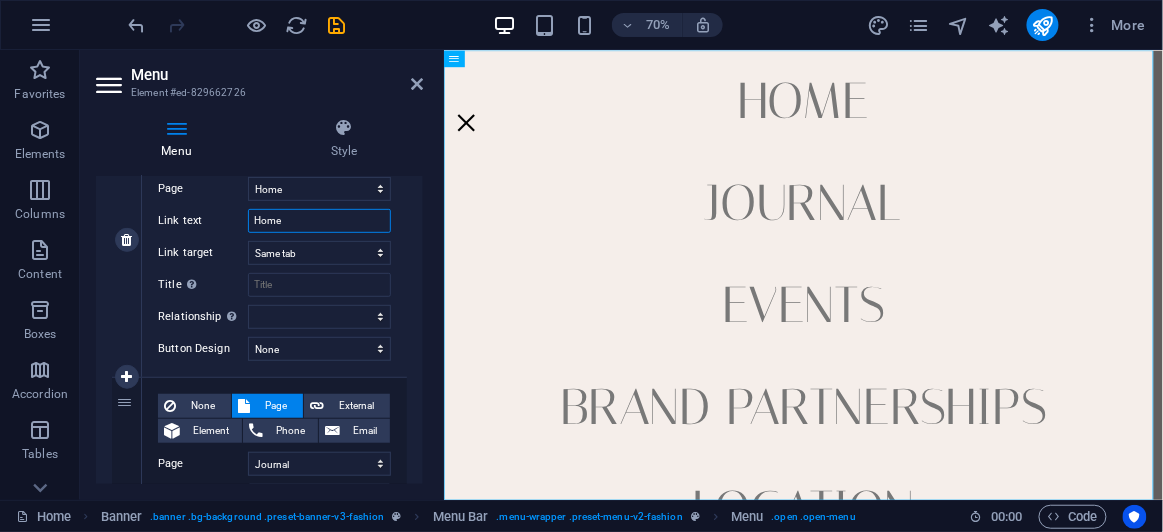 click on "Home" at bounding box center (319, 221) 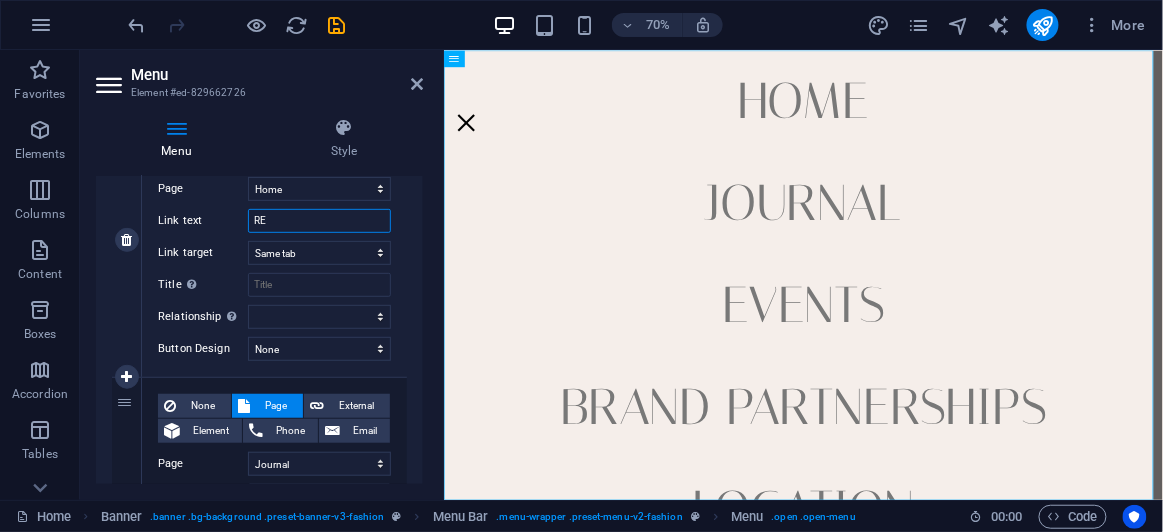 type on "RED" 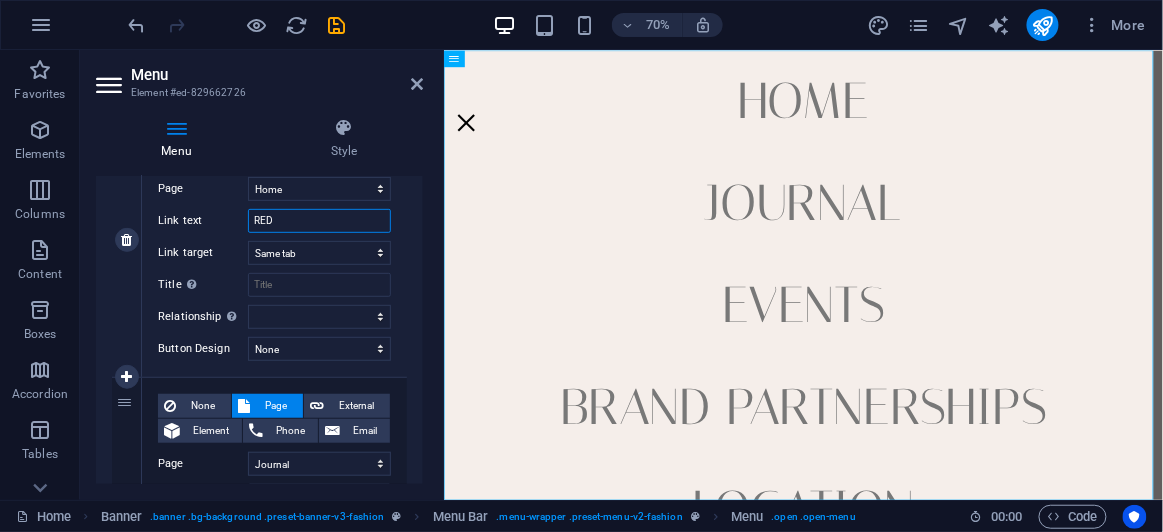 select 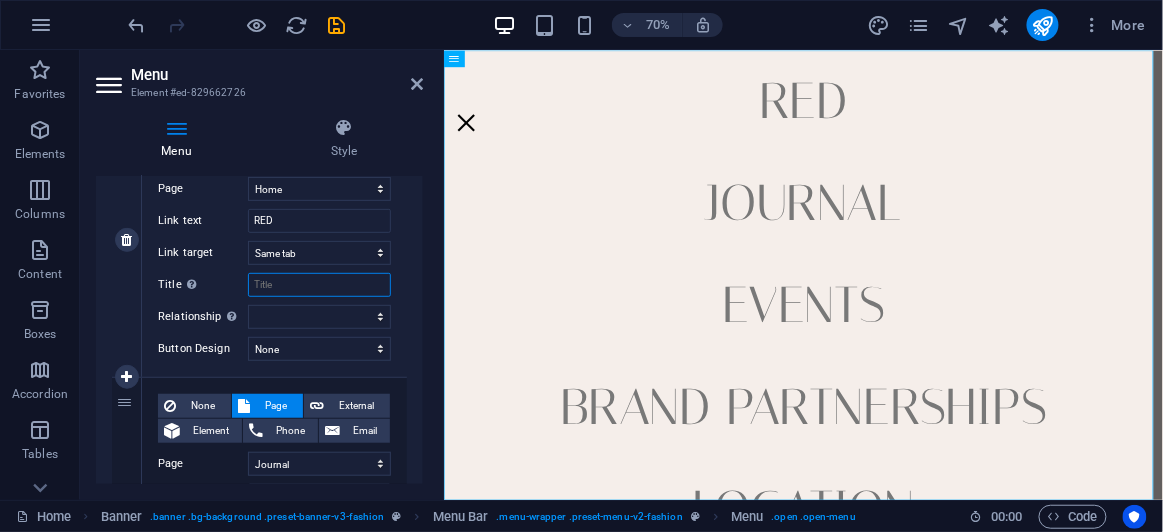 click on "Title Additional link description, should not be the same as the link text. The title is most often shown as a tooltip text when the mouse moves over the element. Leave empty if uncertain." at bounding box center (319, 285) 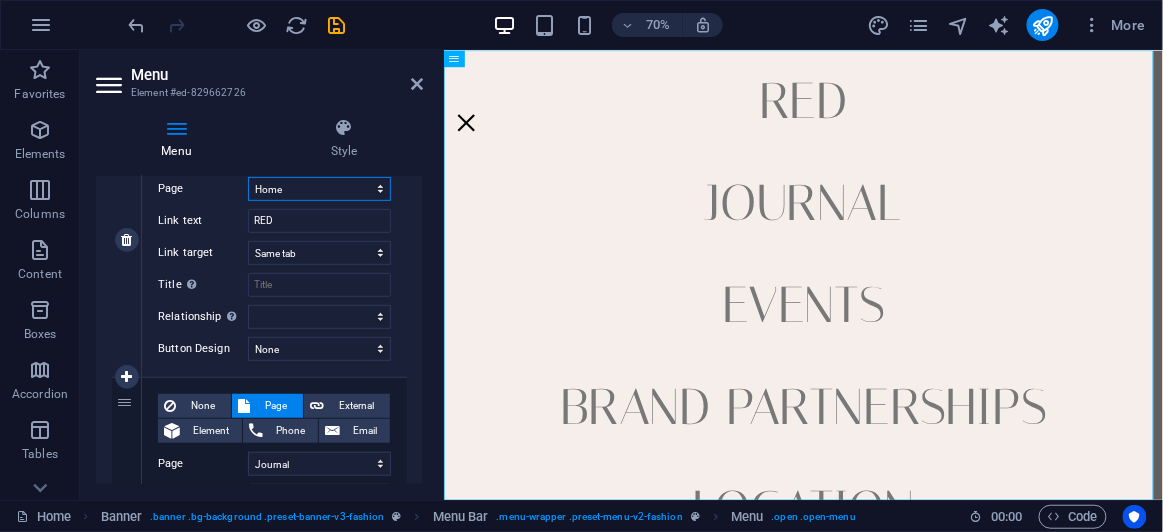 click on "Home Journal Events Brand Partnerships Location Contact Legal Notice Privacy" at bounding box center (319, 189) 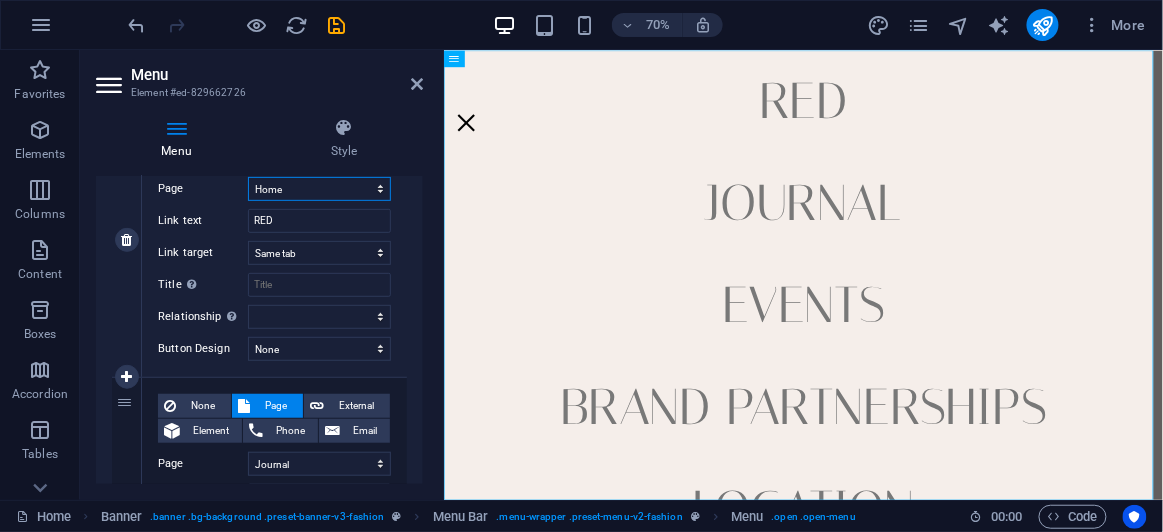 click on "Home Journal Events Brand Partnerships Location Contact Legal Notice Privacy" at bounding box center (319, 189) 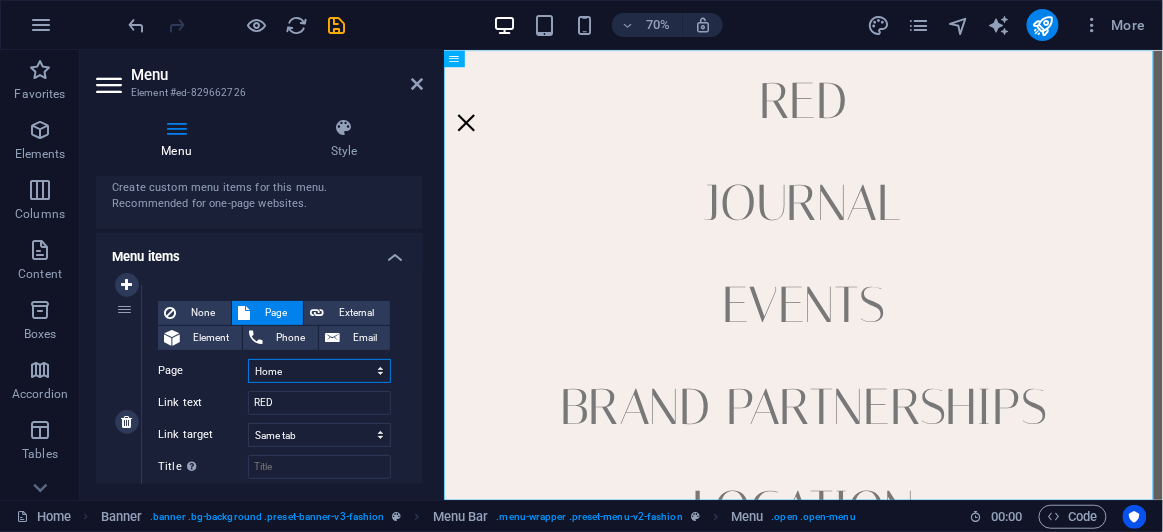 scroll, scrollTop: 0, scrollLeft: 0, axis: both 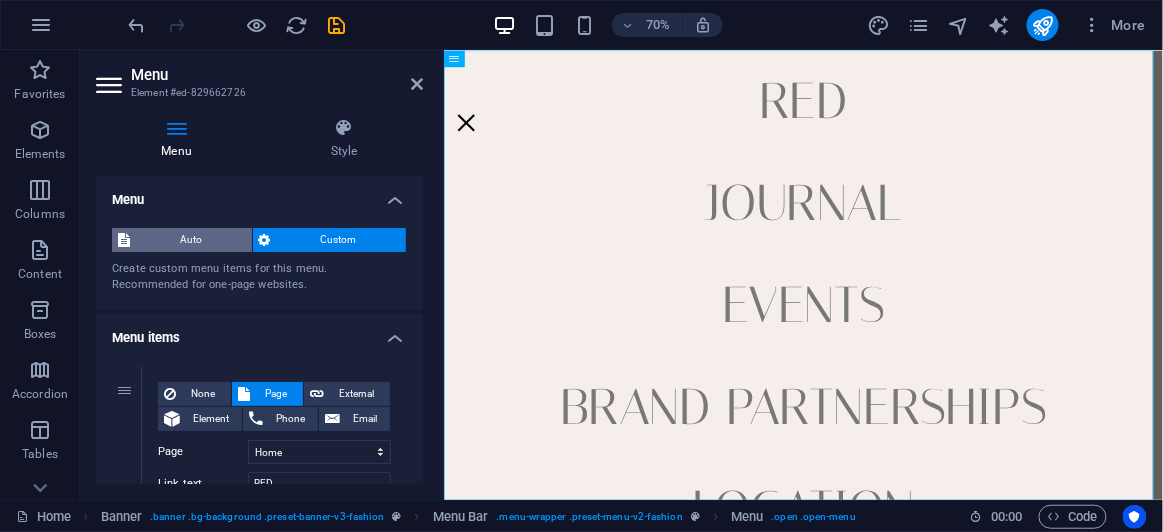 click on "Auto" at bounding box center (191, 240) 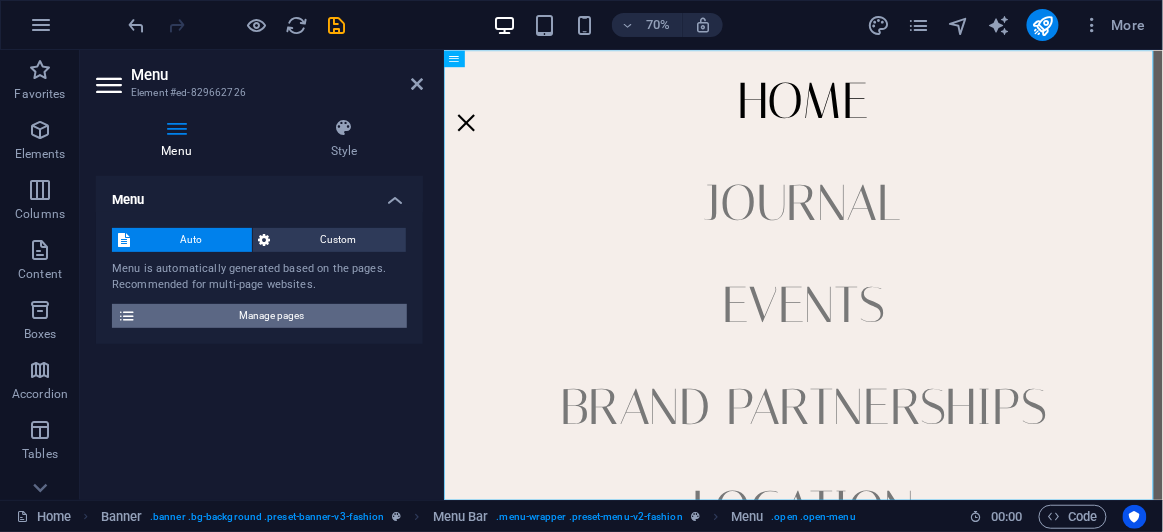 click on "Manage pages" at bounding box center (271, 316) 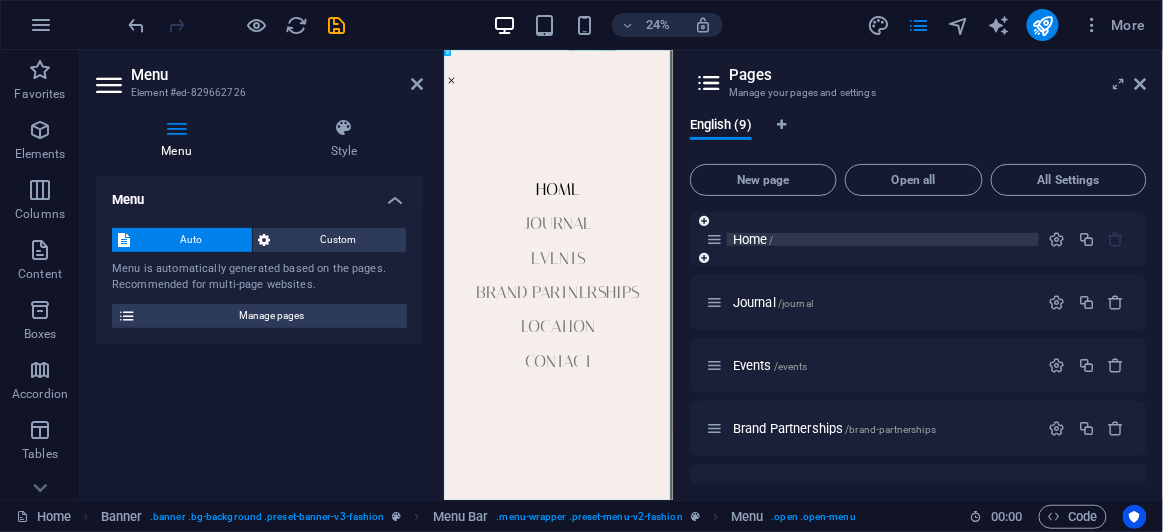 click on "Home /" at bounding box center [753, 239] 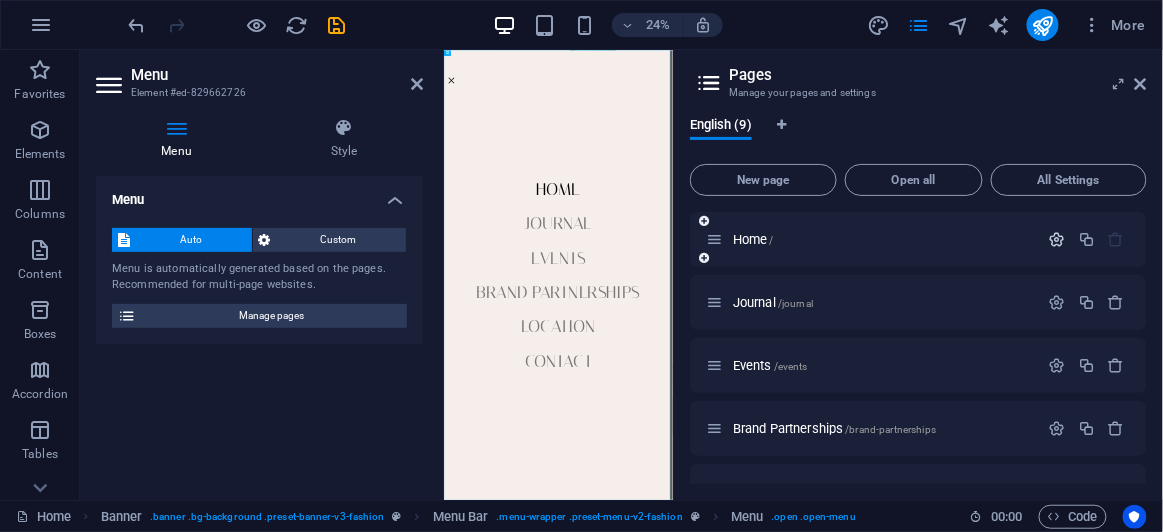 click at bounding box center [1057, 239] 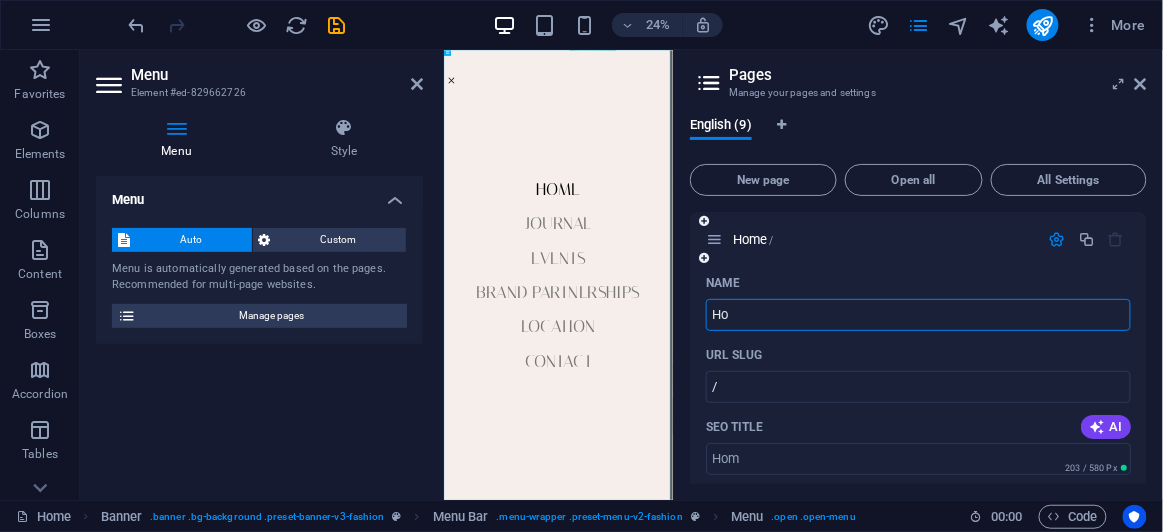 type on "H" 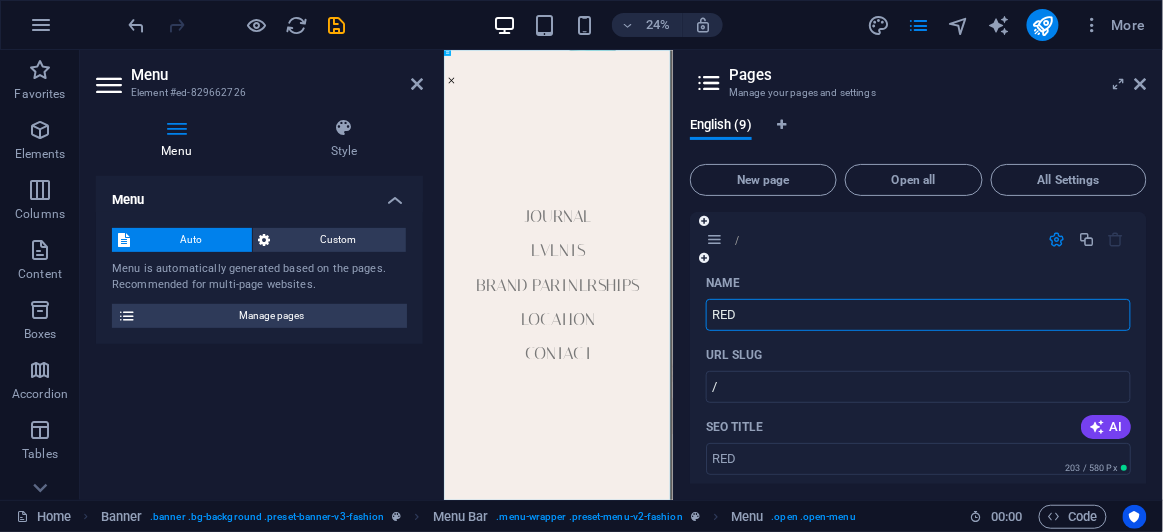 type on "RED" 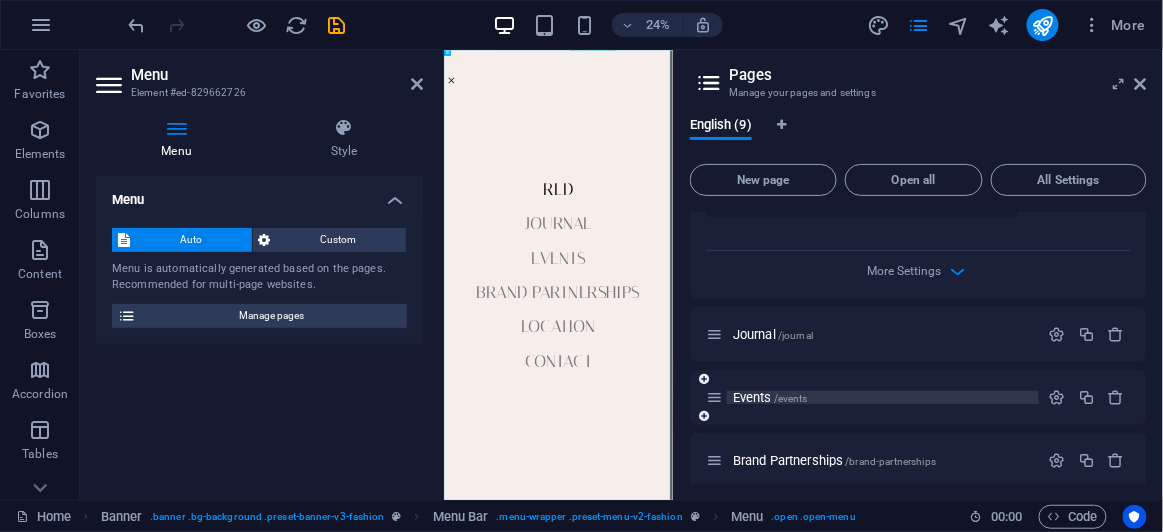 scroll, scrollTop: 727, scrollLeft: 0, axis: vertical 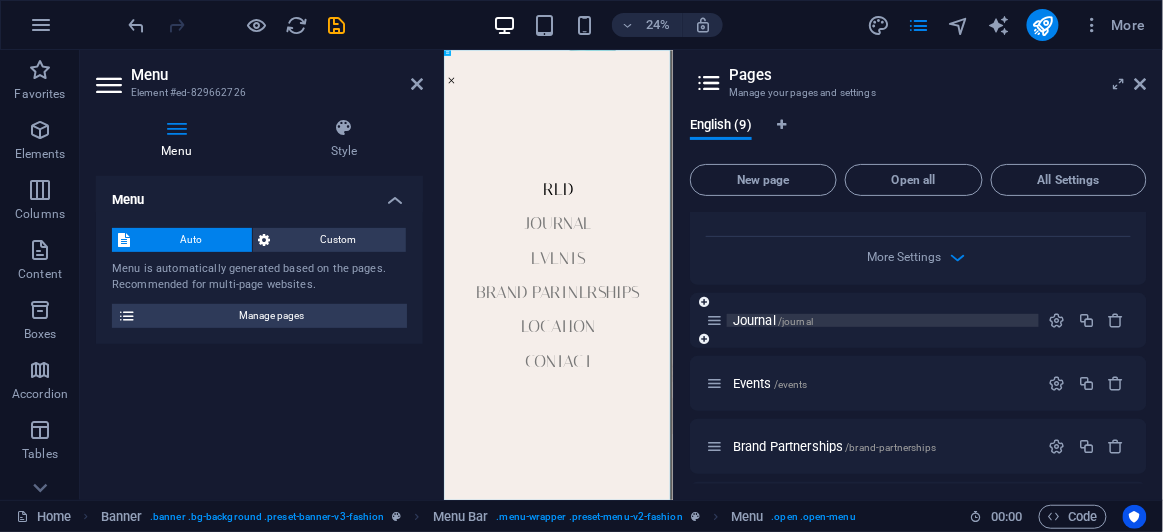 type on "RED" 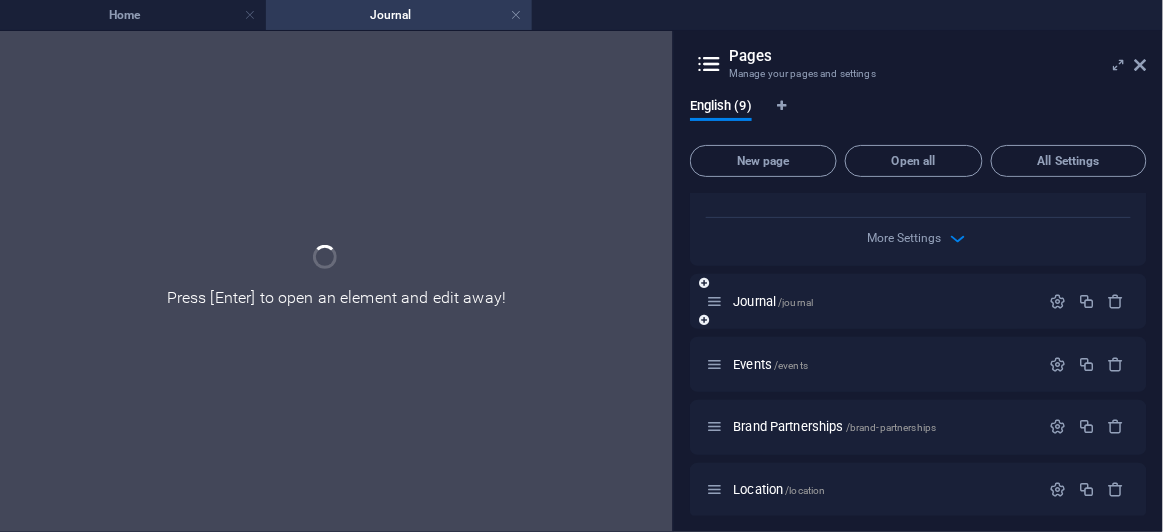 click on "Journal /journal" at bounding box center (918, 301) 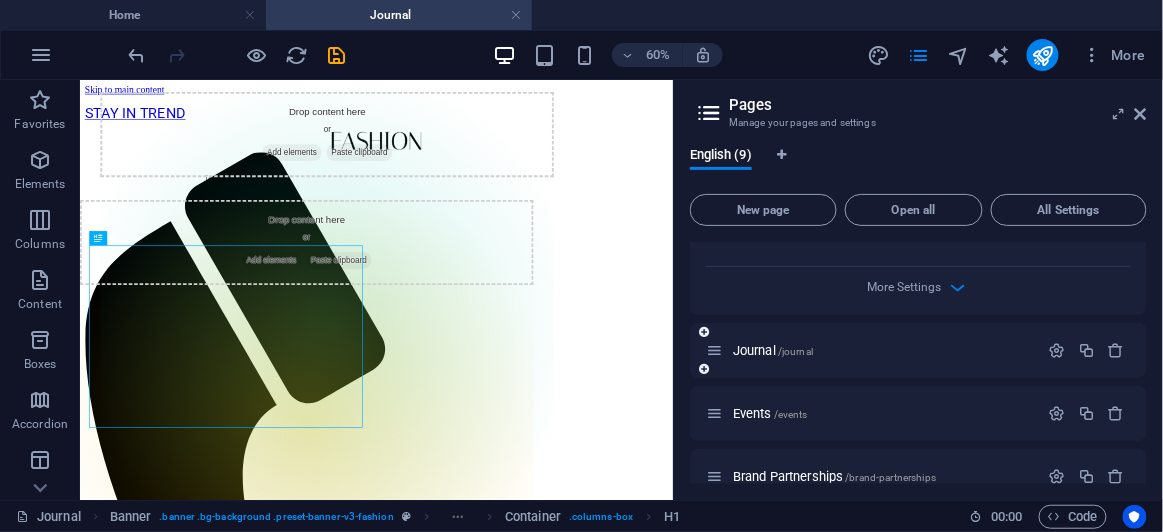 scroll, scrollTop: 0, scrollLeft: 0, axis: both 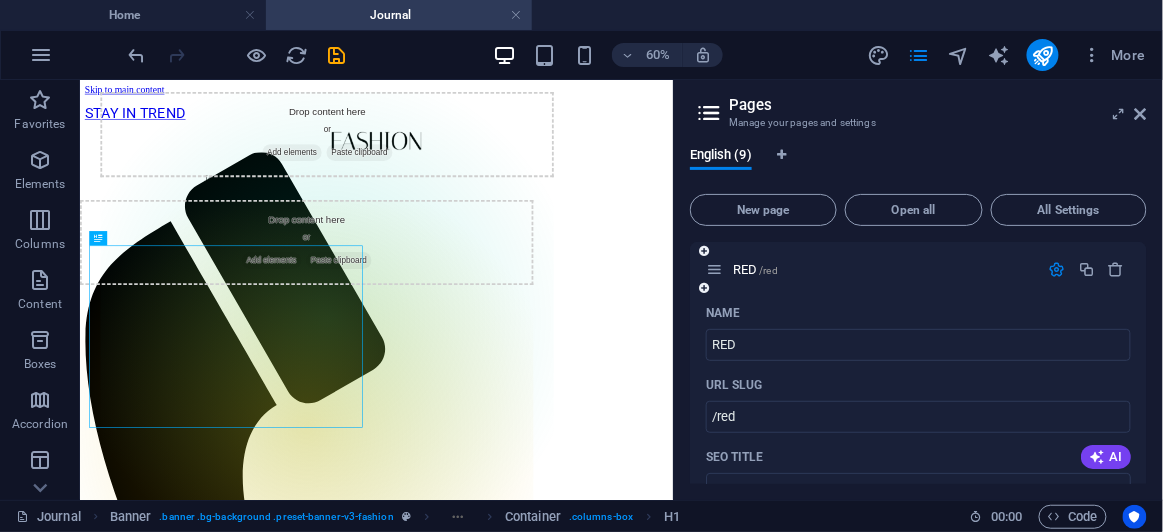 click on "RED /red" at bounding box center [918, 269] 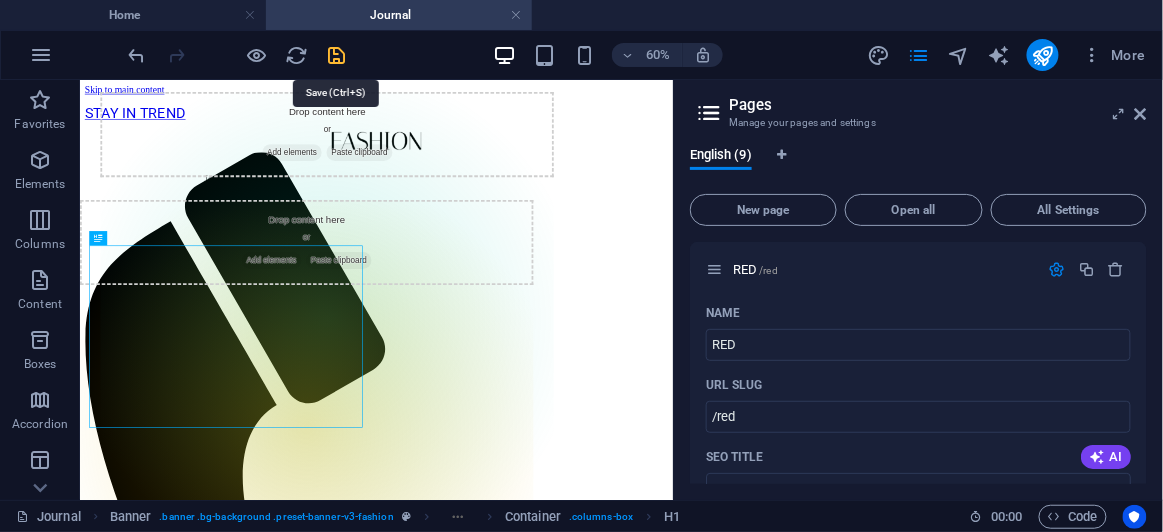 click at bounding box center (337, 55) 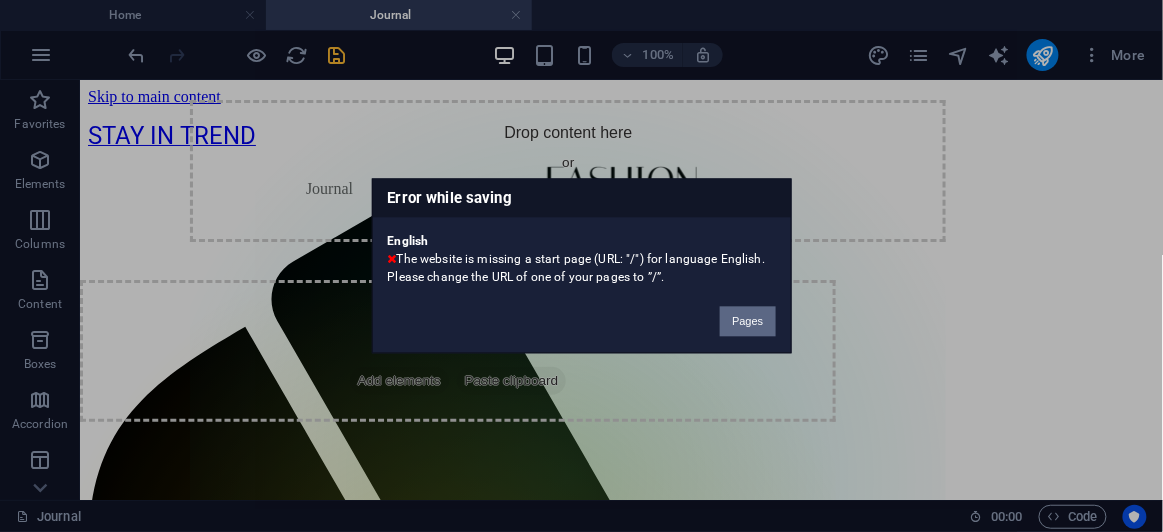 click on "Pages" at bounding box center [747, 322] 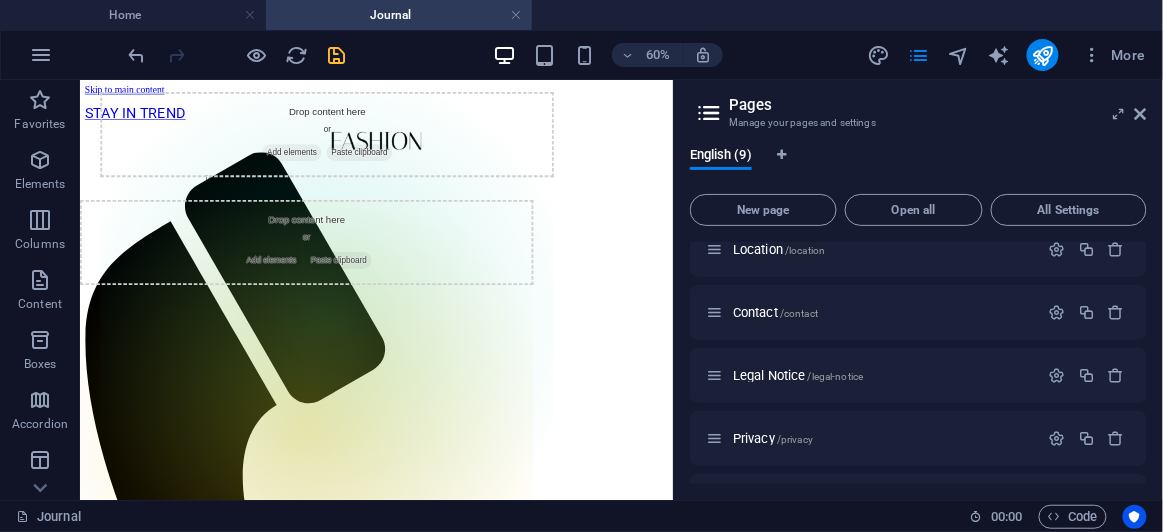 scroll, scrollTop: 0, scrollLeft: 0, axis: both 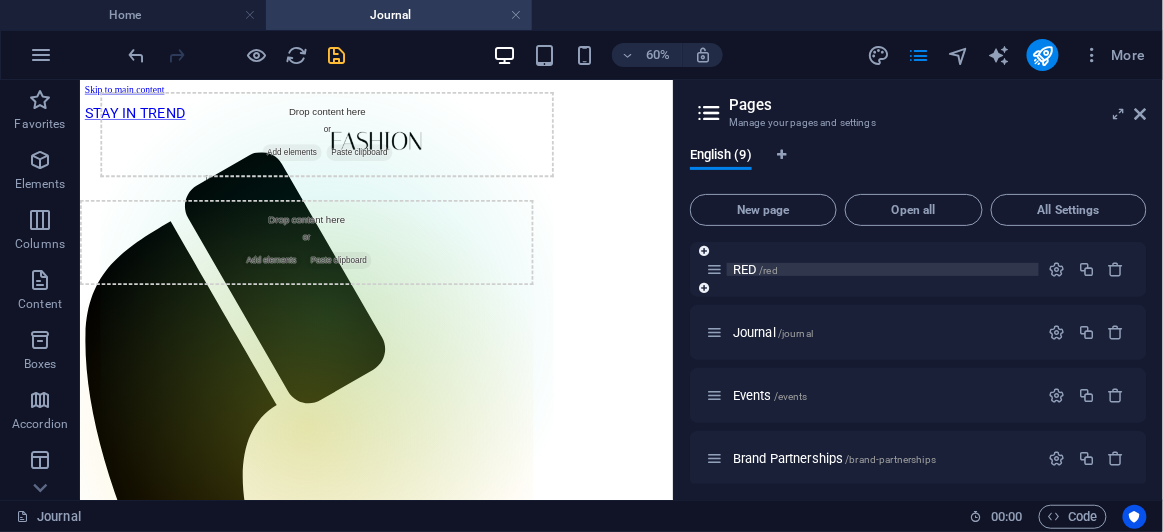 click on "RED /red" at bounding box center [872, 269] 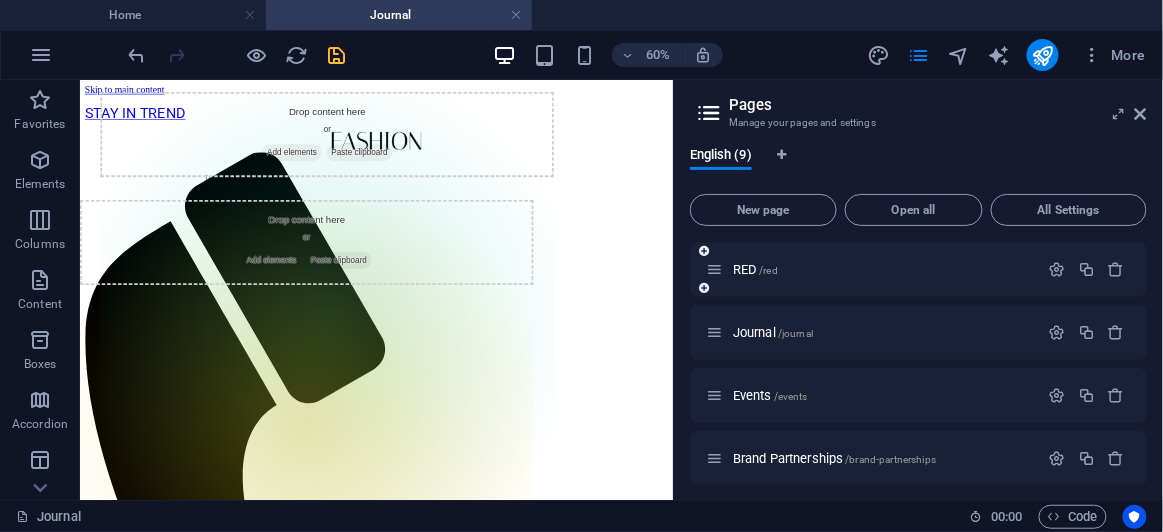 click on "RED /red" at bounding box center (918, 269) 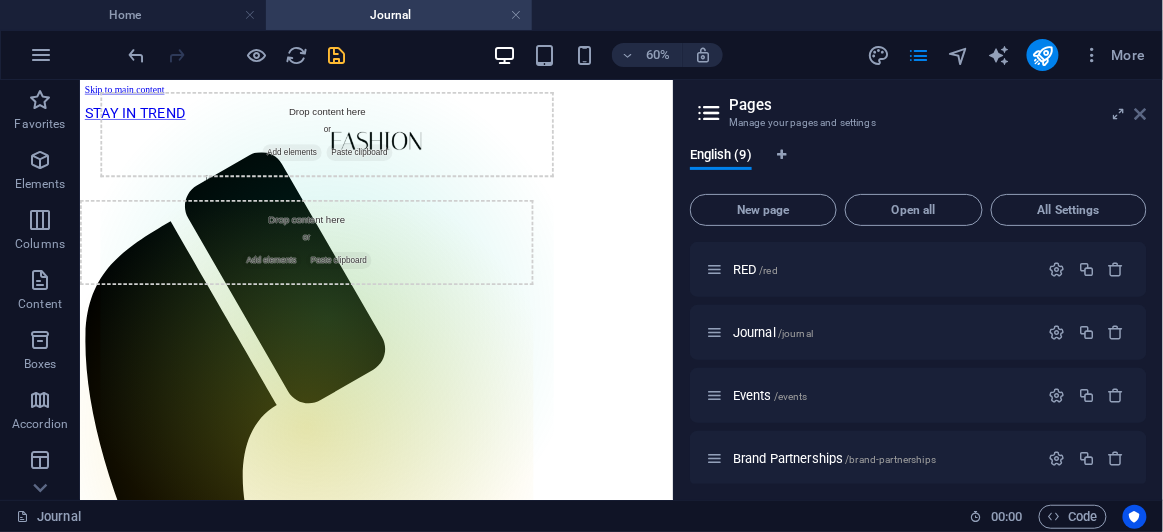 click at bounding box center (1141, 114) 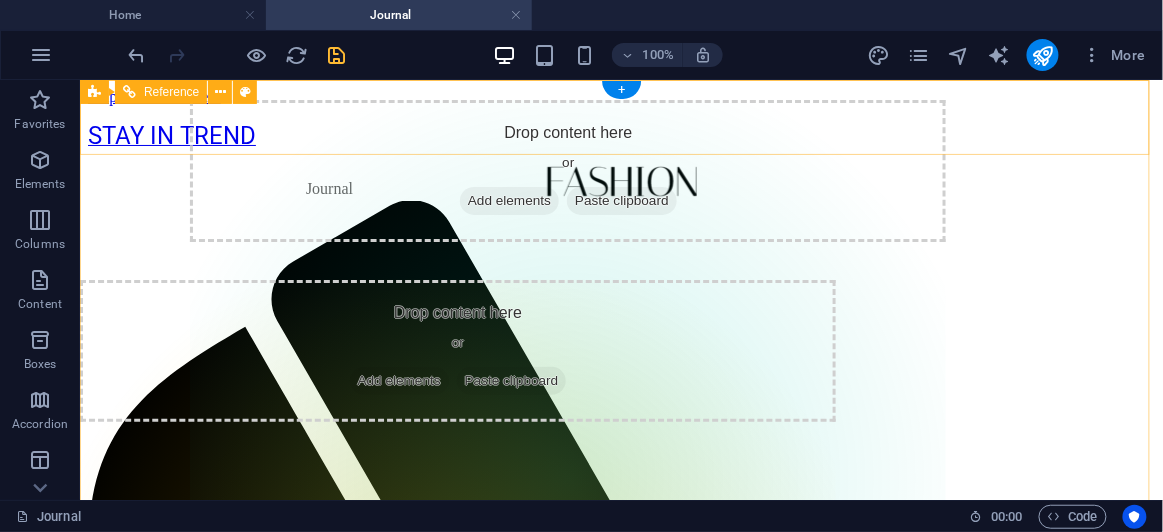 click at bounding box center [620, 1608] 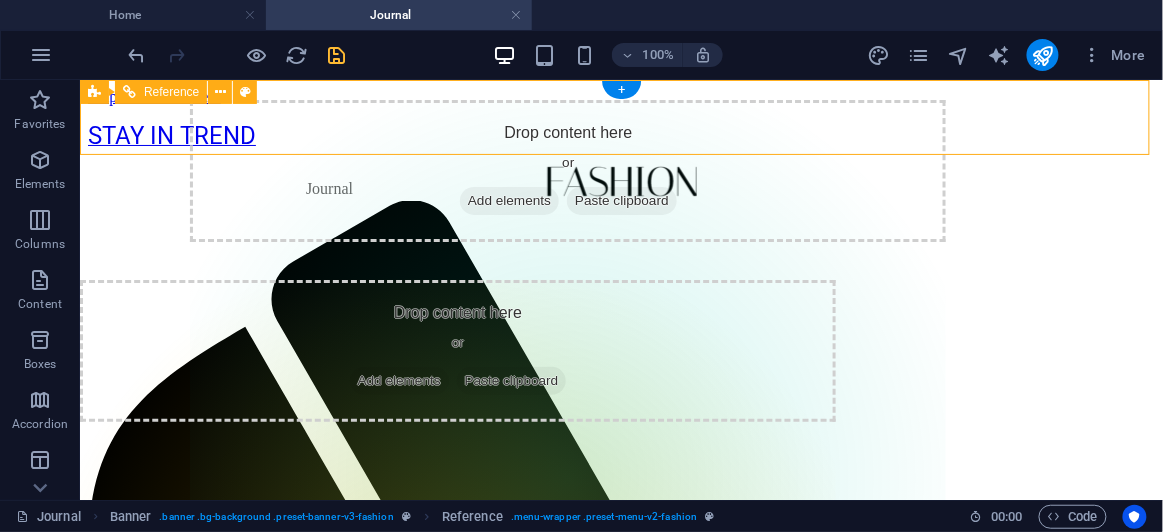 click at bounding box center (620, 1608) 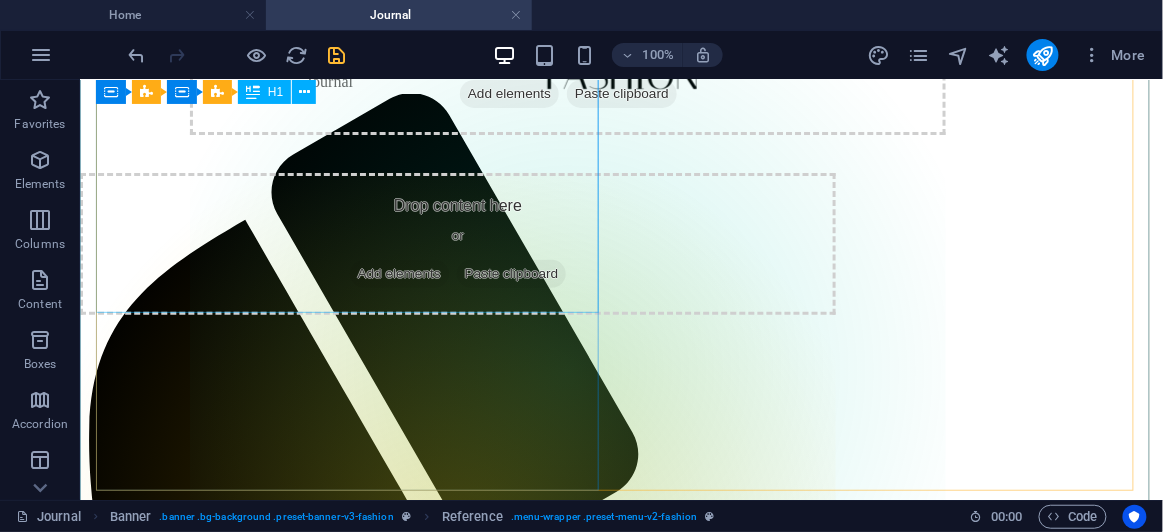 scroll, scrollTop: 0, scrollLeft: 0, axis: both 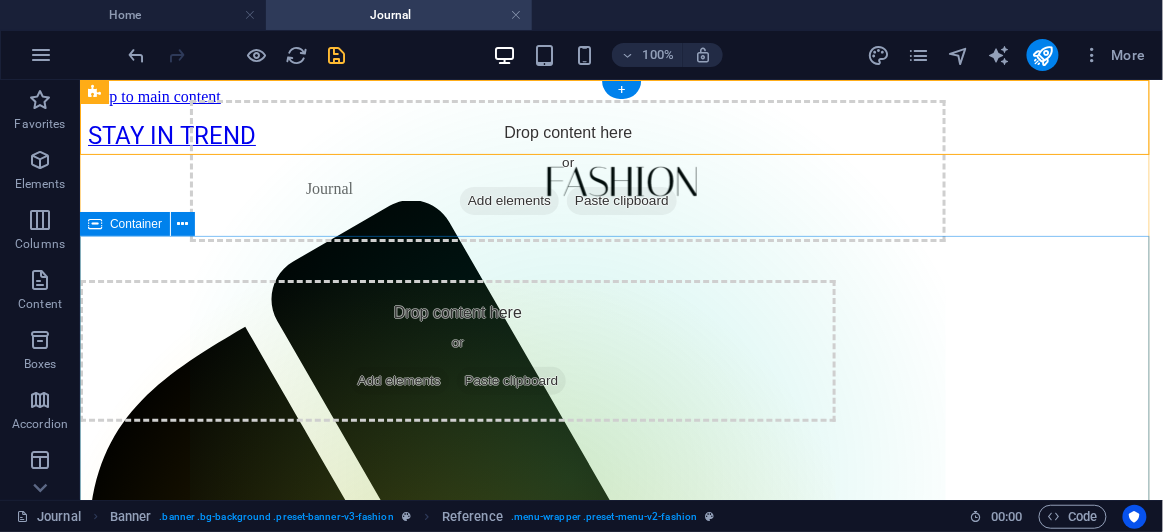 click on "Mens Autumn Lookbook Lorem ipsum dolor sit amet, consectetur adipiscing elit. Venenatis scelerisque at quam congue posuere Trends" at bounding box center (620, 2367) 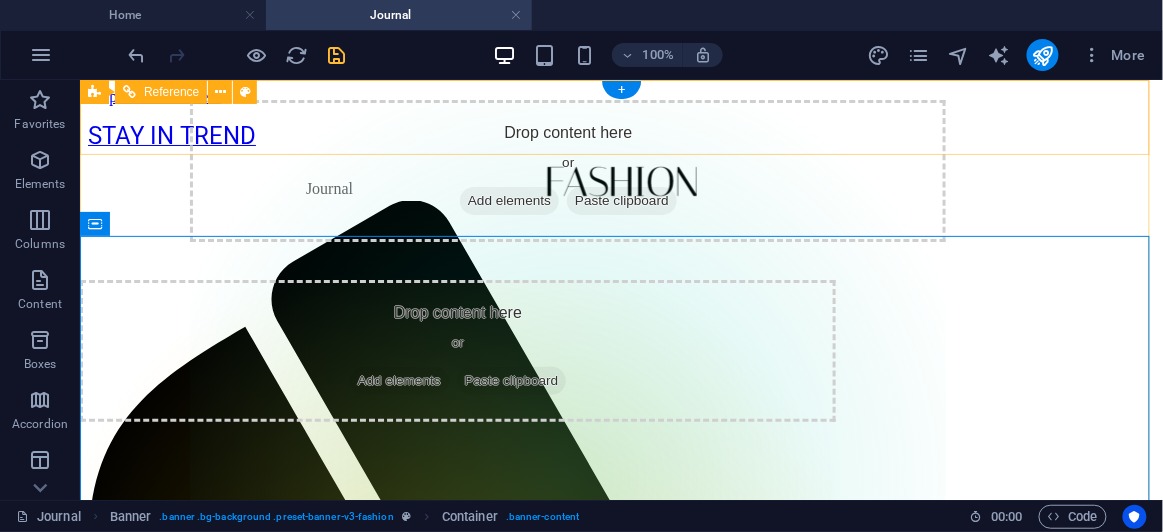 click at bounding box center (620, 1608) 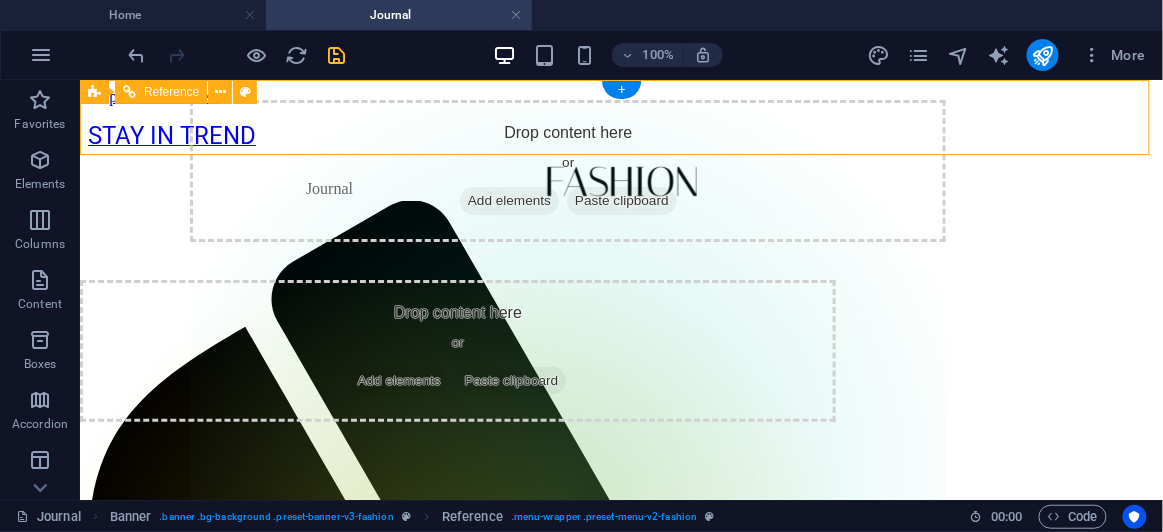 click at bounding box center (620, 1608) 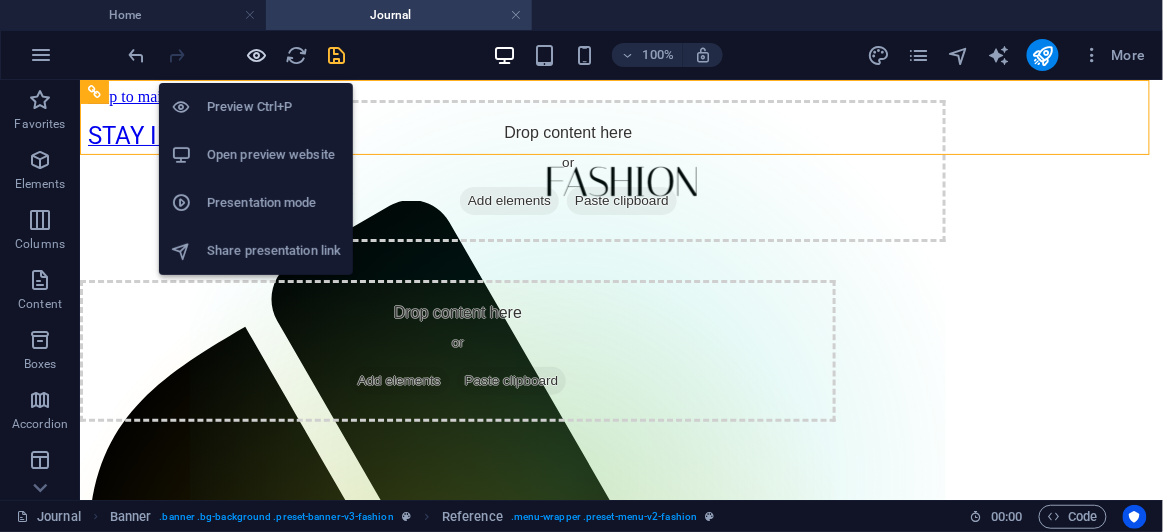 click at bounding box center [257, 55] 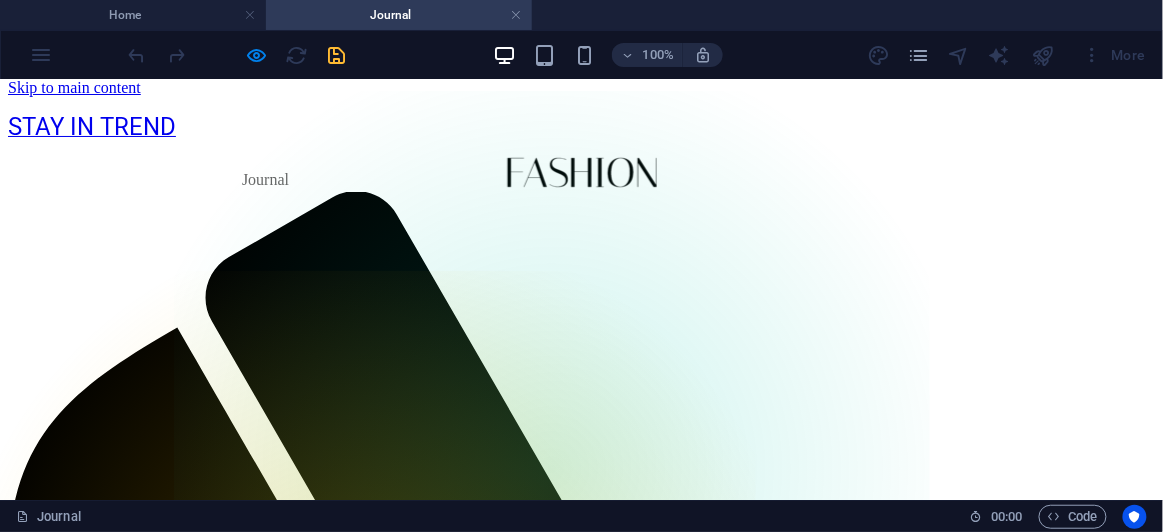 scroll, scrollTop: 0, scrollLeft: 0, axis: both 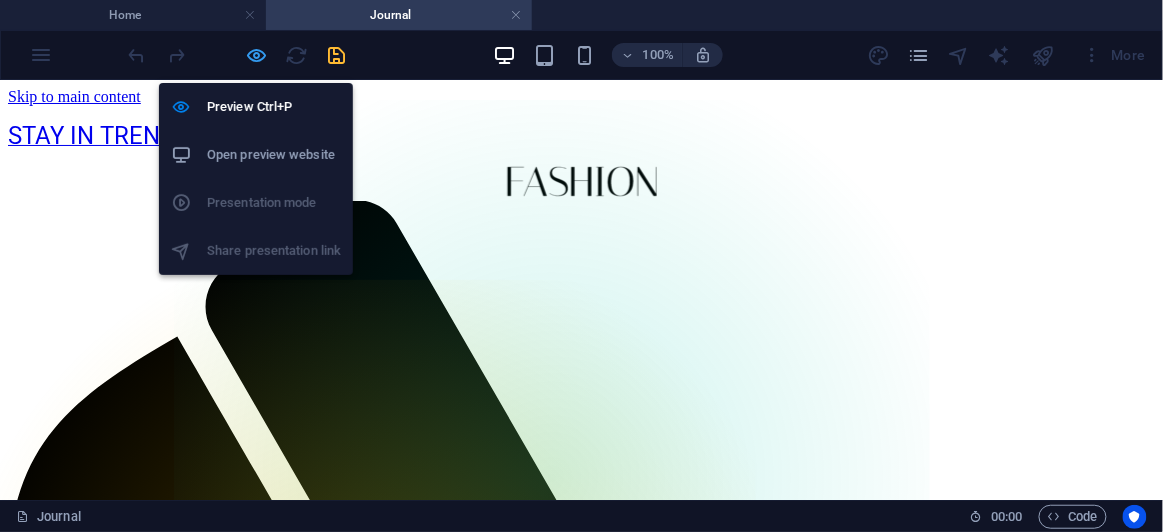 click at bounding box center (257, 55) 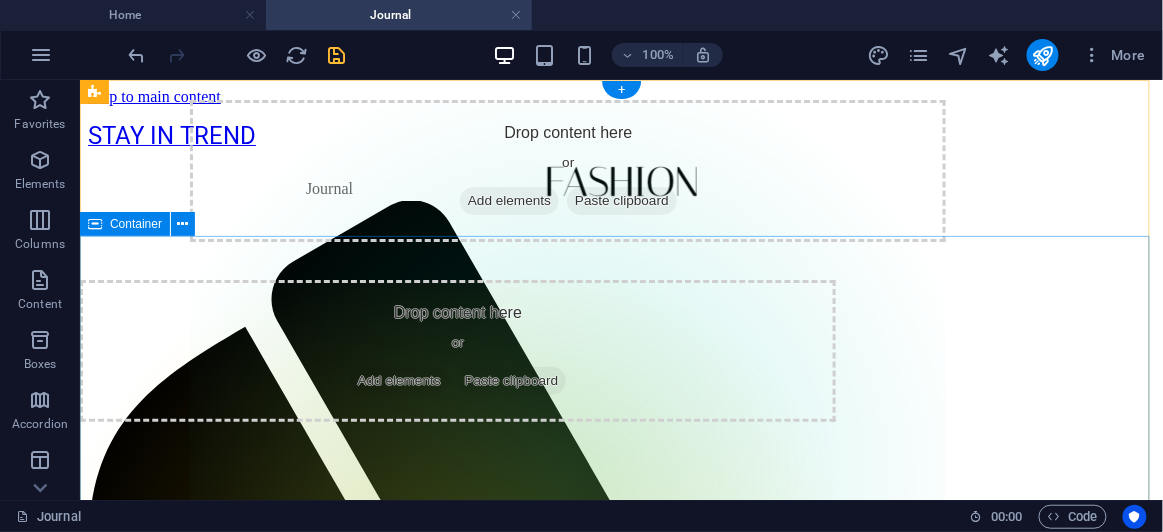 click on "Mens Autumn Lookbook Lorem ipsum dolor sit amet, consectetur adipiscing elit. Venenatis scelerisque at quam congue posuere Trends" at bounding box center (620, 2367) 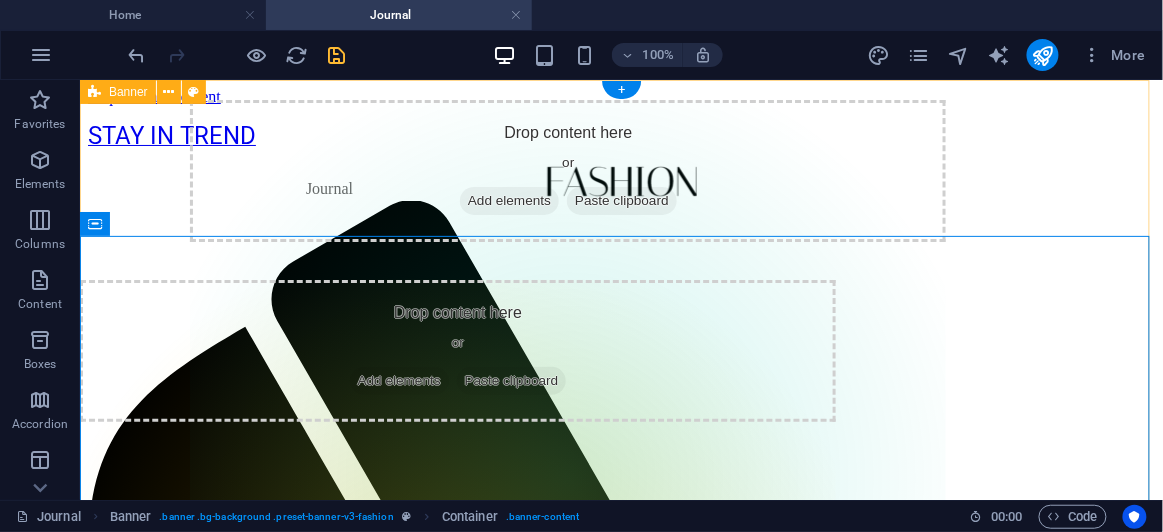 click on "STAY IN TREND RED Journal Events Brand Partnerships Location Contact Journal Mens Autumn Lookbook Lorem ipsum dolor sit amet, consectetur adipiscing elit. Venenatis scelerisque at quam congue posuere Trends Drop content here or  Add elements  Paste clipboard Drop content here or  Add elements  Paste clipboard" at bounding box center [620, 1542] 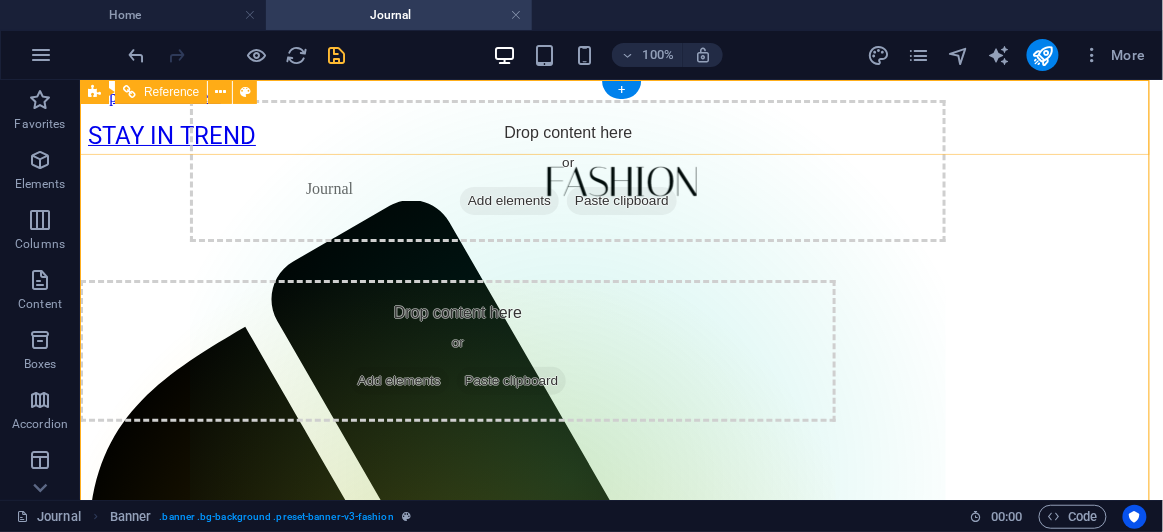 click on "STAY IN TREND RED Journal Events Brand Partnerships Location Contact" at bounding box center (620, 931) 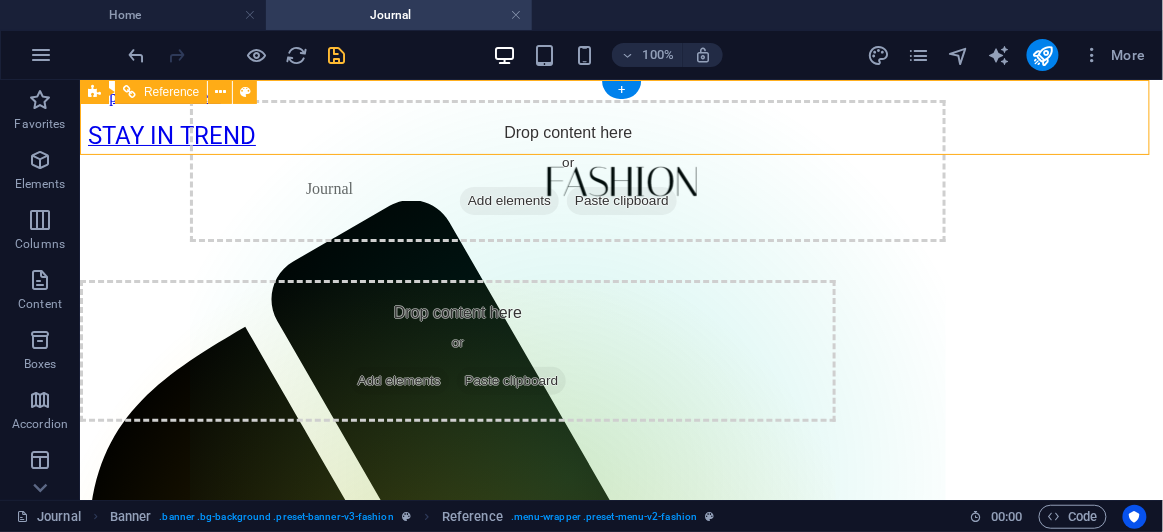 click at bounding box center [620, 1608] 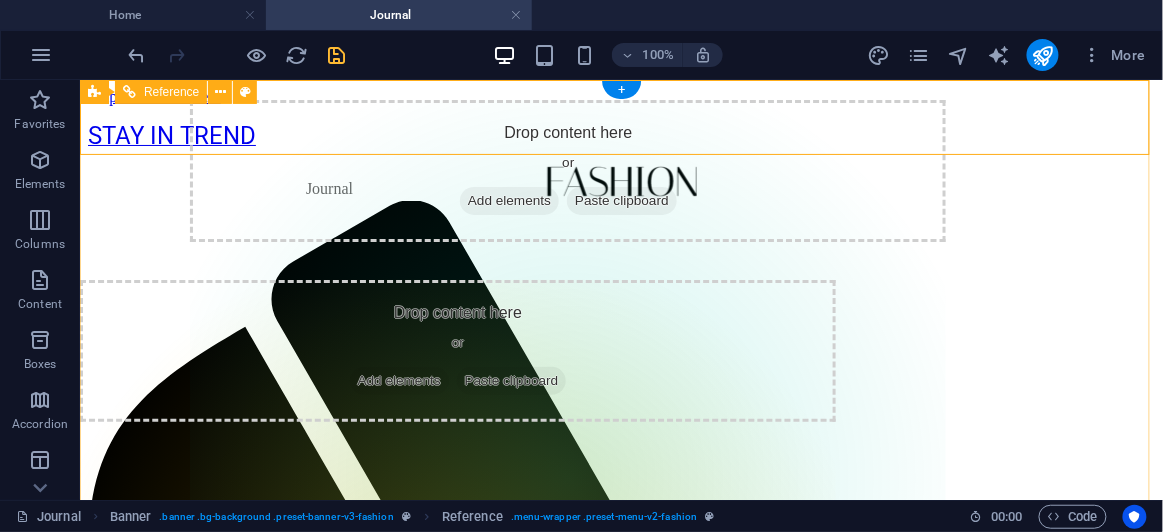 click at bounding box center (620, 1608) 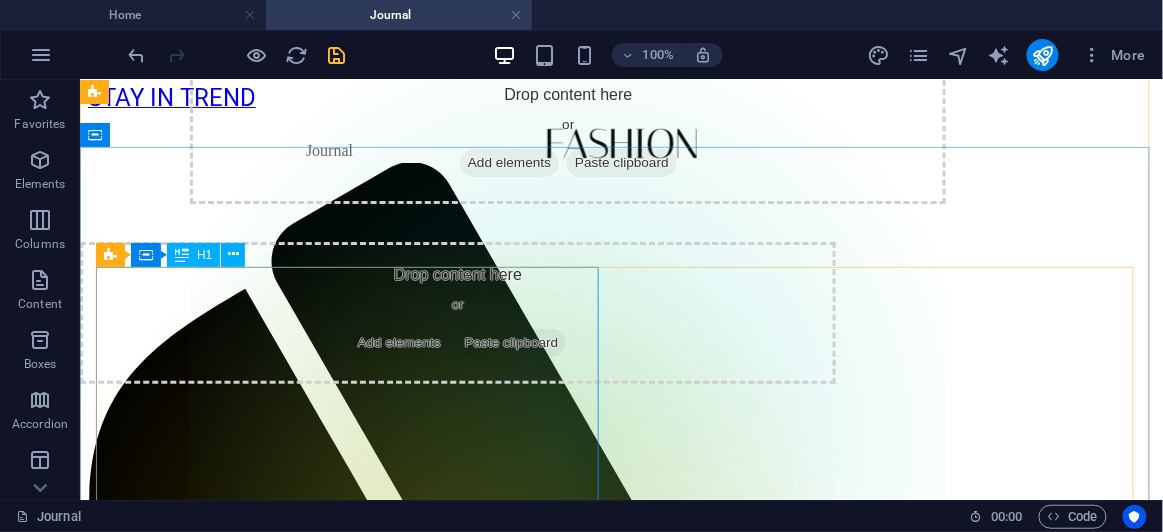 scroll, scrollTop: 0, scrollLeft: 0, axis: both 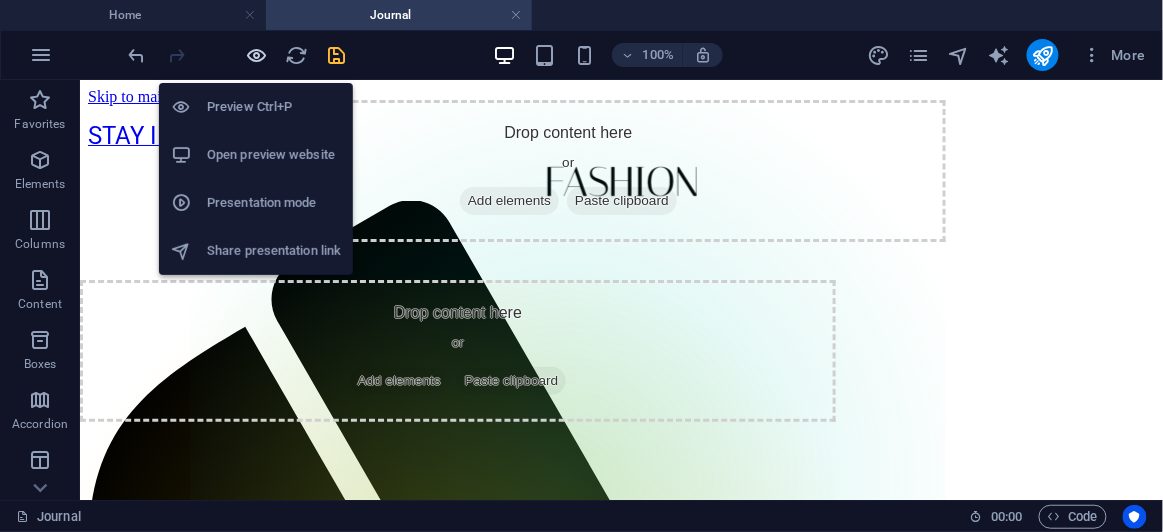 click at bounding box center (257, 55) 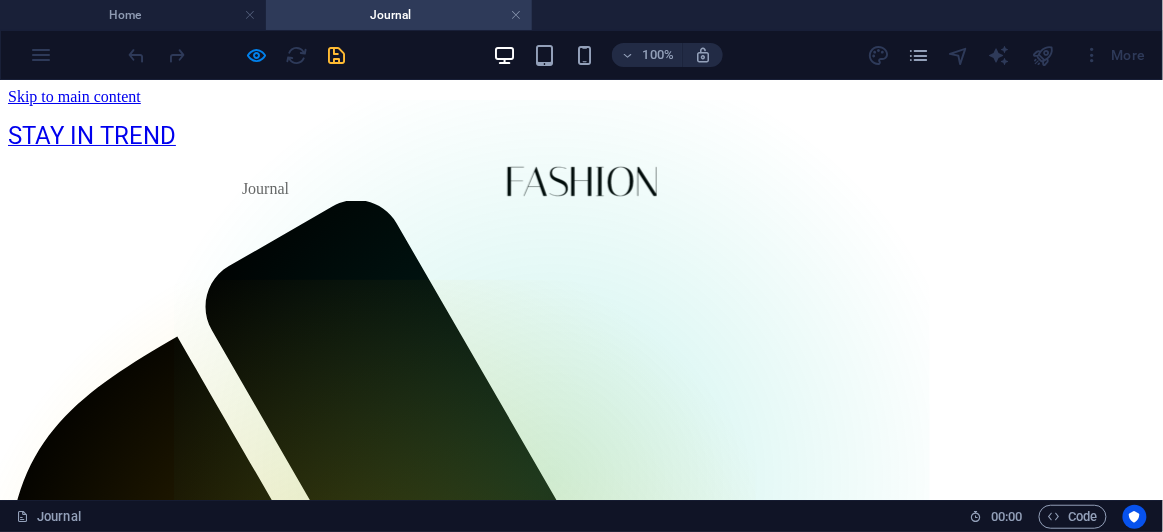 click at bounding box center [582, 180] 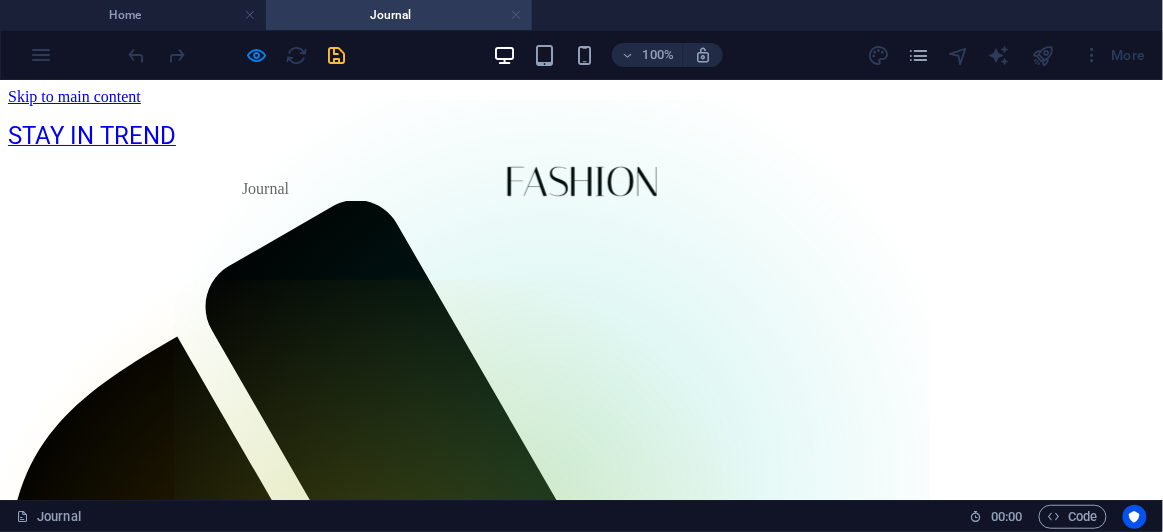 click at bounding box center (516, 15) 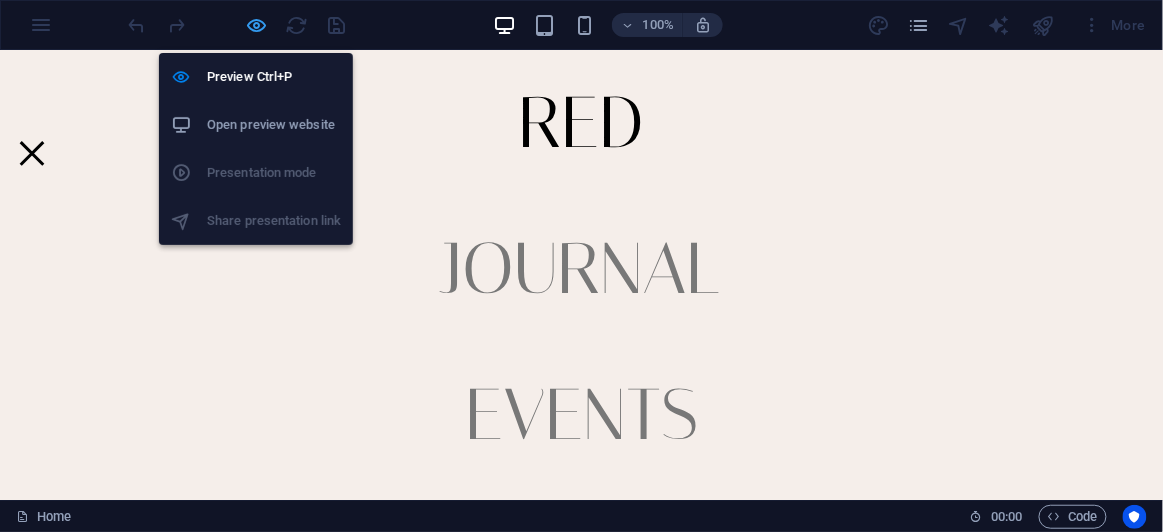 click at bounding box center (257, 25) 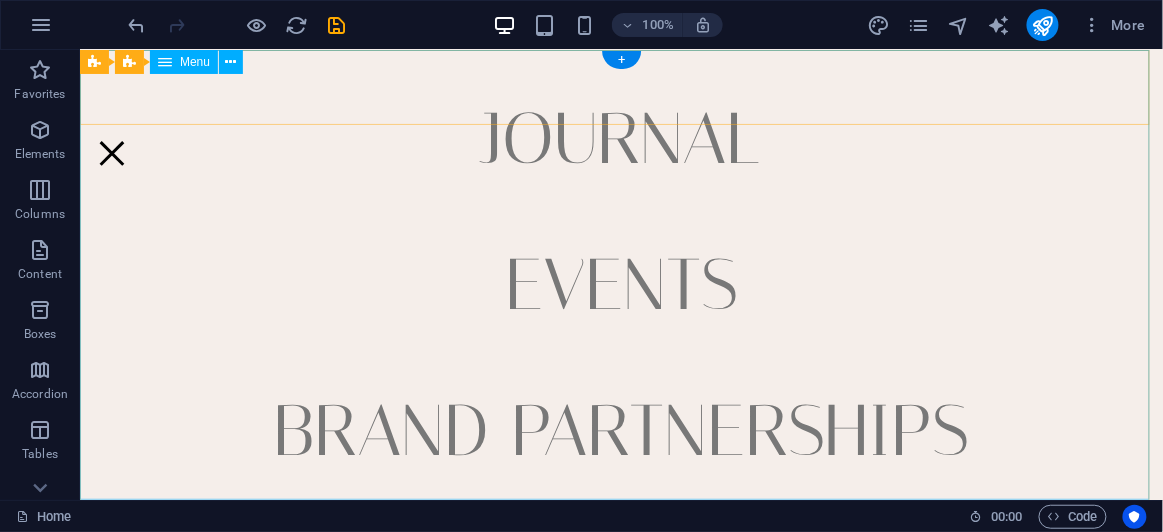 scroll, scrollTop: 0, scrollLeft: 0, axis: both 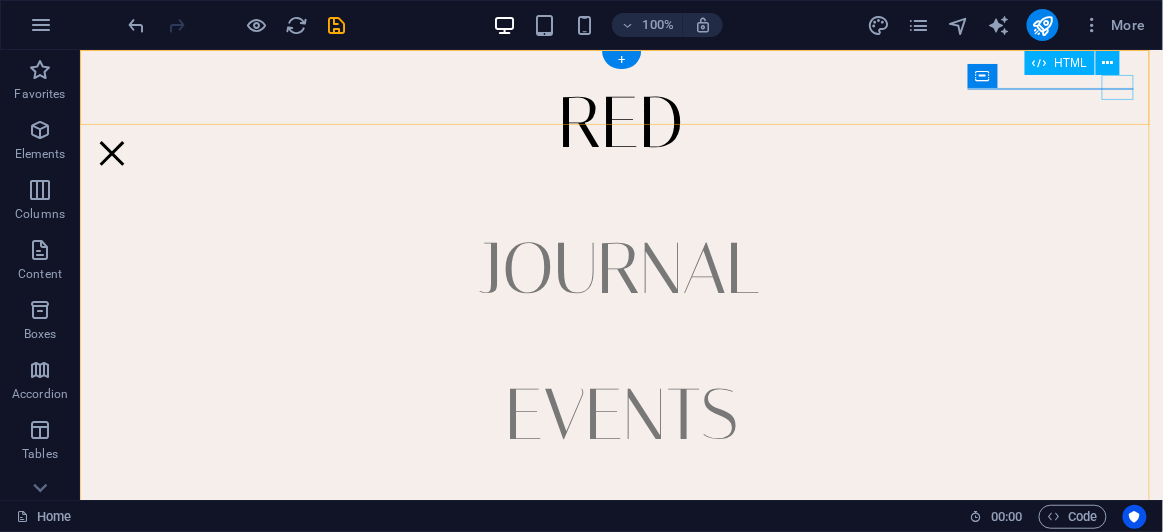 click at bounding box center [111, 152] 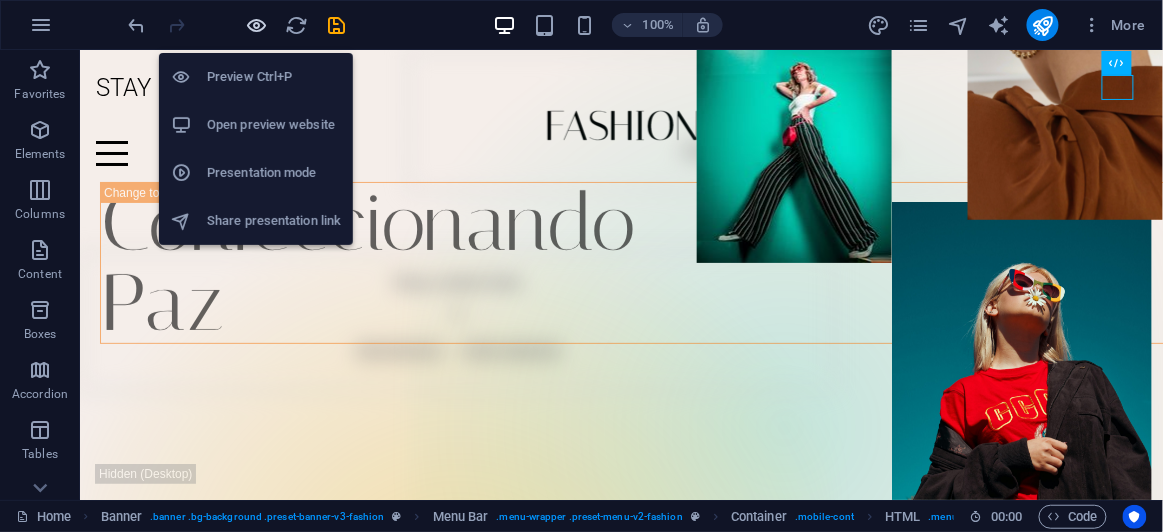 click at bounding box center [257, 25] 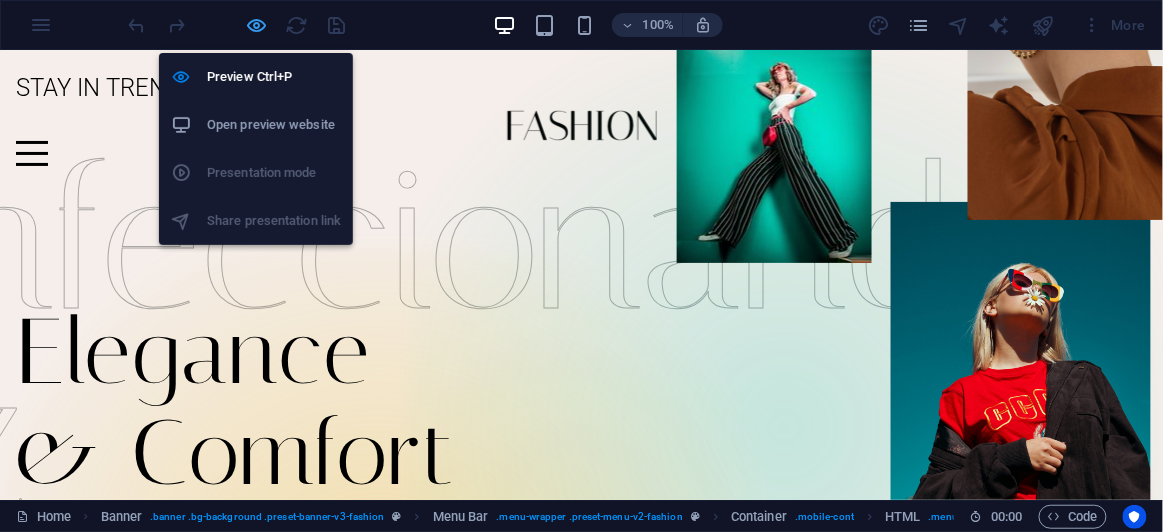 click at bounding box center (257, 25) 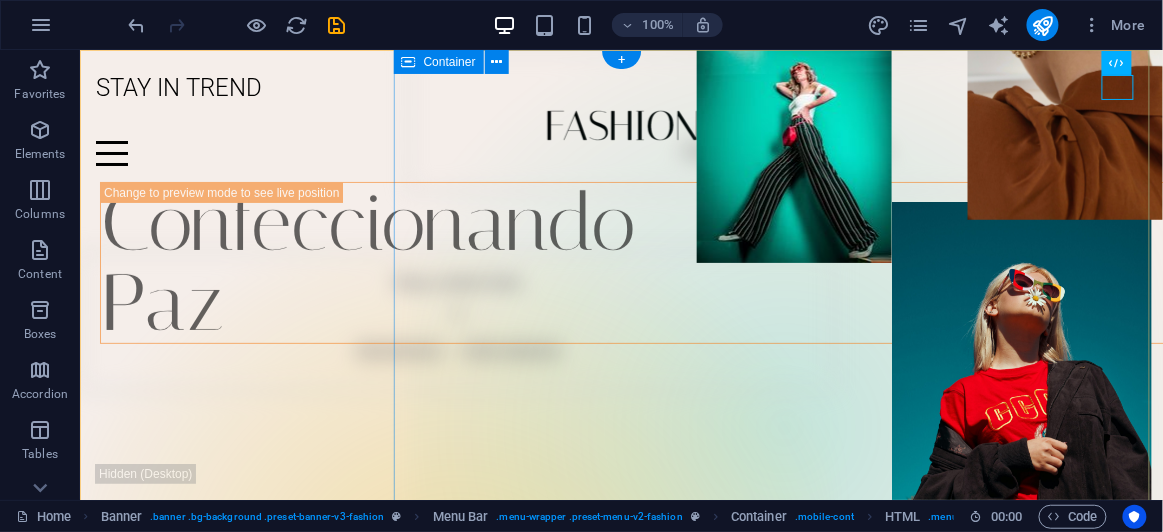click on "Drop content here or  Add elements  Paste clipboard" at bounding box center (784, 427) 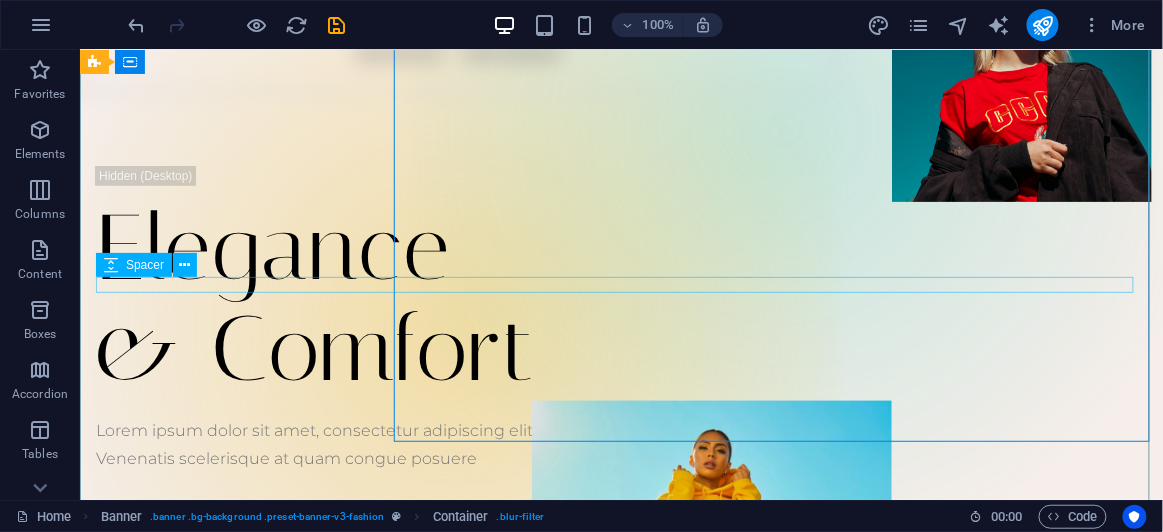 scroll, scrollTop: 272, scrollLeft: 0, axis: vertical 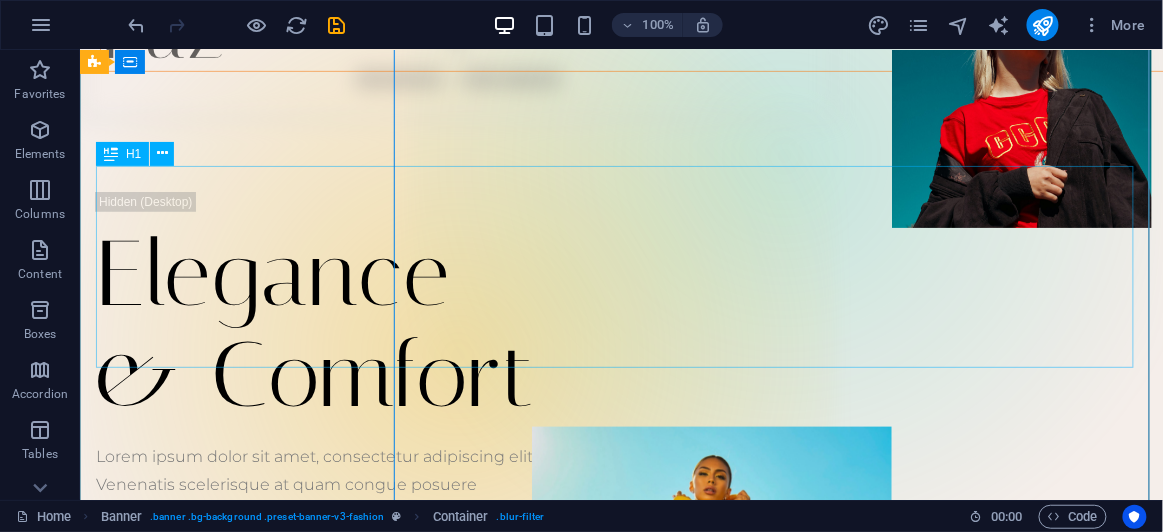 click on "H1" at bounding box center (122, 154) 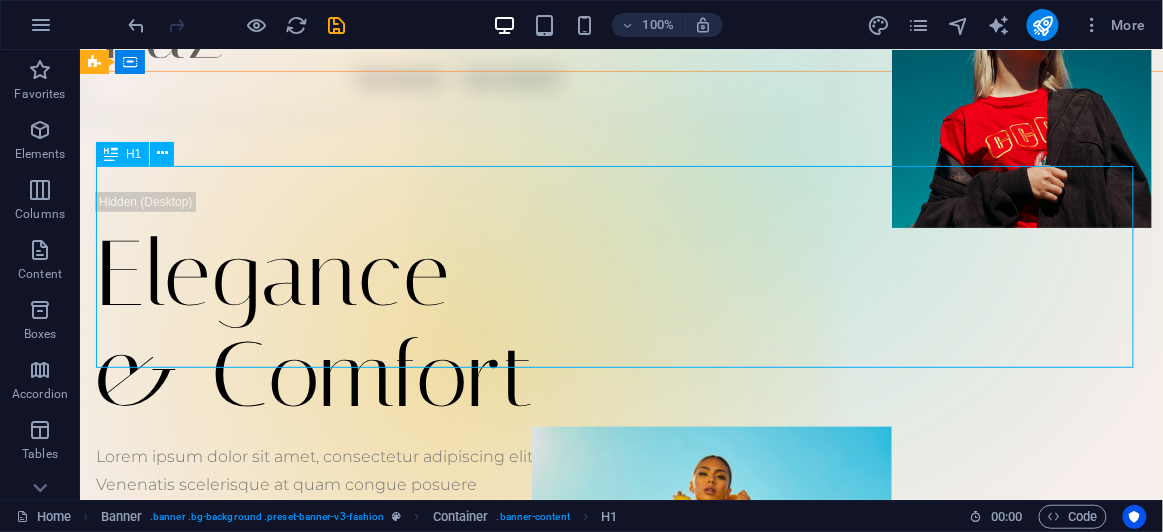 click on "H1" at bounding box center [122, 154] 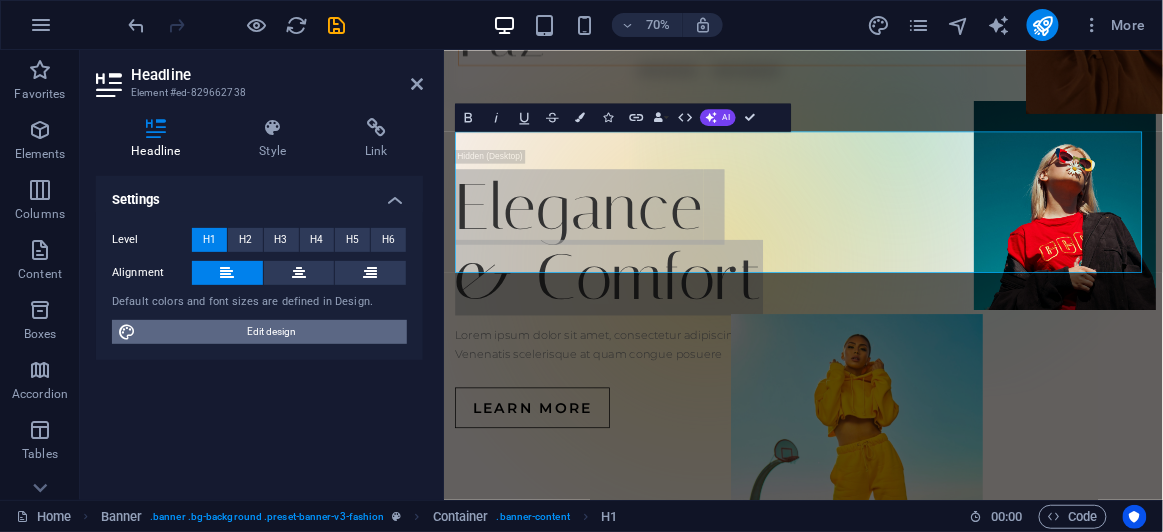 click on "Edit design" at bounding box center [271, 332] 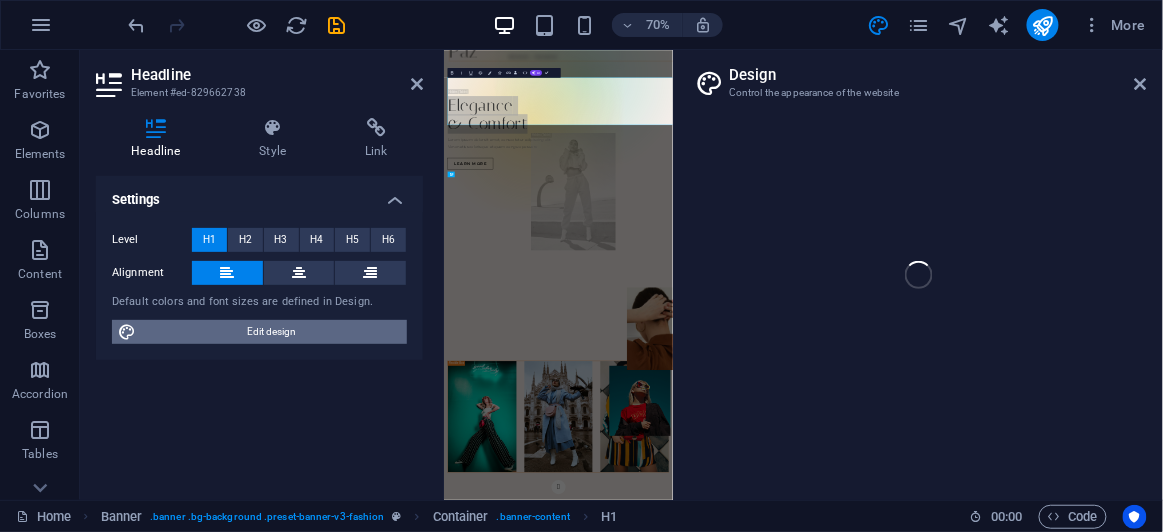 select on "px" 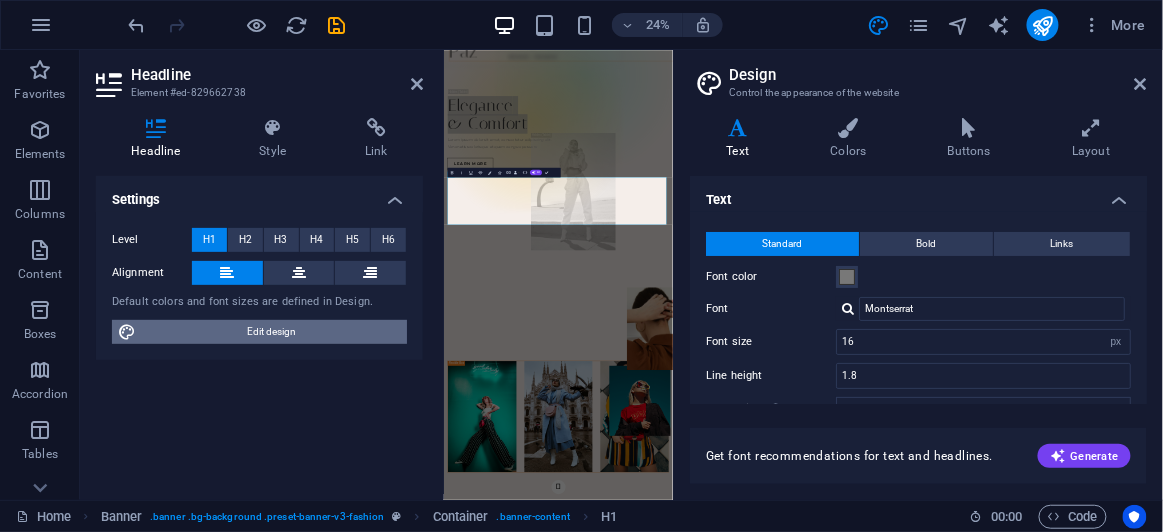click on "Edit design" at bounding box center [271, 332] 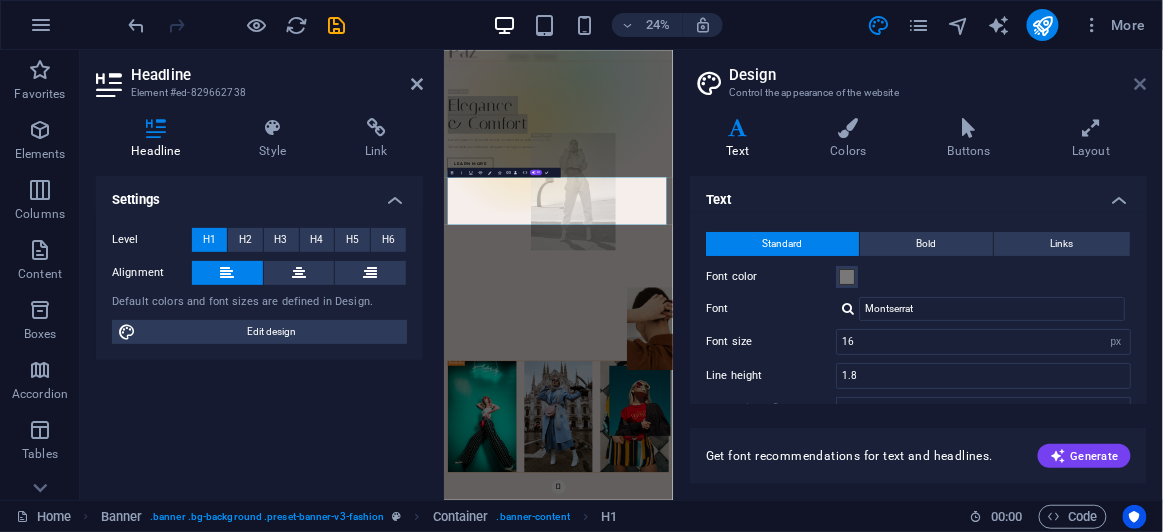 drag, startPoint x: 1142, startPoint y: 88, endPoint x: 995, endPoint y: 56, distance: 150.44267 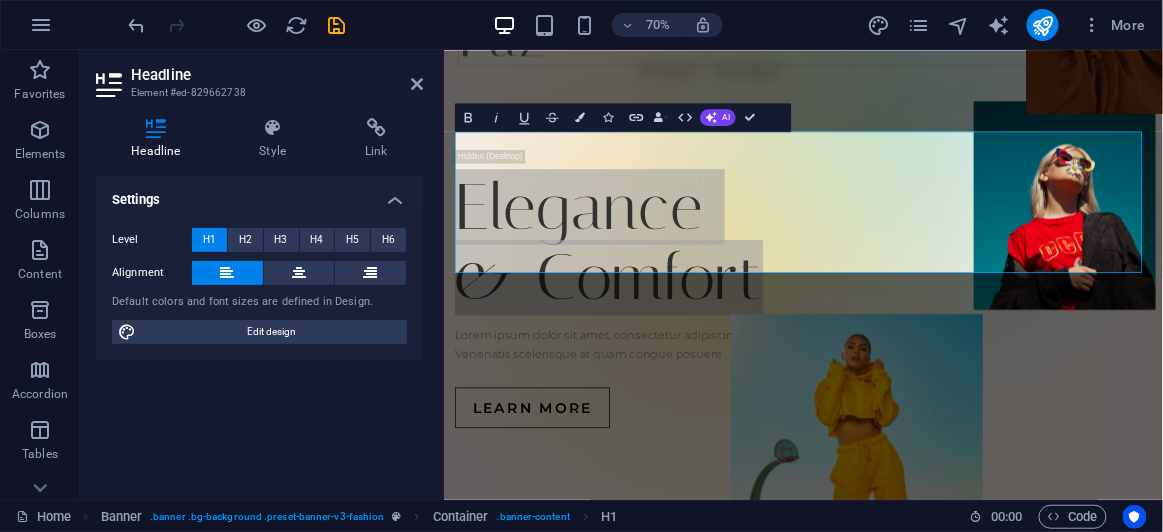 click on "Settings Level H1 H2 H3 H4 H5 H6 Alignment Default colors and font sizes are defined in Design. Edit design" at bounding box center [259, 330] 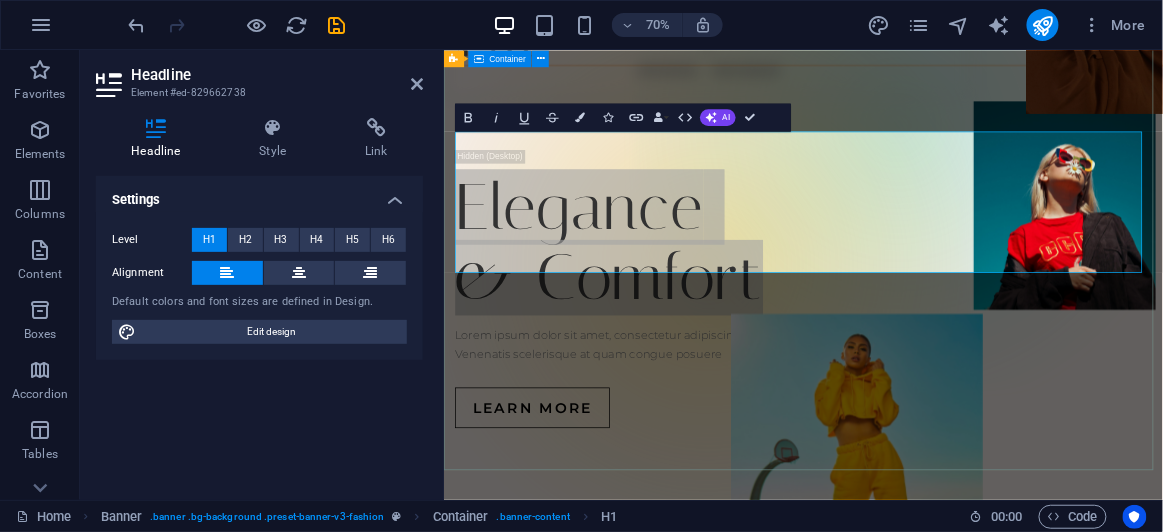 click on "Elegance & Comfort Lorem ipsum dolor sit amet, consectetur adipiscing elit.  Venenatis scelerisque at quam congue posuere Learn more" at bounding box center [956, 390] 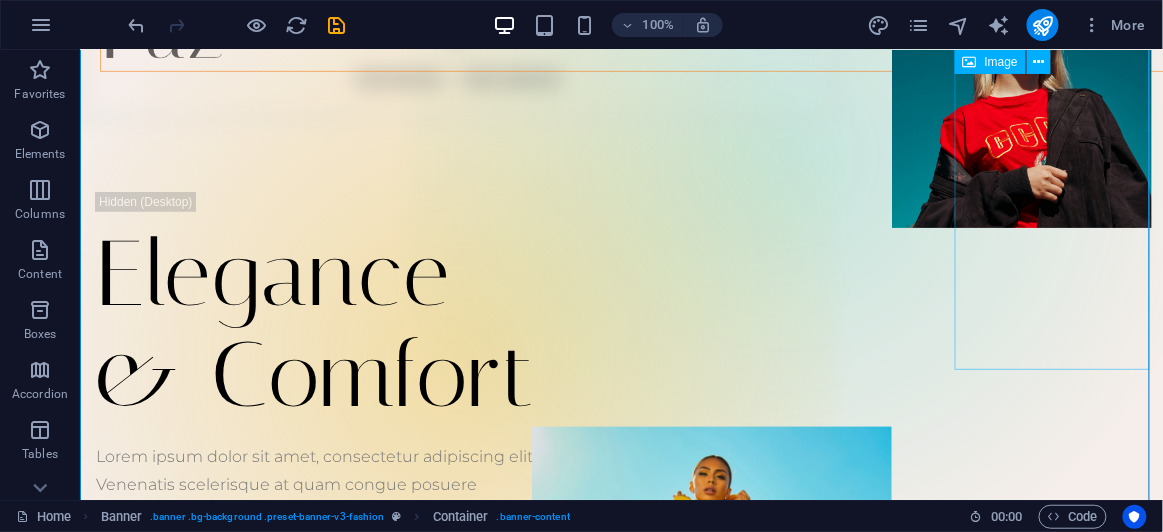 scroll, scrollTop: 0, scrollLeft: 0, axis: both 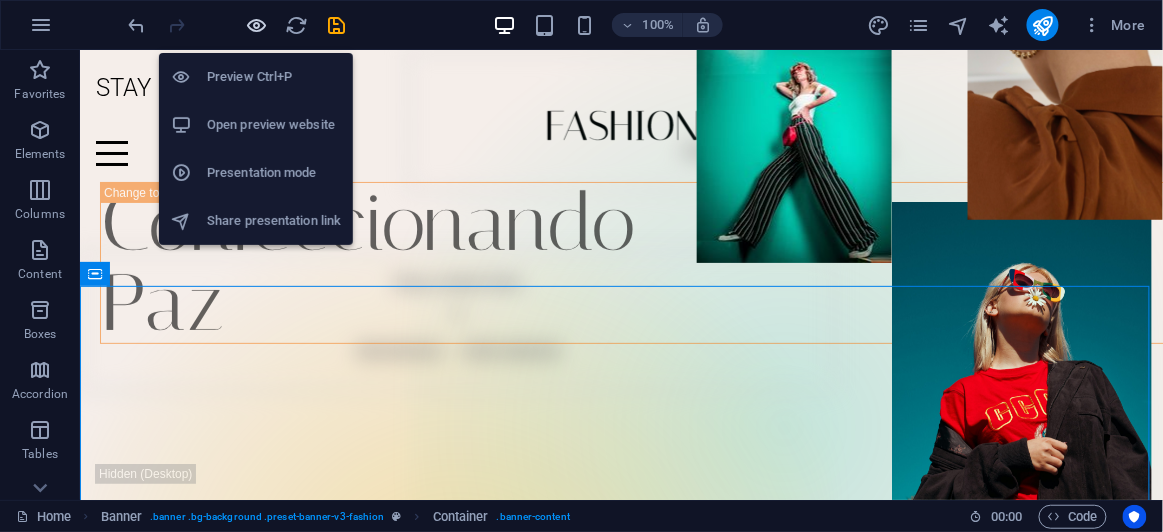 click at bounding box center (257, 25) 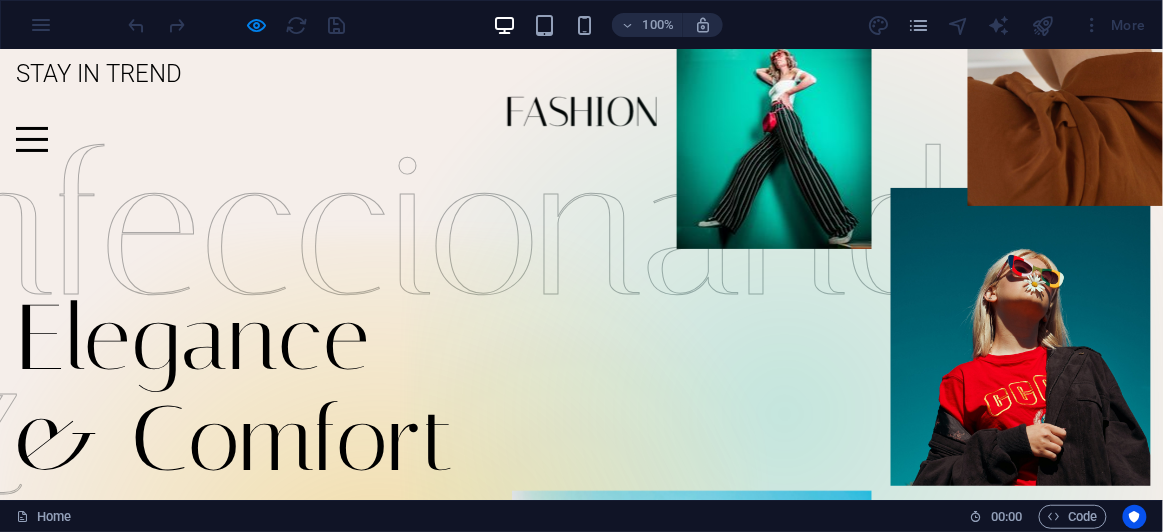 scroll, scrollTop: 0, scrollLeft: 0, axis: both 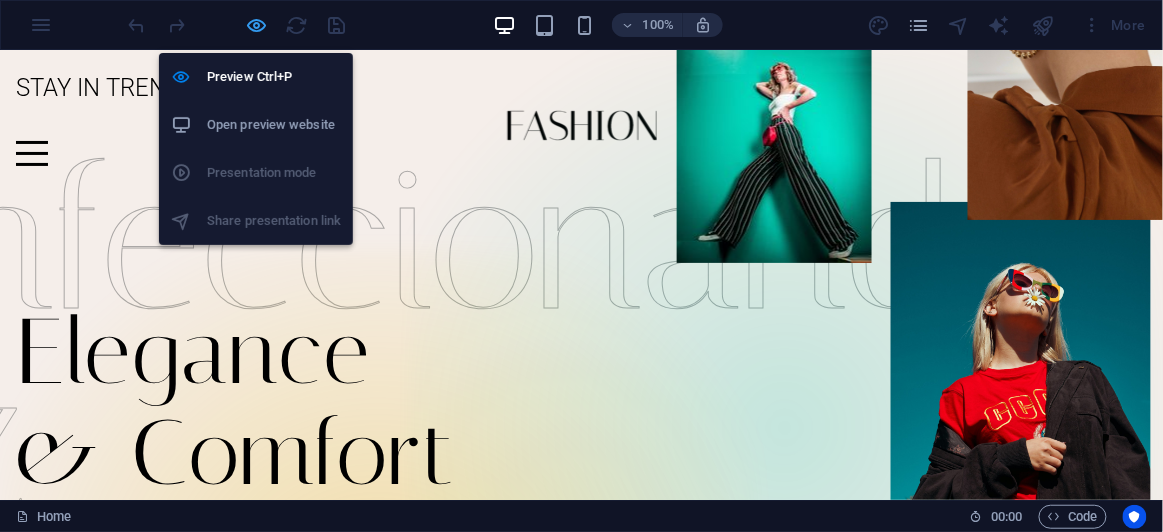 click at bounding box center [257, 25] 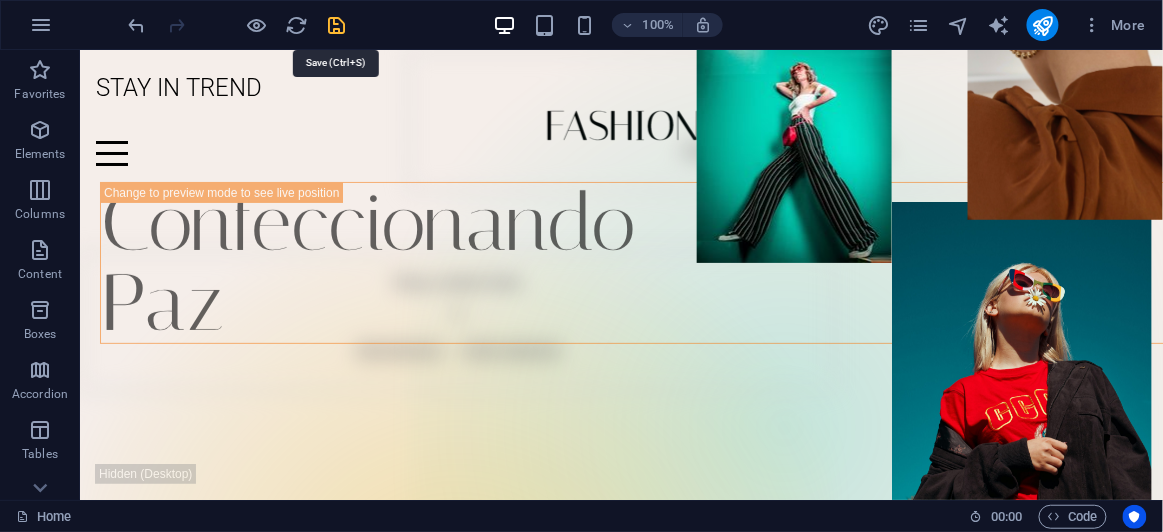 click at bounding box center [337, 25] 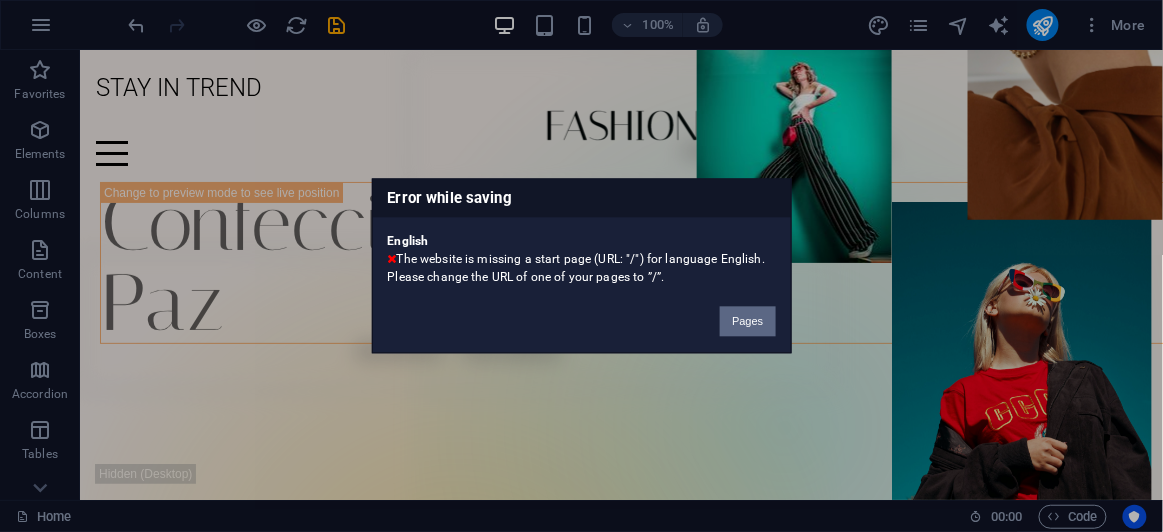 click on "Pages" at bounding box center (747, 322) 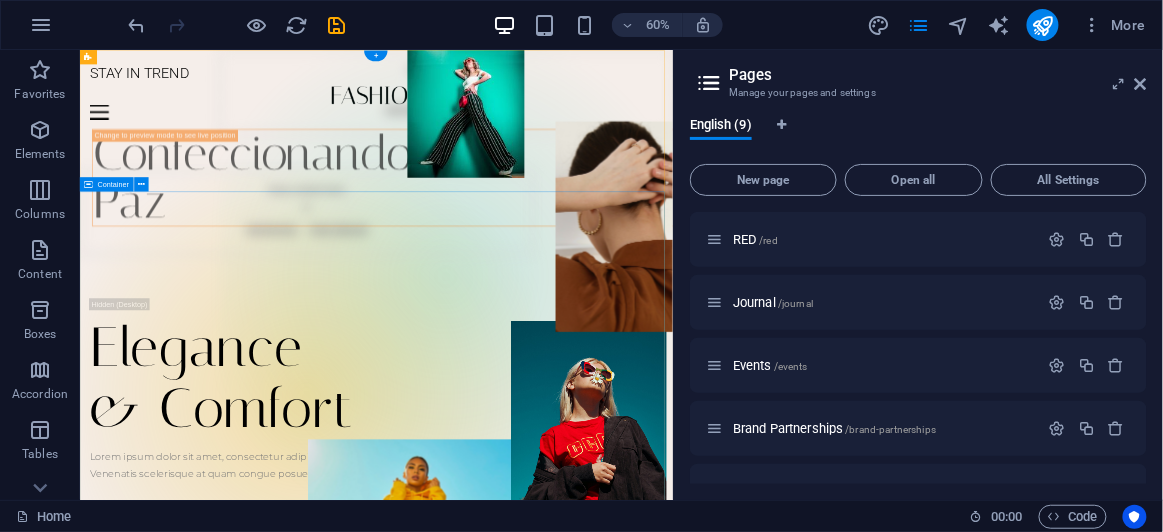 click on "Elegance & Comfort Lorem ipsum dolor sit amet, consectetur adipiscing elit.  Venenatis scelerisque at quam congue posuere Learn more" at bounding box center [573, 662] 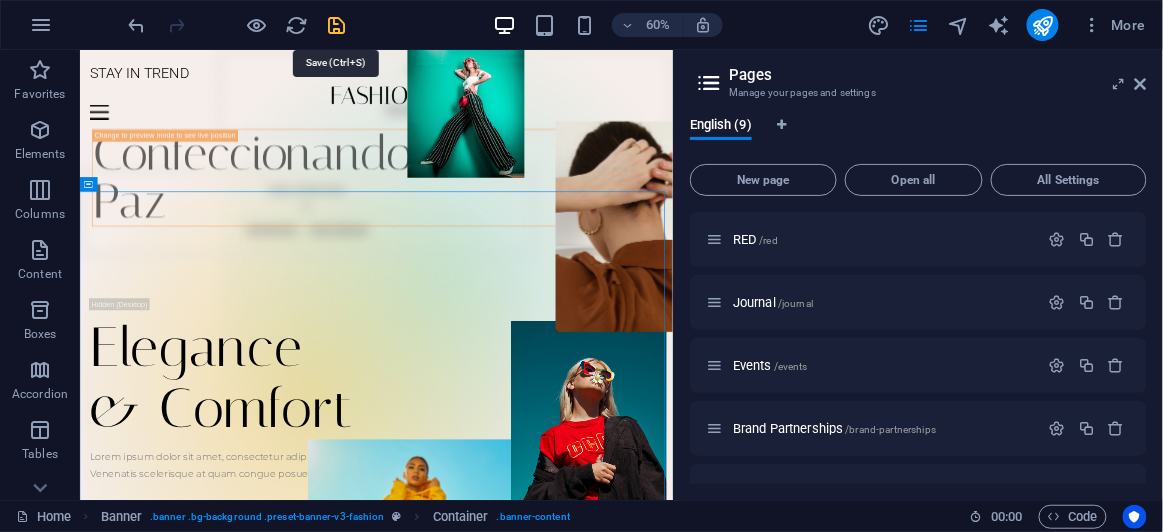 click at bounding box center (337, 25) 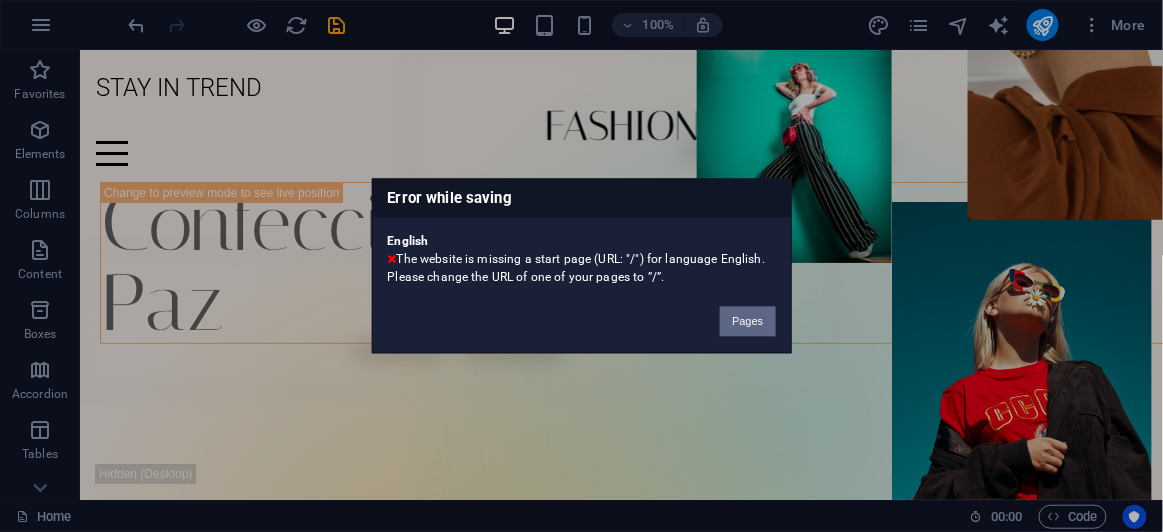 click on "Pages" at bounding box center (747, 322) 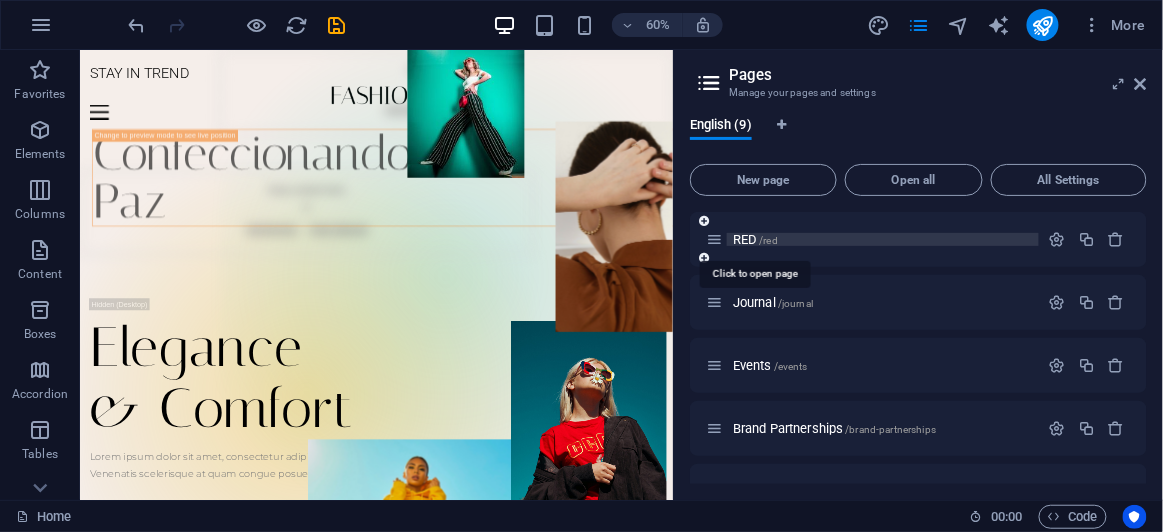 click on "RED /red" at bounding box center [755, 239] 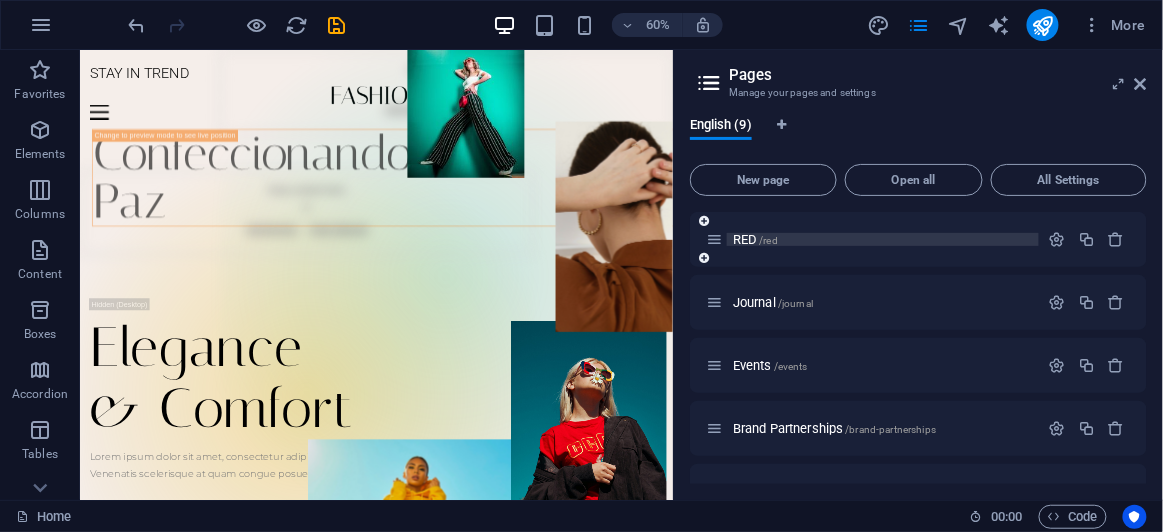 click on "/red" at bounding box center (769, 240) 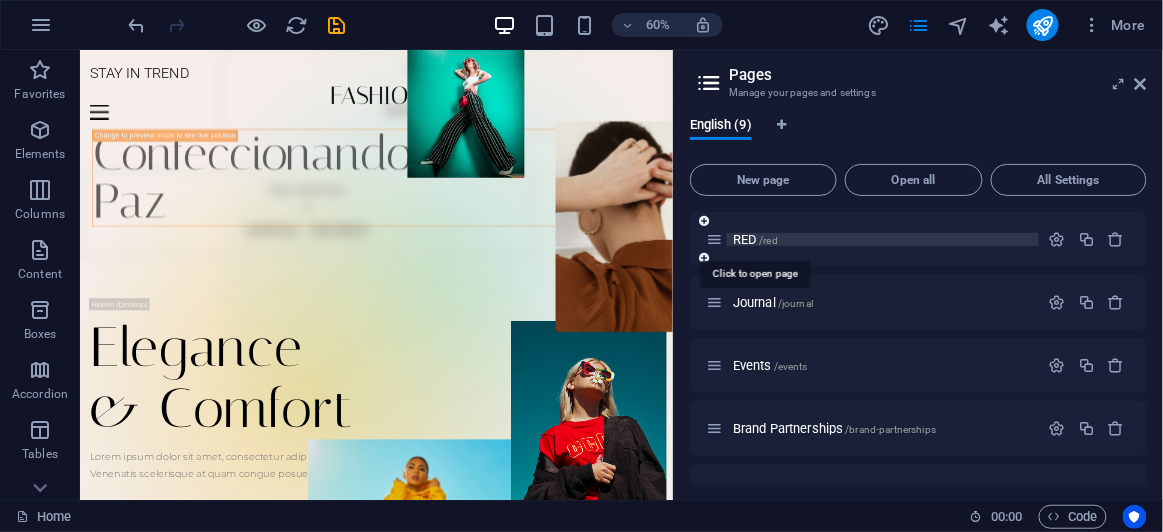 click on "/red" at bounding box center [769, 240] 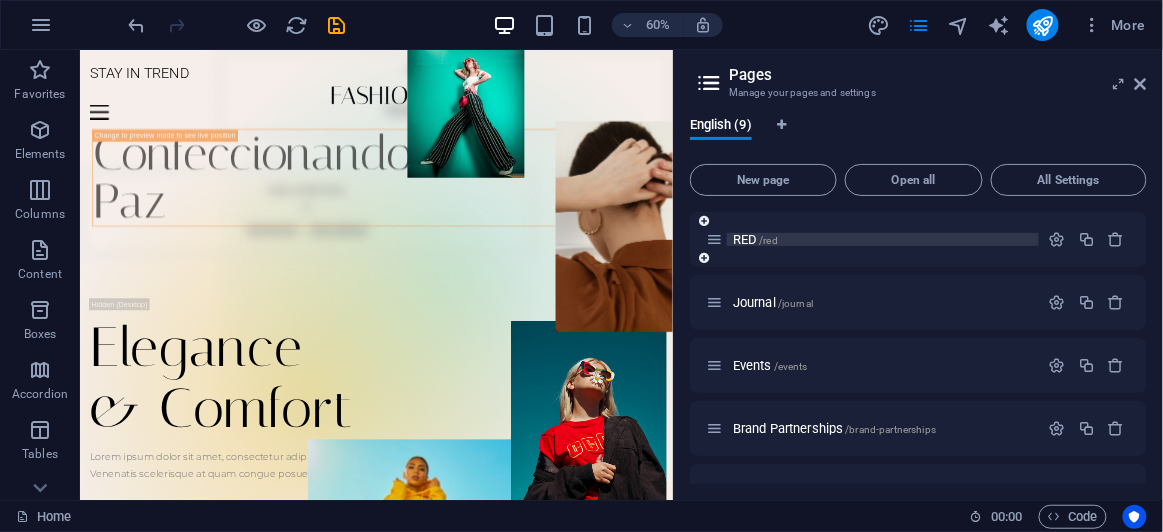 click on "RED /red" at bounding box center (883, 239) 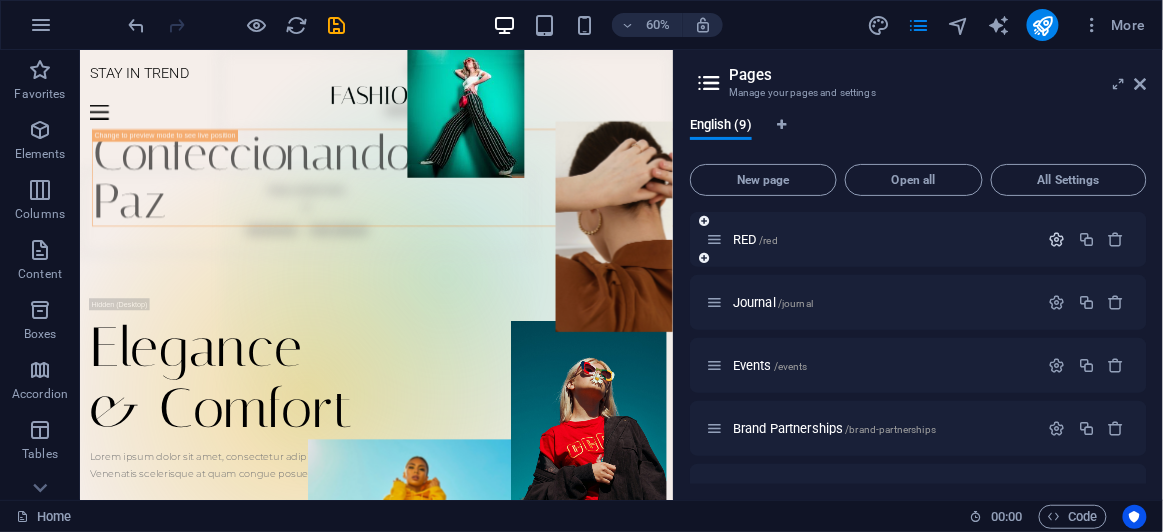 click at bounding box center [1057, 239] 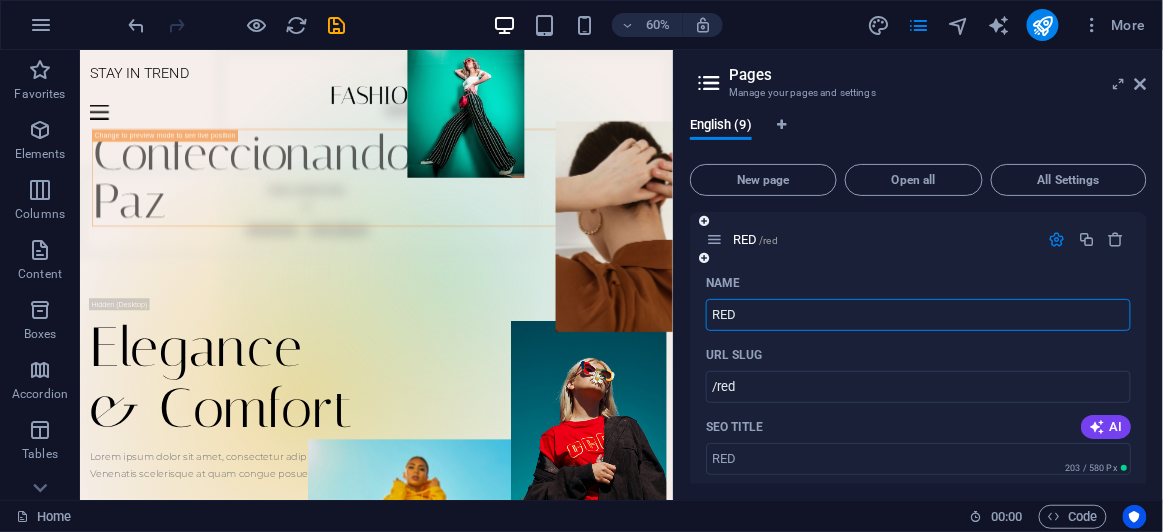 click on "RED" at bounding box center [918, 315] 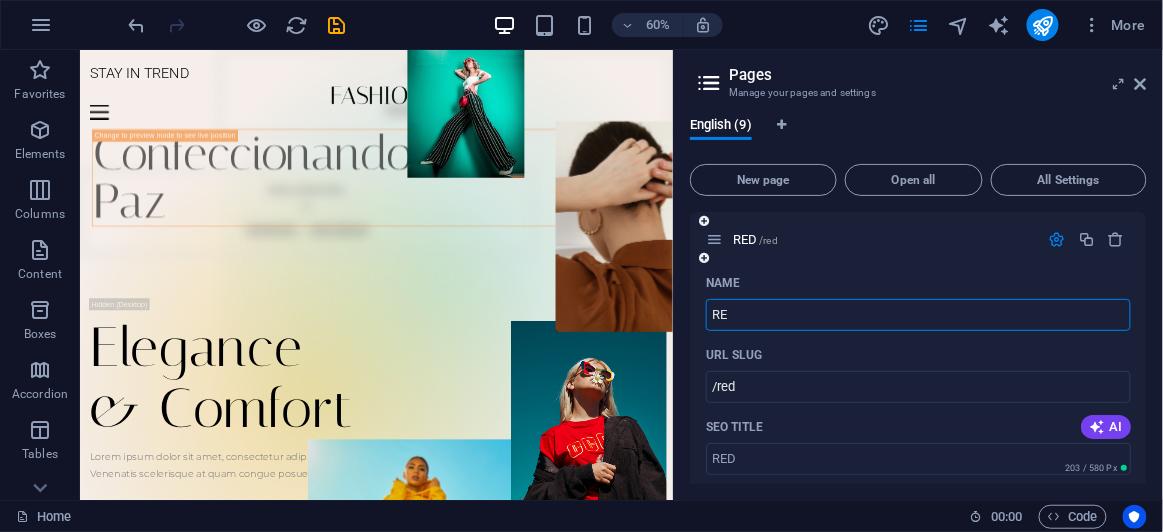 type on "R" 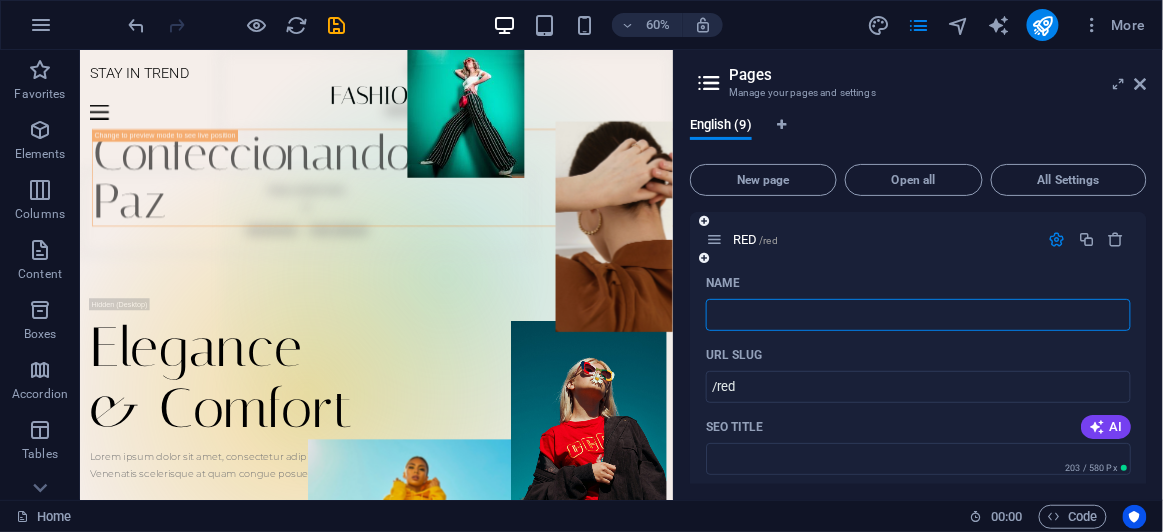 type on "H" 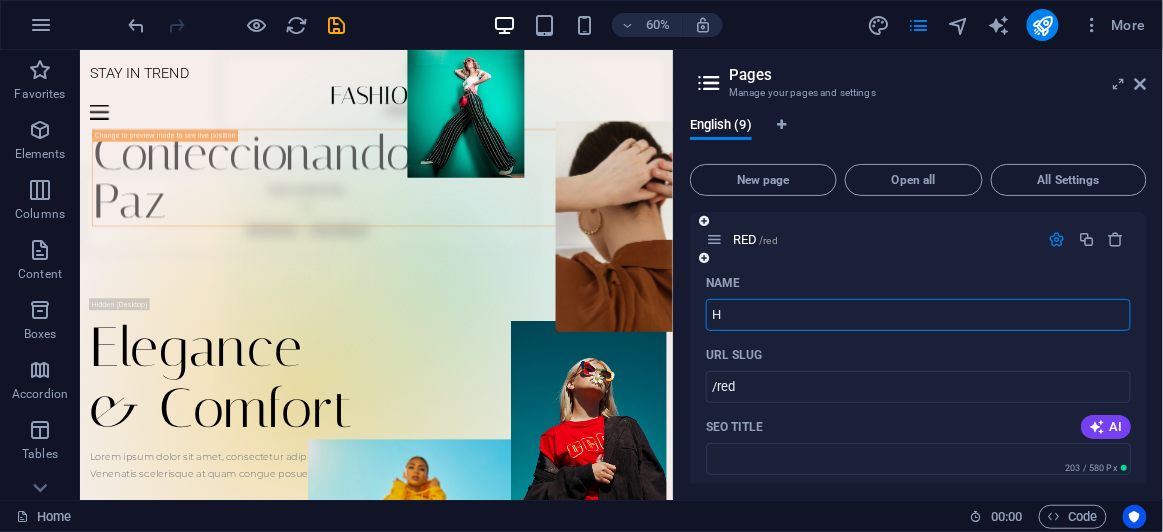 type on "/" 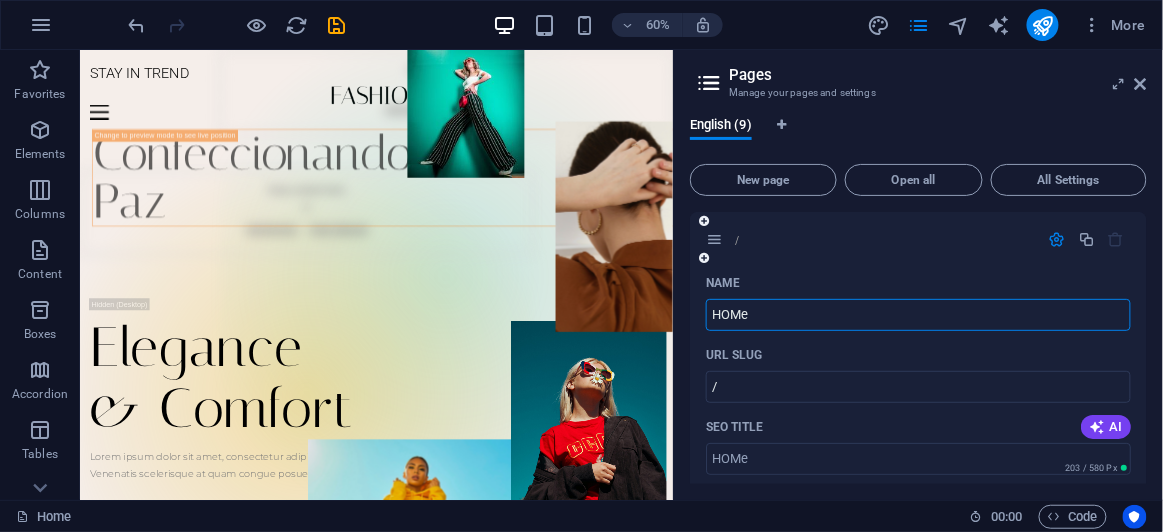 type on "HOM" 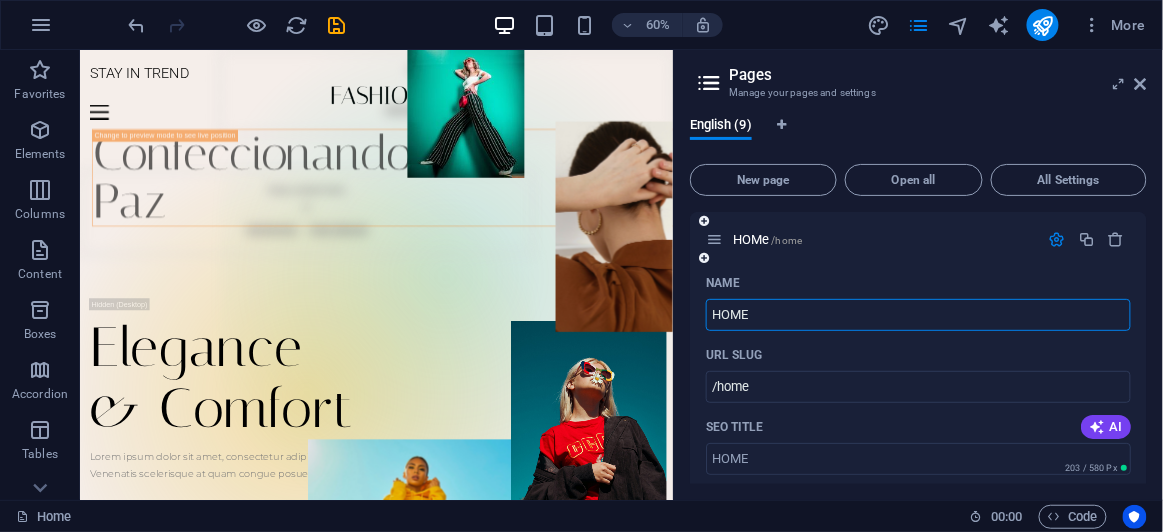 type on "HOME" 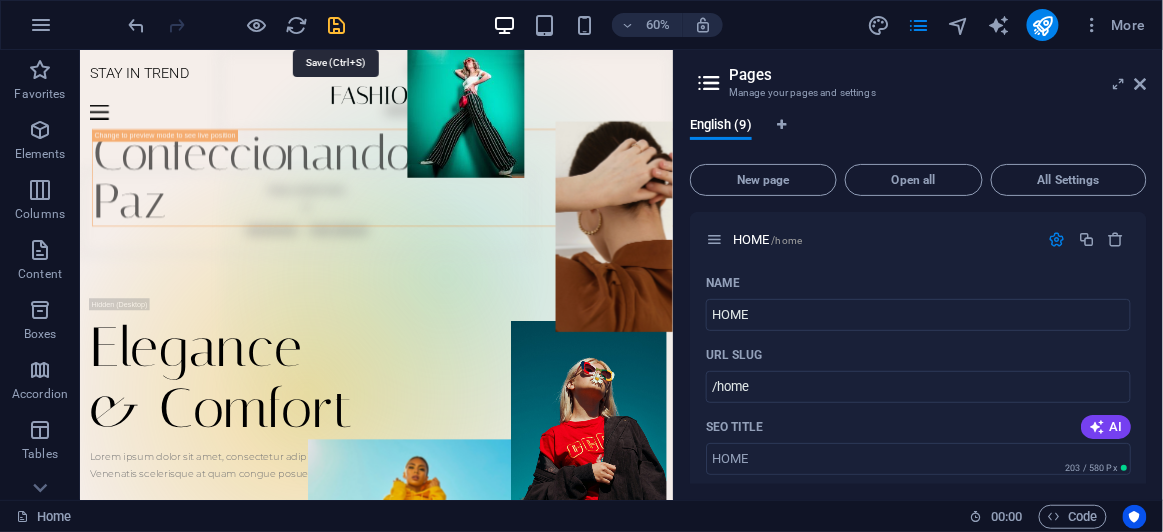 click at bounding box center (337, 25) 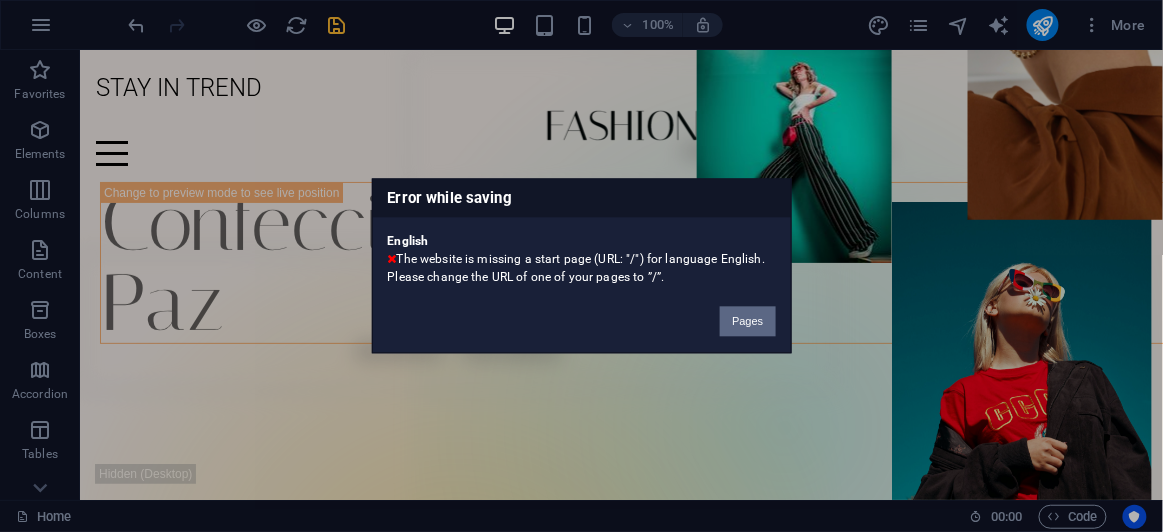 click on "Pages" at bounding box center [747, 322] 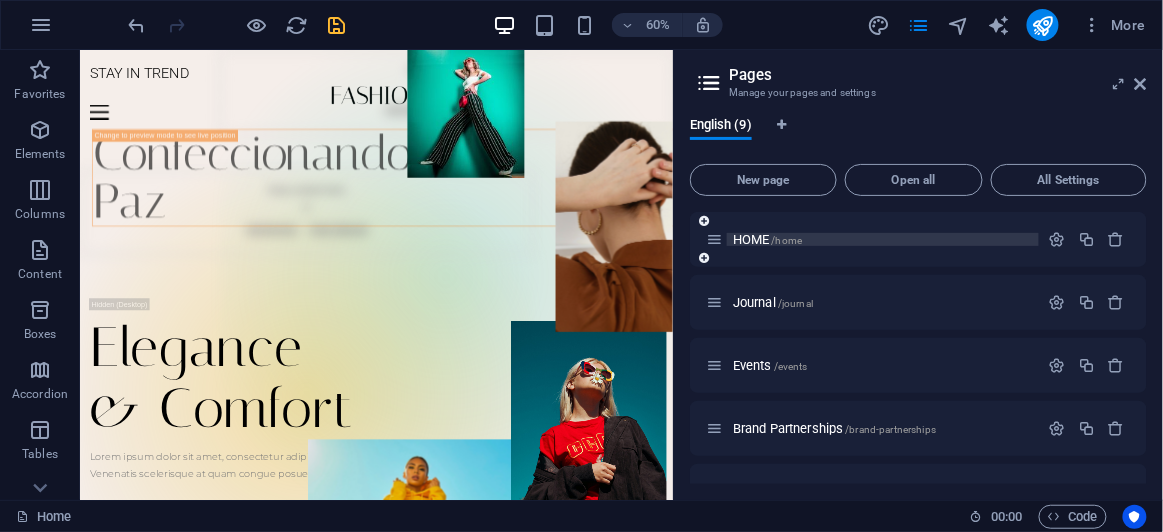 click on "HOME /home" at bounding box center [883, 239] 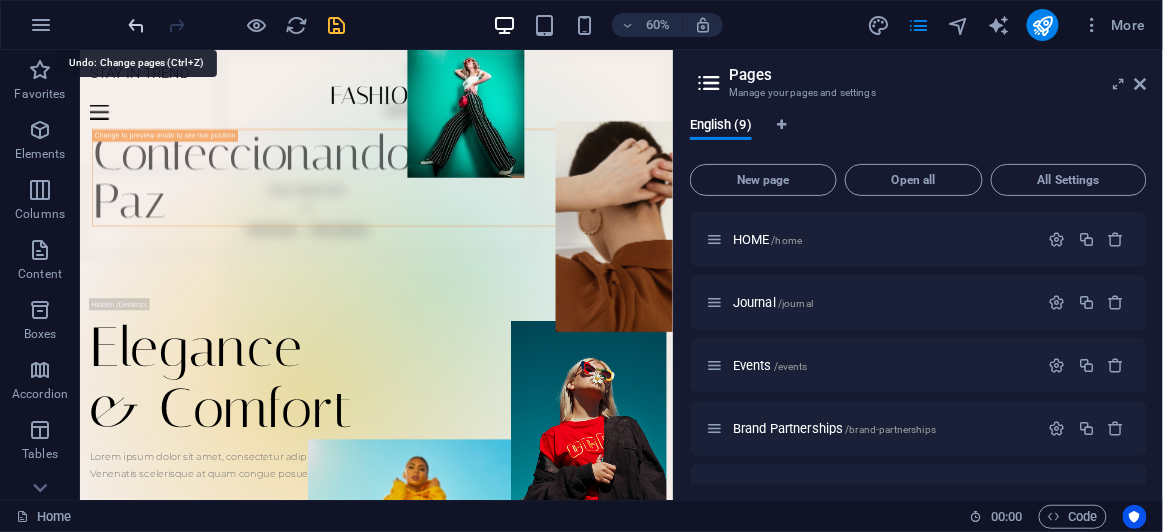 click at bounding box center (137, 25) 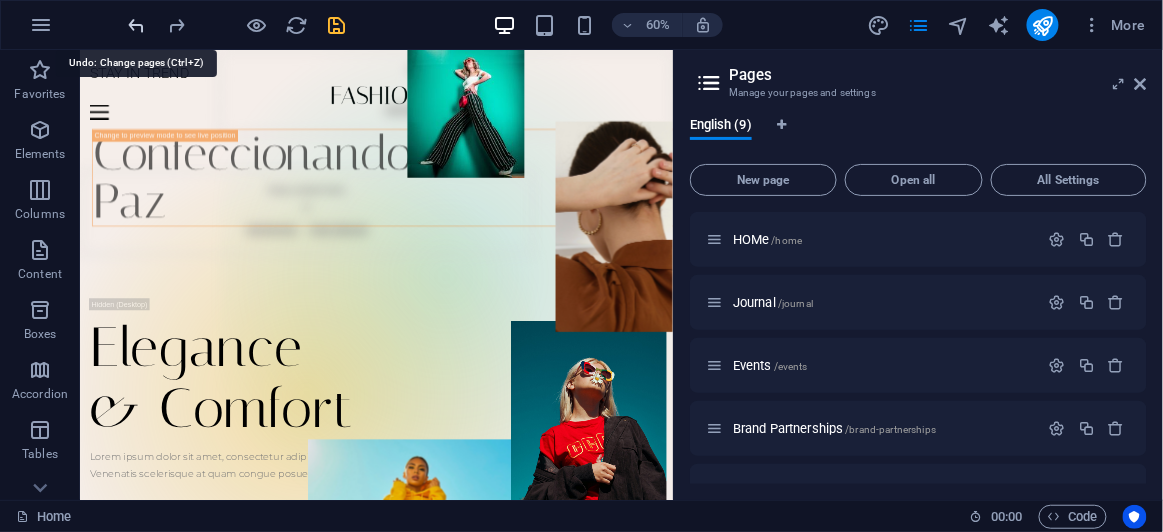click at bounding box center (137, 25) 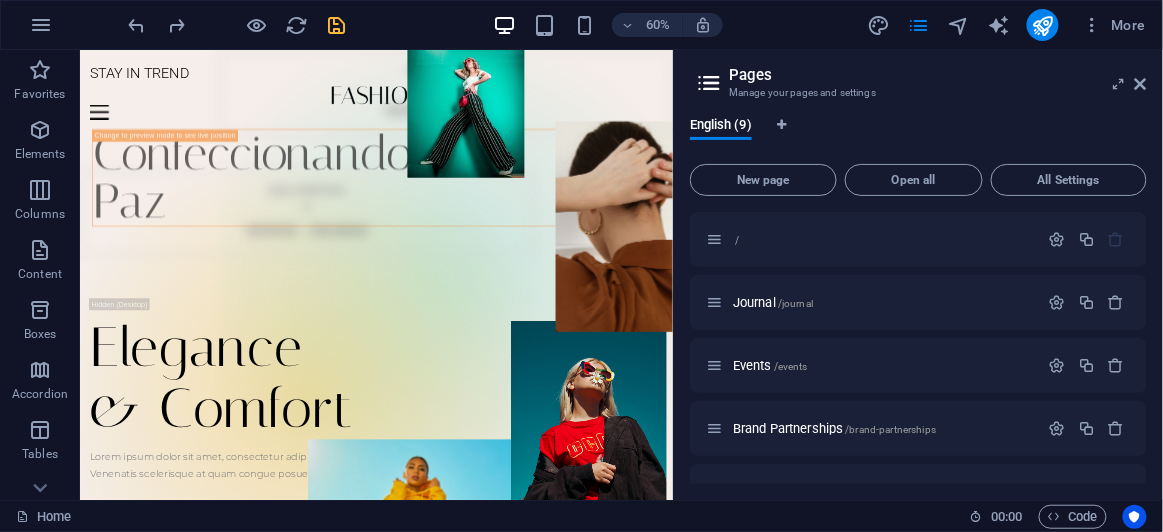 click at bounding box center [237, 25] 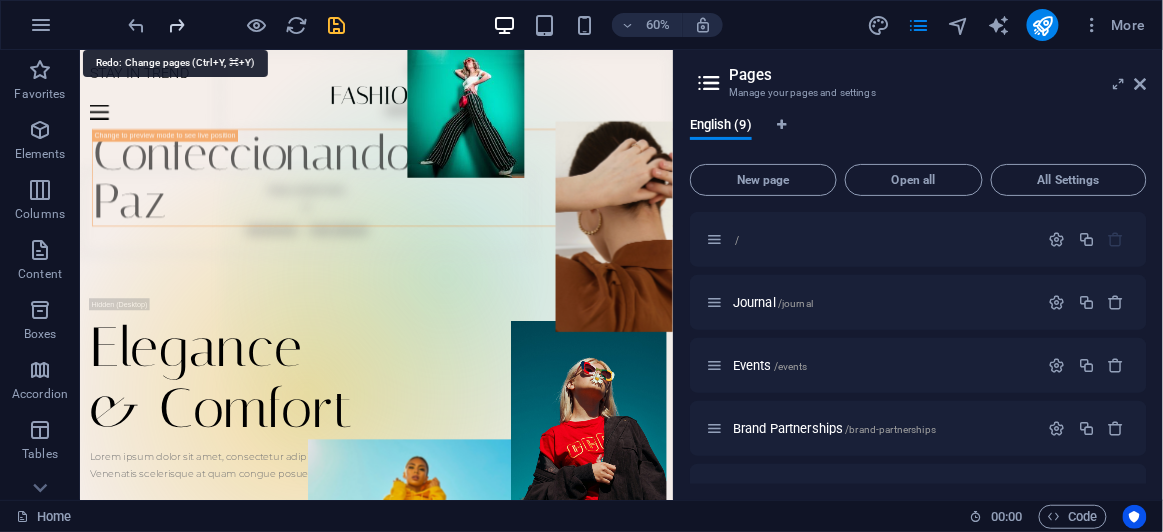 click at bounding box center (177, 25) 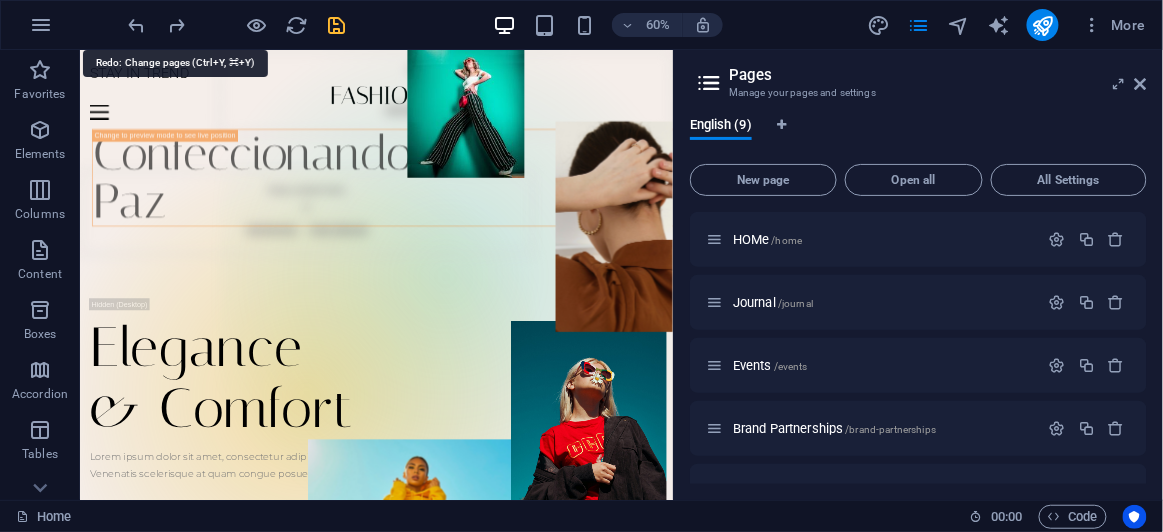 click at bounding box center (177, 25) 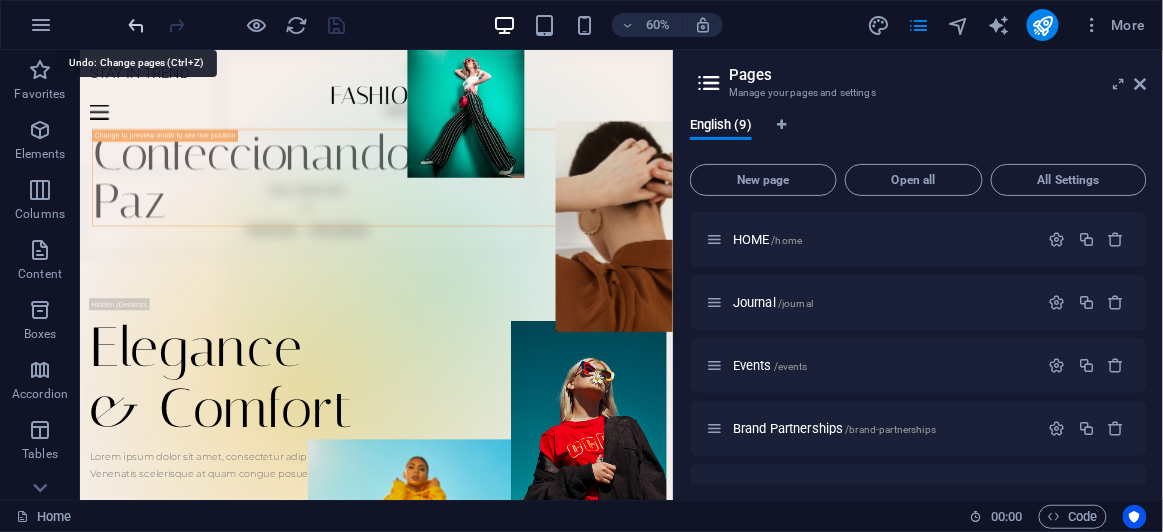 click at bounding box center (137, 25) 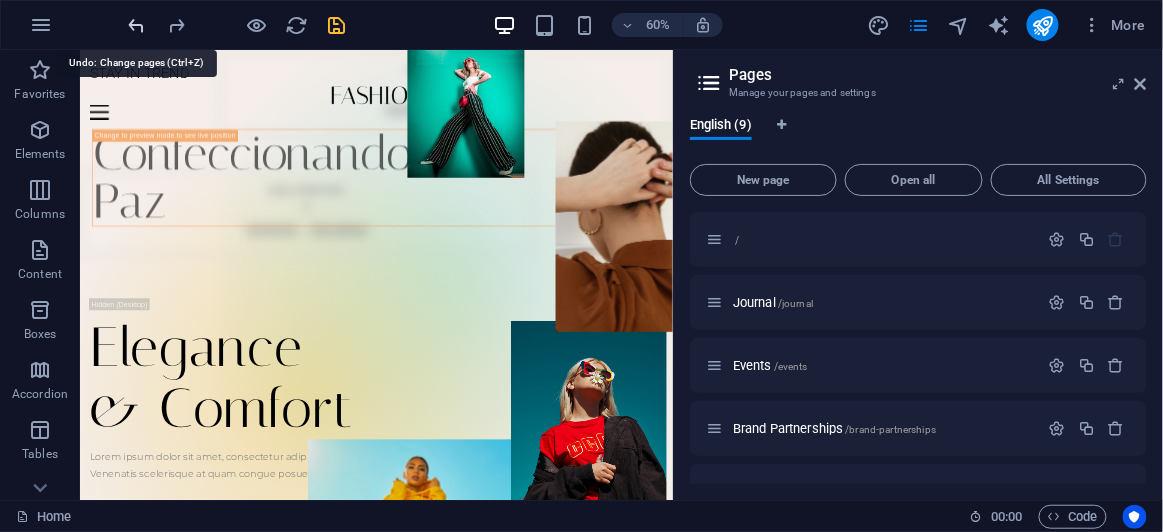 click at bounding box center [137, 25] 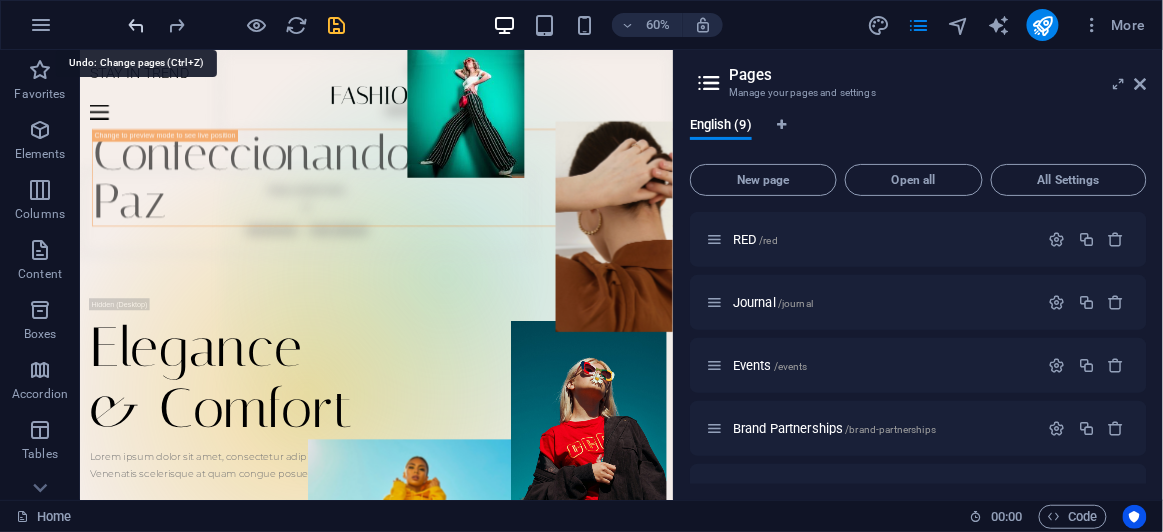 click at bounding box center [137, 25] 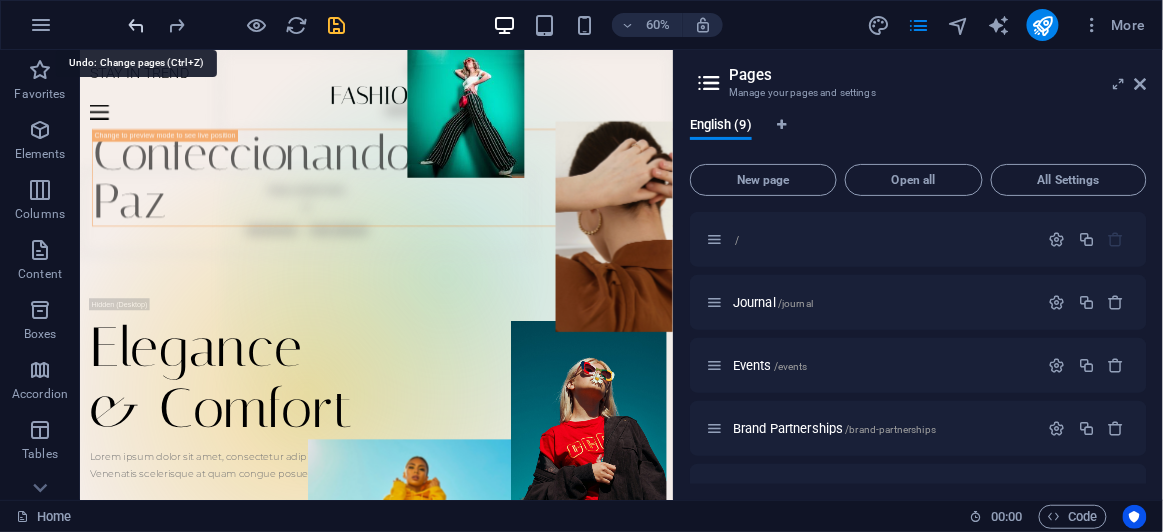 click at bounding box center [137, 25] 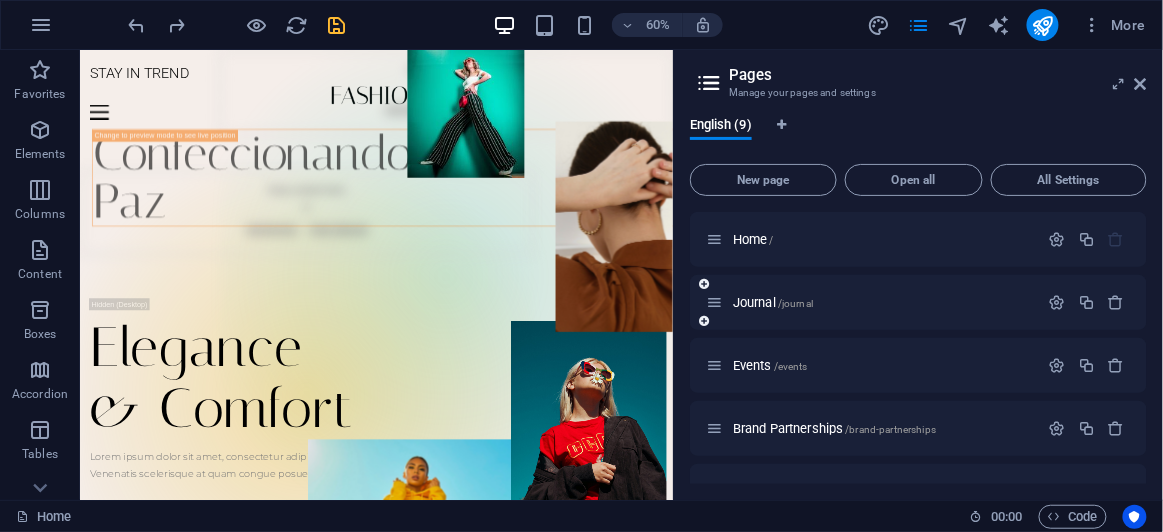 click on "Journal /journal" at bounding box center [918, 302] 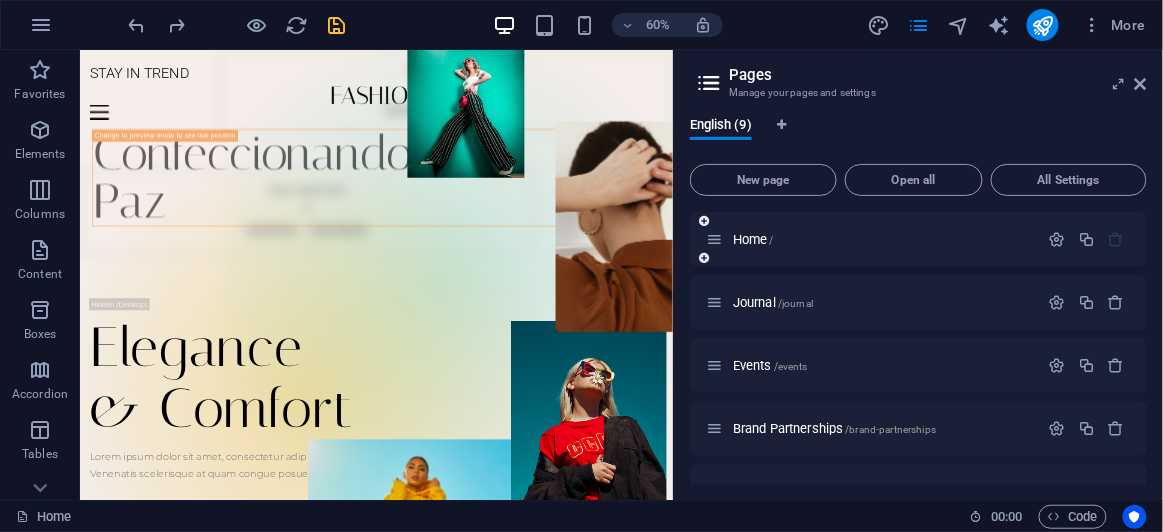 click on "Home /" at bounding box center [918, 239] 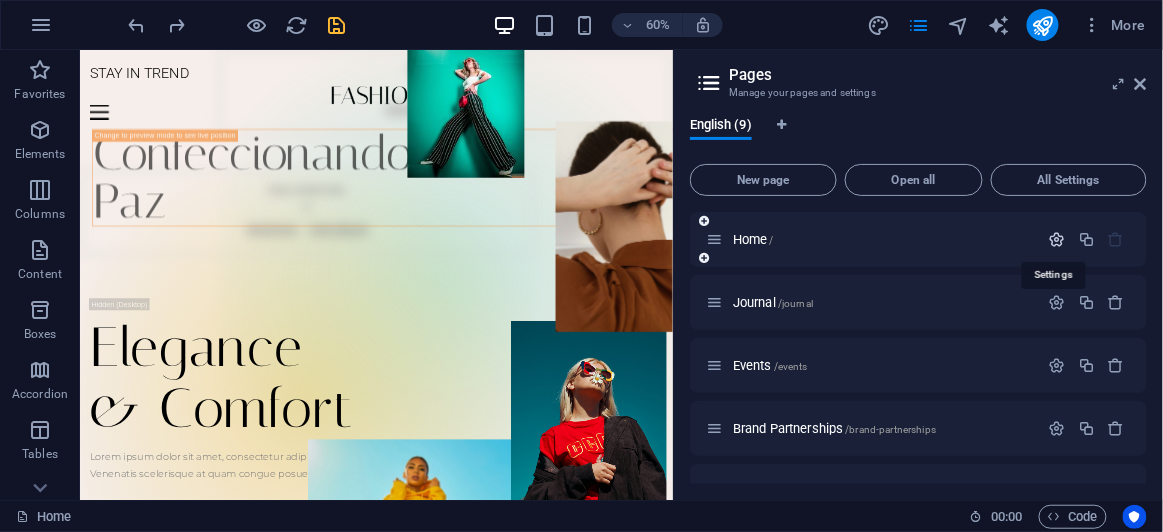 click at bounding box center (1057, 239) 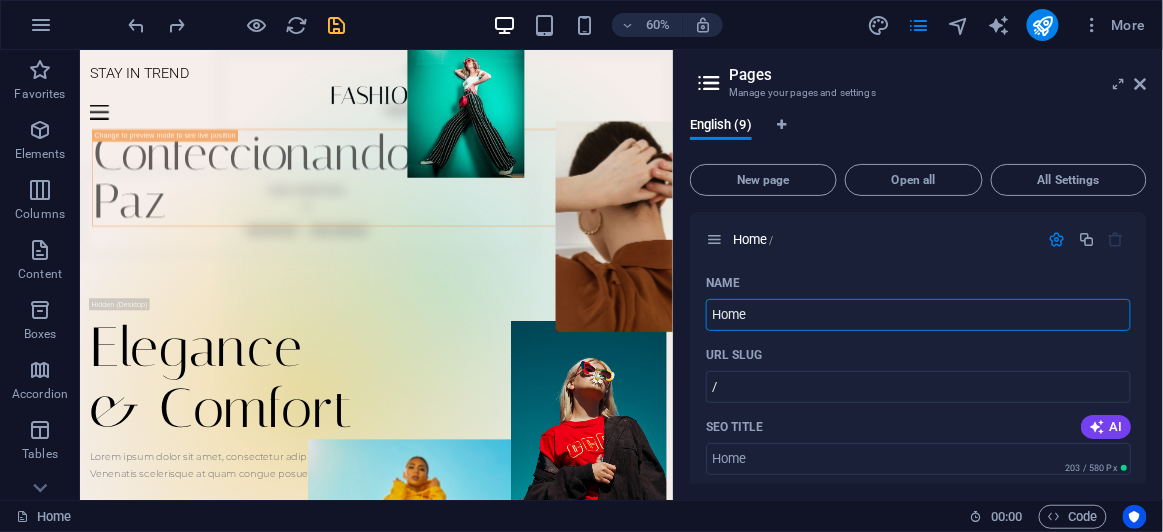click on "English (9)" at bounding box center [918, 137] 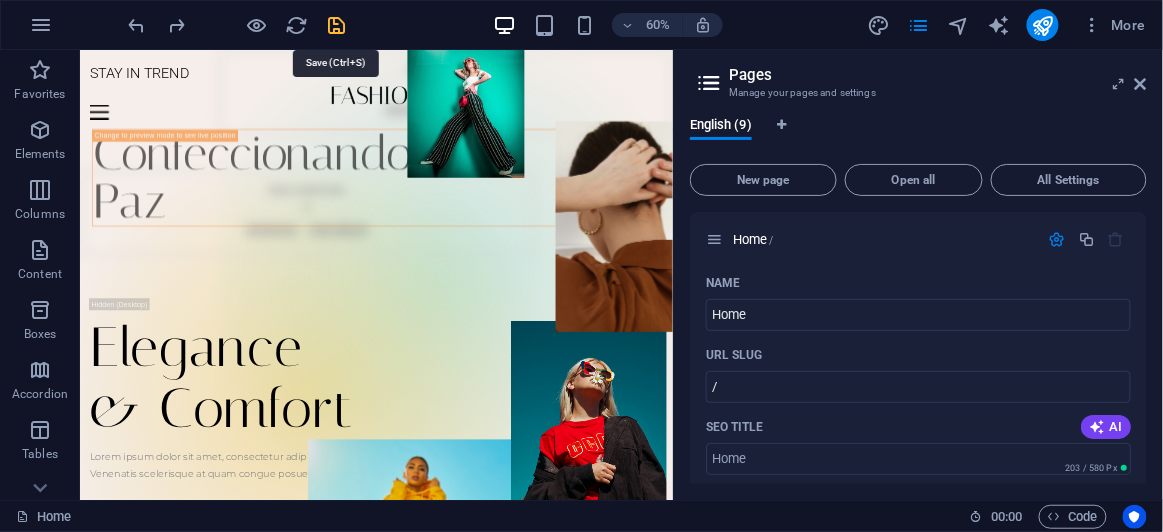 click at bounding box center [337, 25] 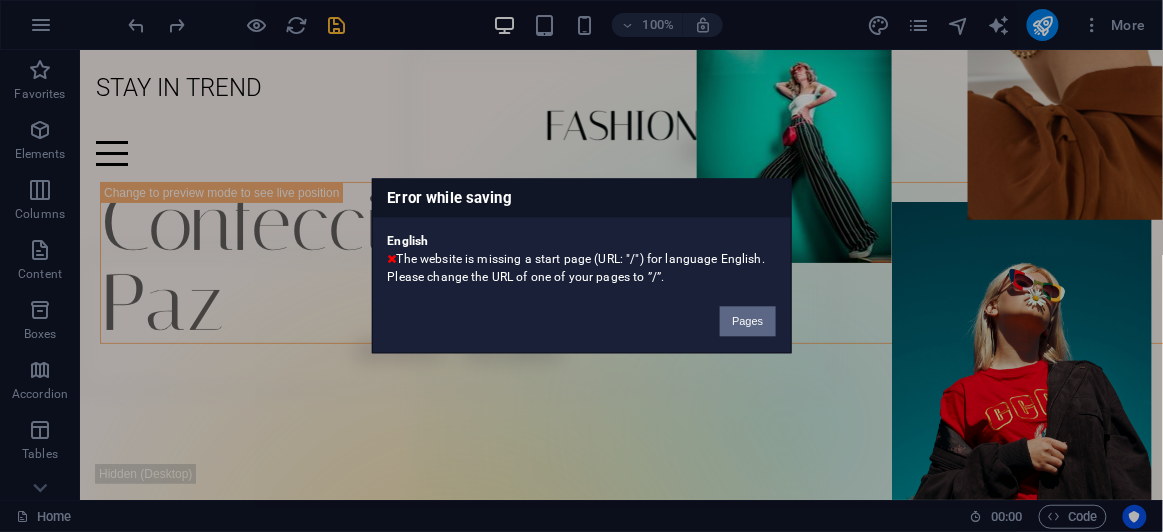 click on "Pages" at bounding box center [747, 322] 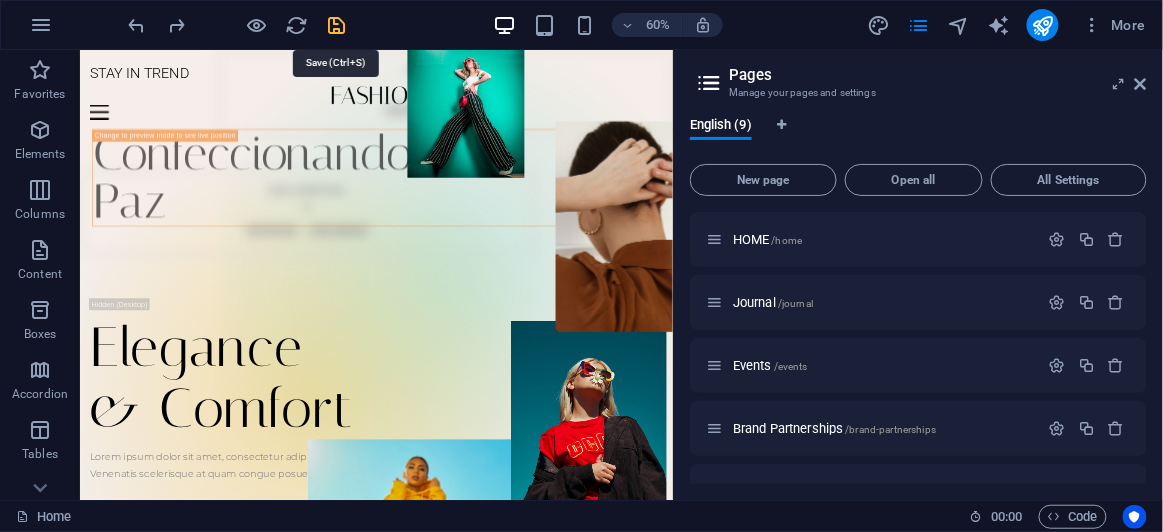 click at bounding box center [337, 25] 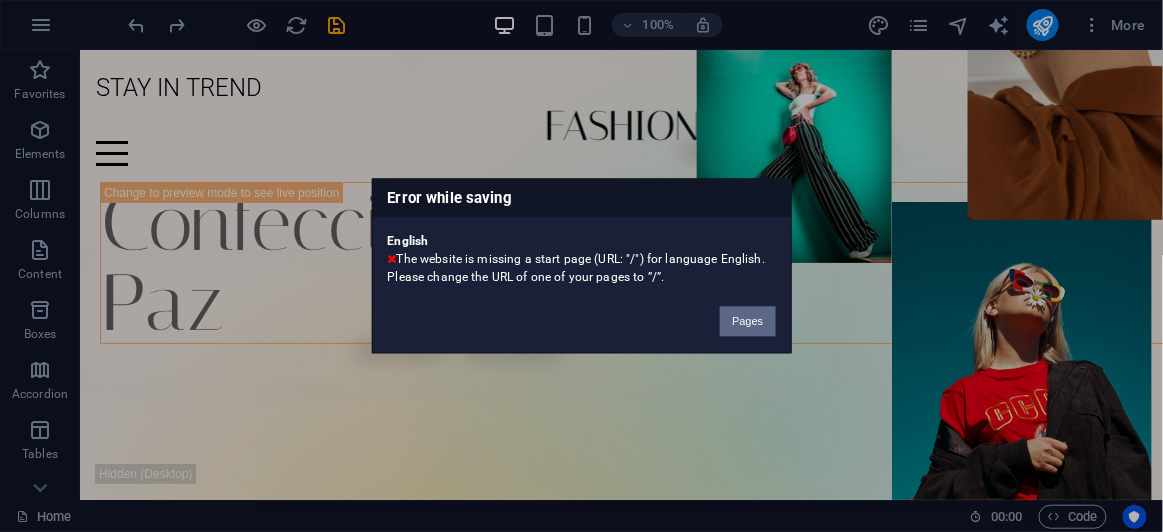 click on "Pages" at bounding box center (747, 322) 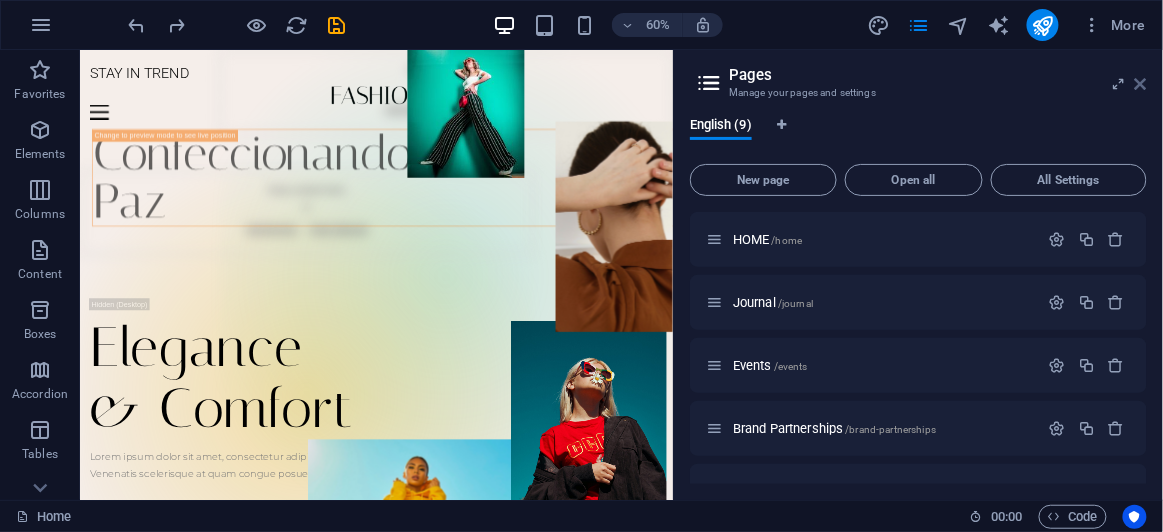 drag, startPoint x: 1142, startPoint y: 85, endPoint x: 910, endPoint y: 47, distance: 235.09148 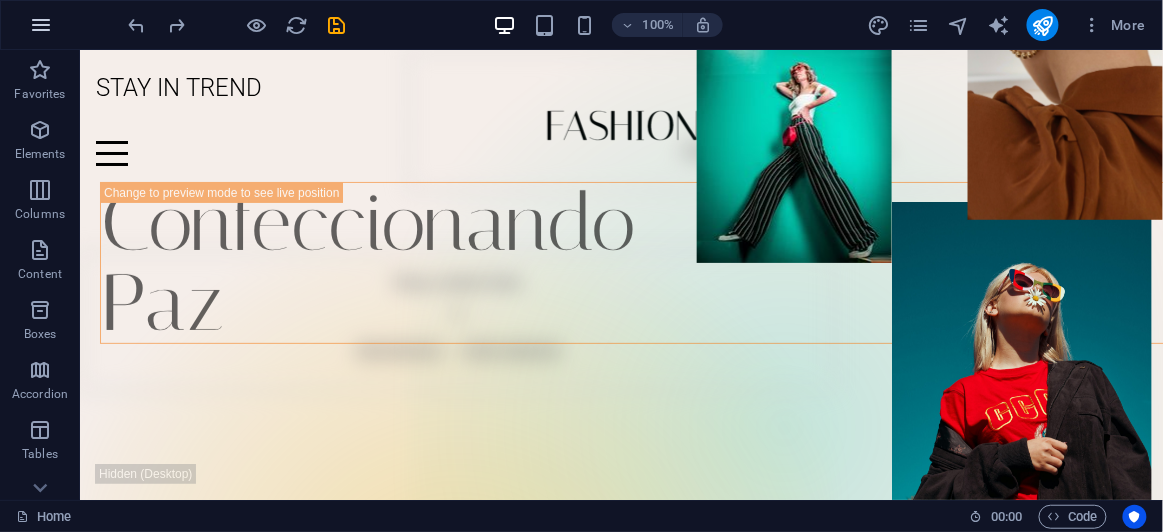click at bounding box center (41, 25) 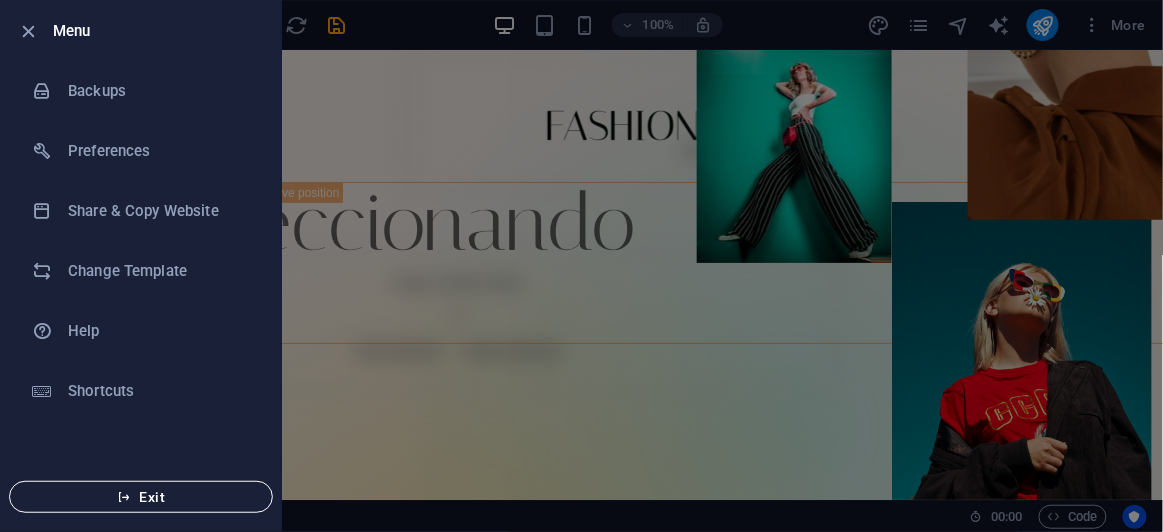 click at bounding box center [124, 497] 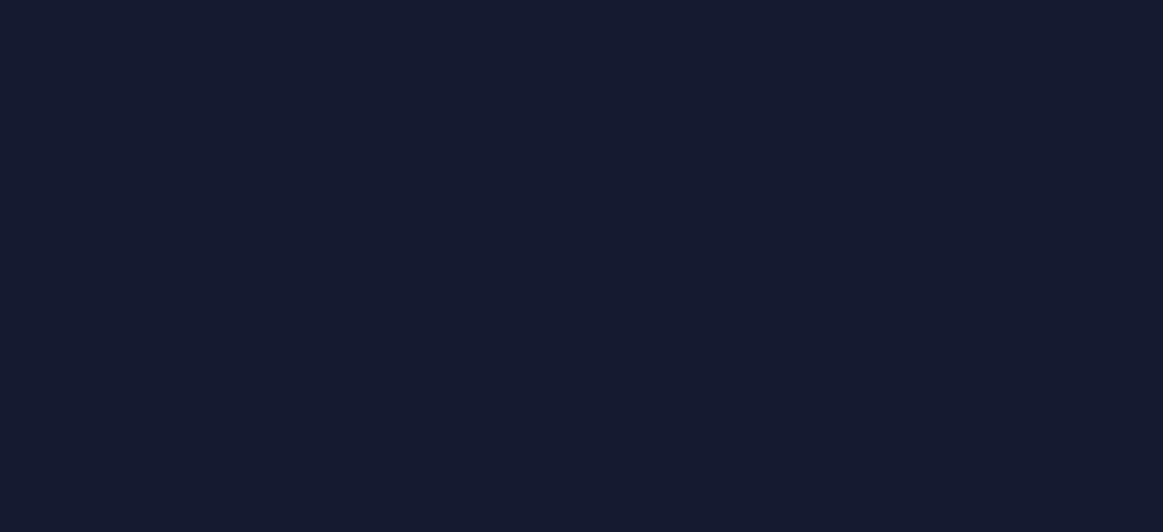 scroll, scrollTop: 0, scrollLeft: 0, axis: both 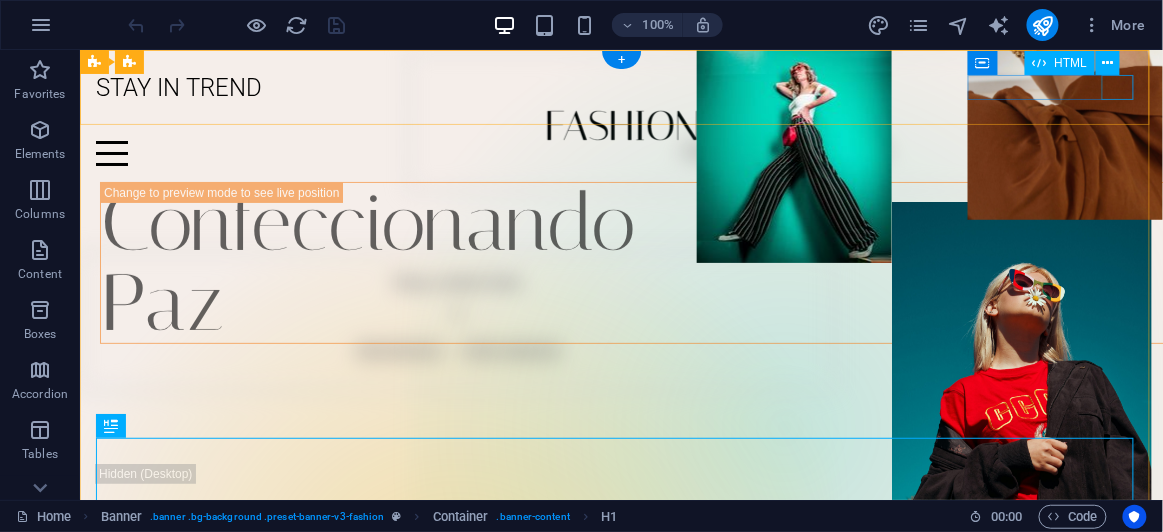 click at bounding box center (620, 152) 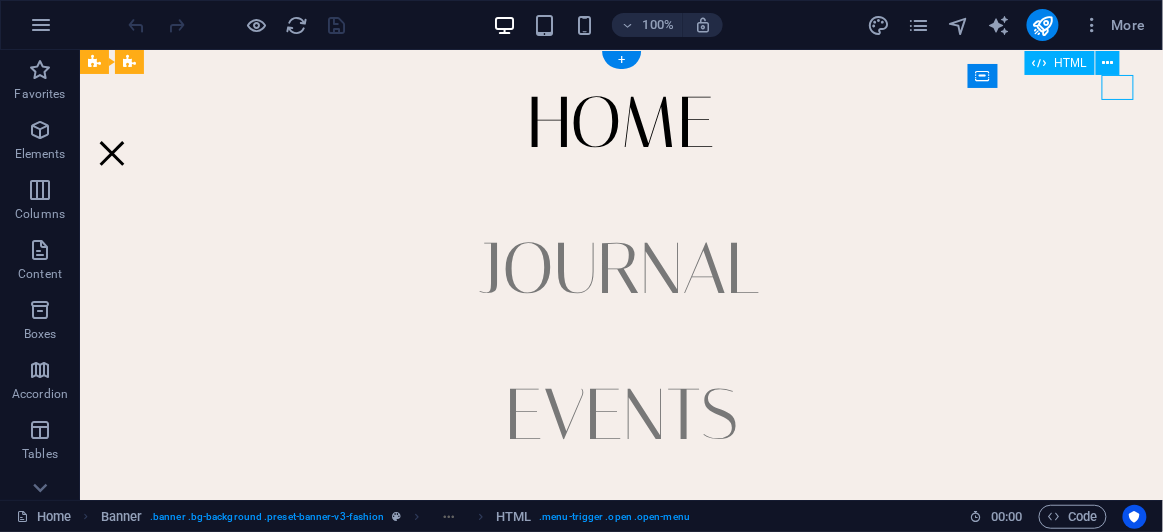 click at bounding box center [111, 152] 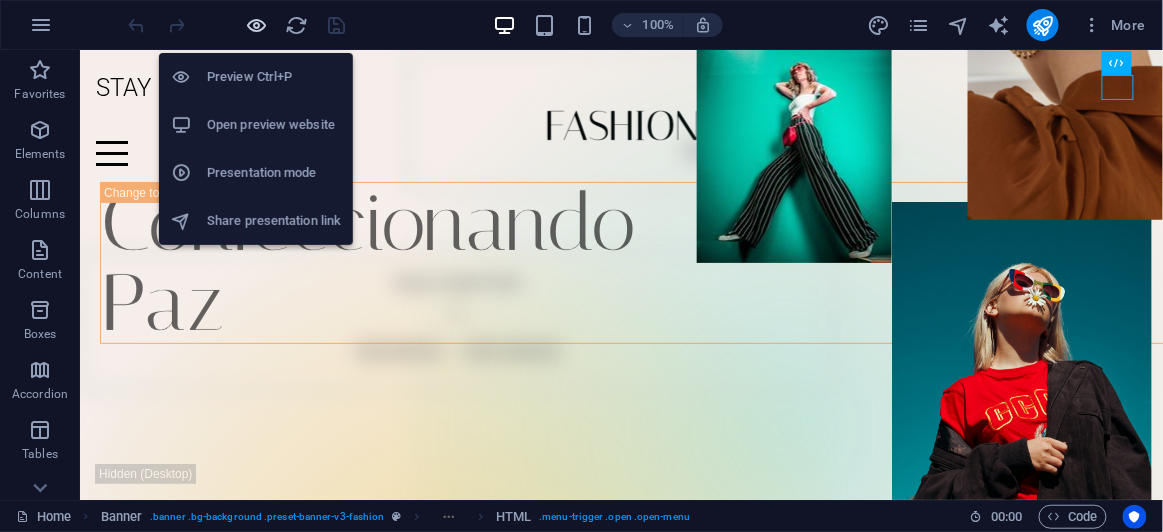 click at bounding box center (257, 25) 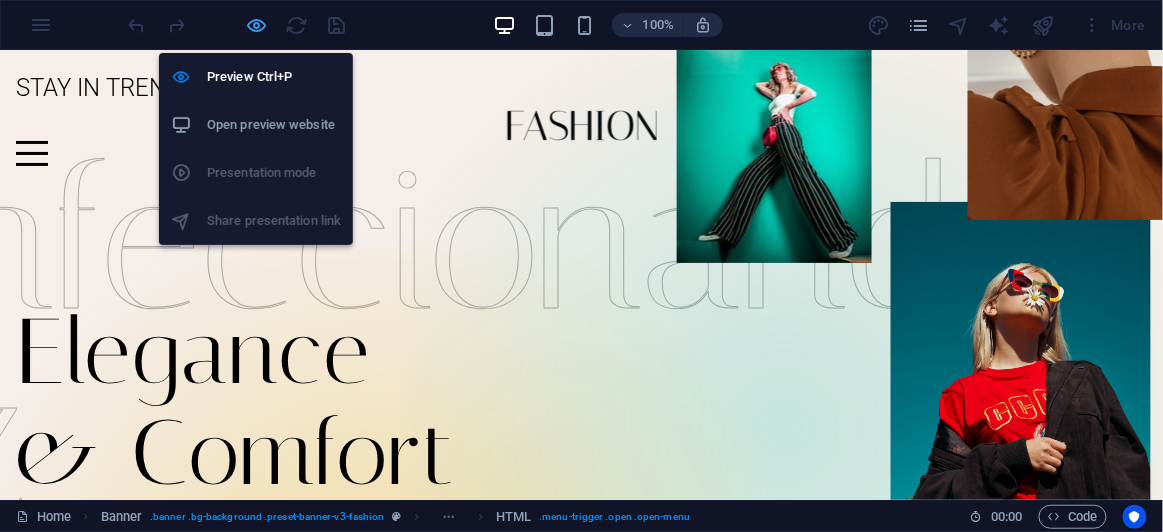 click at bounding box center (257, 25) 